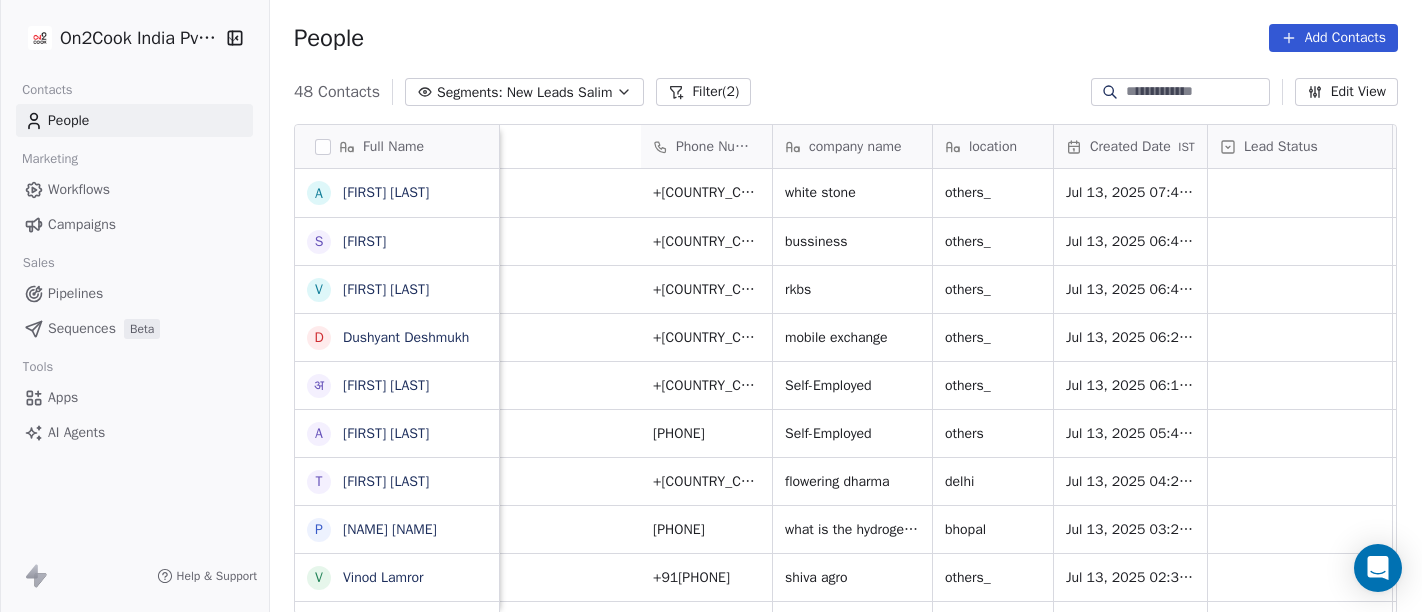 scroll, scrollTop: 0, scrollLeft: 0, axis: both 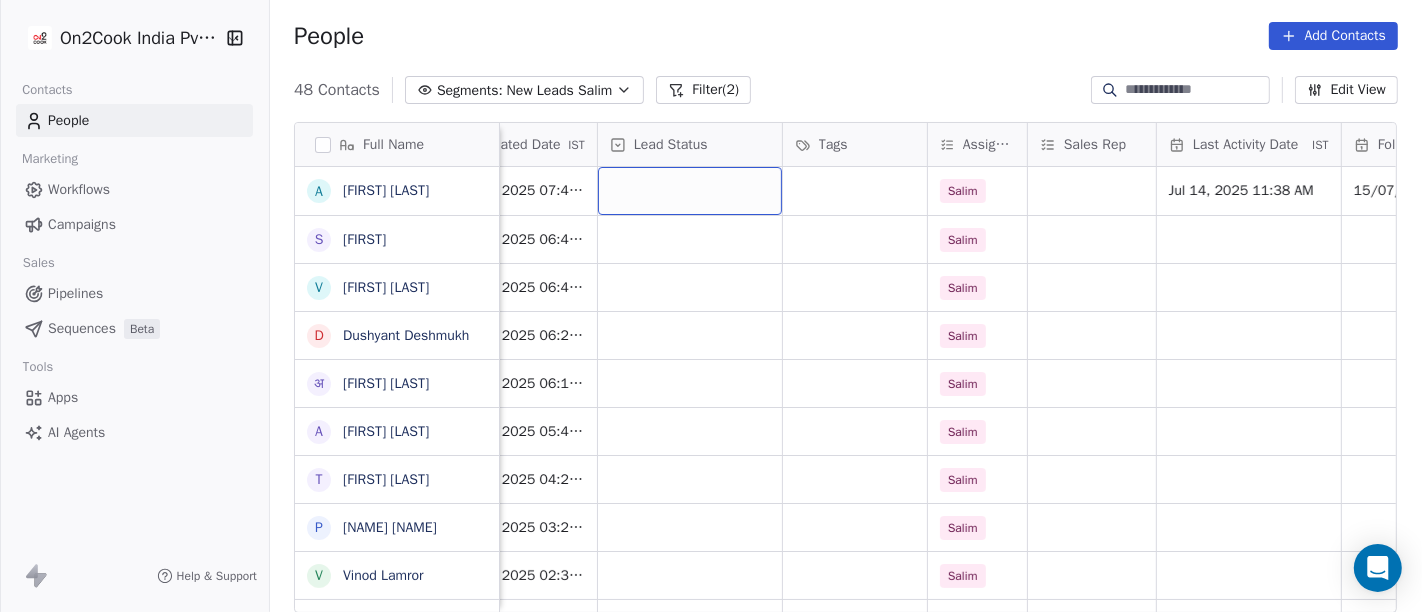 click at bounding box center (690, 191) 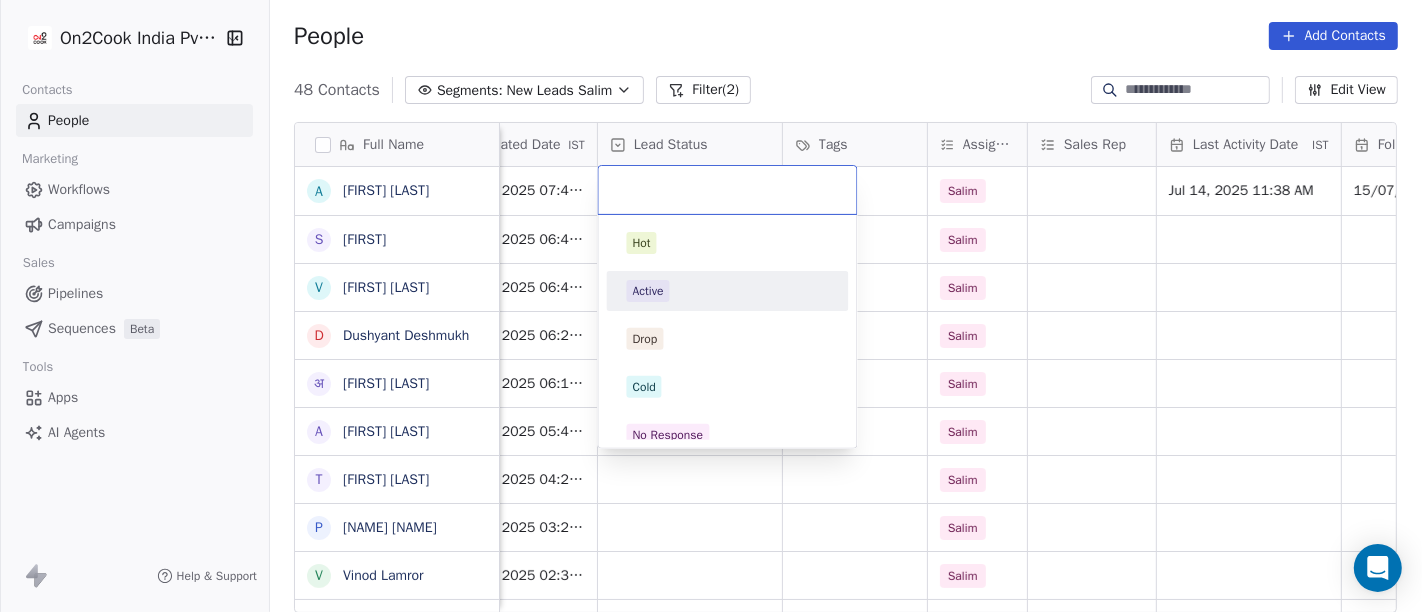 click on "Active" at bounding box center (728, 291) 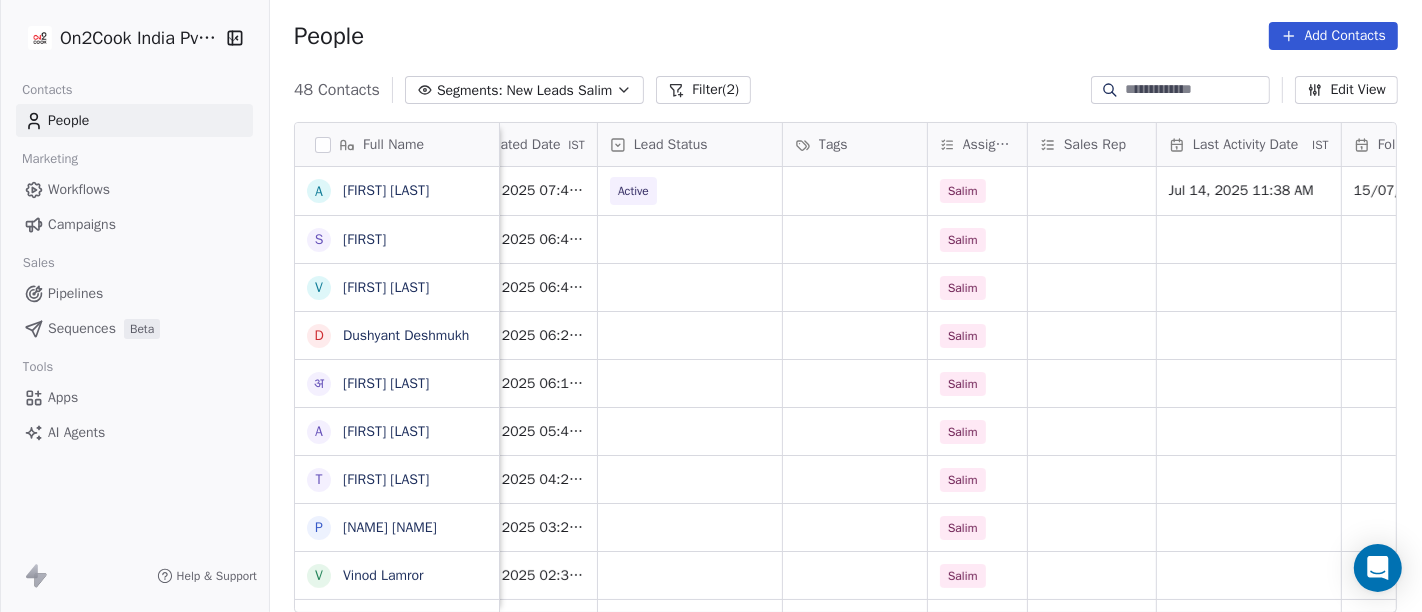 click on "People  Add Contacts" at bounding box center [846, 36] 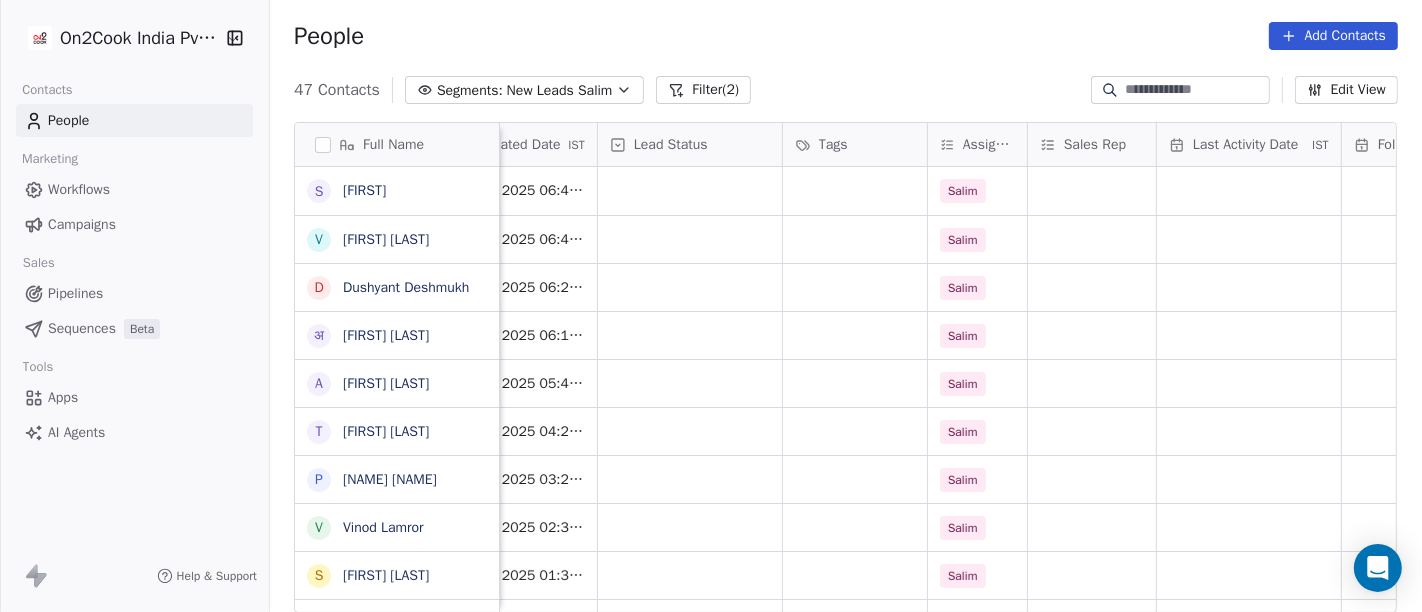 scroll, scrollTop: 0, scrollLeft: 0, axis: both 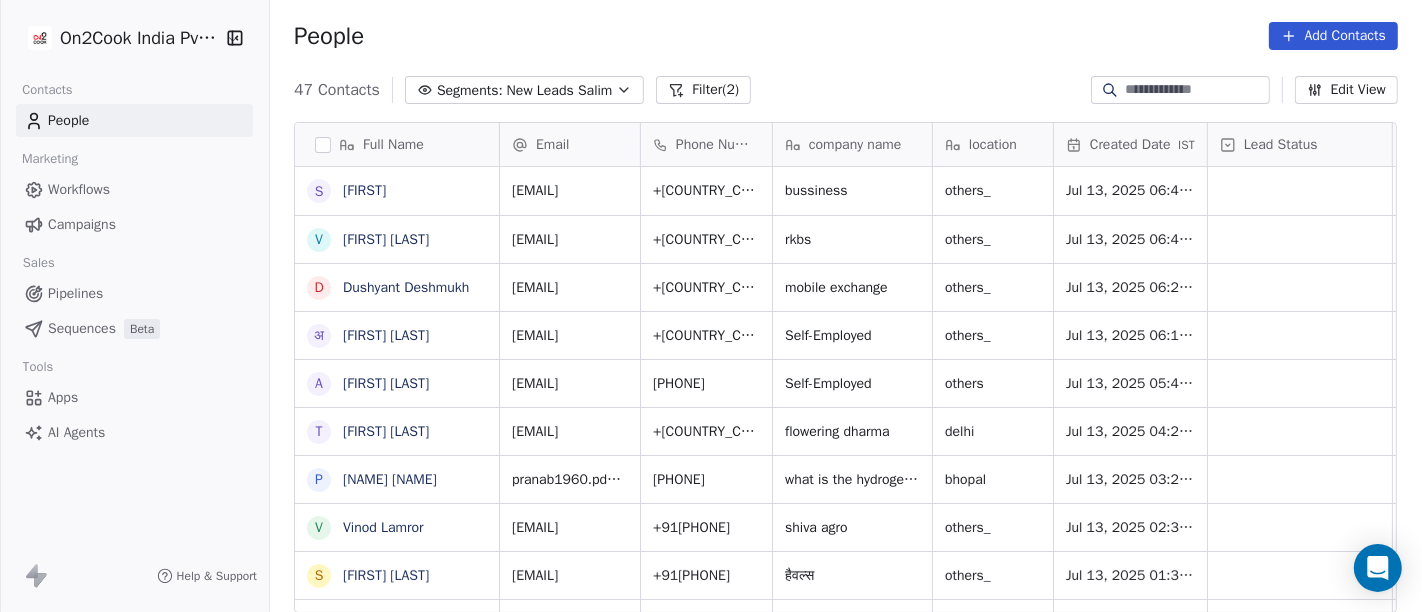 click on "Phone Number" at bounding box center [706, 144] 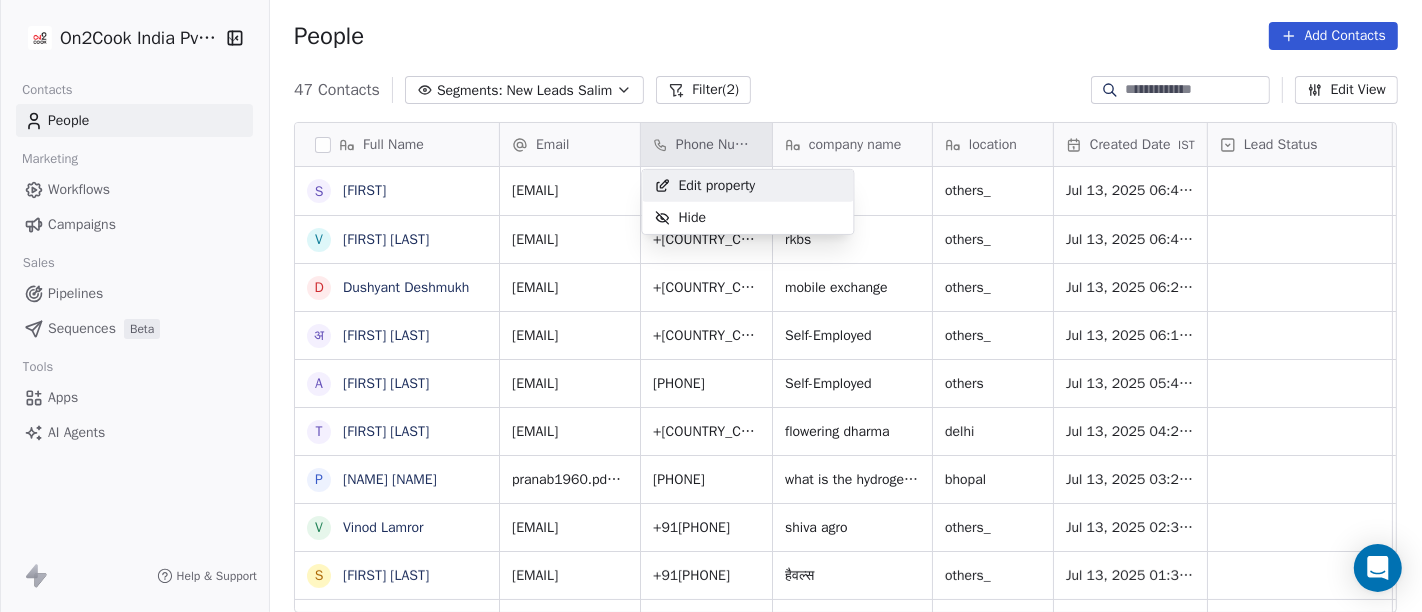 click on "Edit property" at bounding box center (716, 186) 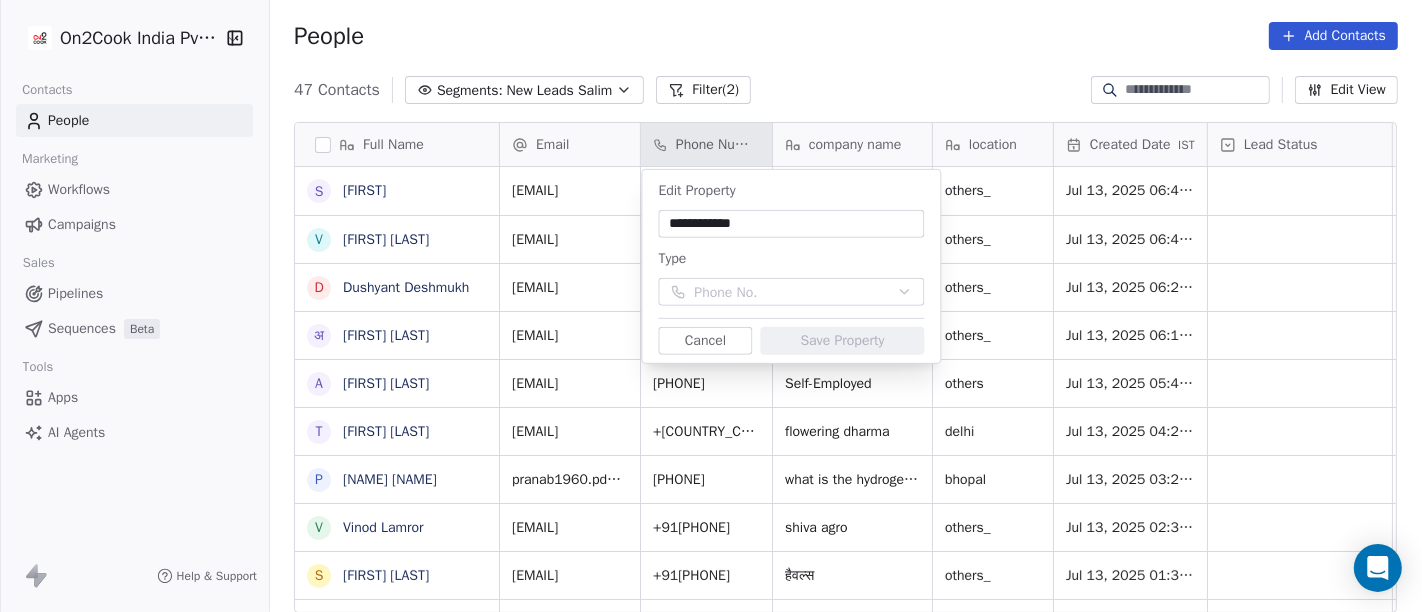 click on "On2Cook India Pvt. Ltd. Contacts People Marketing Workflows Campaigns Sales Pipelines Sequences Beta Tools Apps AI Agents Help & Support People  Add Contacts 47 Contacts Segments: New Leads Salim Filter  (2) Edit View Tag Add to Sequence Full Name S [FIRST] [LAST] v [FIRST] [LAST] D [FIRST] [LAST] अ [FIRST] [LAST] A [FIRST] [LAST] T [FIRST] [LAST] P [FIRST] [LAST] V [FIRST] [LAST] S [FIRST] [LAST] A [FIRST] [LAST] N [FIRST] [LAST] V [FIRST] [LAST] M [FIRST] [LAST] P [FIRST] [LAST] A [FIRST] [LAST] a [FIRST] [LAST] b [FIRST] [LAST] N [FIRST] [LAST] A [FIRST] [LAST] J [FIRST] [LAST] A [FIRST] [LAST] D [FIRST] [LAST] K [FIRST] [LAST] v [FIRST] [LAST] T [FIRST] [LAST] A [FIRST] [LAST] B [FIRST] [LAST] N [FIRST] [LAST] [FIRST] [LAST] B [FIRST] [LAST] V [FIRST] [LAST] A [FIRST] [LAST] N [FIRST] [LAST] S [FIRST] [LAST] Email Phone Number company name location Created Date IST Lead Status Tags Assignee Sales Rep Last Activity Date IST 9422sadiq@[EXAMPLE.COM] +91[PHONE] bussiness others_ Jul 13, 2025 06:43 PM Salim vijayamaibam@[EXAMPLE.COM] +91[PHONE] rkbs others_ Salim Salim" at bounding box center [711, 306] 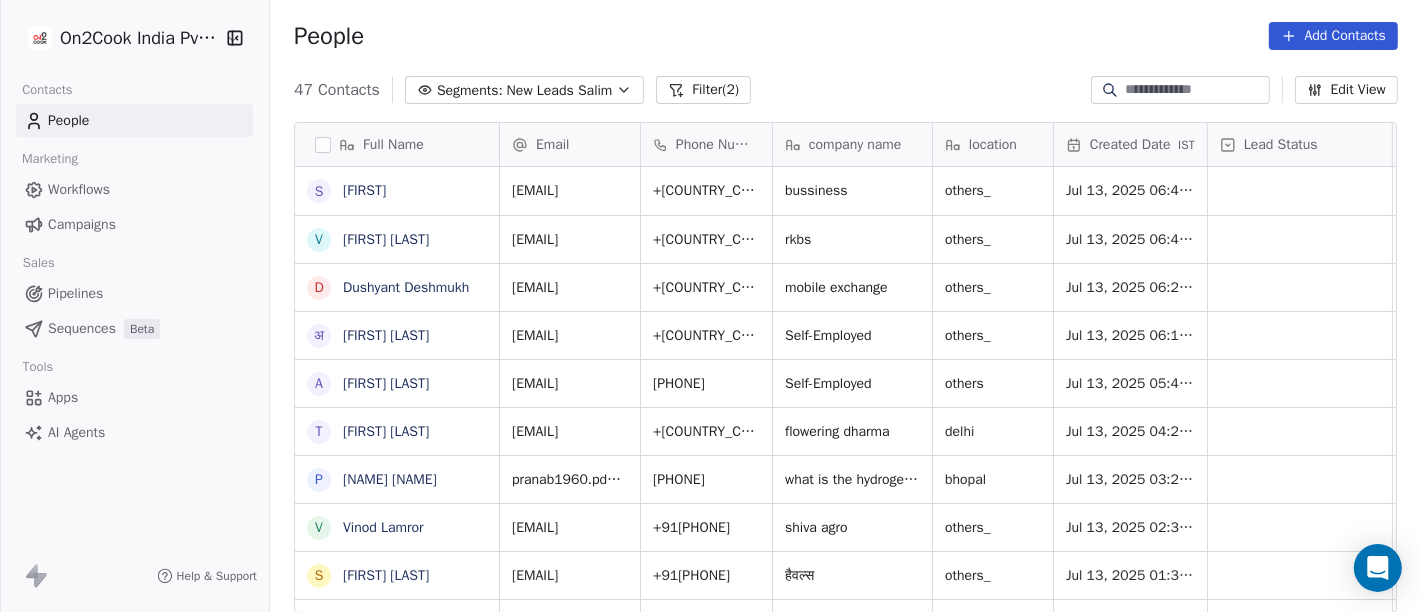 click on "People  Add Contacts" at bounding box center (846, 36) 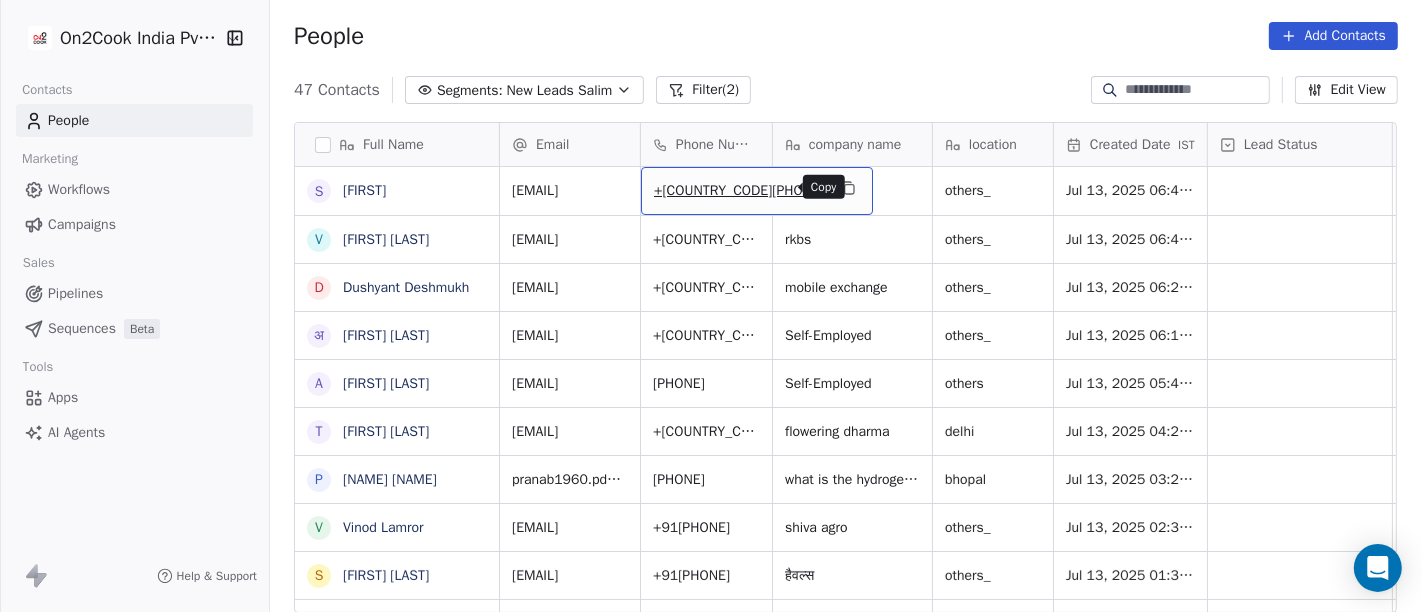click 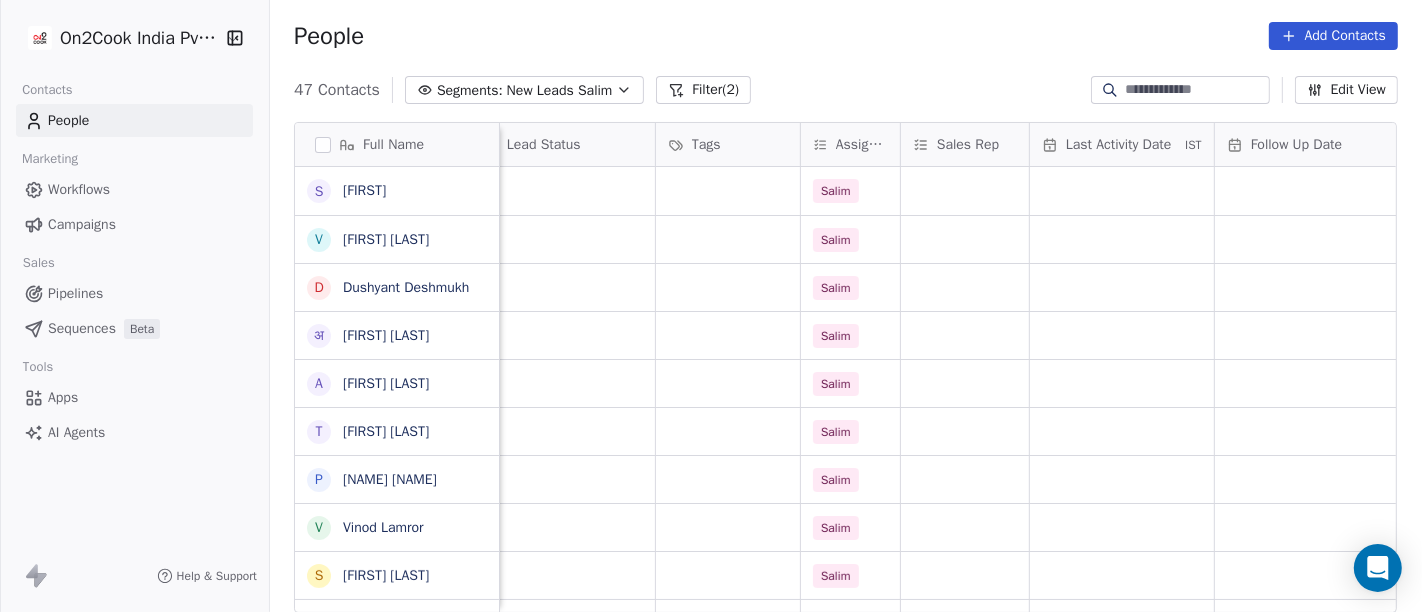 scroll, scrollTop: 0, scrollLeft: 740, axis: horizontal 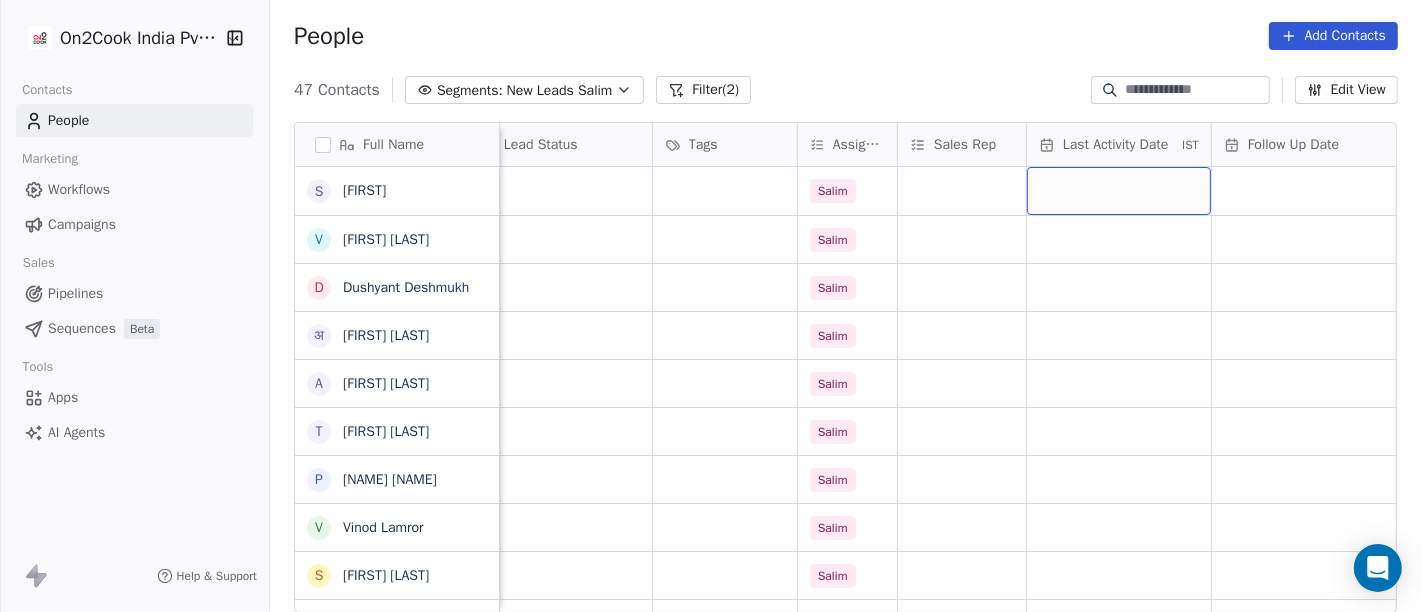 click at bounding box center (1119, 191) 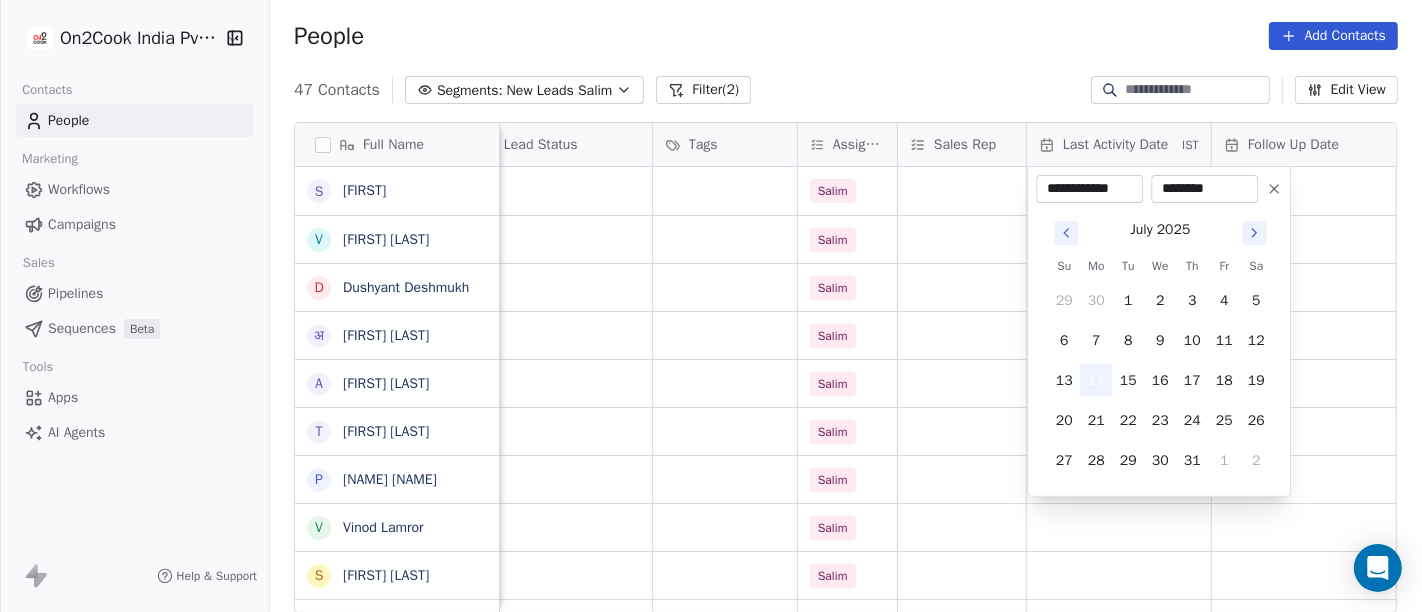 click on "14" at bounding box center [1096, 380] 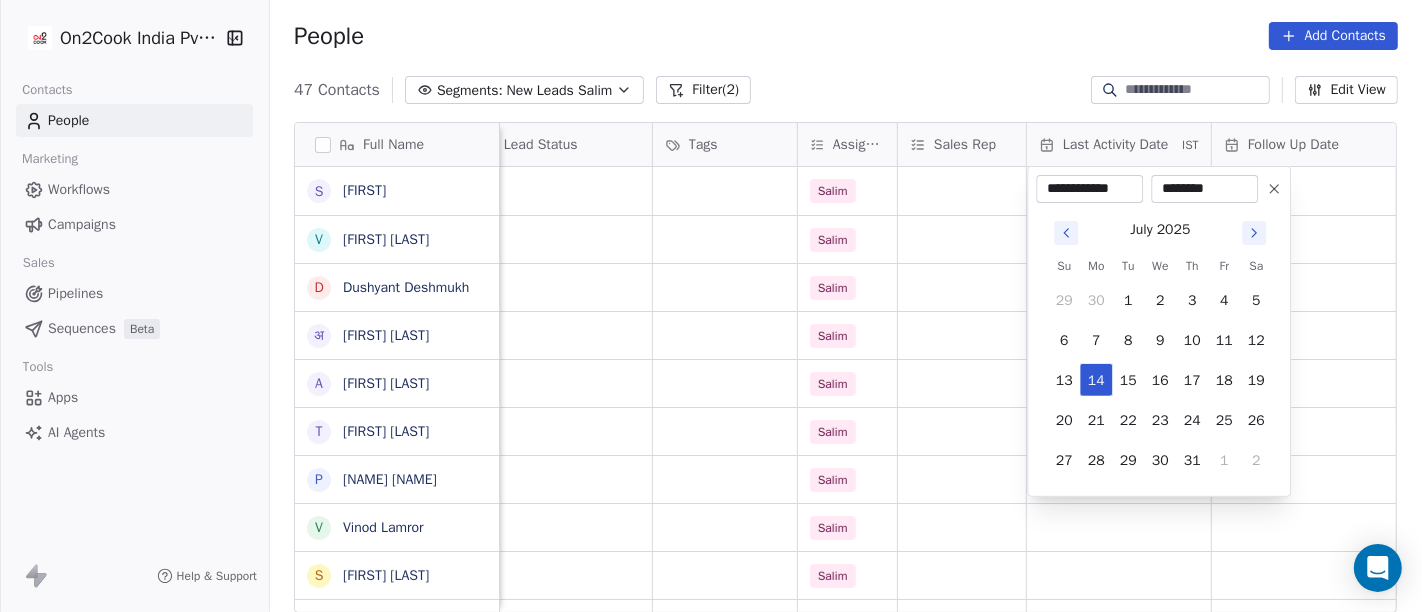 click on "On2Cook India Pvt. Ltd. Contacts People Marketing Workflows Campaigns Sales Pipelines Sequences Beta Tools Apps AI Agents Help & Support People  Add Contacts 47 Contacts Segments: New Leads Salim Filter  (2) Edit View Tag Add to Sequence Full Name S [NAME] v [NAME] D [NAME] अ [NAME] A [NAME] T [NAME] P [NAME] V [NAME] S [NAME] A [NAME] N [NAME] V [NAME] M [NAME] P [NAME] A [NAME] a [NAME] b [NAME] N [NAME] A [NAME] J [NAME] A [NAME] D [NAME] K [NAME] v [NAME] T [NAME] A [NAME] B [NAME] N [NAME] [NAME] B [NAME] V [NAME] [NAME] N [NAME] [NAME] S [NAME] company name location Created Date IST Lead Status Tags Assignee Sales Rep Last Activity Date IST Follow Up Date Notes Call Attempts Website zomato link   bussiness others_ Jul 13, 2025 06:43 PM Salim   rkbs others_ Jul 13, 2025 06:41 PM Salim   others_ Salim" at bounding box center (711, 306) 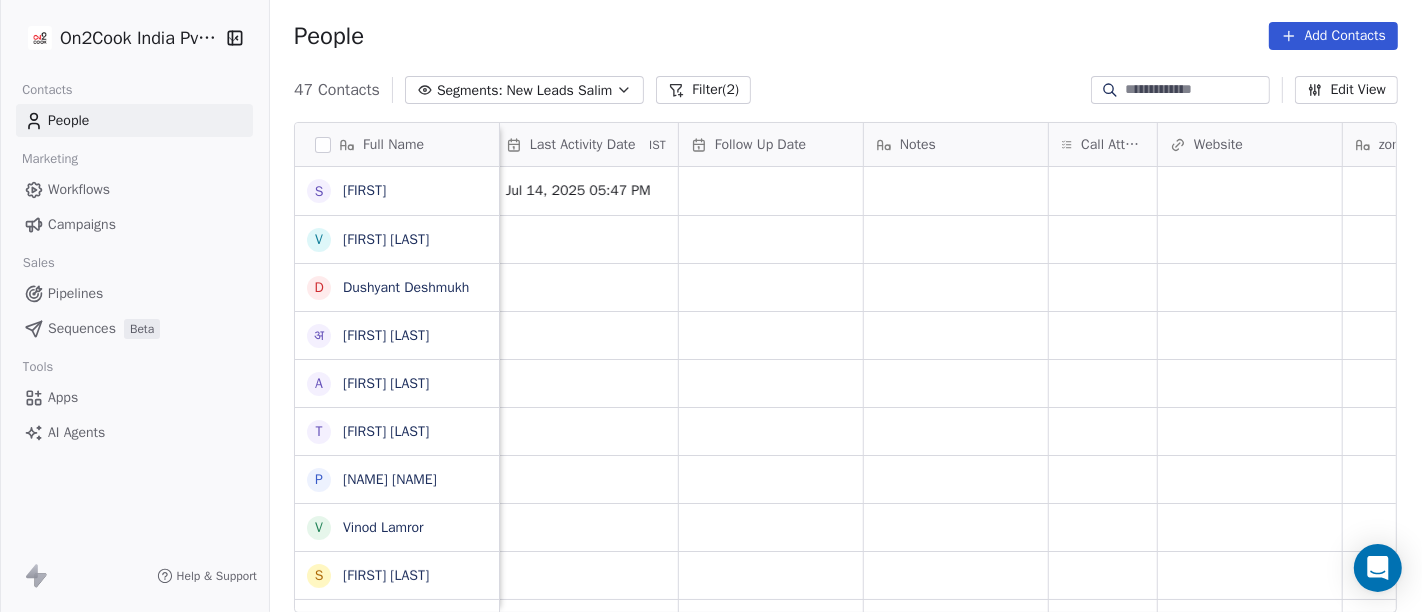scroll, scrollTop: 0, scrollLeft: 1277, axis: horizontal 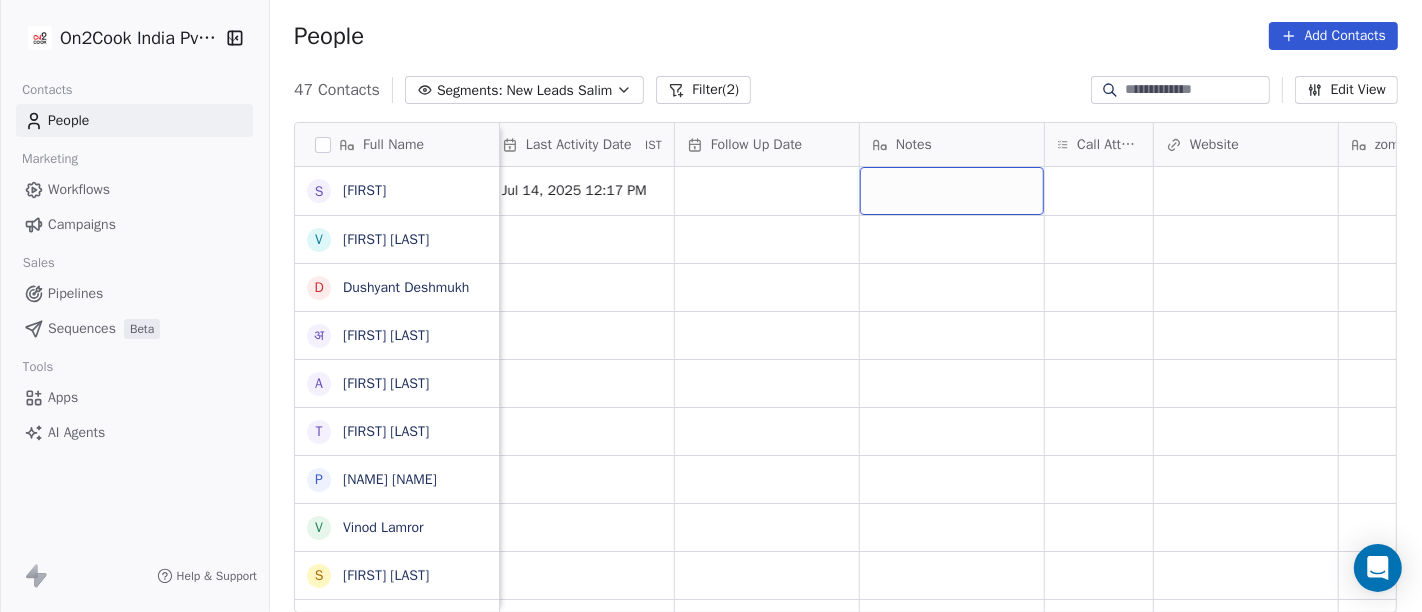 click at bounding box center (952, 191) 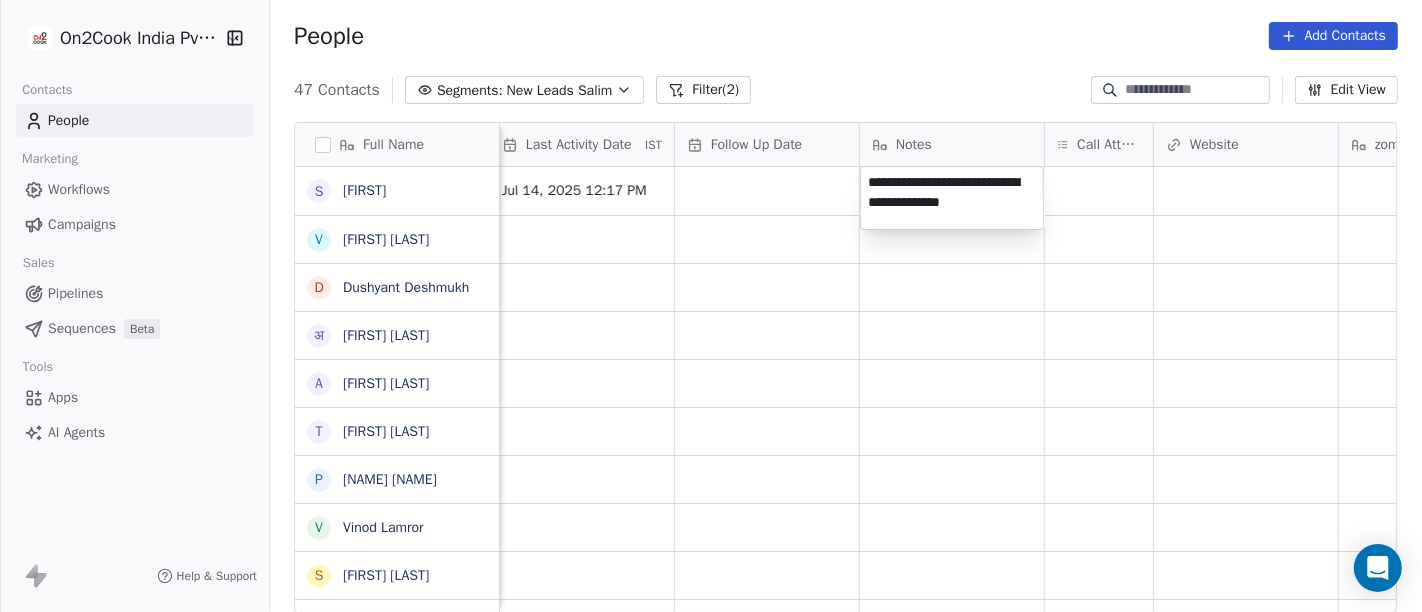 type on "**********" 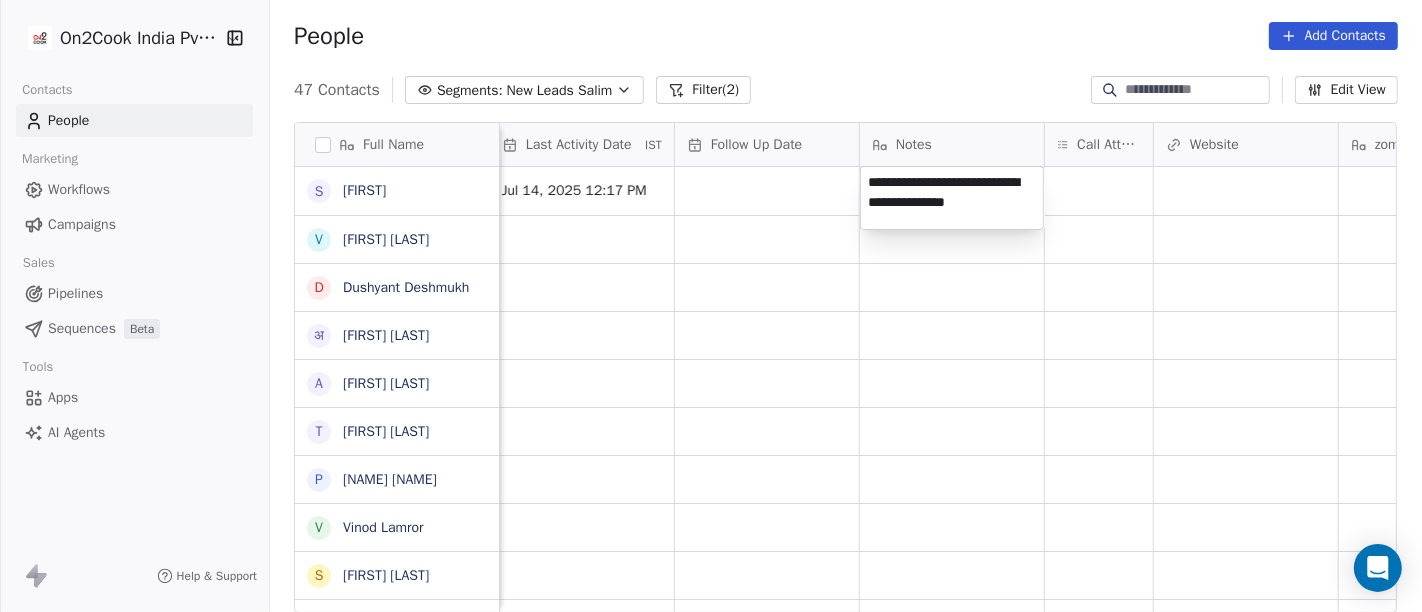 click on "On2Cook India Pvt. Ltd. Contacts People Marketing Workflows Campaigns Sales Pipelines Sequences Beta Tools Apps AI Agents Help & Support People  Add Contacts 47 Contacts Segments: New Leads Salim Filter  (2) Edit View Tag Add to Sequence Full Name S [FIRST] [LAST] v [FIRST] [LAST] D [FIRST] [LAST] अ [FIRST] [LAST] A [FIRST] [LAST] T [FIRST] [LAST] P [FIRST] [LAST] V [FIRST] [LAST] S [FIRST] [LAST] A [FIRST] [LAST] N [FIRST] [LAST] V [FIRST] [LAST] M [FIRST] [LAST] P [FIRST] [LAST] A [FIRST] [LAST] a [FIRST] [LAST] b [FIRST] [LAST] N [FIRST] [LAST] A [FIRST] [LAST] J [FIRST] [LAST] A [FIRST] [LAST] D [FIRST] [LAST] K [FIRST] [LAST] v [FIRST] [LAST] T [FIRST] [LAST] A [FIRST] [LAST] B [FIRST] [LAST] N [FIRST] [LAST] [FIRST] [LAST] B [FIRST] [LAST] V [FIRST] [LAST] A [FIRST] [LAST] N [FIRST] [LAST] S [FIRST] [LAST] Tags Assignee Sales Rep Last Activity Date IST Follow Up Date Notes Call Attempts Website zomato link outlet type Location   Salim Jul 14, 2025 12:17 PM restaurants   Salim executive_kitchens   Salim restaurants   Salim food_consultants   Salim" at bounding box center [711, 306] 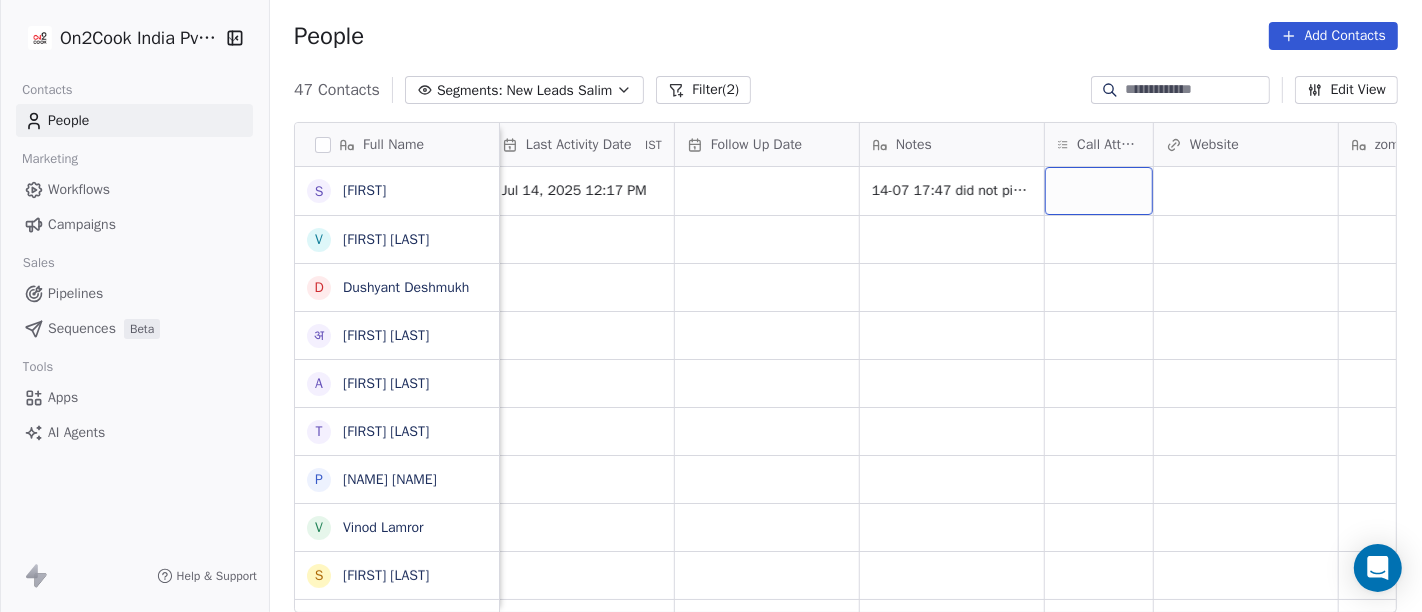 click at bounding box center (1099, 191) 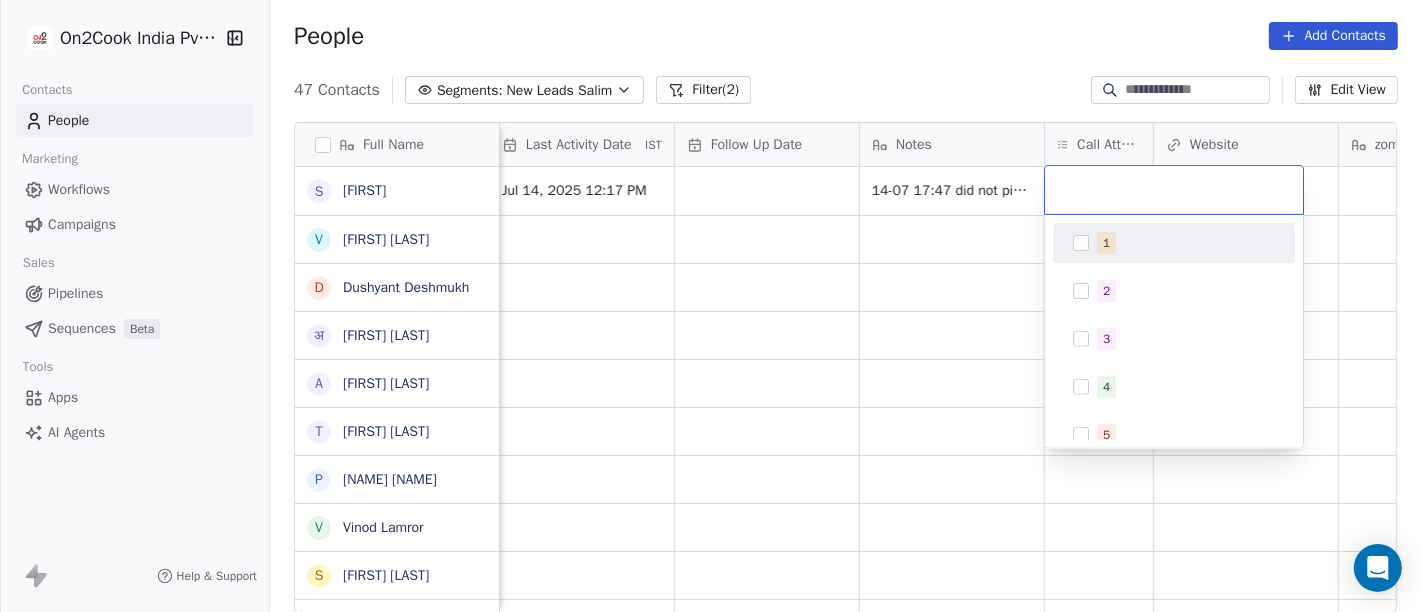 click on "1" at bounding box center [1106, 243] 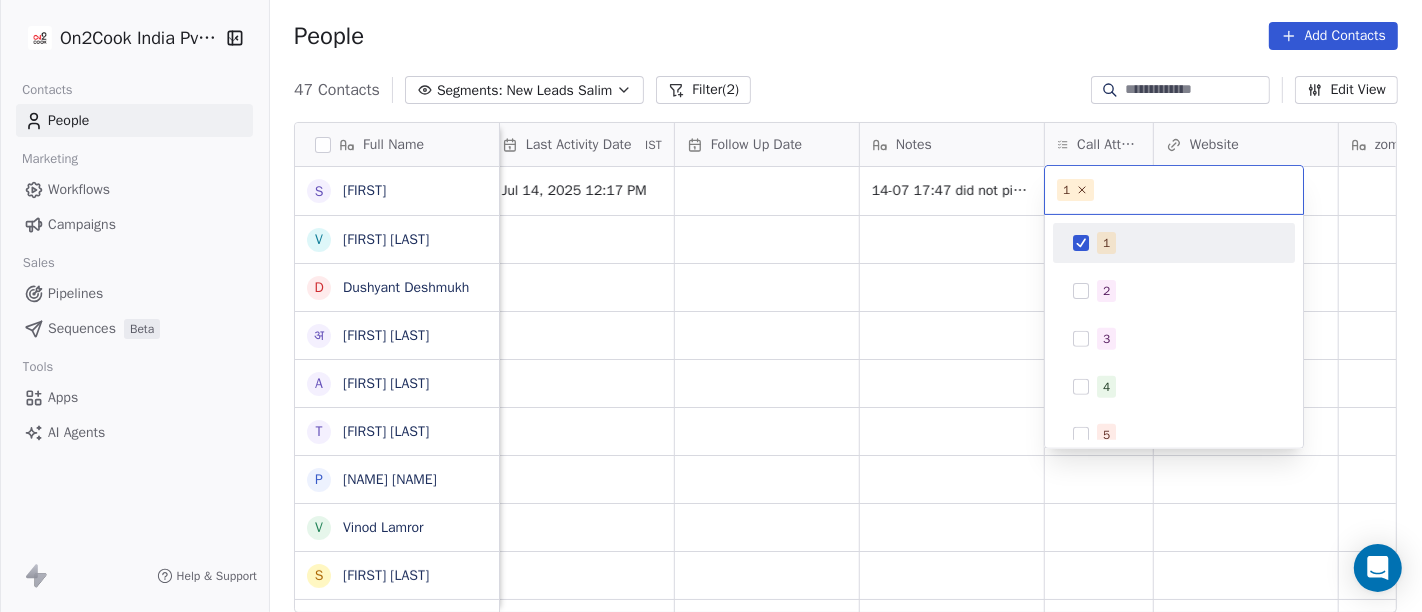 drag, startPoint x: 683, startPoint y: 264, endPoint x: 814, endPoint y: 240, distance: 133.18033 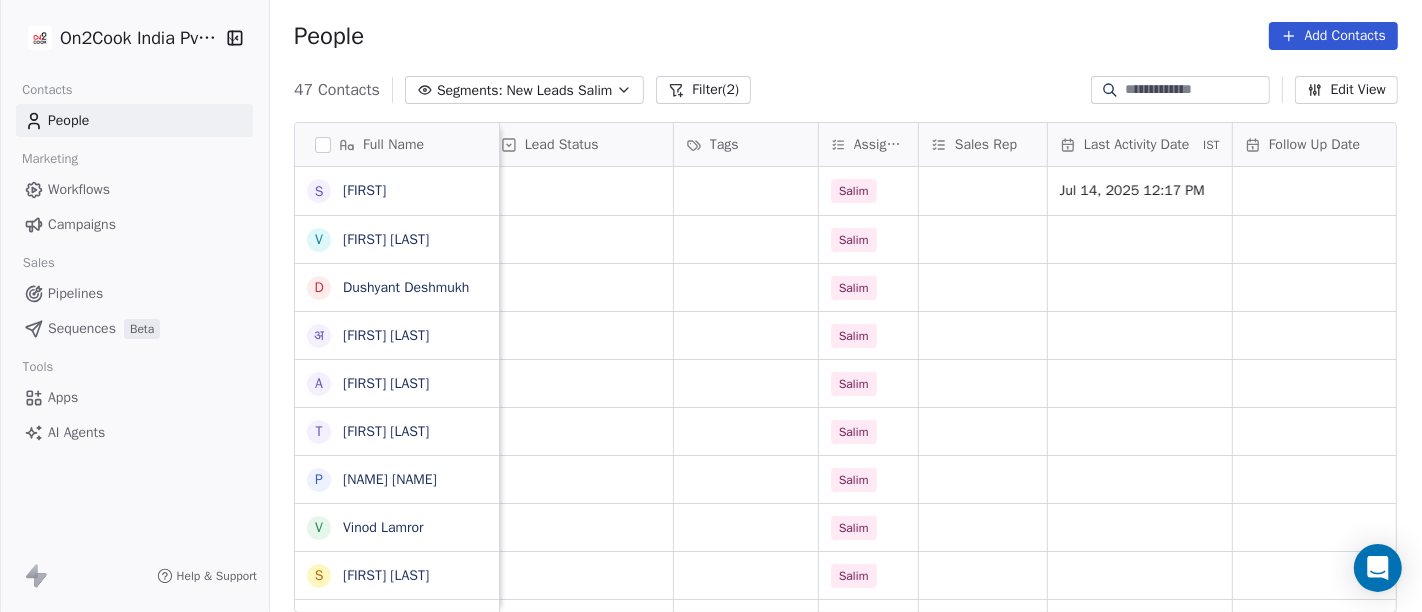 scroll, scrollTop: 0, scrollLeft: 714, axis: horizontal 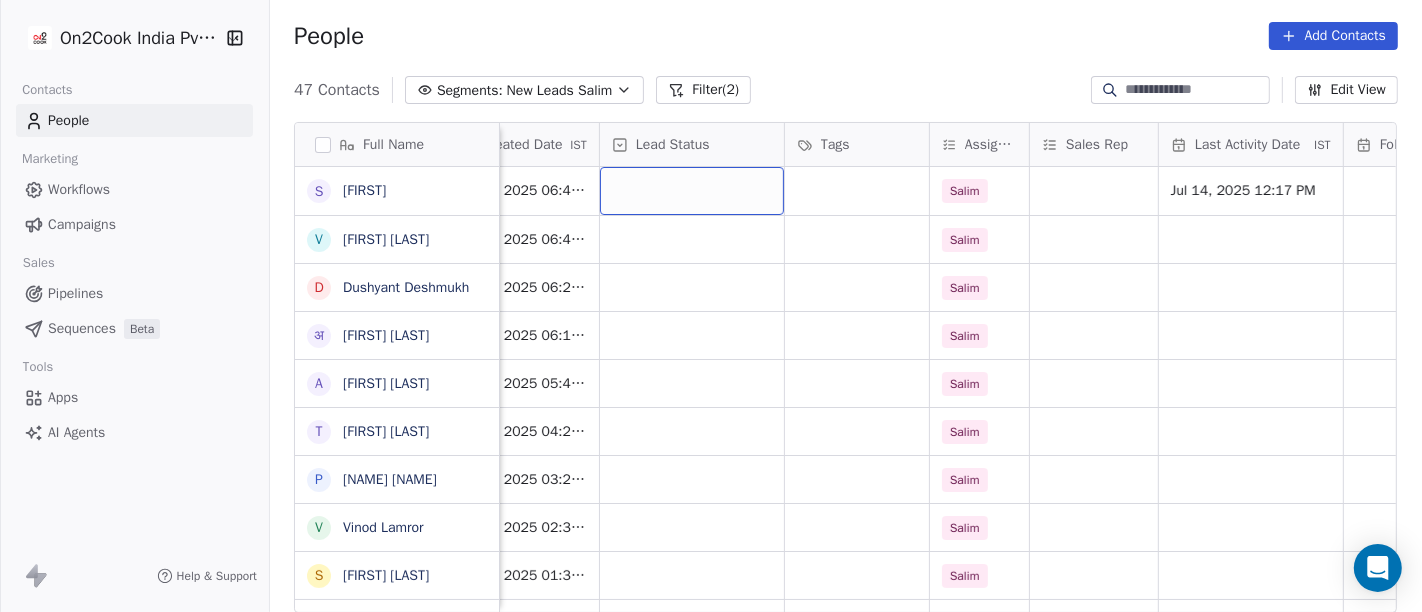 click at bounding box center (692, 191) 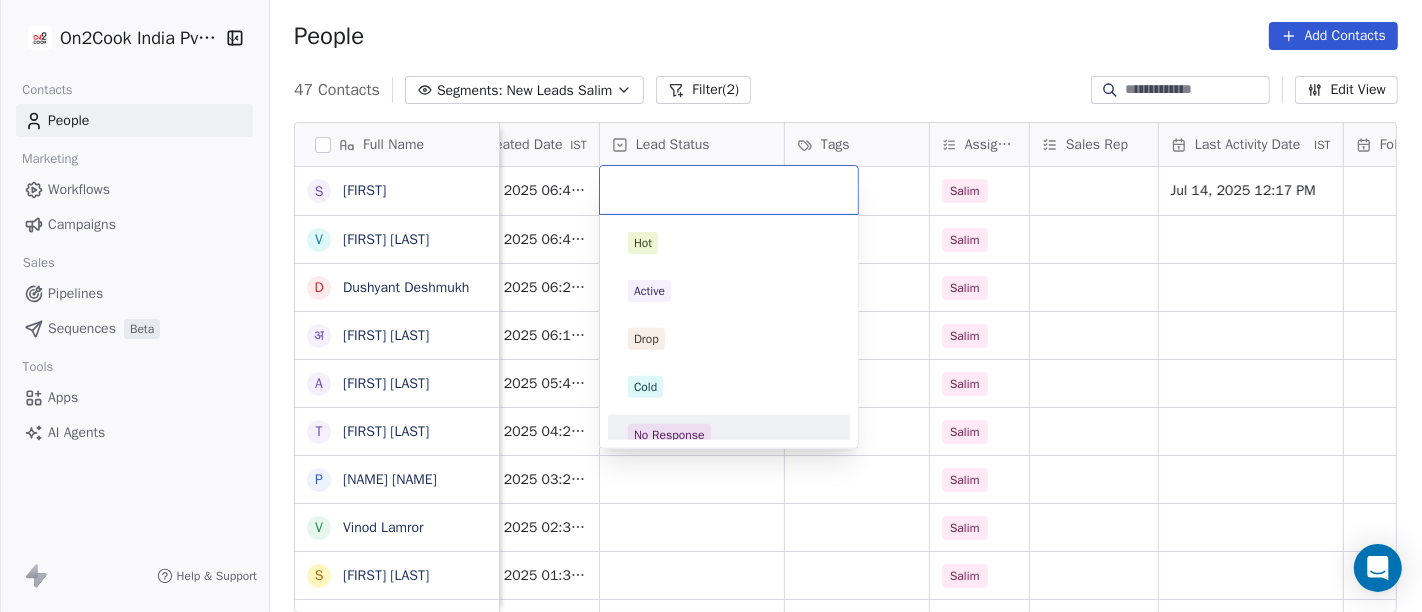 click on "No Response" at bounding box center [729, 435] 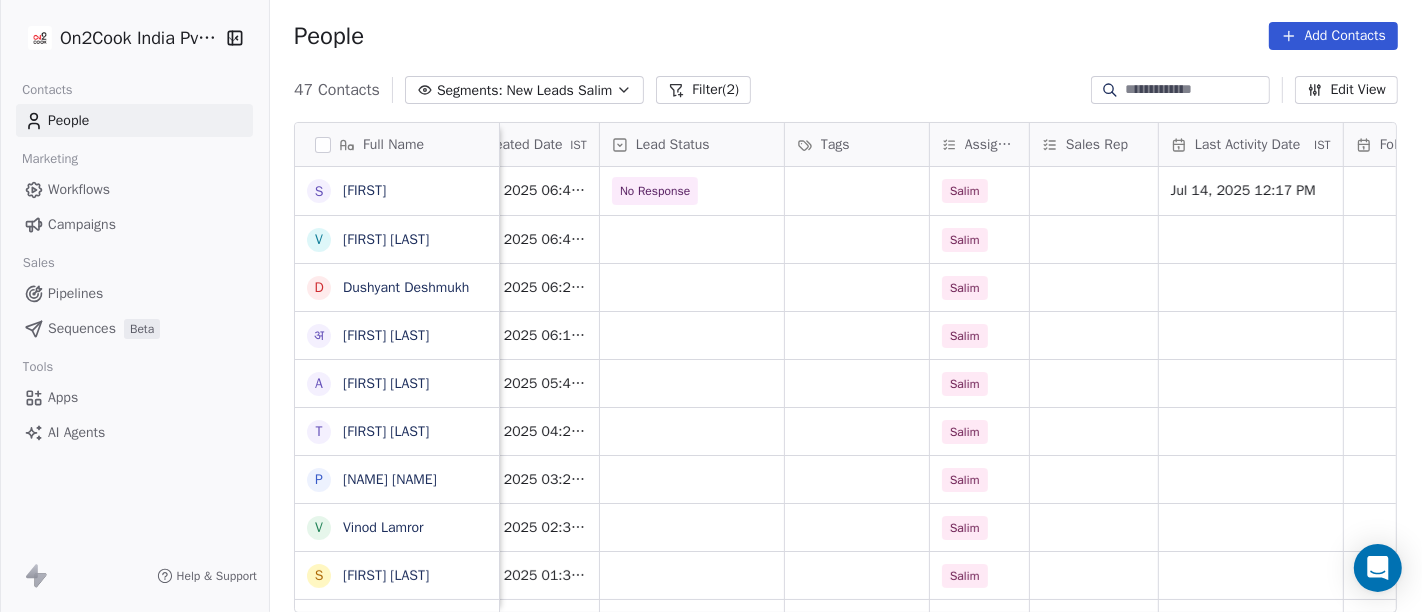 click on "People  Add Contacts" at bounding box center (846, 36) 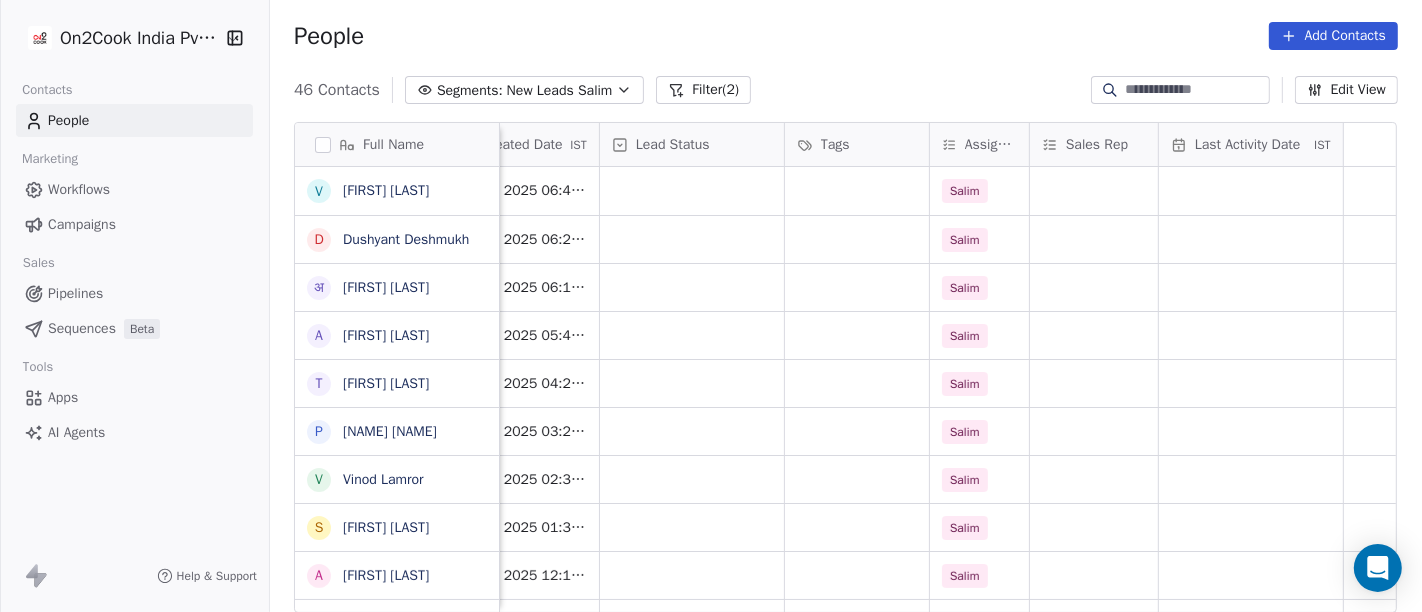 scroll, scrollTop: 0, scrollLeft: 0, axis: both 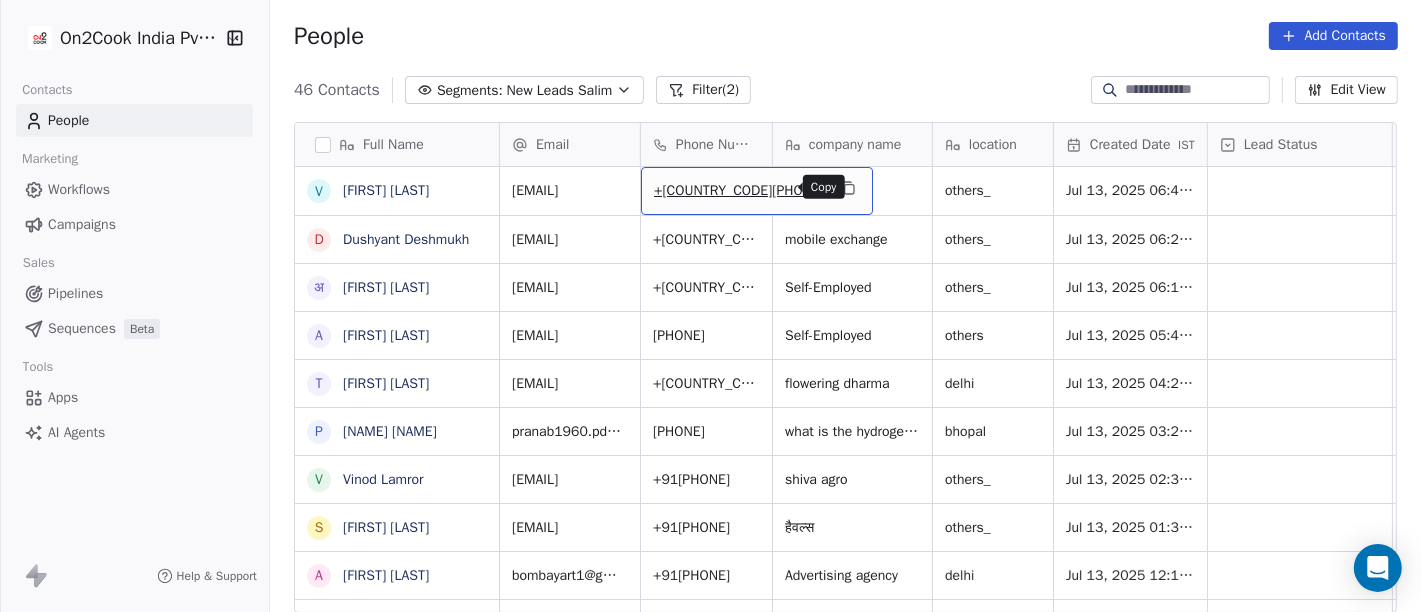 click 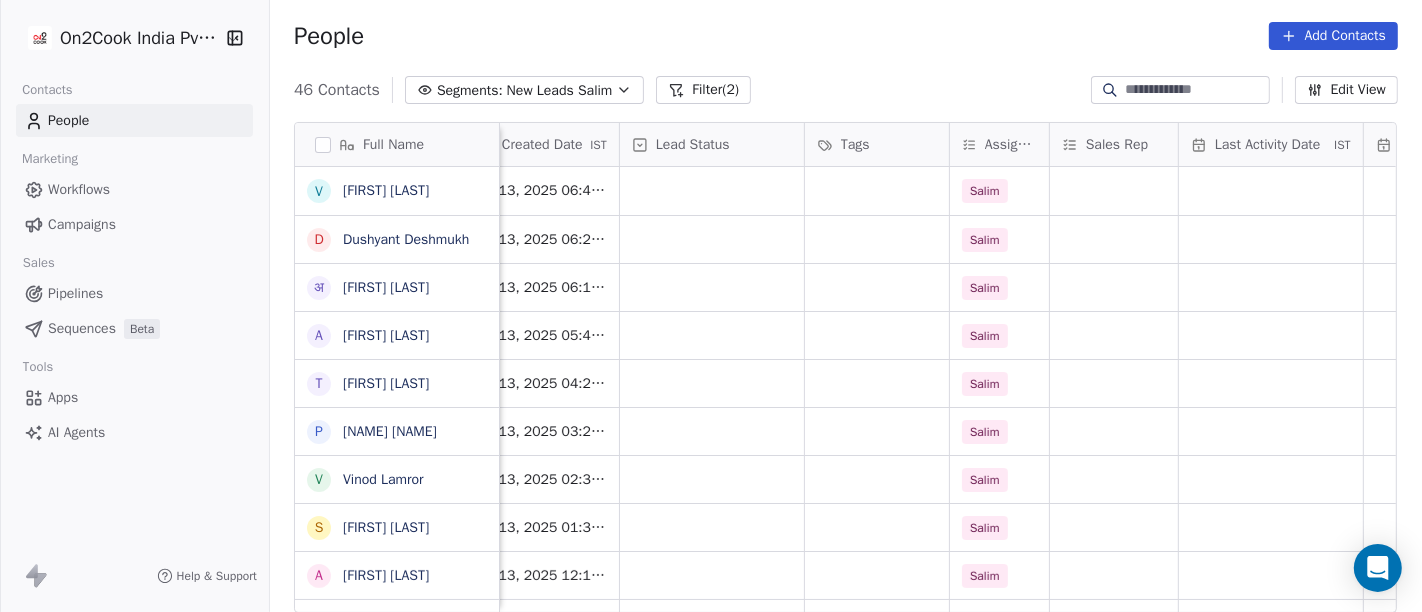 scroll, scrollTop: 0, scrollLeft: 831, axis: horizontal 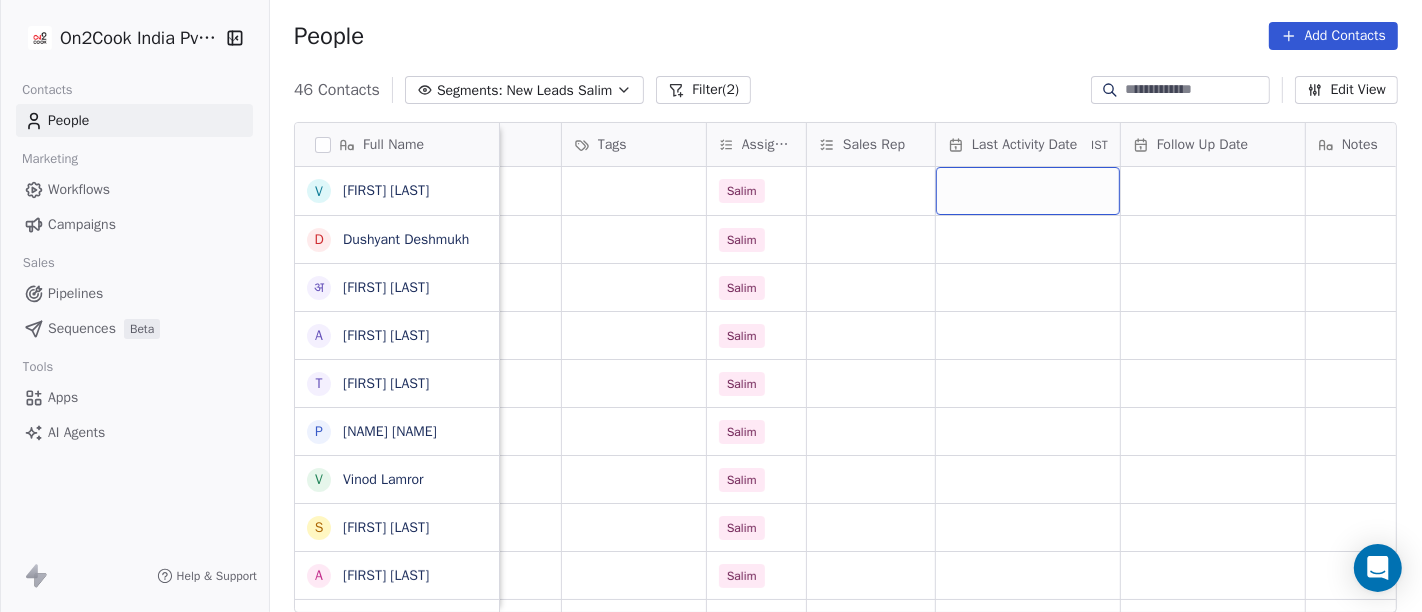 click at bounding box center (1028, 191) 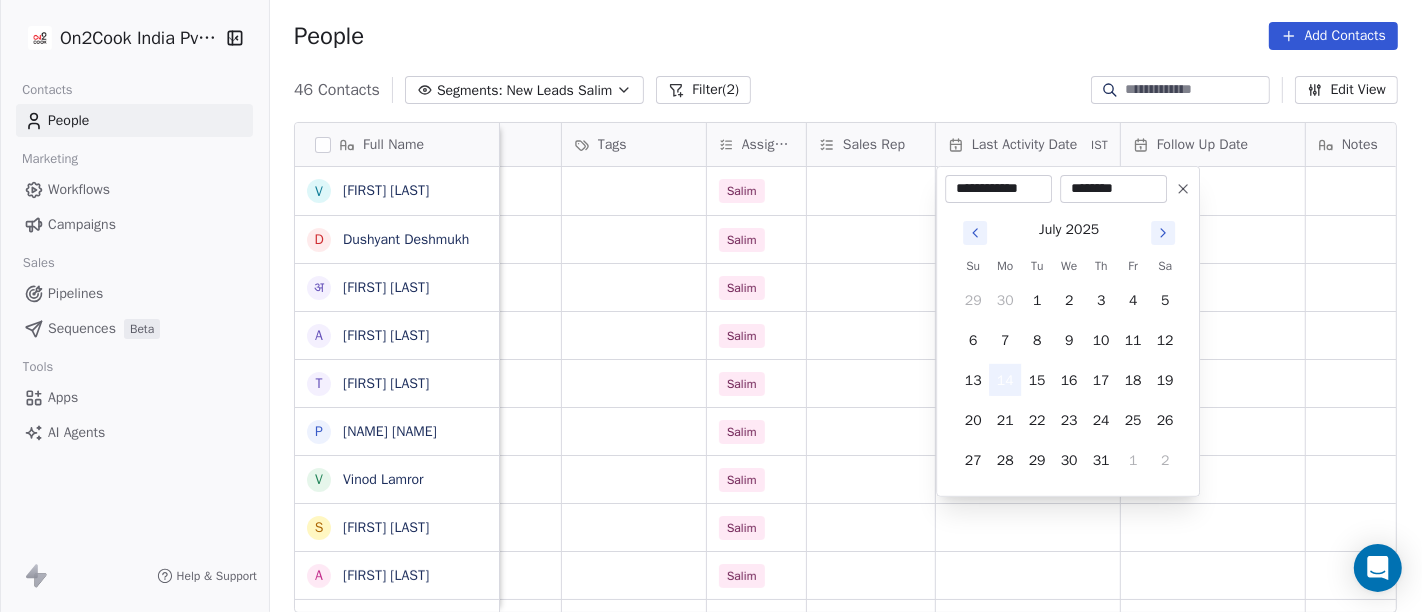 click on "14" at bounding box center [1005, 380] 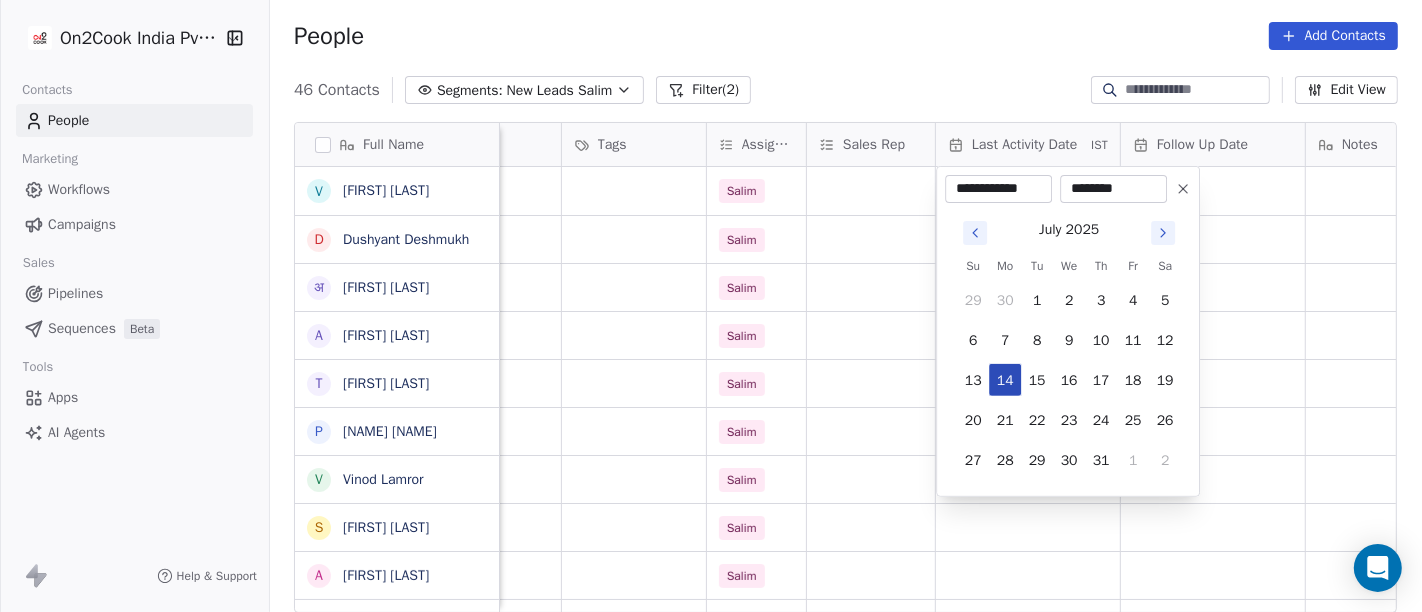 click on "14" at bounding box center [1005, 380] 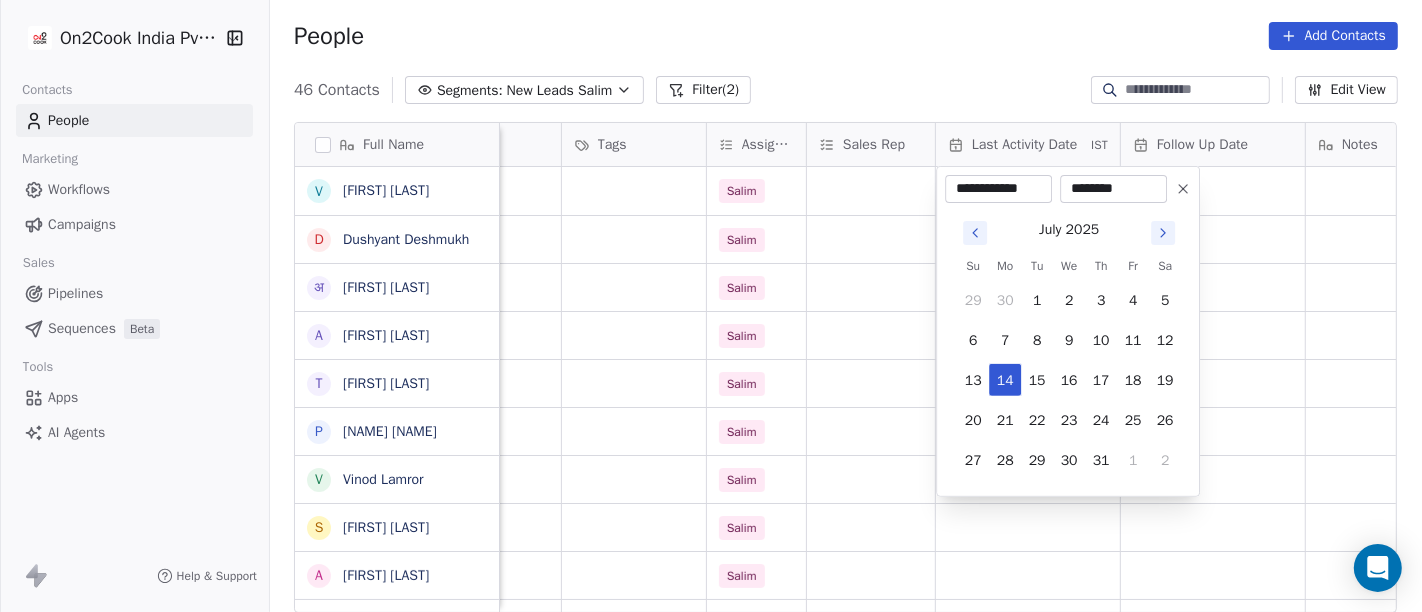 click on "On2Cook India Pvt. Ltd. Contacts People Marketing Workflows Campaigns Sales Pipelines Sequences Beta Tools Apps AI Agents Help & Support People  Add Contacts 46 Contacts Segments: New Leads Salim Filter  (2) Edit View Tag Add to Sequence Full Name v [NAME] D [NAME] अ [NAME] A [NAME] T [NAME] P [NAME] V [NAME] S [NAME] A [NAME] N [NAME] V [NAME] M [NAME] P [NAME] A [NAME] a [NAME] b [NAME] N [NAME] A [NAME] J [NAME] A [NAME] D [NAME] K [NAME] v [NAME] T [NAME] A [NAME] B [NAME] N [NAME] [NAME] B [NAME] V [NAME] [NAME] N [NAME] [NAME] S [NAME] company name location Created Date IST Lead Status Tags Assignee Sales Rep Last Activity Date IST Follow Up Date Notes Call Attempts Website zomato link   rkbs others_ Jul 13, 2025 06:41 PM Salim   mobile exchange others_ Jul 13, 2025 06:24 PM Salim" at bounding box center [711, 306] 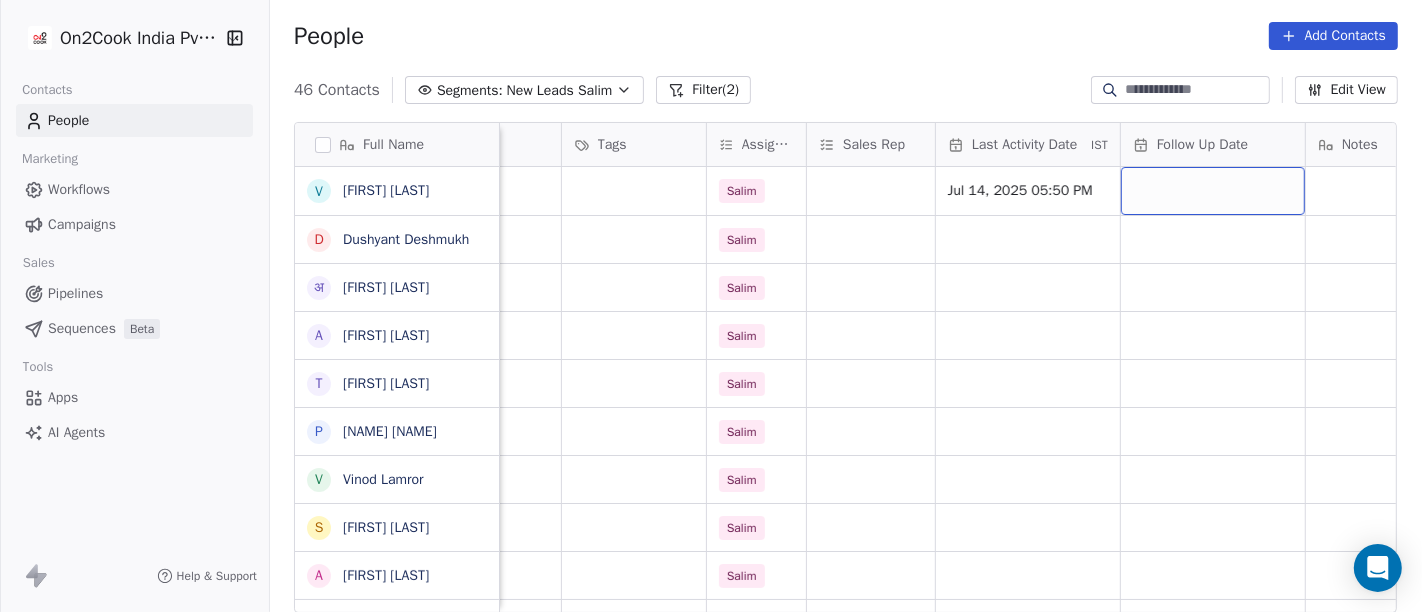 click at bounding box center (1213, 191) 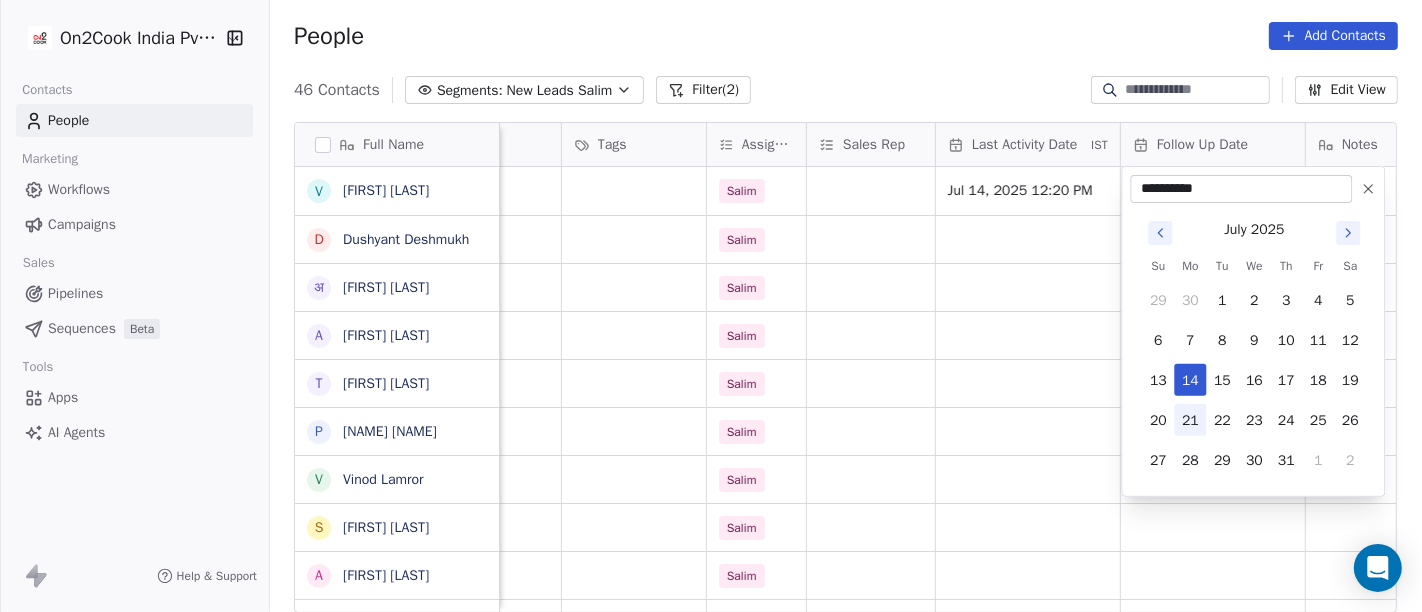 click on "21" at bounding box center [1190, 420] 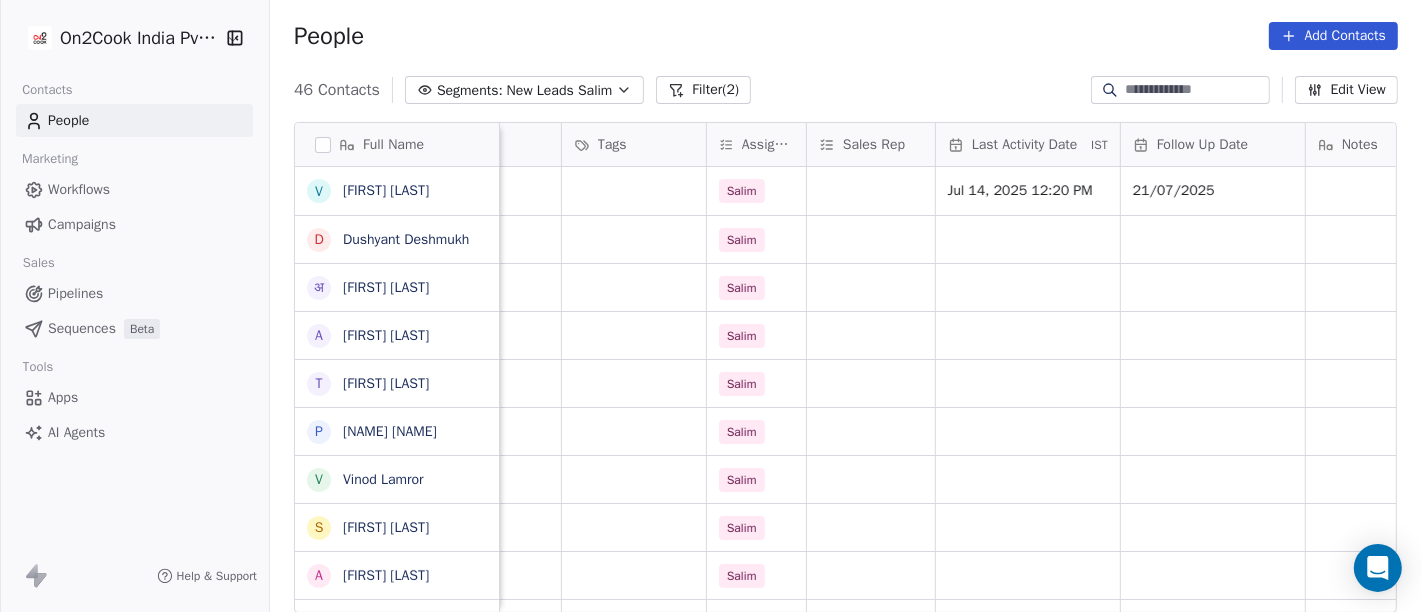 scroll, scrollTop: 0, scrollLeft: 1097, axis: horizontal 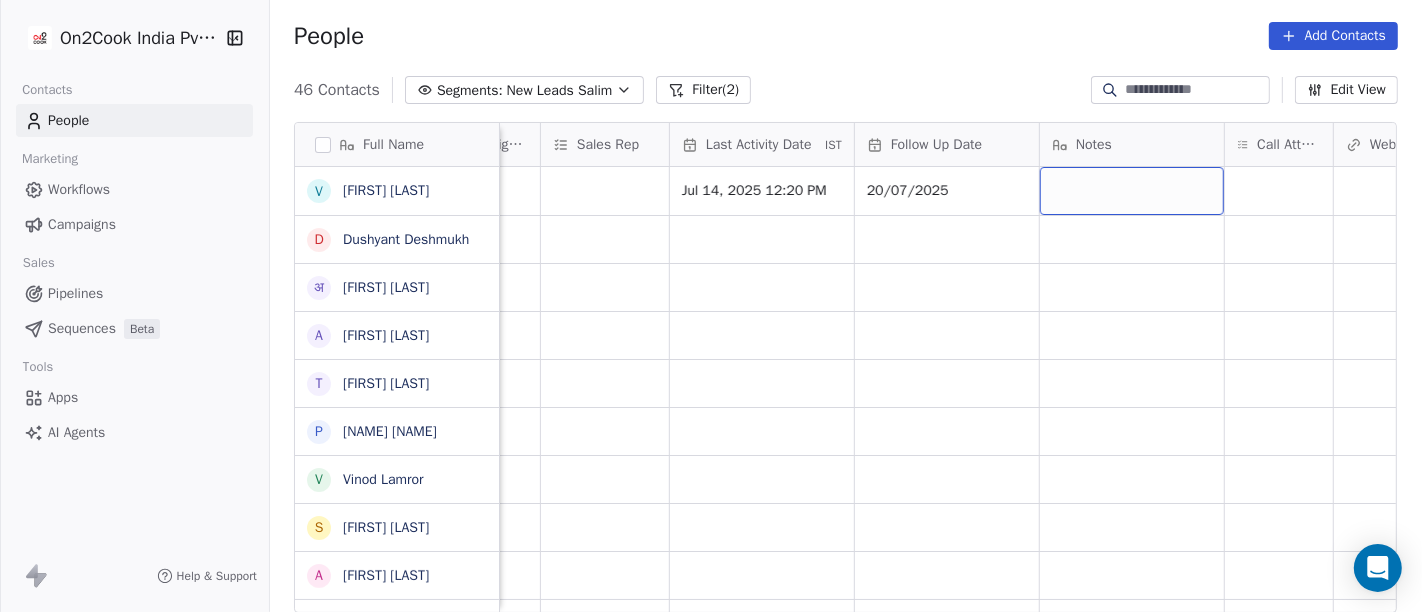 click at bounding box center (1132, 191) 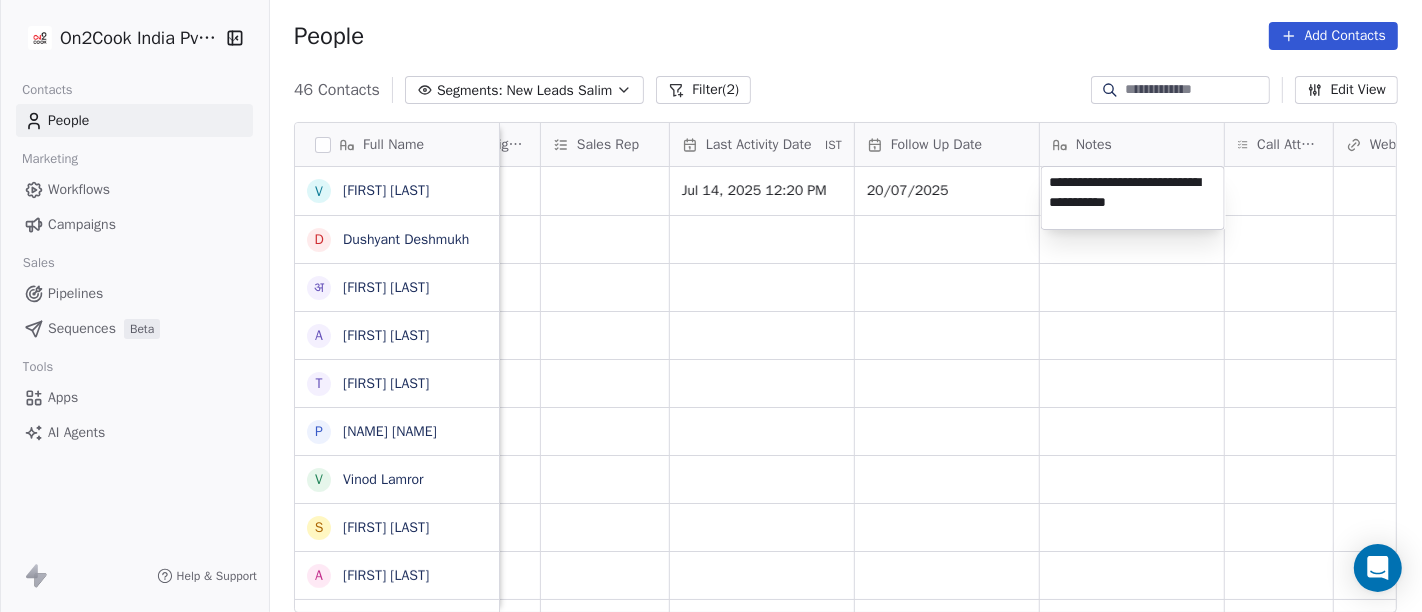 type on "**********" 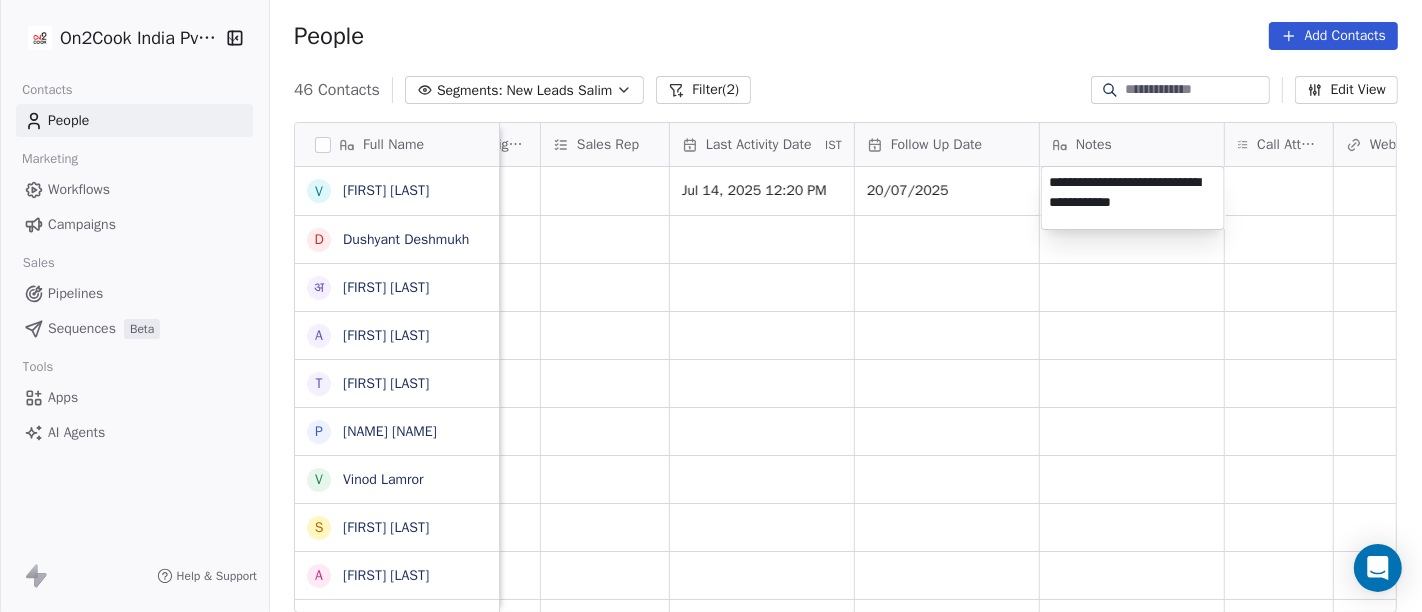 click on "On2Cook India Pvt. Ltd. Contacts People Marketing Workflows Campaigns Sales Pipelines Sequences Beta Tools Apps AI Agents Help & Support People  Add Contacts 46 Contacts Segments: New Leads Salim Filter  (2) Edit View Tag Add to Sequence Full Name v [NAME] D [NAME] अ [NAME] A [NAME] T [NAME] P [NAME] [NAME] S [NAME] A [NAME] N [NAME] V [NAME] M [NAME] P [NAME] A [NAME] a [NAME] b [NAME] N [NAME] [NAME] A [NAME] J [NAME] A [NAME] D [NAME] K [NAME] v [NAME] T [NAME] A [NAME] B [NAME] N [NAME] [NAME] B [NAME] V [NAME] [NAME] N [NAME] [NAME] S [NAME] Created Date IST Lead Status Tags Assignee Sales Rep Last Activity Date IST Follow Up Date Notes Call Attempts Website zomato link outlet type Location   Jul 13, 2025 06:41 PM Salim Jul 14, 2025 12:20 PM 20/07/2025 executive_kitchens   Salim   Salim" at bounding box center [711, 306] 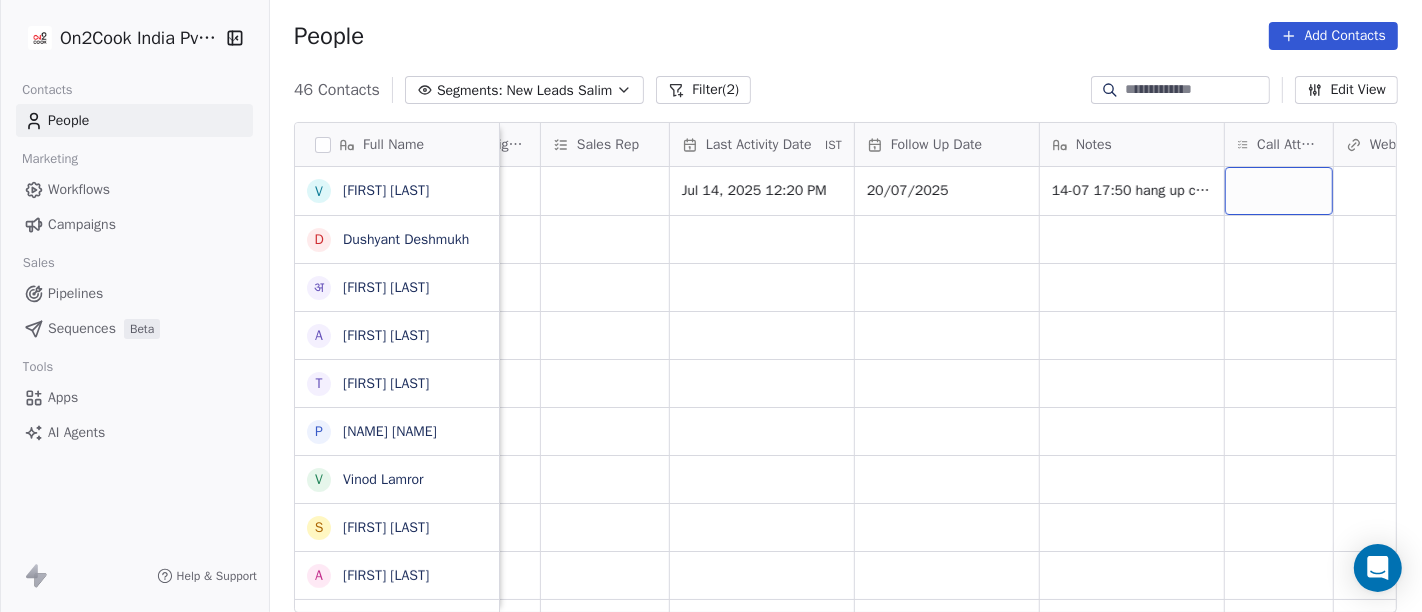 click at bounding box center [1279, 191] 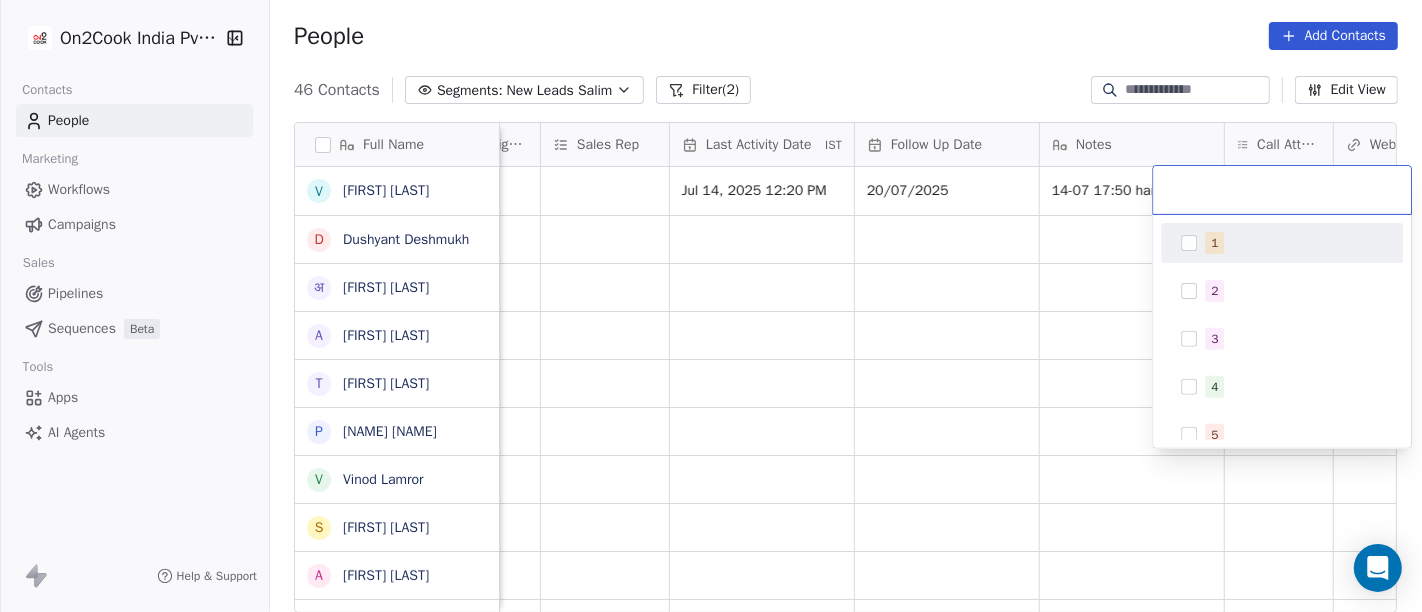 click on "1" at bounding box center [1214, 243] 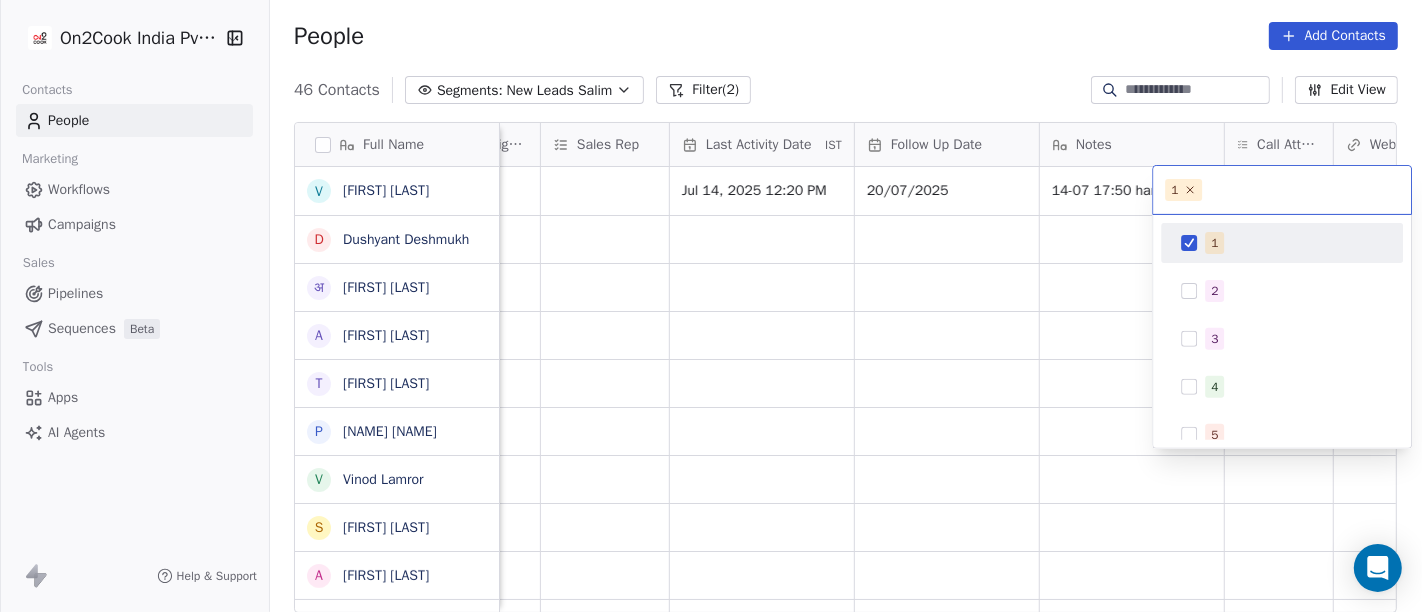 click on "On2Cook India Pvt. Ltd. Contacts People Marketing Workflows Campaigns Sales Pipelines Sequences Beta Tools Apps AI Agents Help & Support People  Add Contacts 46 Contacts Segments: New Leads Salim Filter  (2) Edit View Tag Add to Sequence Full Name v [NAME] D [NAME] अ [NAME] A [NAME] T [NAME] P [NAME] [NAME] S [NAME] A [NAME] N [NAME] V [NAME] M [NAME] P [NAME] A [NAME] a [NAME] b [NAME] N [NAME] [NAME] A [NAME] J [NAME] A [NAME] D [NAME] K [NAME] v [NAME] T [NAME] A [NAME] B [NAME] N [NAME] [NAME] B [NAME] V [NAME] [NAME] N [NAME] [NAME] S [NAME] Created Date IST Lead Status Tags Assignee Sales Rep Last Activity Date IST Follow Up Date Notes Call Attempts Website zomato link outlet type Location   Jul 13, 2025 06:41 PM Salim Jul 14, 2025 12:20 PM 20/07/2025 executive_kitchens   Salim   Salim" at bounding box center (711, 306) 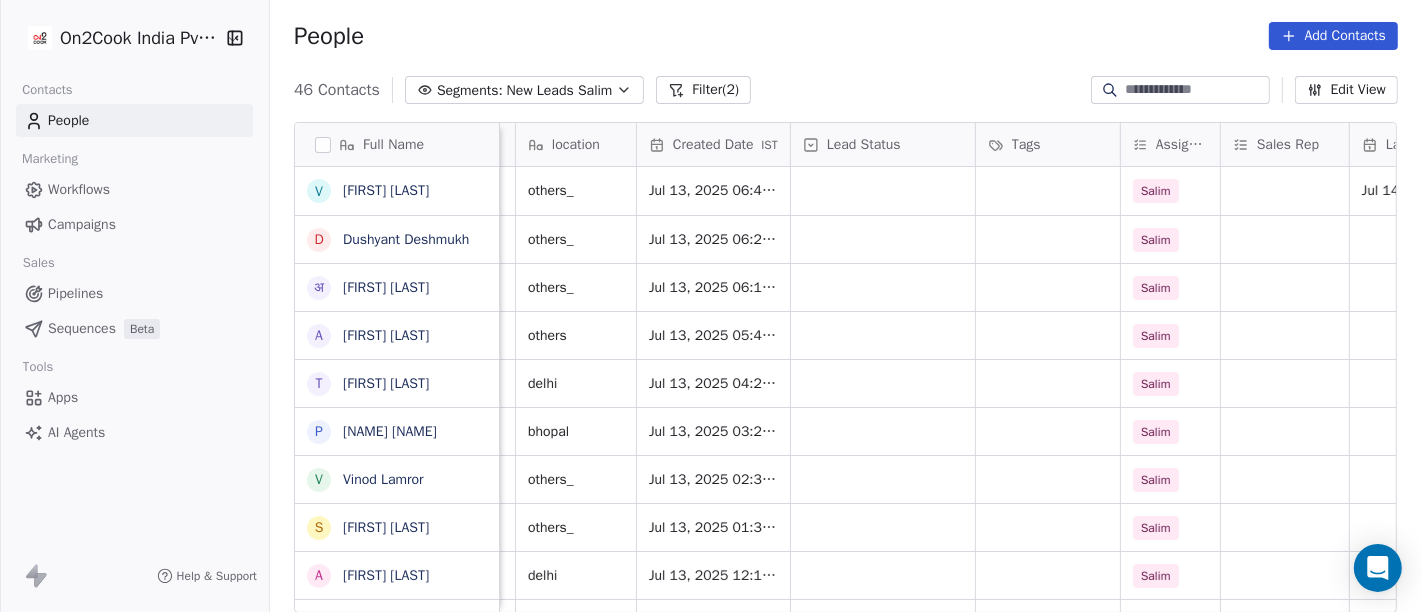 scroll, scrollTop: 1, scrollLeft: 415, axis: both 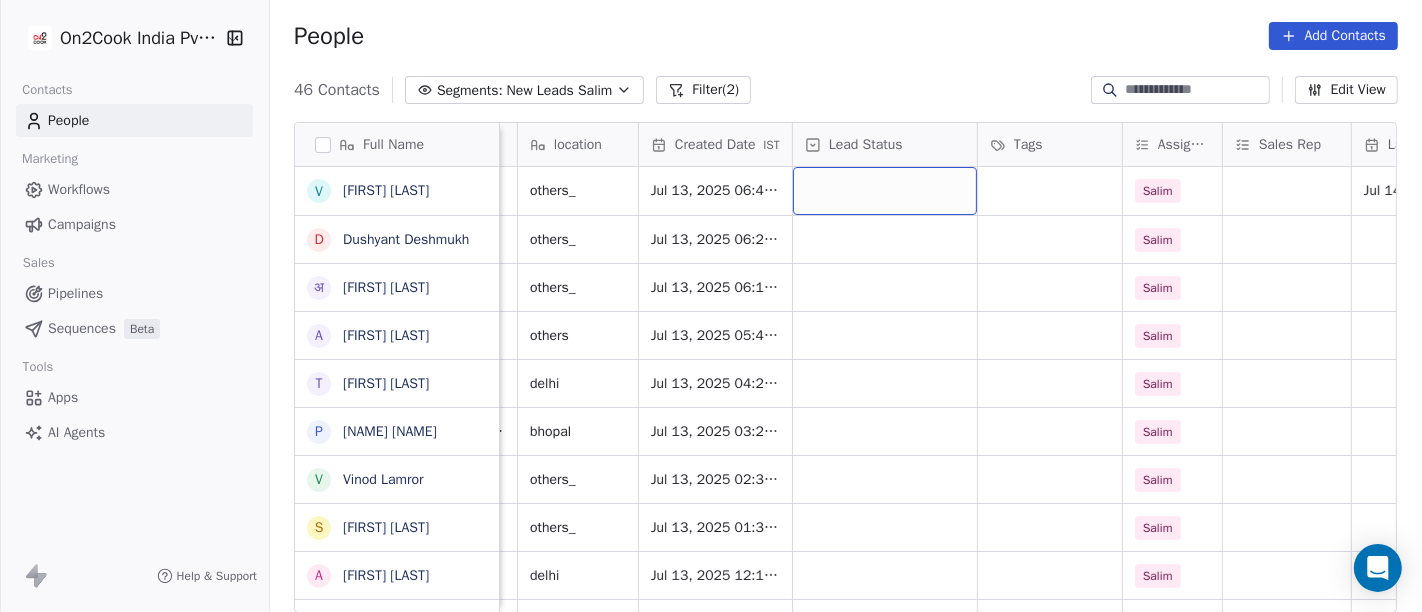 click at bounding box center [885, 191] 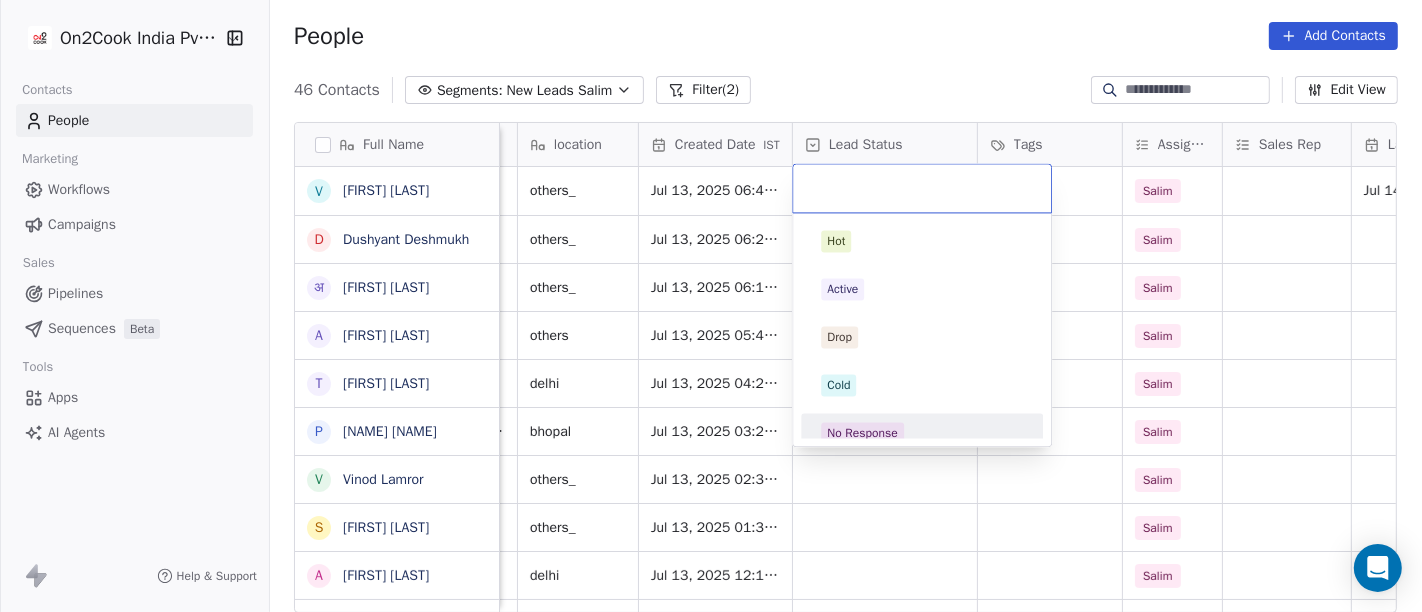 click on "No Response" at bounding box center (922, 433) 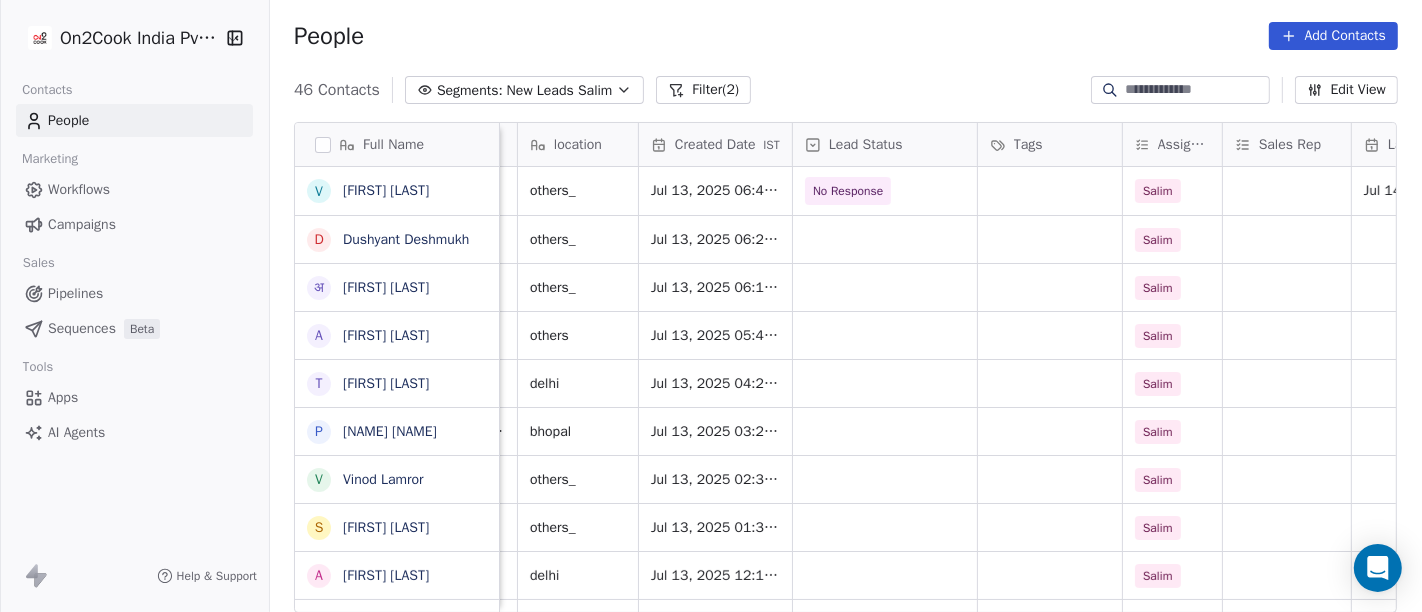 click on "People  Add Contacts" at bounding box center (846, 36) 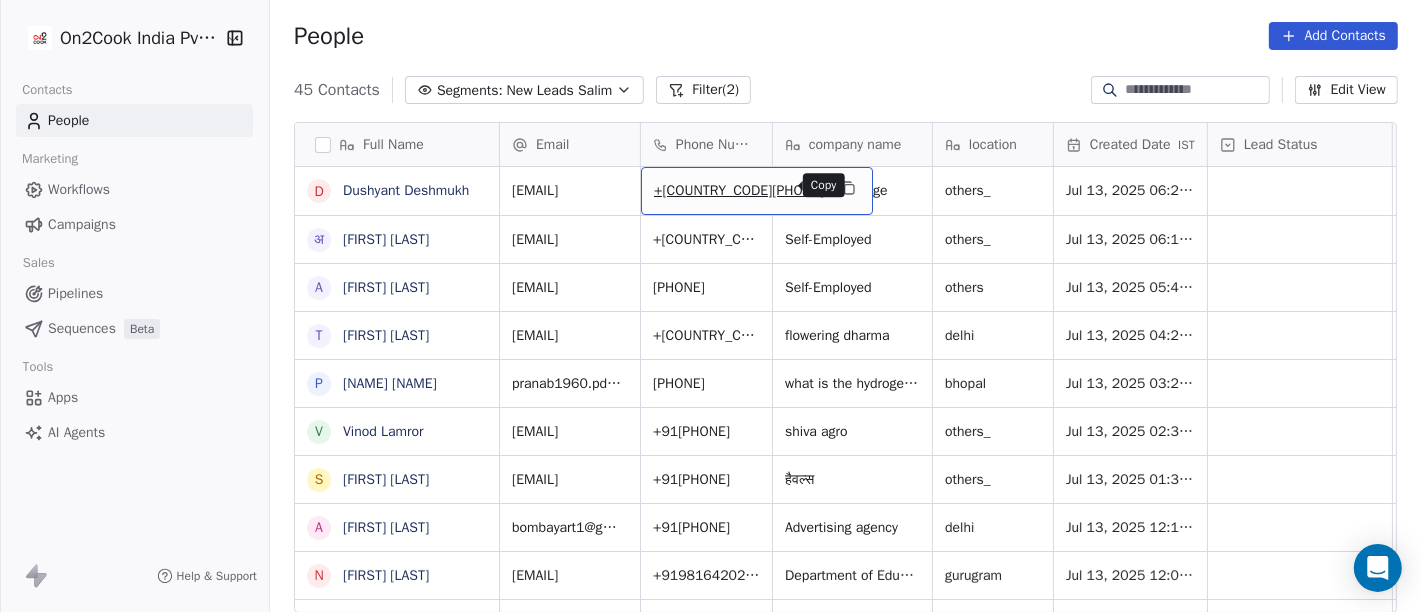 click 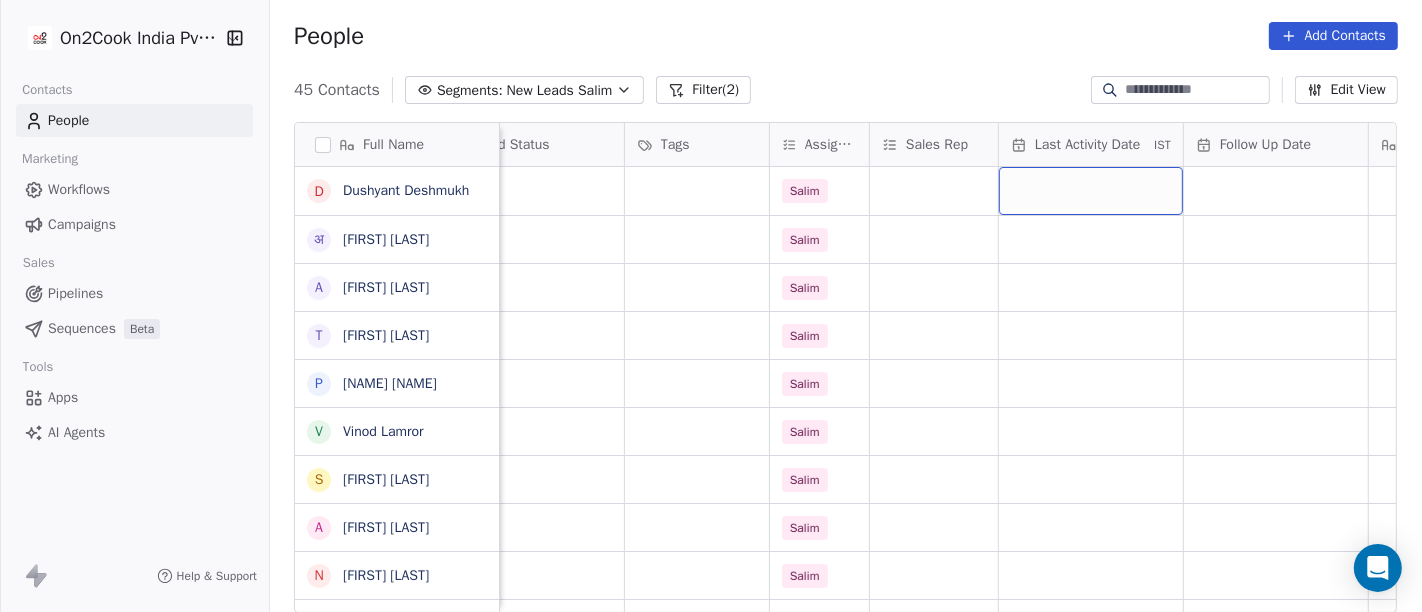 scroll, scrollTop: 0, scrollLeft: 768, axis: horizontal 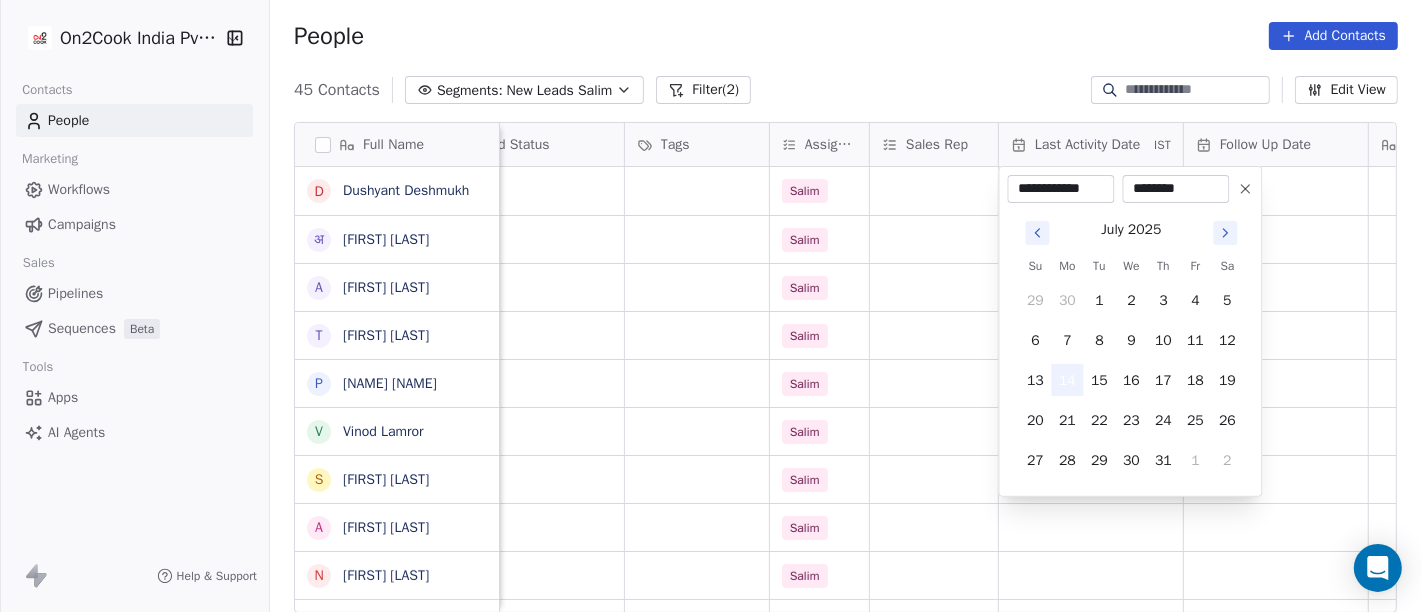 click on "14" at bounding box center [1068, 380] 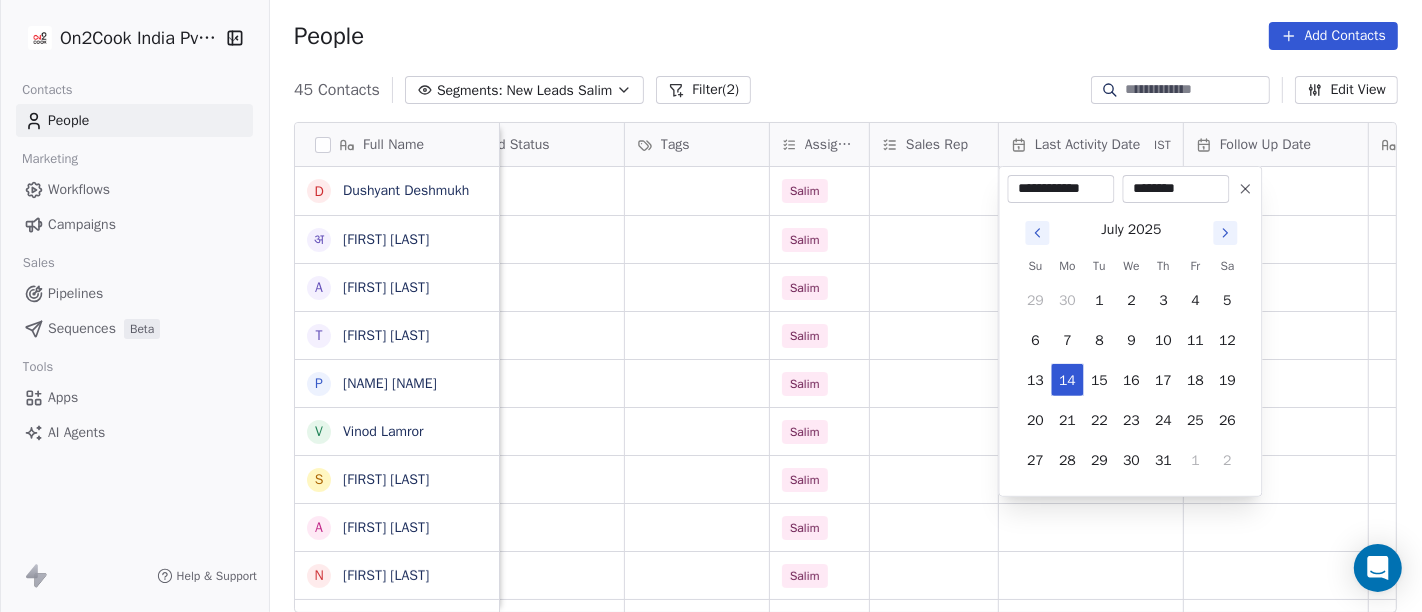 click on "On2Cook India Pvt. Ltd. Contacts People Marketing Workflows Campaigns Sales Pipelines Sequences Beta Tools Apps AI Agents Help & Support People  Add Contacts 45 Contacts Segments: New Leads [NAME] Filter  (2) Edit View Tag Add to Sequence Full Name D [FIRST] [LAST] अ A [FIRST] [LAST] A [FIRST] [LAST] T [FIRST] [LAST] P [FIRST] [LAST] V [FIRST] [LAST] S [FIRST] [LAST] A [FIRST] [LAST] N [FIRST] [LAST] V [FIRST] [LAST] M [FIRST] [LAST] P [FIRST] [LAST] A [FIRST] [LAST] a [FIRST] [LAST] N [FIRST] [LAST] A [FIRST] [LAST] J [FIRST] [LAST] A [FIRST] [LAST] D [FIRST] [LAST] K [FIRST] [LAST] v [FIRST] [LAST] T [FIRST] [LAST] A [FIRST] [LAST] B [FIRST] [LAST] N [FIRST] [LAST] Nareshbhaisukhadiya Nareshbhaisukhadiya B [FIRST] [LAST] V [FIRST] [LAST] N [FIRST] [LAST] S [FIRST] [LAST] V [FIRST] [LAST] company name location Created Date IST Lead Status Tags Assignee Sales Rep Last Activity Date IST Follow Up Date Notes Call Attempts Website zomato link   mobile exchange others_ Jul 13, 2025 06:24 PM [NAME]   Self-Employed others_ [NAME]   others" at bounding box center [711, 306] 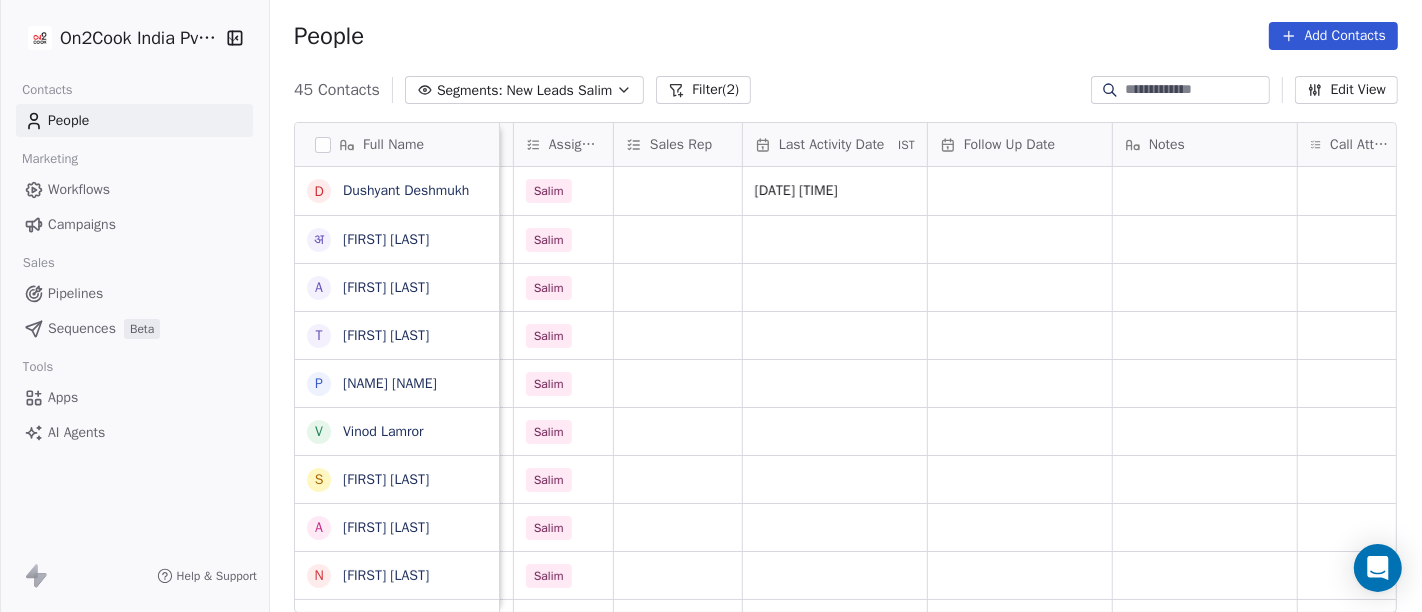 scroll, scrollTop: 0, scrollLeft: 1100, axis: horizontal 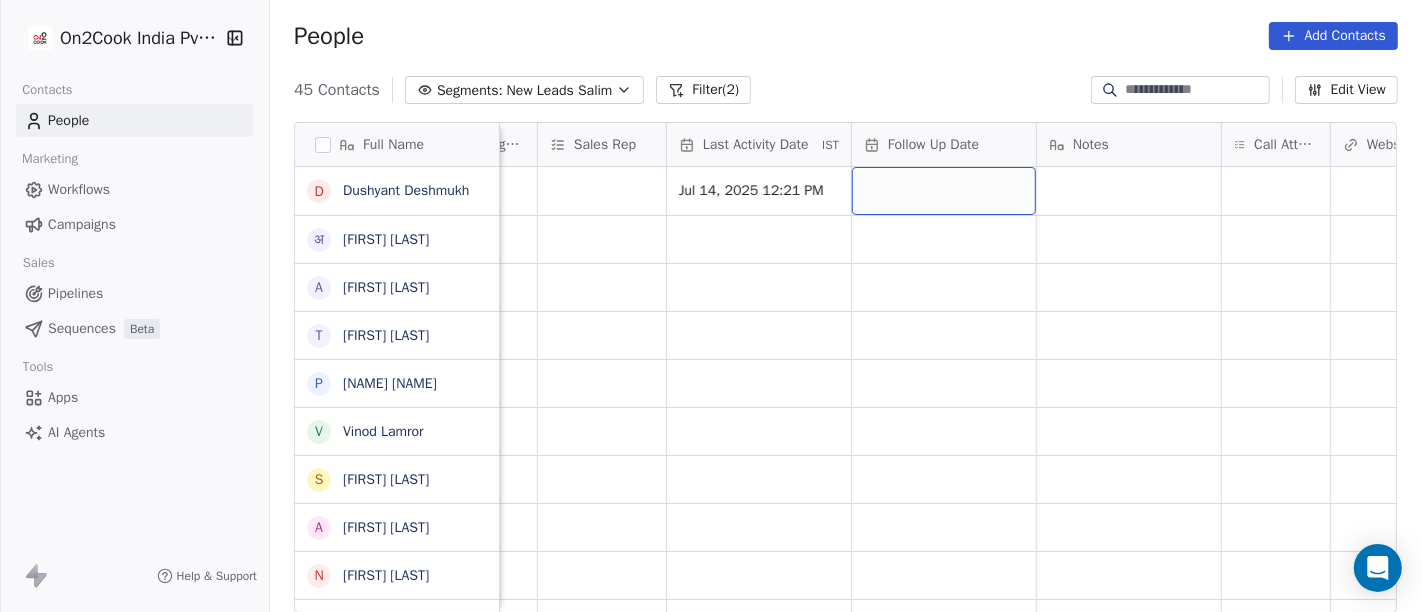 click at bounding box center (944, 191) 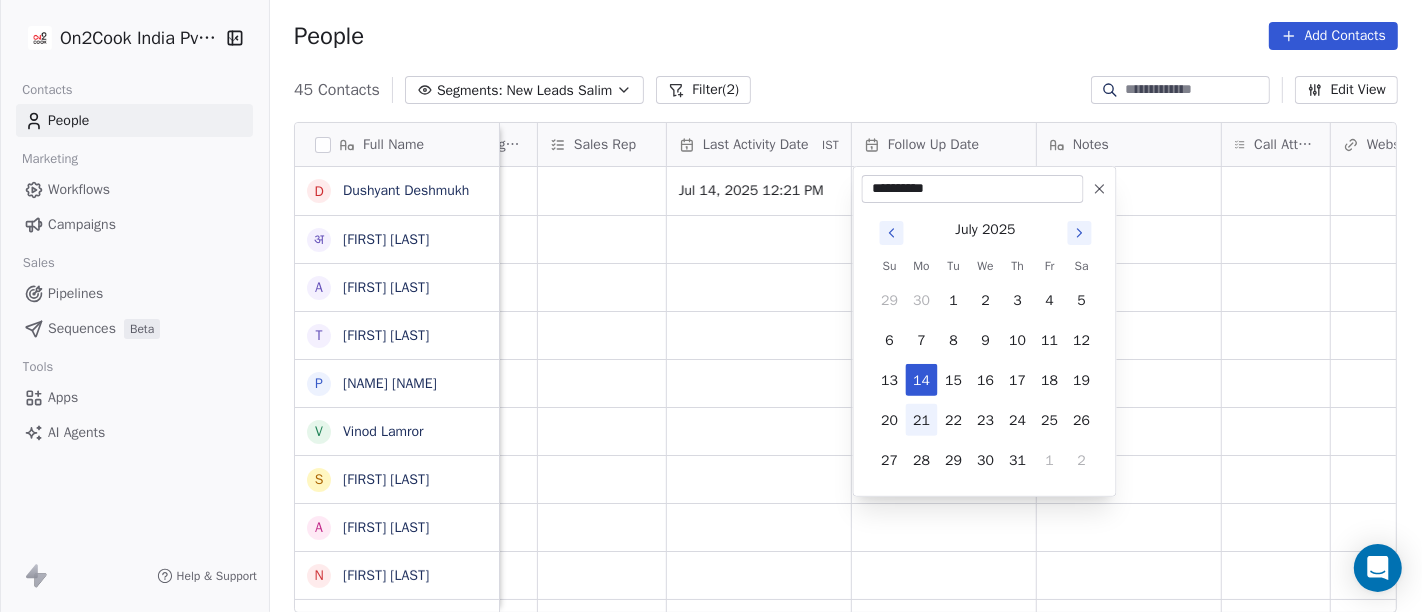 click on "21" at bounding box center [922, 420] 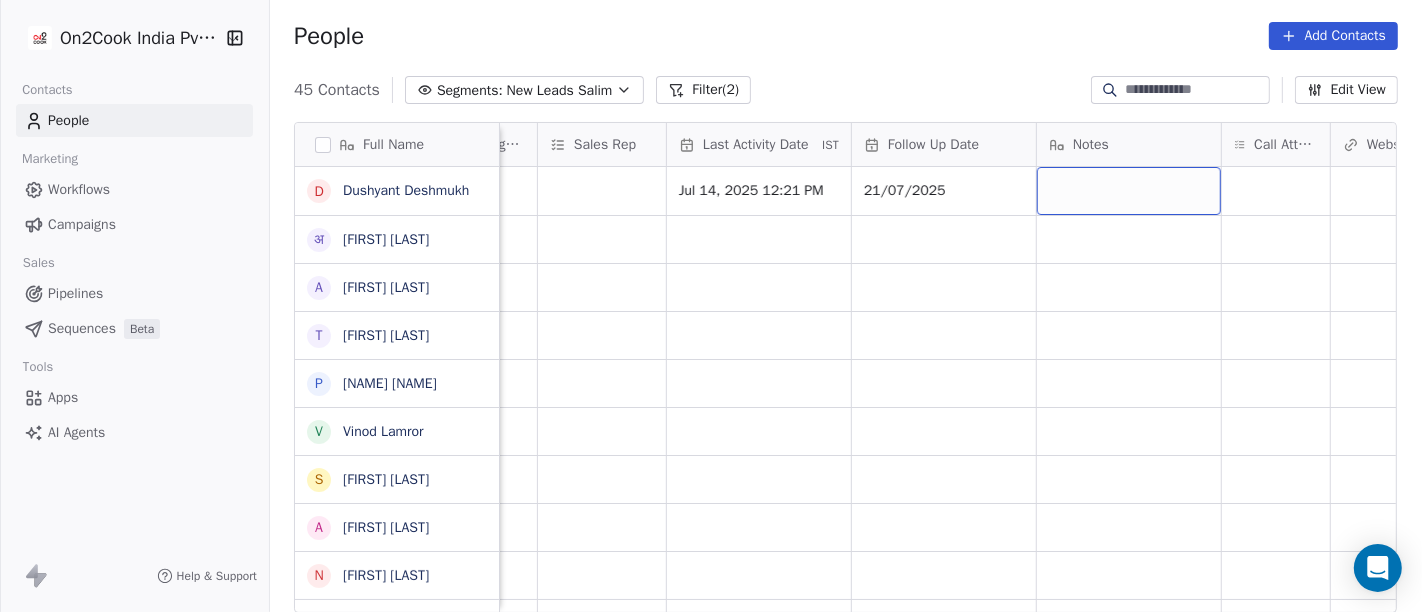 click at bounding box center [1129, 191] 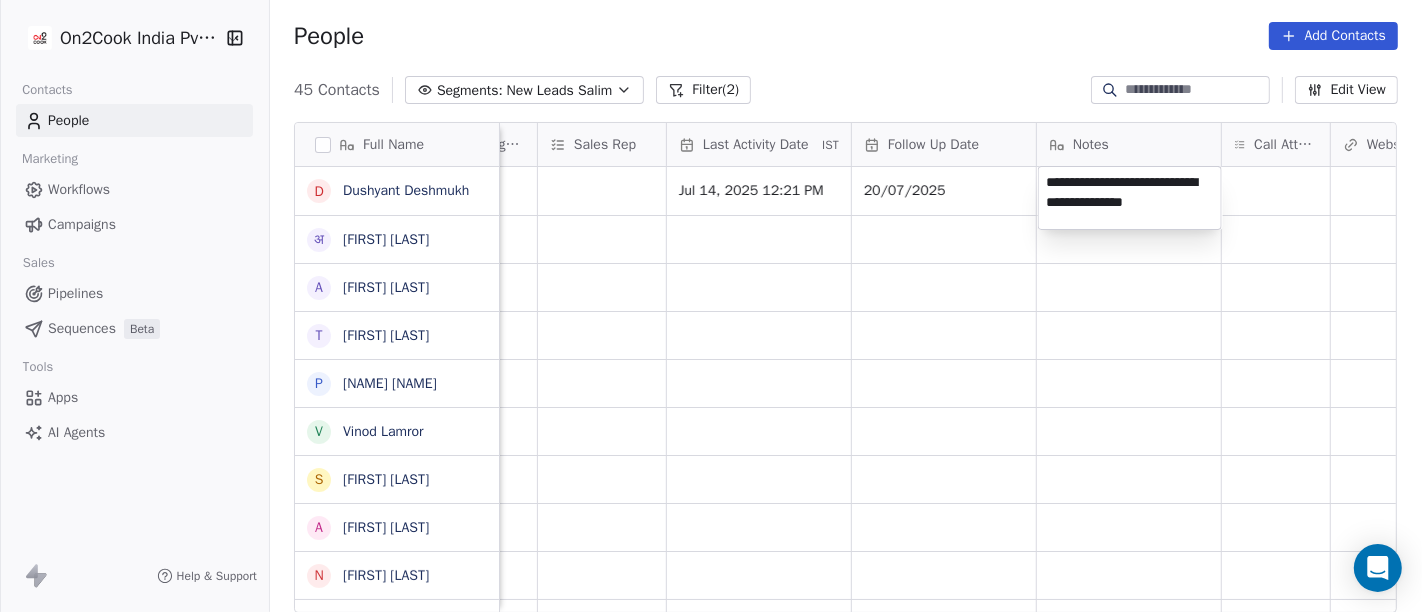 type on "**********" 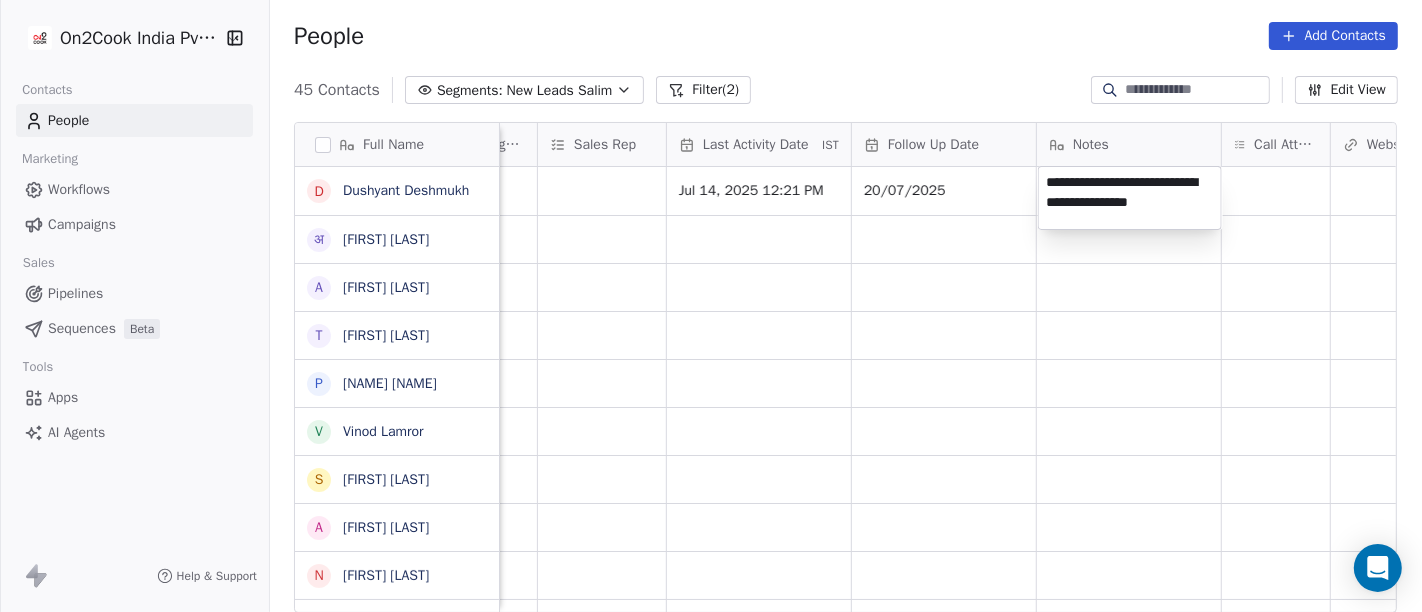 click on "On2Cook India Pvt. Ltd. Contacts People Marketing Workflows Campaigns Sales Pipelines Sequences Beta Tools Apps AI Agents Help & Support People  Add Contacts 45 Contacts Segments: New Leads Salim Filter  (2) Edit View Tag Add to Sequence Full Name D [NAME] अ [NAME] A [NAME] T [NAME] P [NAME] V [NAME] S [NAME] A [NAME] N [NAME] V [NAME] M [NAME] P [NAME] A [NAME] a [NAME] b [NAME] N [NAME] A [NAME] J [NAME] A [NAME] D [NAME] K [NAME] v [NAME] T [NAME] A [NAME] B [NAME] N [NAME] [NAME] B [NAME] V [NAME] [NAME] N [NAME] [NAME] S [NAME] V [NAME] [NAME] Created Date IST Lead Status Tags Assignee Sales Rep Last Activity Date IST Follow Up Date Notes Call Attempts Website zomato link outlet type Location   Jul 13, 2025 06:24 PM Salim Jul 14, 2025 12:21 PM 20/07/2025 restaurants   Jul 13, 2025 06:11 PM" at bounding box center [711, 306] 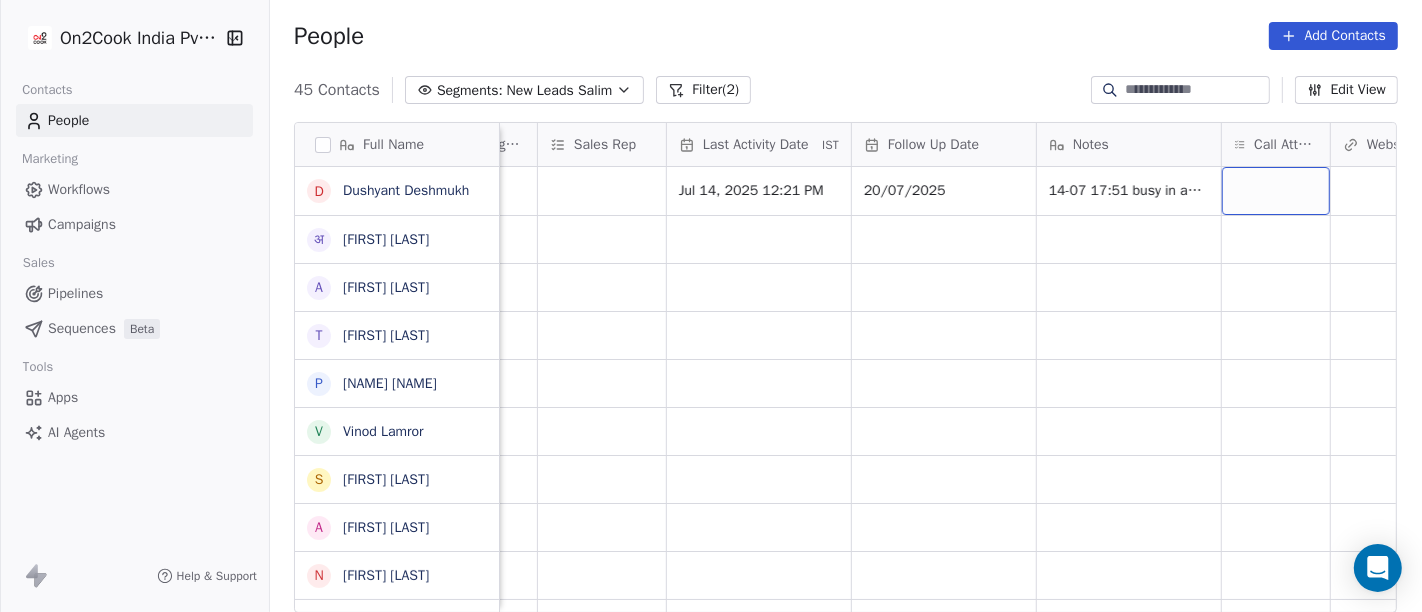 click at bounding box center [1276, 191] 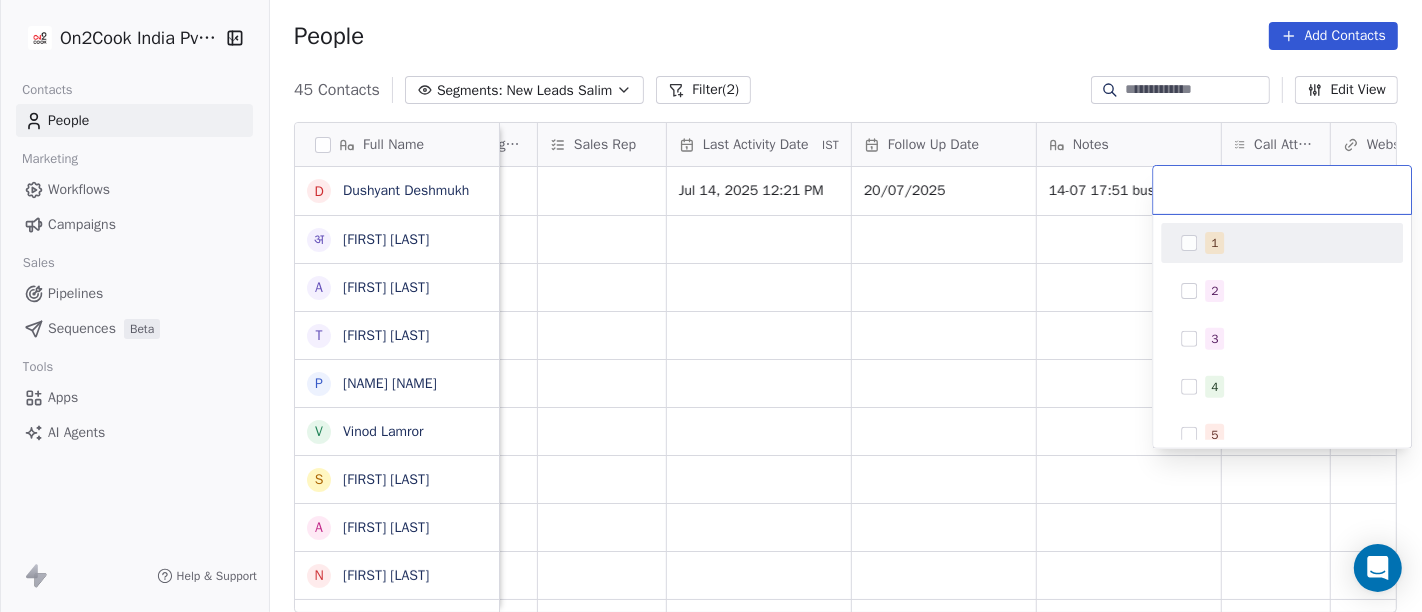 click on "1" at bounding box center [1214, 243] 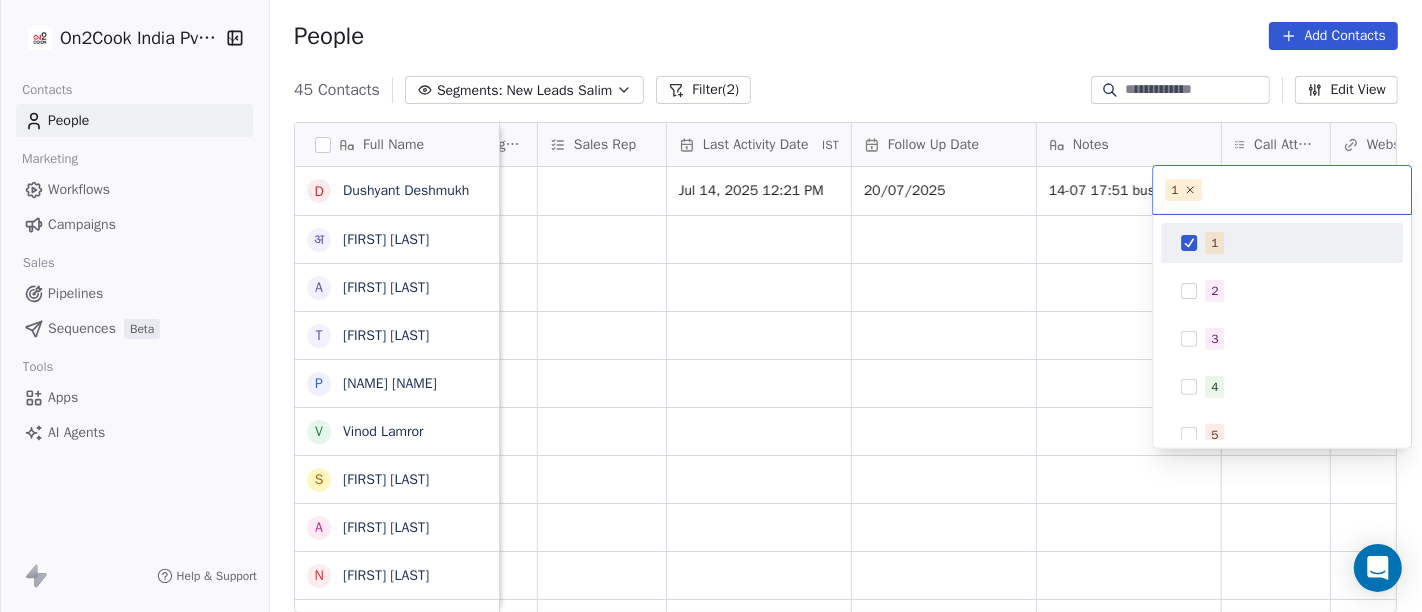 click on "On2Cook India Pvt. Ltd. Contacts People Marketing Workflows Campaigns Sales Pipelines Sequences Beta Tools Apps AI Agents Help & Support People  Add Contacts 45 Contacts Segments: New Leads Salim Filter  (2) Edit View Tag Add to Sequence Full Name D [NAME] अ [NAME] A [NAME] T [NAME] P [NAME] V [NAME] S [NAME] A [NAME] N [NAME] V [NAME] M [NAME] P [NAME] A [NAME] a [NAME] b [NAME] N [NAME] A [NAME] J [NAME] A [NAME] D [NAME] K [NAME] v [NAME] T [NAME] A [NAME] B [NAME] N [NAME] [NAME] B [NAME] V [NAME] [NAME] N [NAME] [NAME] S [NAME] V [NAME] [NAME] Created Date IST Lead Status Tags Assignee Sales Rep Last Activity Date IST Follow Up Date Notes Call Attempts Website zomato link outlet type Location   Jul 13, 2025 06:24 PM Salim Jul 14, 2025 12:21 PM 20/07/2025 restaurants   Jul 13, 2025 06:11 PM" at bounding box center [711, 306] 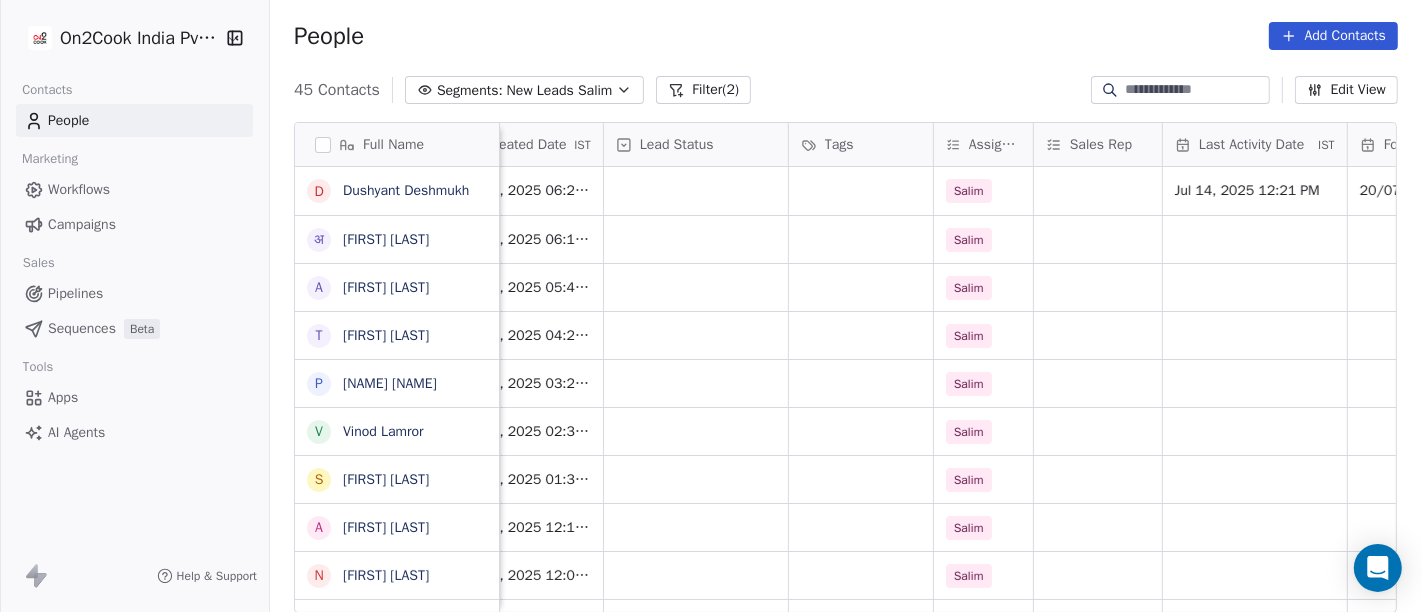 scroll, scrollTop: 2, scrollLeft: 554, axis: both 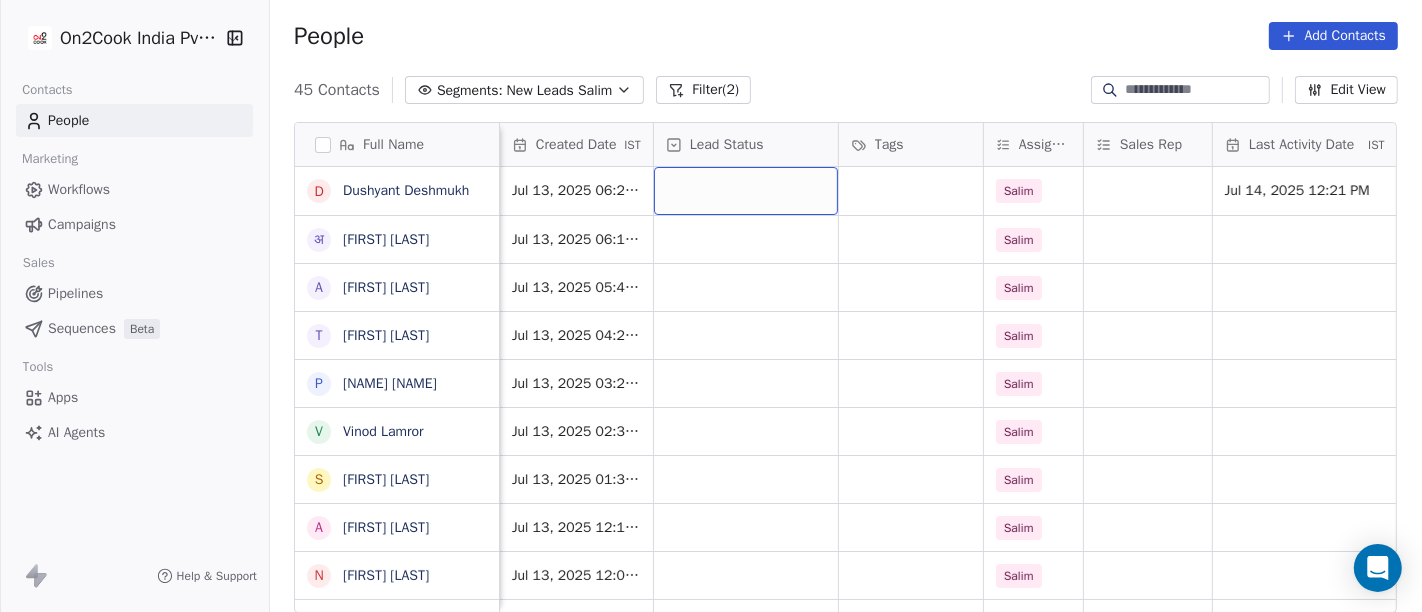 click at bounding box center (746, 191) 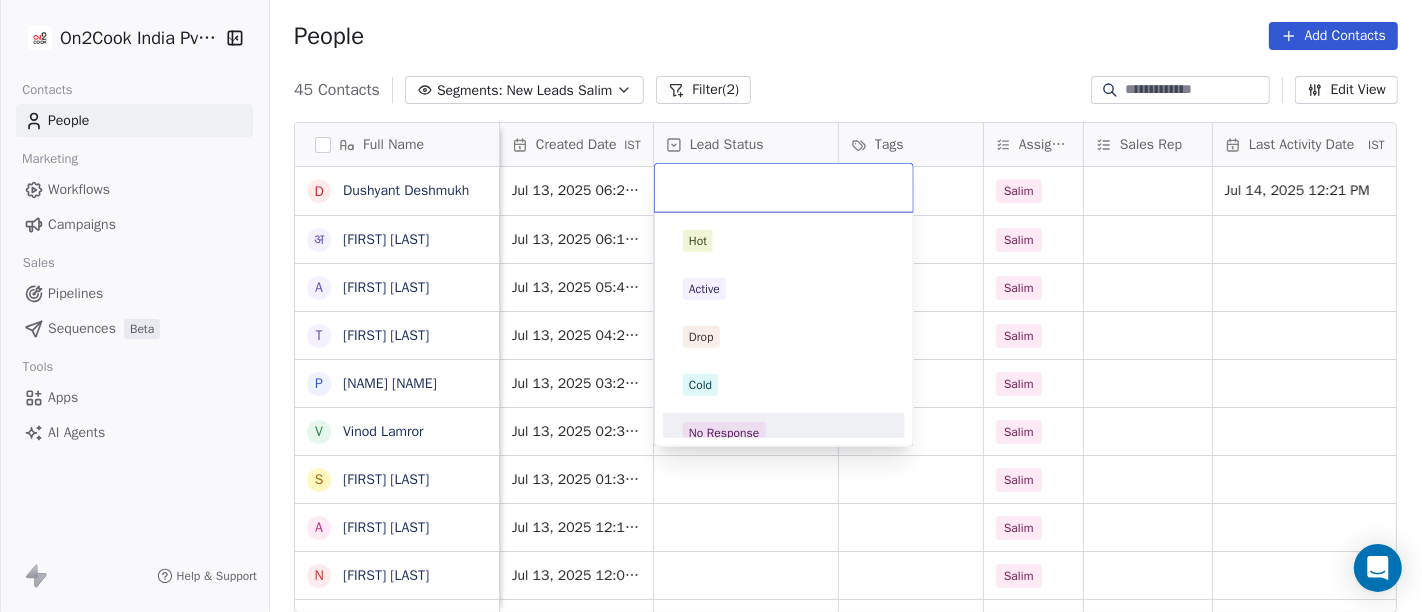 click on "No Response" at bounding box center (724, 433) 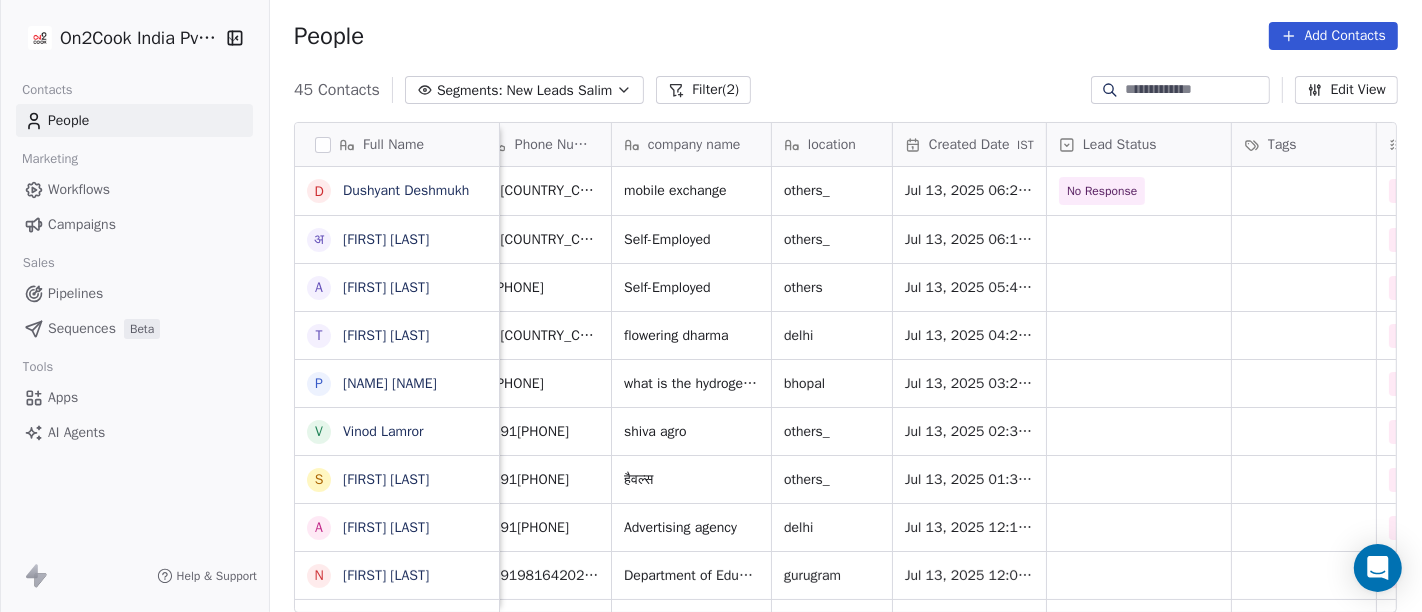 scroll, scrollTop: 0, scrollLeft: 140, axis: horizontal 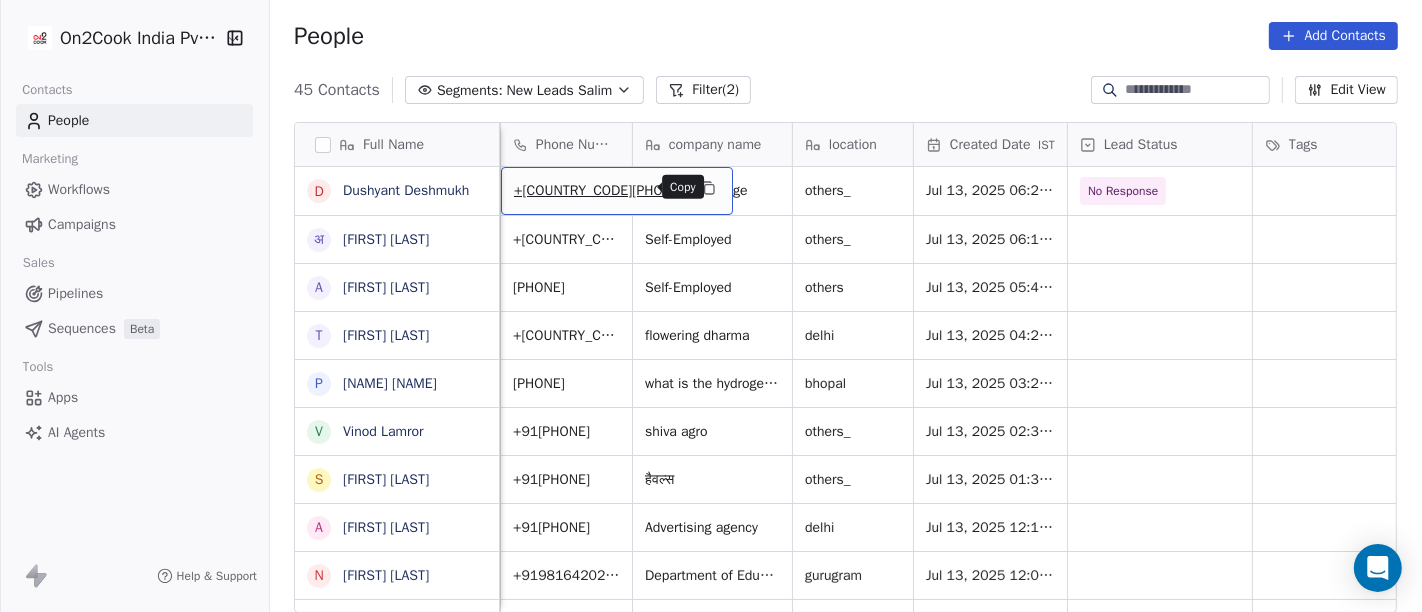 click 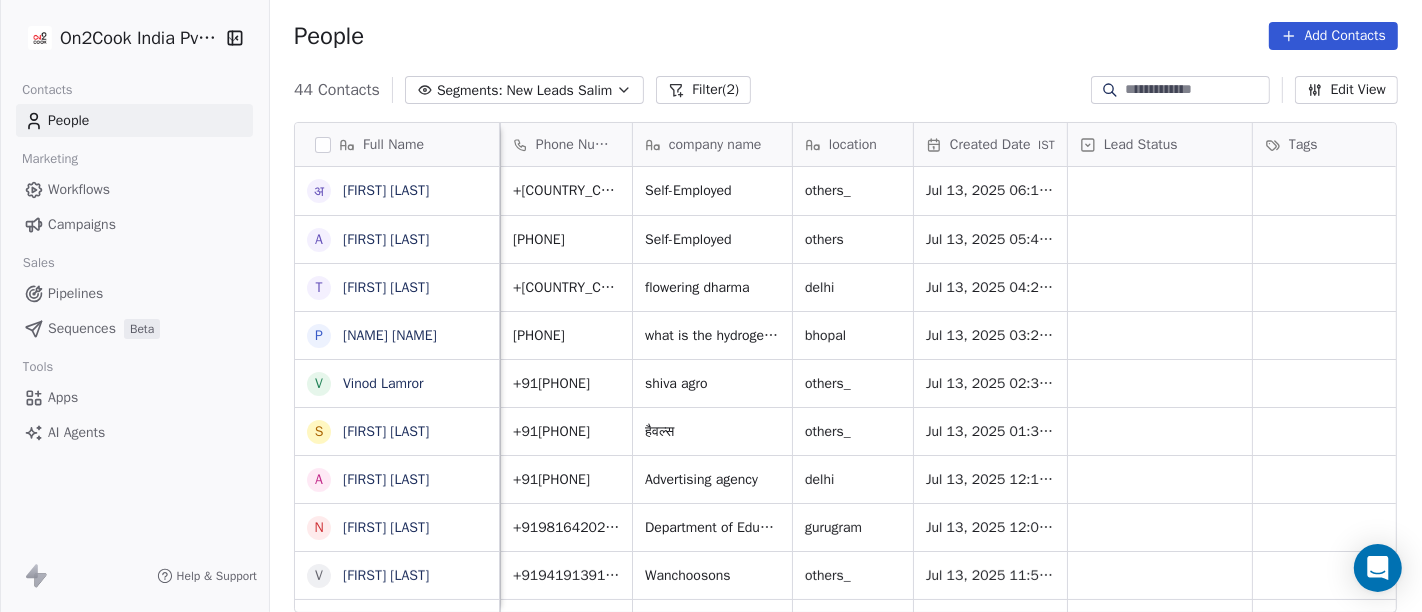 scroll, scrollTop: 0, scrollLeft: 0, axis: both 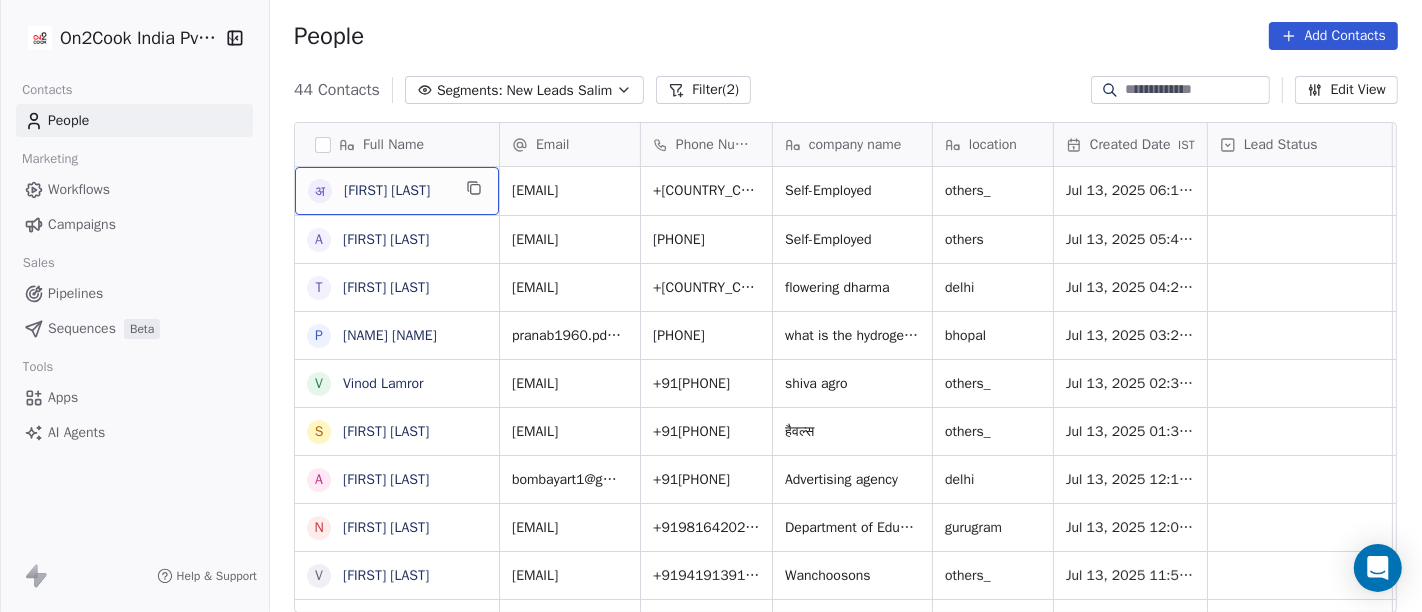 click on "[FIRST] [LAST]" at bounding box center (397, 191) 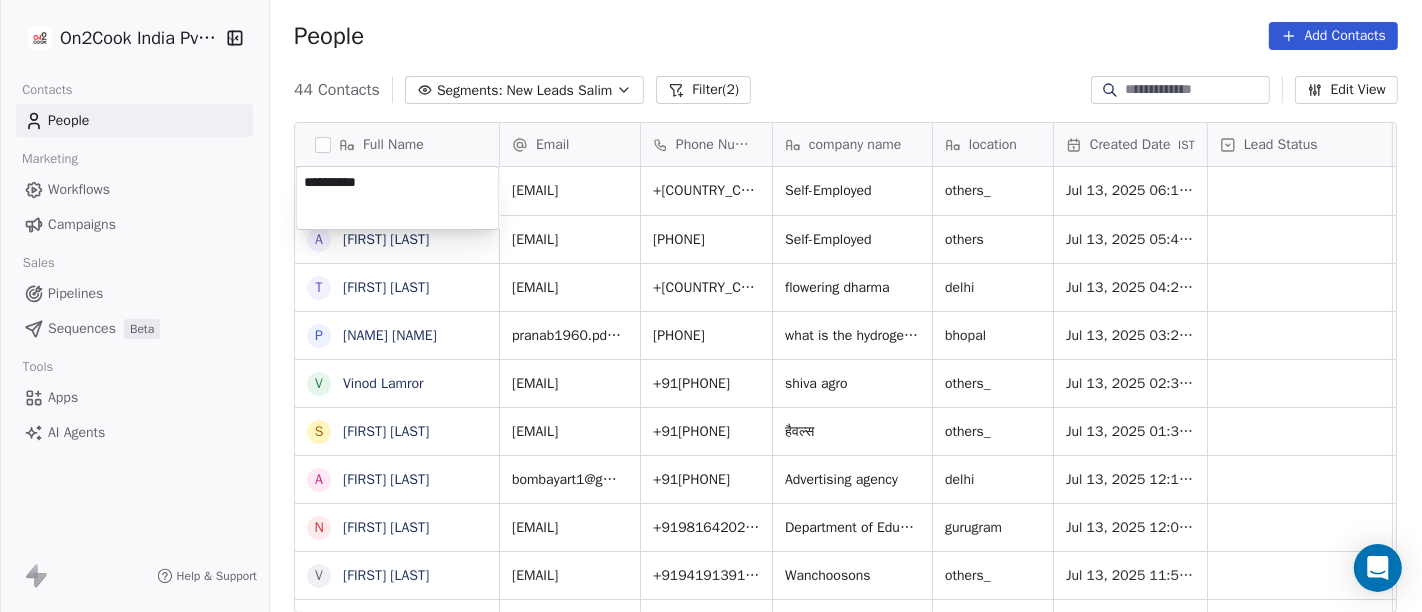 type on "**********" 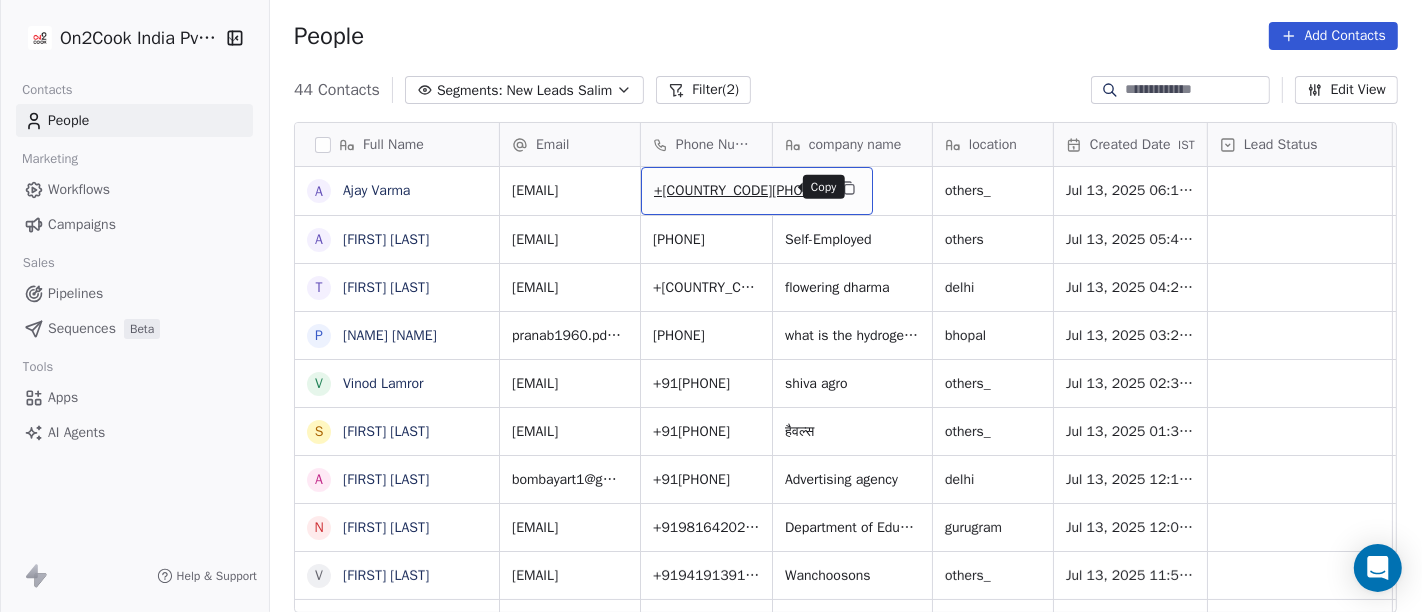 click 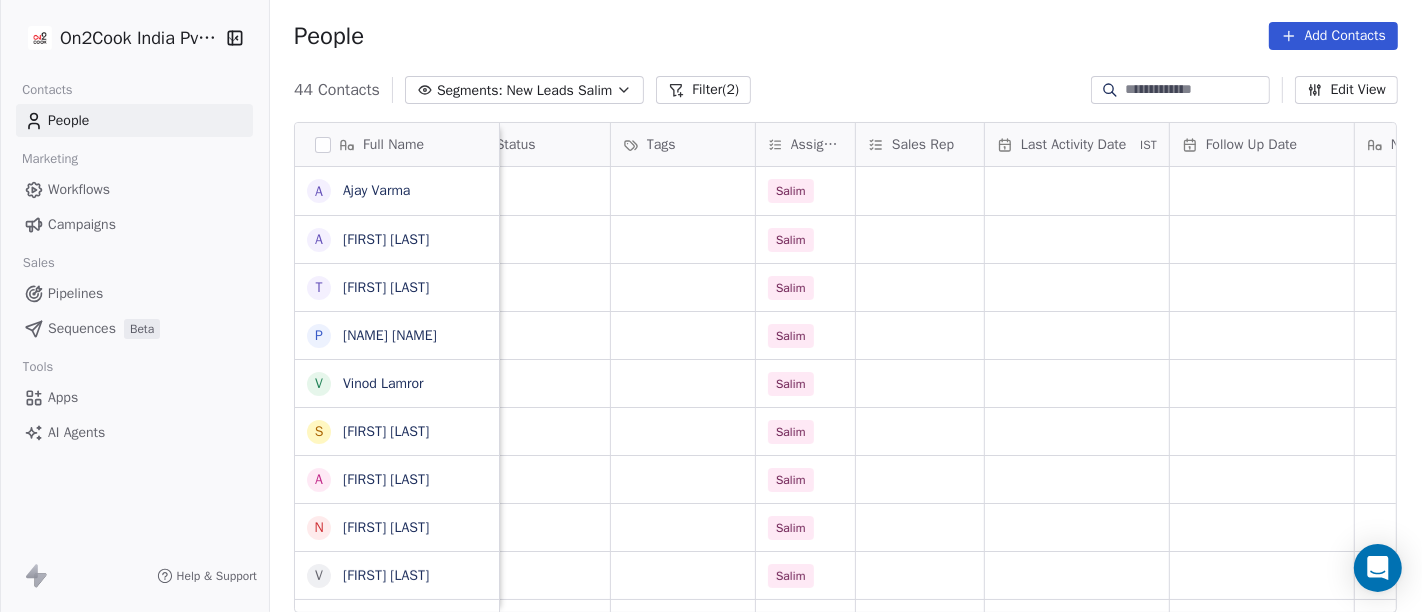 scroll, scrollTop: 0, scrollLeft: 779, axis: horizontal 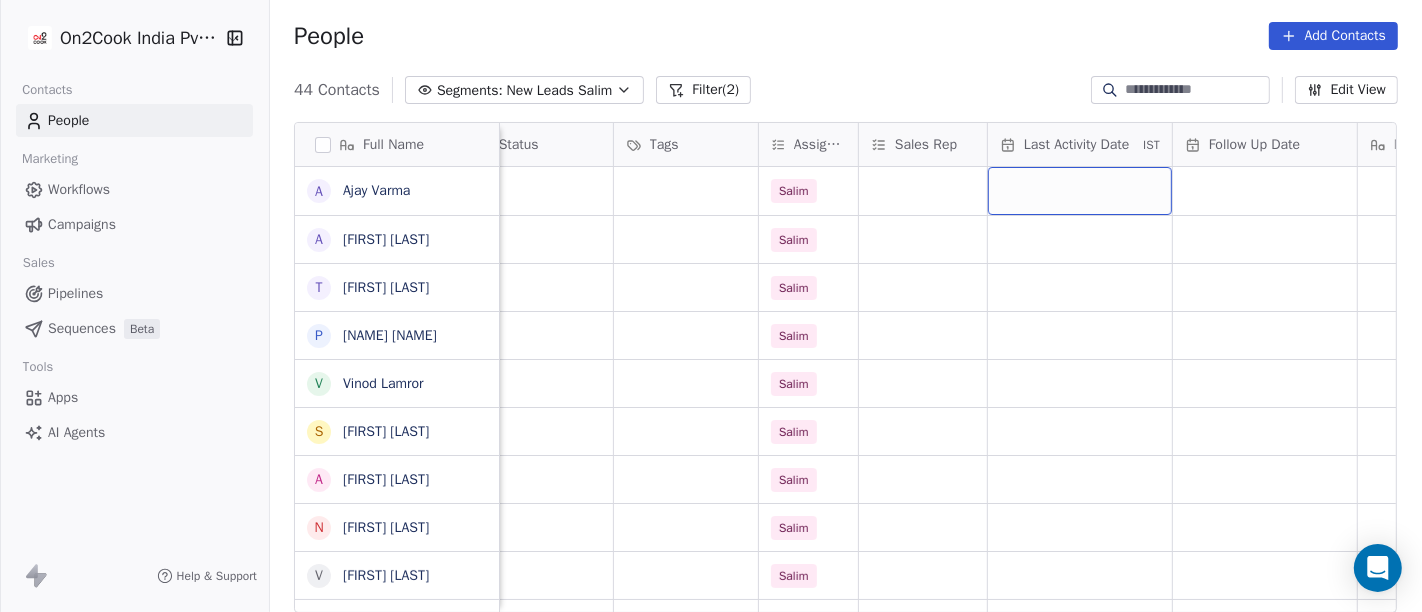 click at bounding box center [1080, 191] 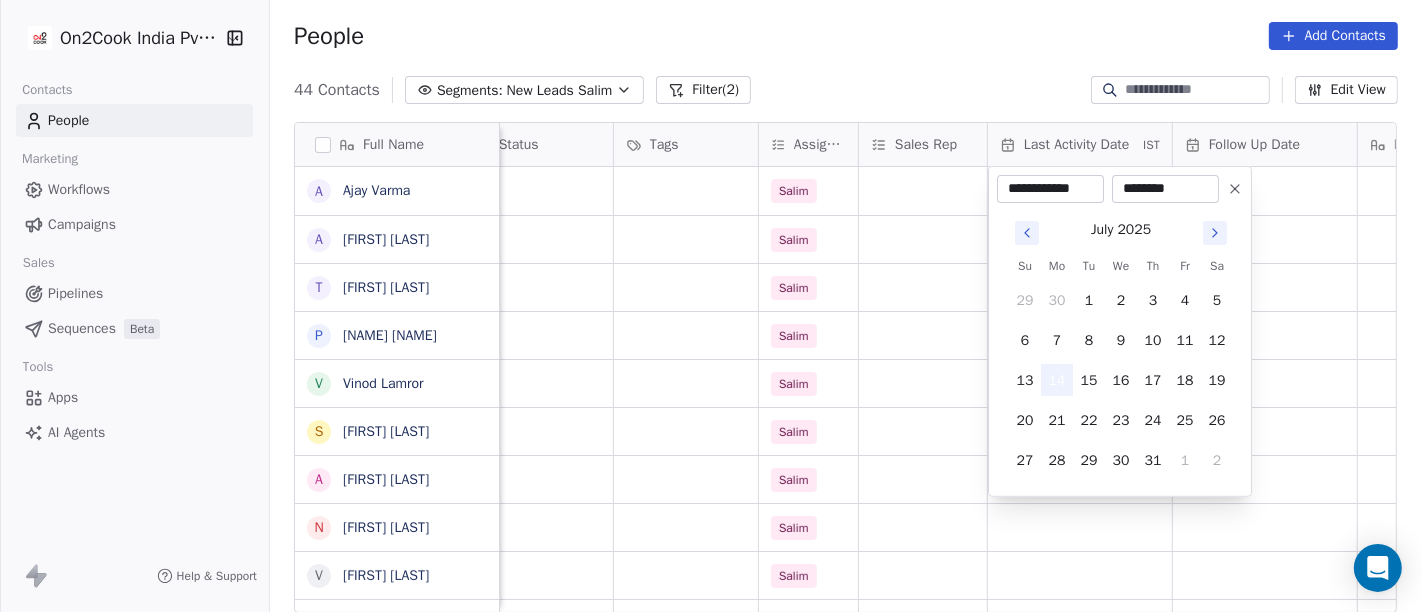 click on "14" at bounding box center [1057, 380] 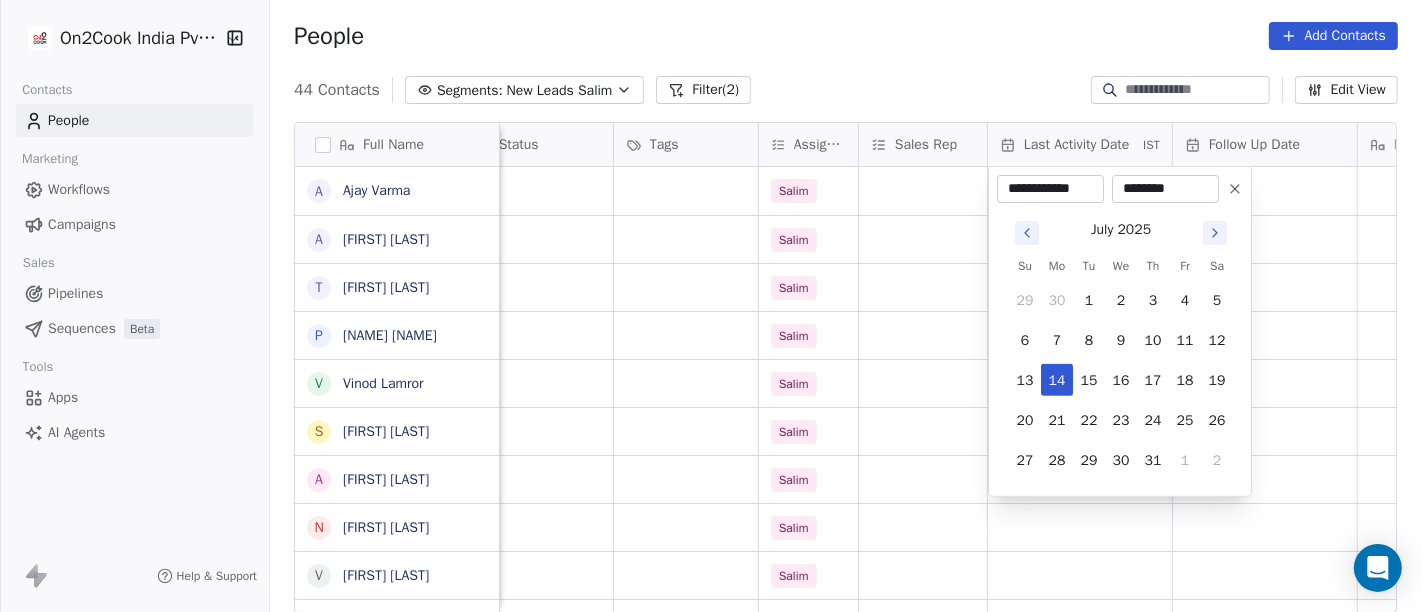 click on "On2Cook India Pvt. Ltd. Contacts People Marketing Workflows Campaigns Sales Pipelines Sequences Beta Tools Apps AI Agents Help & Support People Add Contacts 44 Contacts Segments: New Leads Salim Filter (2) Edit View Tag Add to Sequence Full Name A [FIRST] [LAST] A [FIRST] [LAST] T [FIRST] [LAST] P [FIRST] [LAST] V [FIRST] [LAST] S [FIRST] [LAST] A [FIRST] [LAST] N [FIRST] [LAST] V [FIRST] [LAST] M [FIRST] [LAST] P [FIRST] [LAST] A [FIRST] [LAST] a [FIRST] [LAST] b [FIRST] [LAST] N [FIRST] [LAST] A [FIRST] [LAST] J [FIRST] [LAST] A [FIRST] [LAST] D [FIRST] [LAST] K [FIRST] [LAST] v [FIRST]^^ T [FIRST] [LAST] A [FIRST] [LAST] B [FIRST] [LAST] N [FIRST] [LAST] [FIRST] [LAST] B [FIRST] V [FIRST] [LAST] N [FIRST] [LAST] S [FIRST] [LAST] V [FIRST] [LAST] D [FIRST] [LAST] company name location Created Date IST Lead Status Tags Assignee Sales Rep Last Activity Date IST Follow Up Date Notes Call Attempts Website zomato link Self-Employed others_ Jul 13, 2025 06:11 PM Salim Self-Employed others Jul 13, 2025 05:47 PM Salim [CITY] Salim" at bounding box center [711, 306] 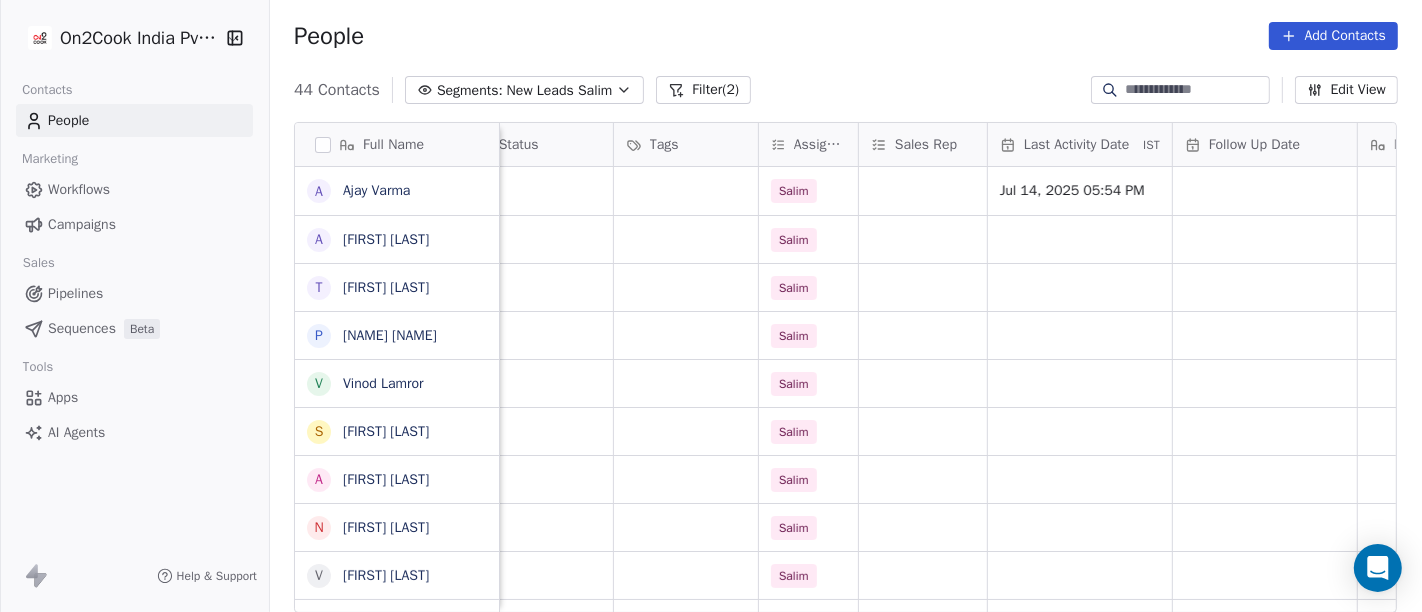 scroll, scrollTop: 0, scrollLeft: 1048, axis: horizontal 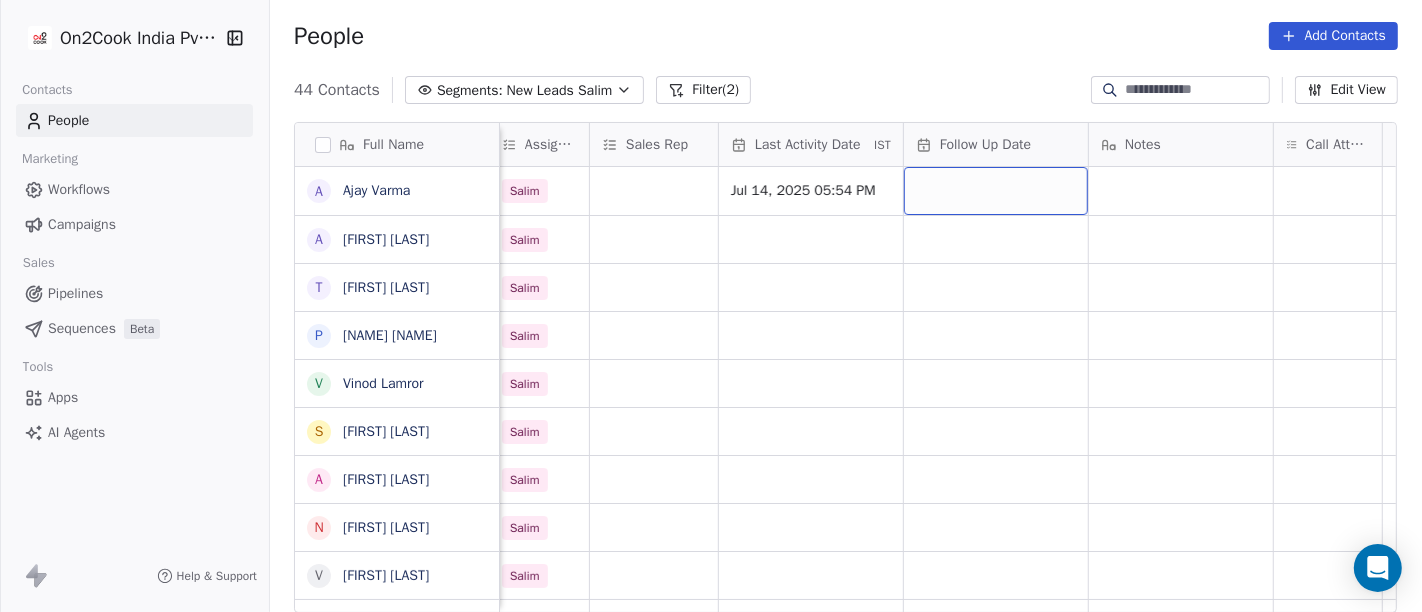 click at bounding box center (996, 191) 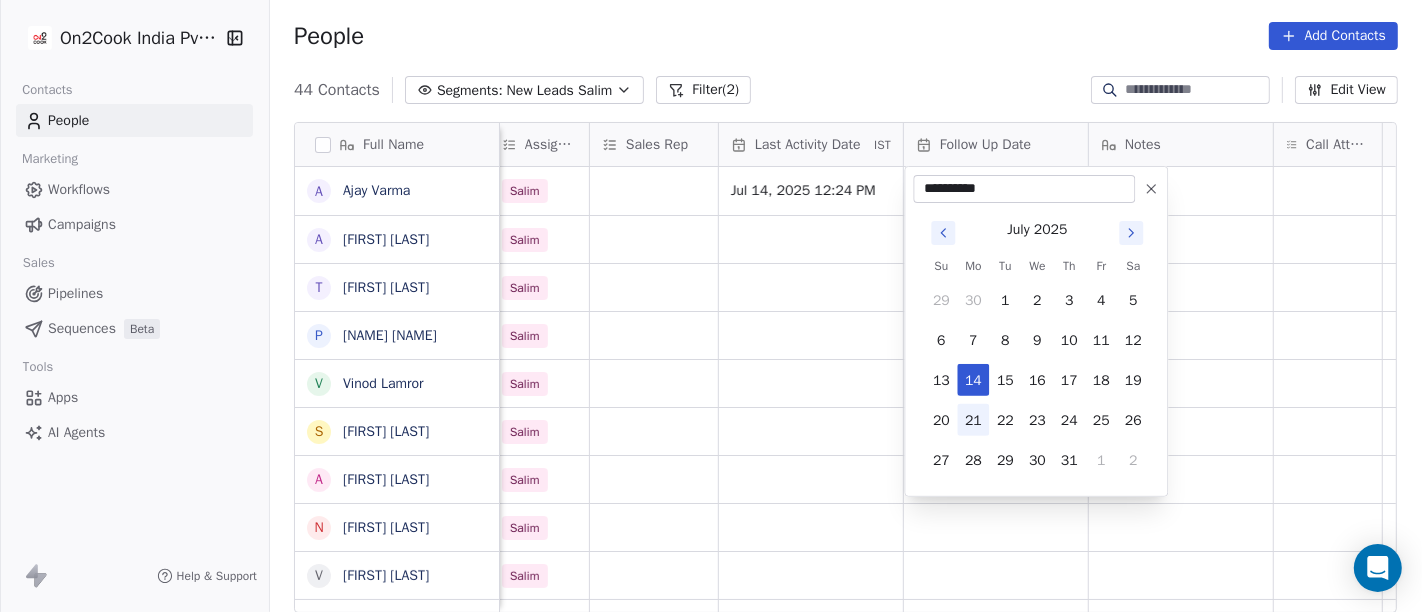 click on "21" at bounding box center (973, 420) 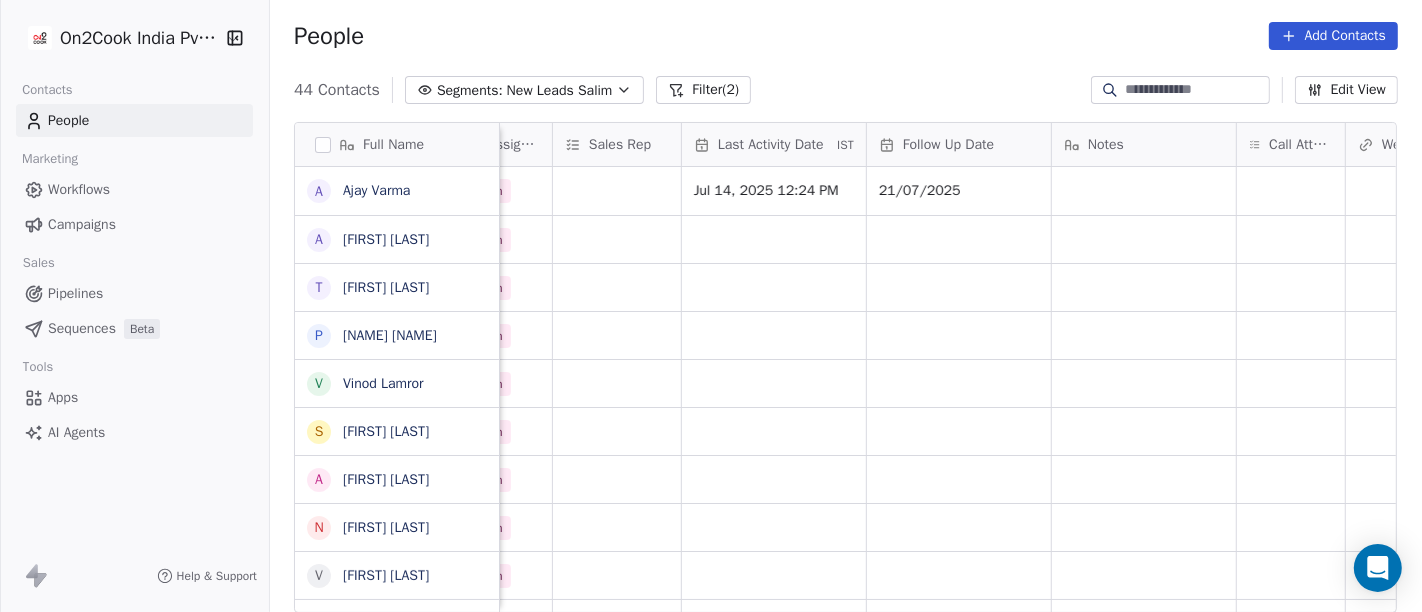 scroll, scrollTop: 0, scrollLeft: 1086, axis: horizontal 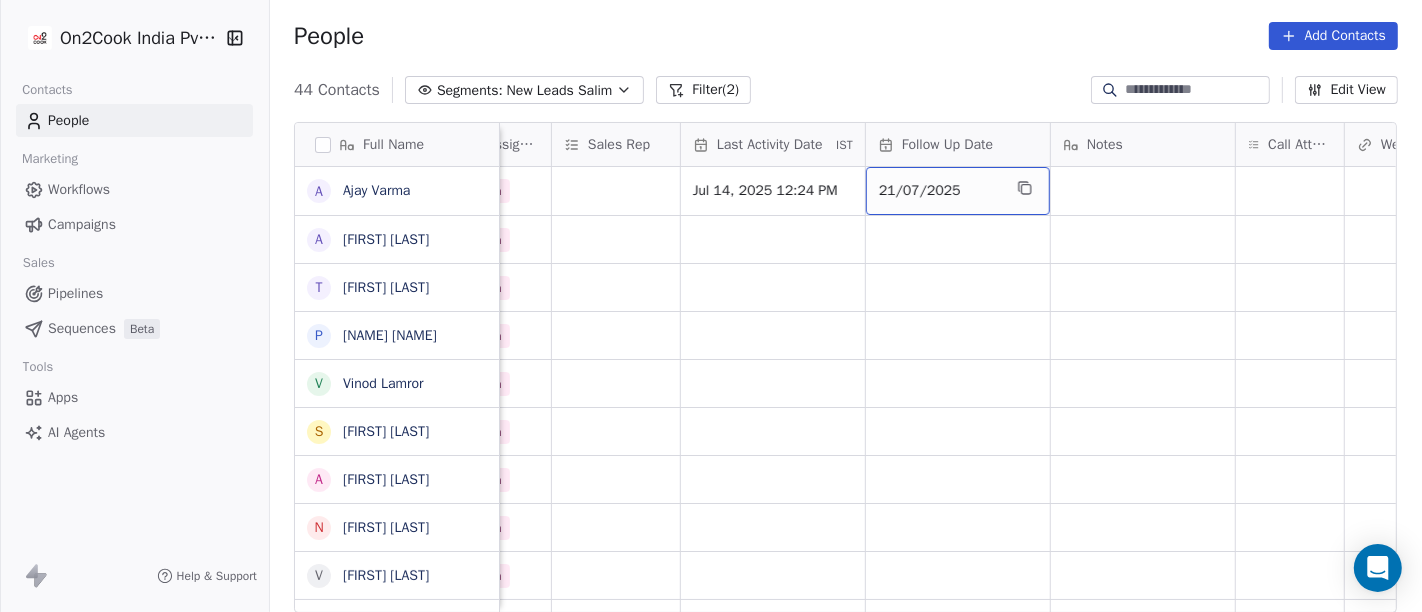 click on "21/07/2025" at bounding box center [940, 191] 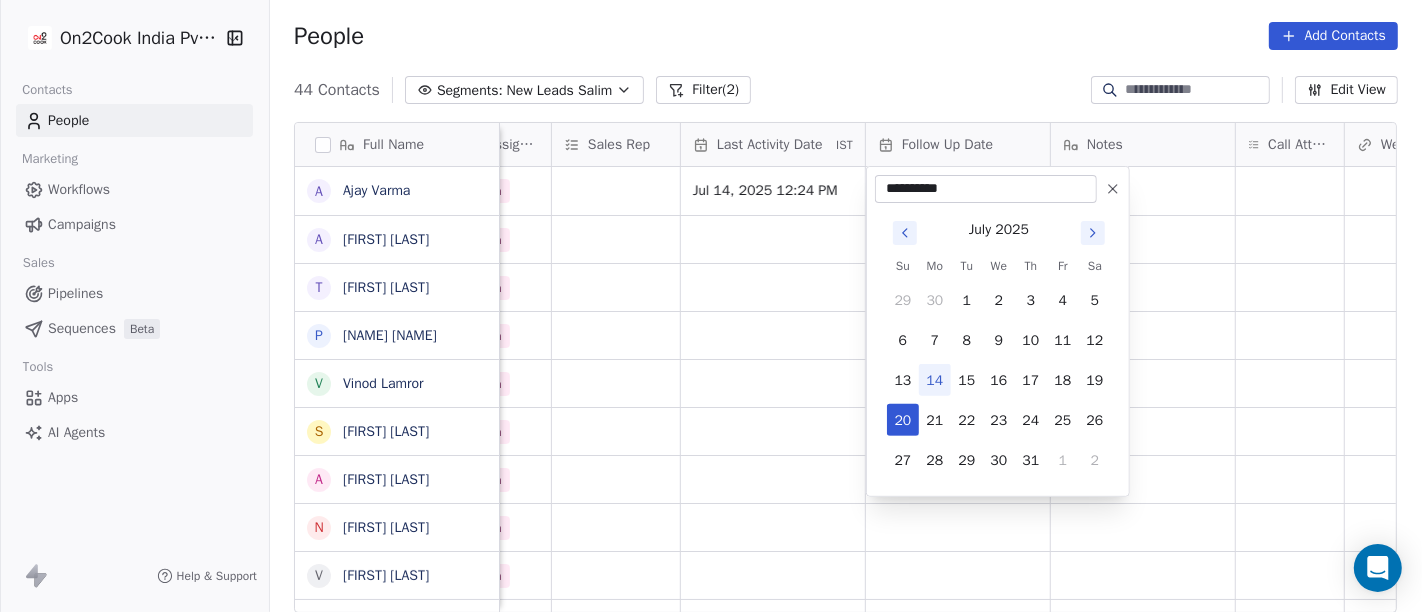 click at bounding box center (1113, 189) 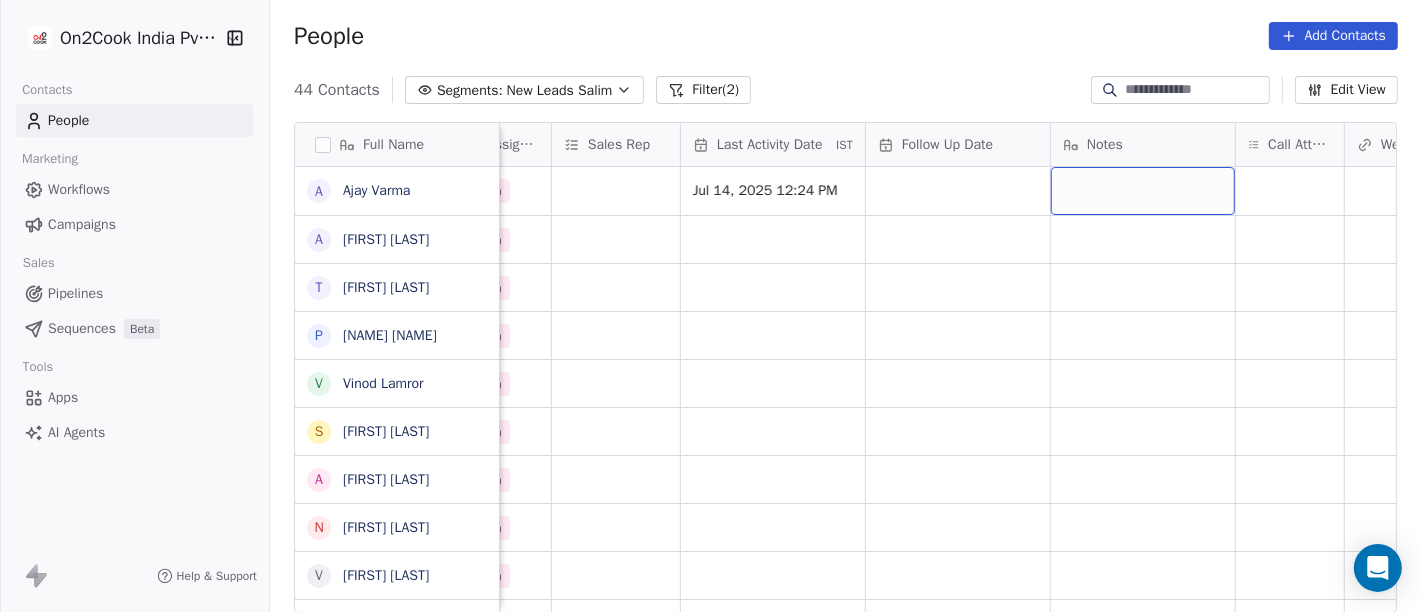 click at bounding box center [1143, 191] 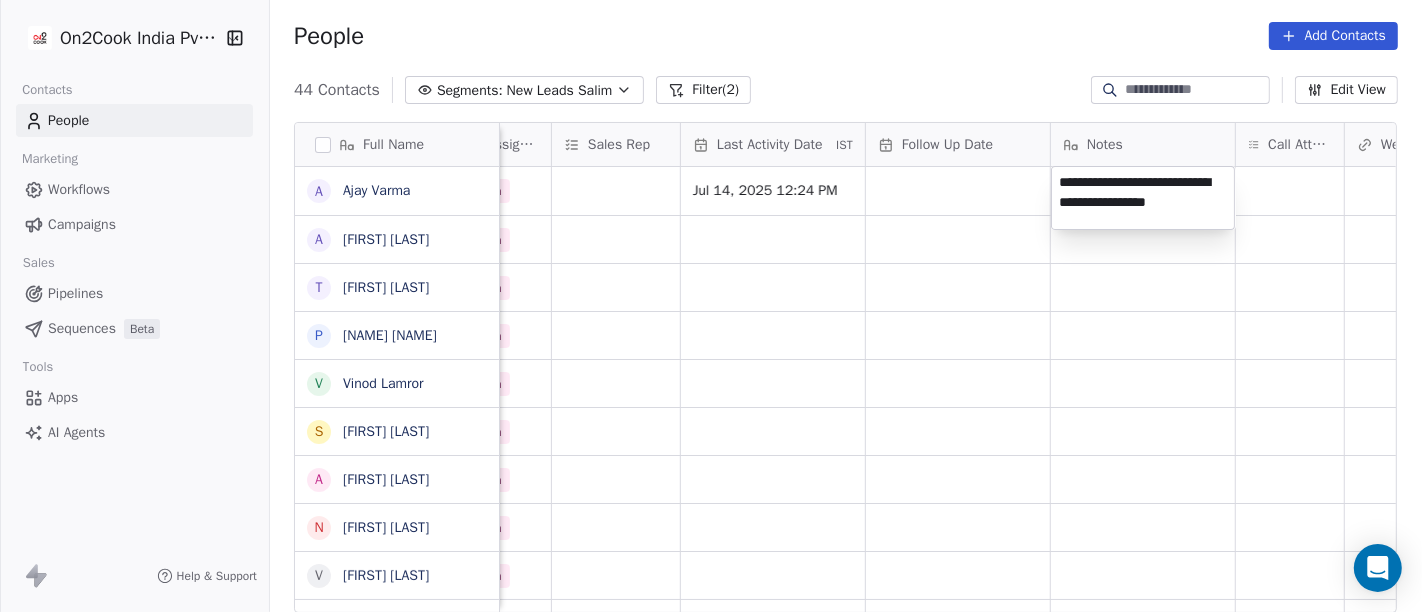 type on "**********" 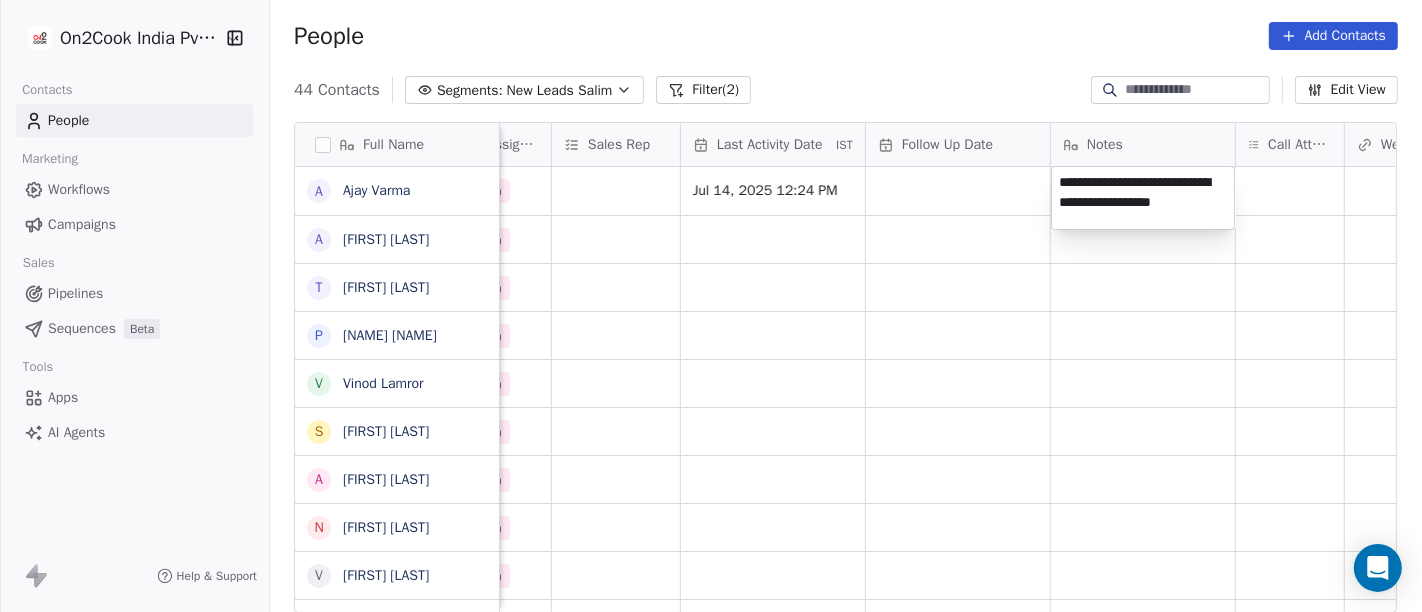 click on "On2Cook India Pvt. Ltd. Contacts People Marketing Workflows Campaigns Sales Pipelines Sequences Beta Tools Apps AI Agents Help & Support People  Add Contacts 44 Contacts Segments: New Leads [NAME] Filter  (2) Edit View Tag Add to Sequence Full Name A [FIRST] [LAST] A [FIRST] [LAST] T [FIRST] [LAST] P [FIRST] [LAST] V [FIRST] [LAST] S [FIRST] [LAST] A [FIRST] [LAST] N [FIRST] [LAST] V [FIRST] [LAST] M [FIRST] [LAST] P [FIRST] [LAST] A [FIRST] [LAST] a [FIRST] [LAST] N [FIRST] [LAST] A [FIRST] [LAST] J [FIRST] [LAST] A [FIRST] [LAST] D [FIRST] [LAST] K [FIRST] [LAST] v [FIRST] [LAST] T [FIRST] [LAST] A [FIRST] [LAST] B [FIRST] [LAST] N [FIRST] [LAST] Nareshbhaisukhadiya Nareshbhaisukhadiya B [FIRST] [LAST] V [FIRST] [LAST] N [FIRST] [LAST] S [FIRST] [LAST] V [FIRST] [LAST] D [FIRST] [LAST] [FIRST] [LAST] [FIRST] [LAST] Created Date IST Lead Status Tags Assignee Sales Rep Last Activity Date IST Follow Up Date Notes Call Attempts Website zomato link outlet type Location   Jul 13, 2025 06:11 PM [NAME] Jul 14, 2025 12:24 PM food_consultants   Jul 13, 2025 05:47 PM [NAME]   [NAME]" at bounding box center [711, 306] 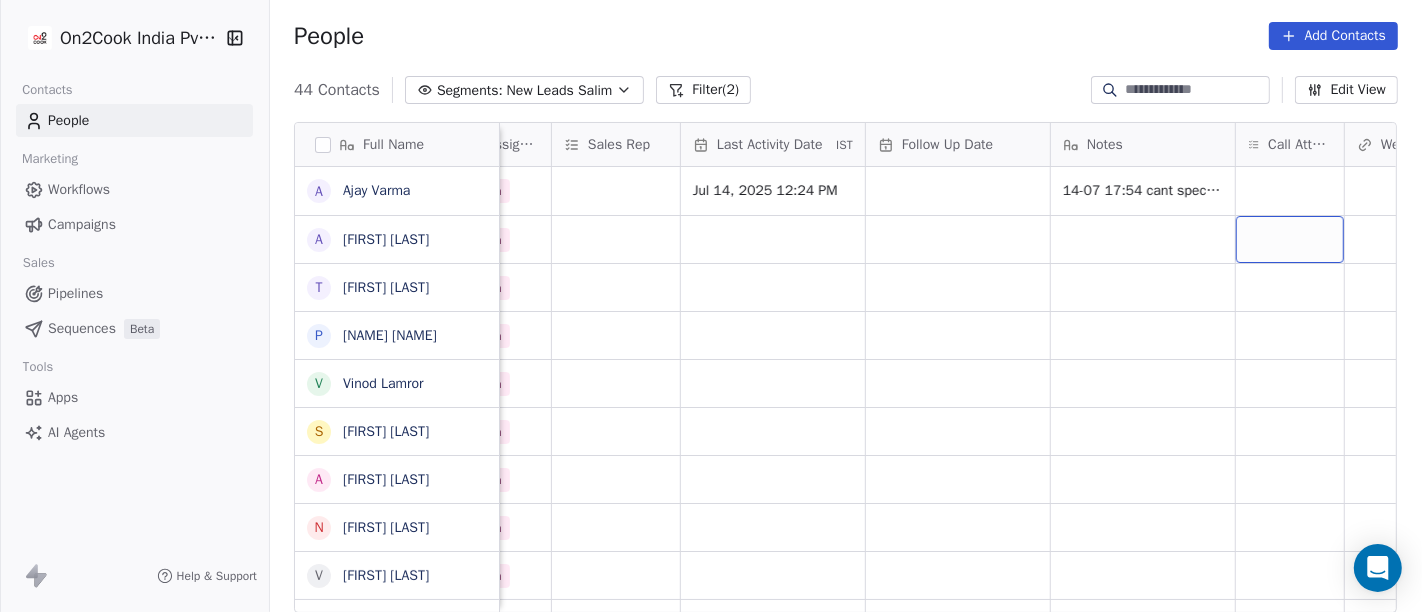 click at bounding box center (1290, 239) 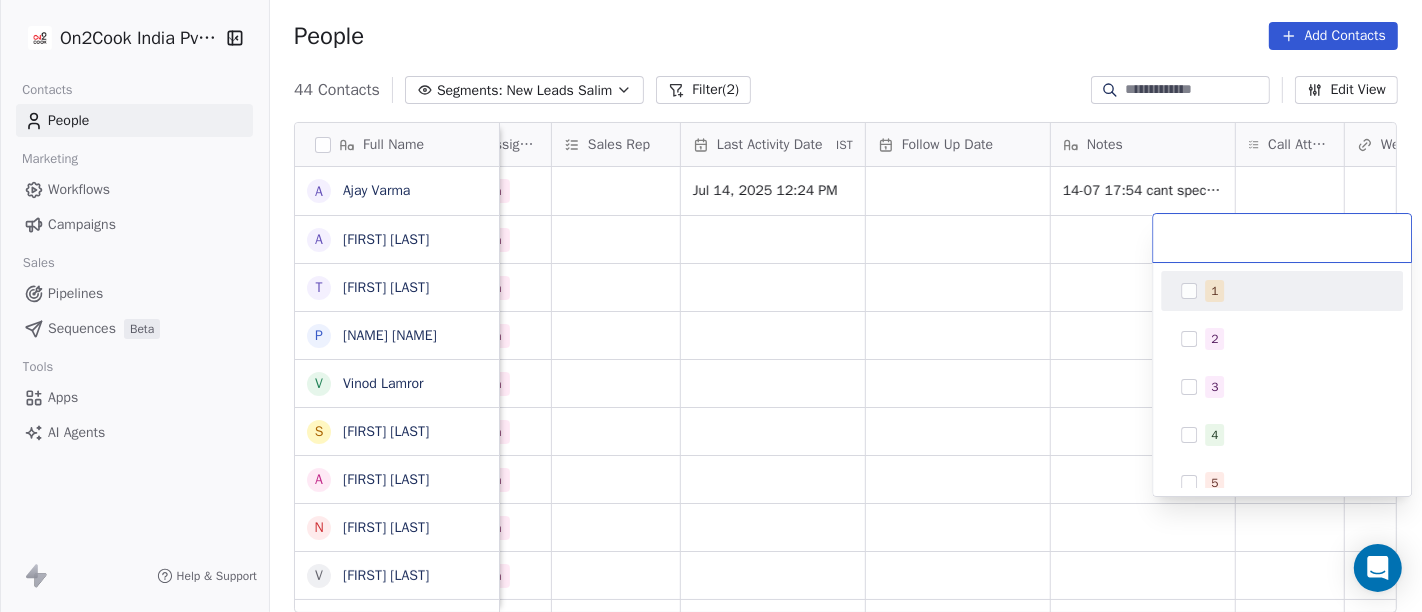 click on "On2Cook India Pvt. Ltd. Contacts People Marketing Workflows Campaigns Sales Pipelines Sequences Beta Tools Apps AI Agents Help & Support People  Add Contacts 44 Contacts Segments: New Leads [NAME] Filter  (2) Edit View Tag Add to Sequence Full Name A [FIRST] [LAST] A [FIRST] [LAST] T [FIRST] [LAST] P [FIRST] [LAST] V [FIRST] [LAST] S [FIRST] [LAST] A [FIRST] [LAST] N [FIRST] [LAST] V [FIRST] [LAST] M [FIRST] [LAST] P [FIRST] [LAST] A [FIRST] [LAST] a [FIRST] [LAST] N [FIRST] [LAST] A [FIRST] [LAST] J [FIRST] [LAST] A [FIRST] [LAST] D [FIRST] [LAST] K [FIRST] [LAST] v [FIRST] [LAST] T [FIRST] [LAST] A [FIRST] [LAST] B [FIRST] [LAST] N [FIRST] [LAST] Nareshbhaisukhadiya Nareshbhaisukhadiya B [FIRST] [LAST] V [FIRST] [LAST] N [FIRST] [LAST] S [FIRST] [LAST] V [FIRST] [LAST] D [FIRST] [LAST] [FIRST] [LAST] Created Date IST Lead Status Tags Assignee Sales Rep Last Activity Date IST Follow Up Date Notes Call Attempts Website zomato link outlet type Location   Jul 13, 2025 06:11 PM [NAME] Jul 14, 2025 12:24 PM 14-07 17:54 cant speck hindi or english WA sent  food_consultants" at bounding box center (711, 306) 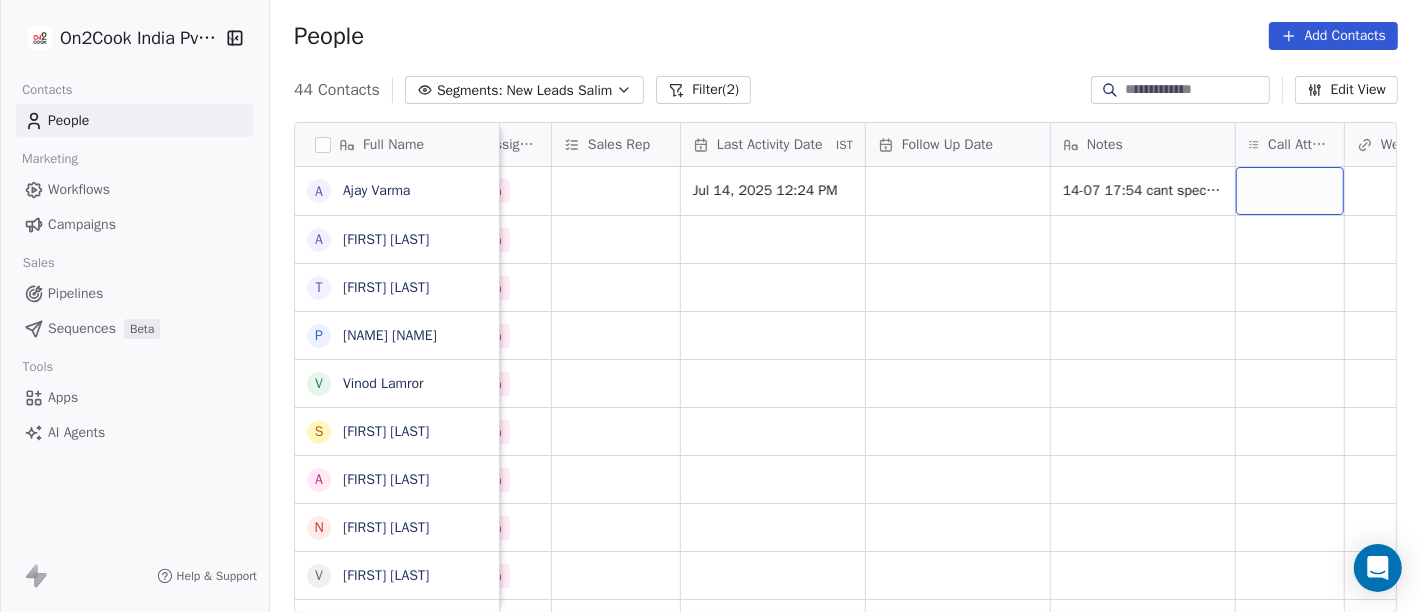 click at bounding box center [1290, 191] 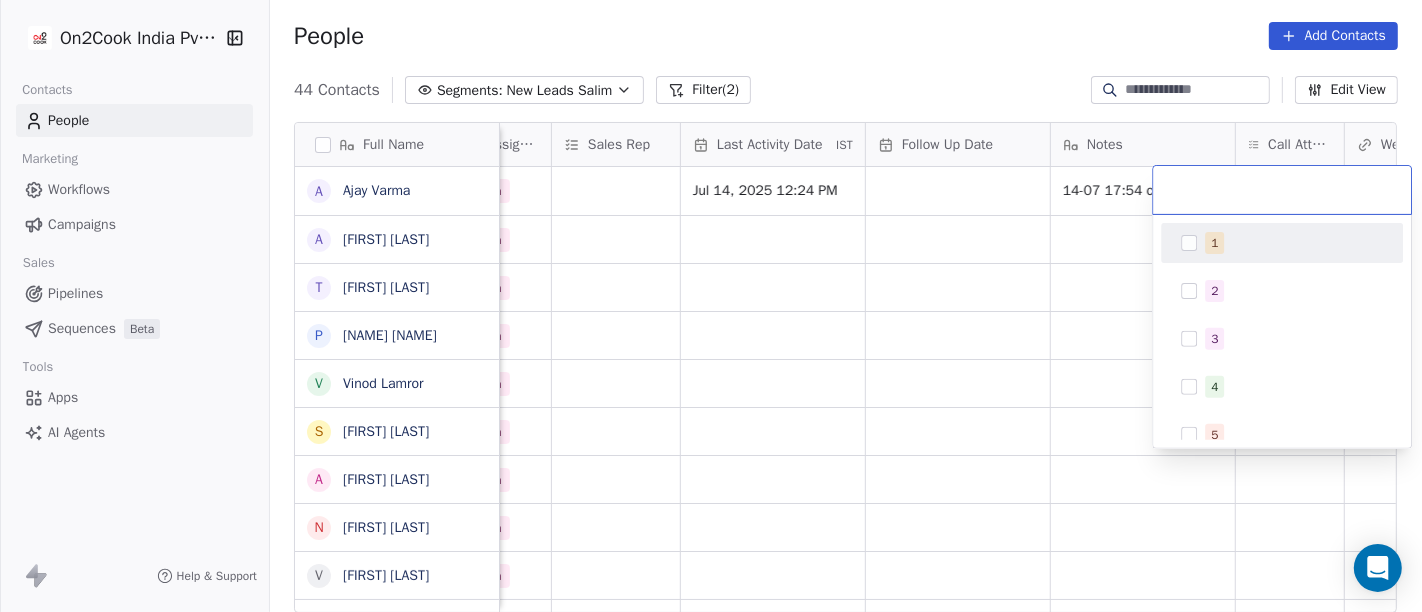 click on "1" at bounding box center (1294, 243) 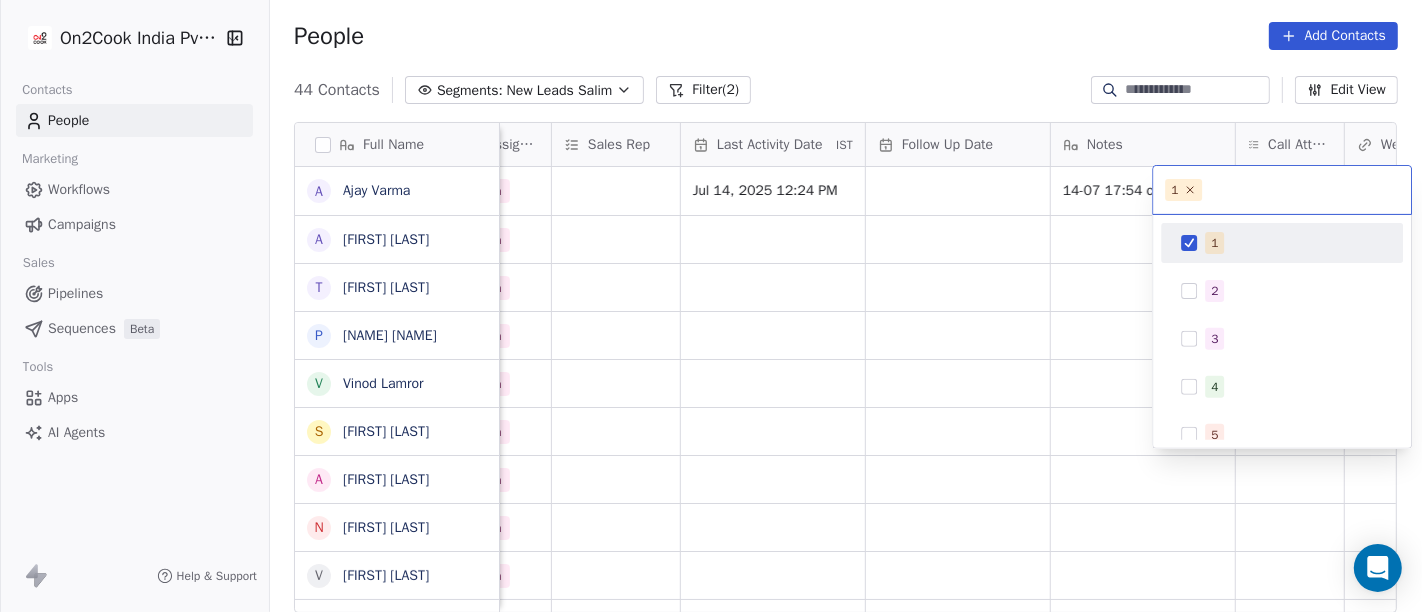 click on "On2Cook India Pvt. Ltd. Contacts People Marketing Workflows Campaigns Sales Pipelines Sequences Beta Tools Apps AI Agents Help & Support People  Add Contacts 44 Contacts Segments: New Leads [FIRST] Filter  (2) Edit View Tag Add to Sequence Full Name A [FIRST] [LAST] A [FIRST] [LAST] T [FIRST] [LAST] P [FIRST] [LAST] V [FIRST] [LAST] S [FIRST] [LAST] A [FIRST] [LAST] N [FIRST] [LAST] V [FIRST] [LAST] M [FIRST] [LAST] P [FIRST] [LAST] A [FIRST] [LAST] a [FIRST] b [FIRST] N [FIRST] [LAST] A [FIRST] [LAST] J [FIRST] [LAST] A [FIRST] [LAST] D [FIRST] [LAST] K [FIRST] [LAST] v [FIRST]^^ T [FIRST] [LAST] A [FIRST] [LAST] B [FIRST] [LAST] N [FIRST] [LAST] [FIRST] [LAST] B [FIRST] V [FIRST] [LAST] N [FIRST] [LAST] S [FIRST] [LAST] V [FIRST] [LAST] D [FIRST] [LAST] Created Date IST Lead Status Tags Assignee Sales Rep Last Activity Date IST Follow Up Date Notes Call Attempts Website zomato link outlet type Location   Jul 13, 2025 06:11 PM [FIRST] Jul 14, 2025 12:24 PM 14-07 17:54 cant speck hindi or english WA sent food_consultants" at bounding box center [711, 306] 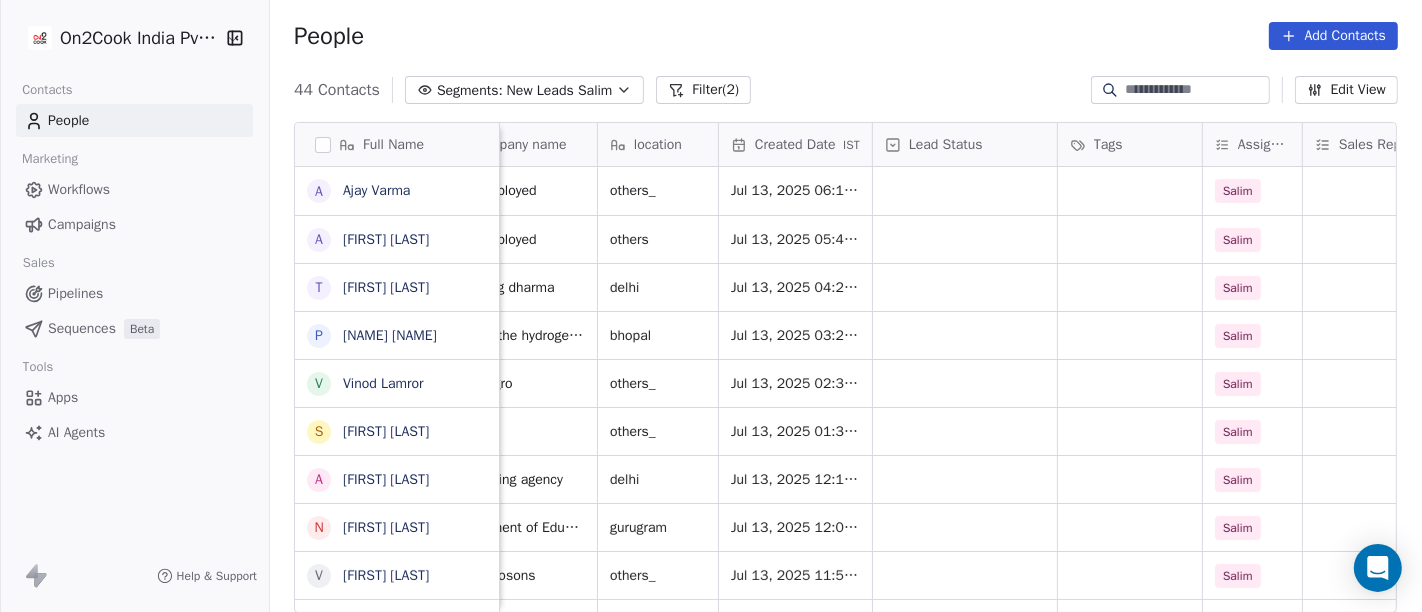 scroll, scrollTop: 0, scrollLeft: 335, axis: horizontal 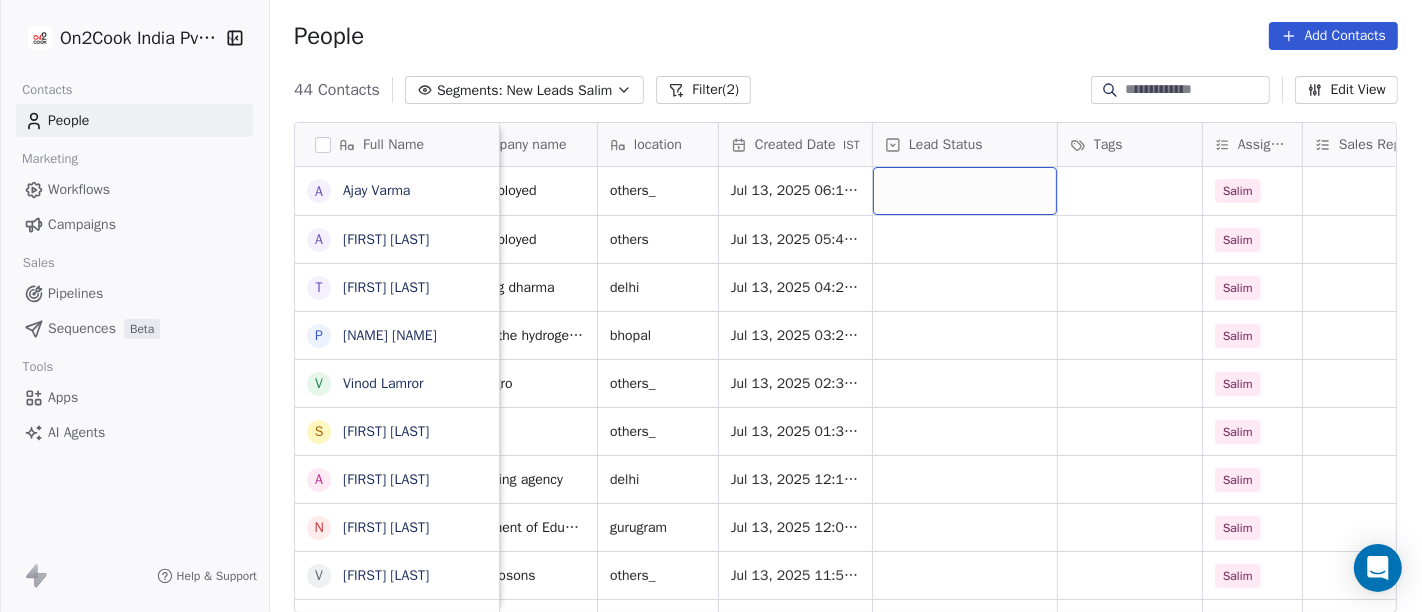 click at bounding box center (965, 191) 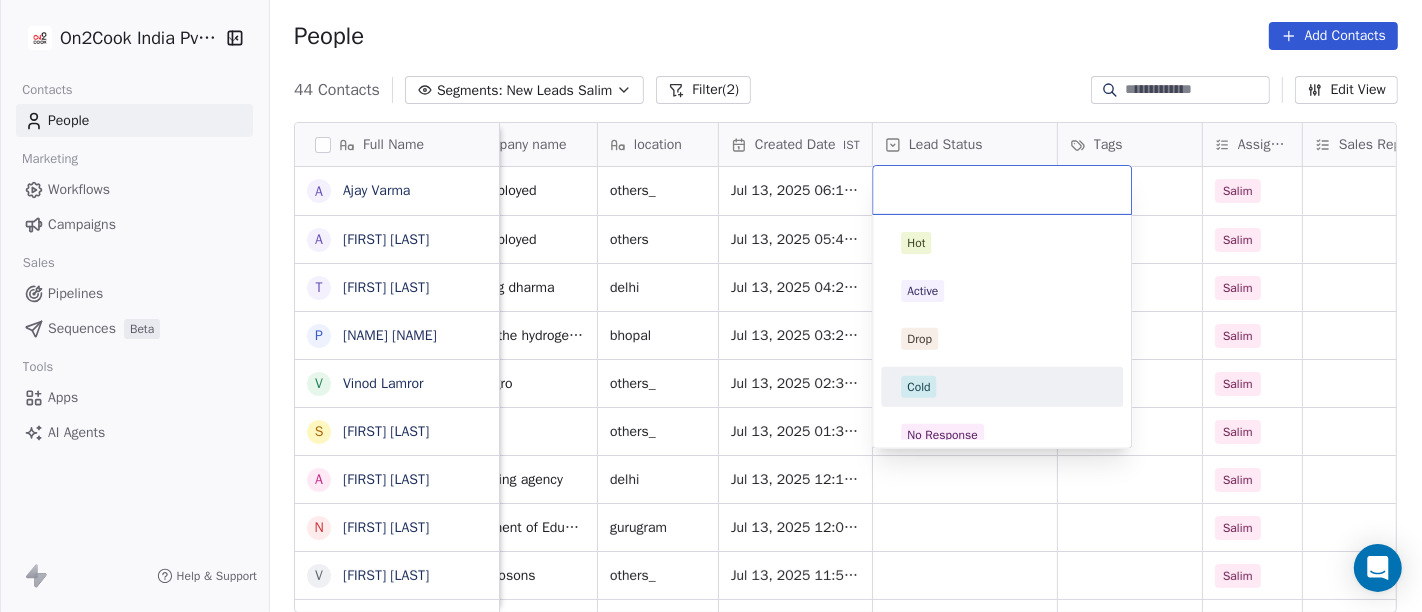 click on "Cold" at bounding box center (1002, 387) 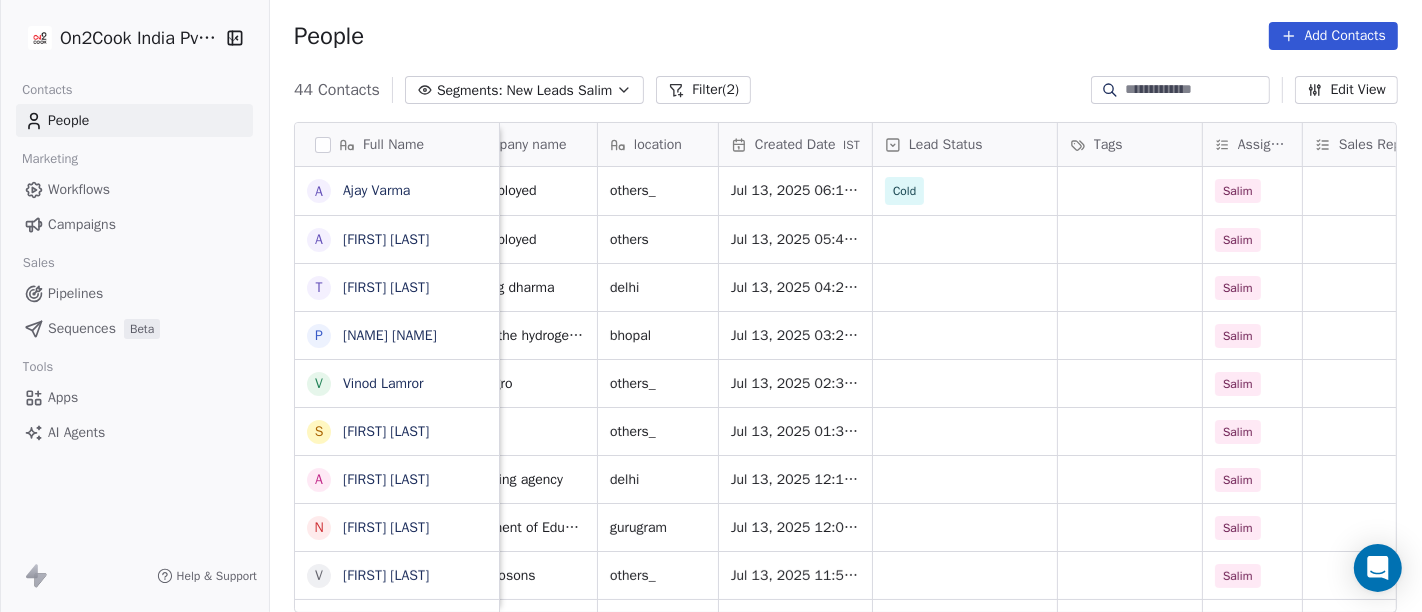 click on "44 Contacts Segments: New Leads Salim Filter  (2) Edit View" at bounding box center (846, 90) 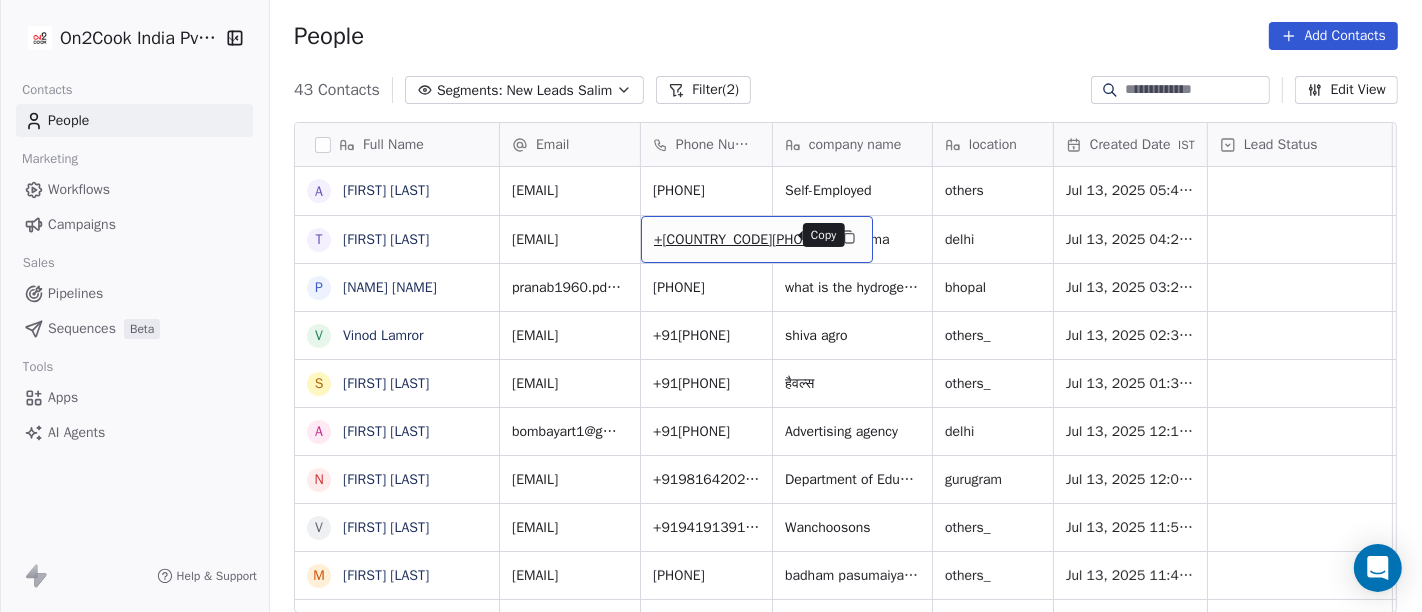 click 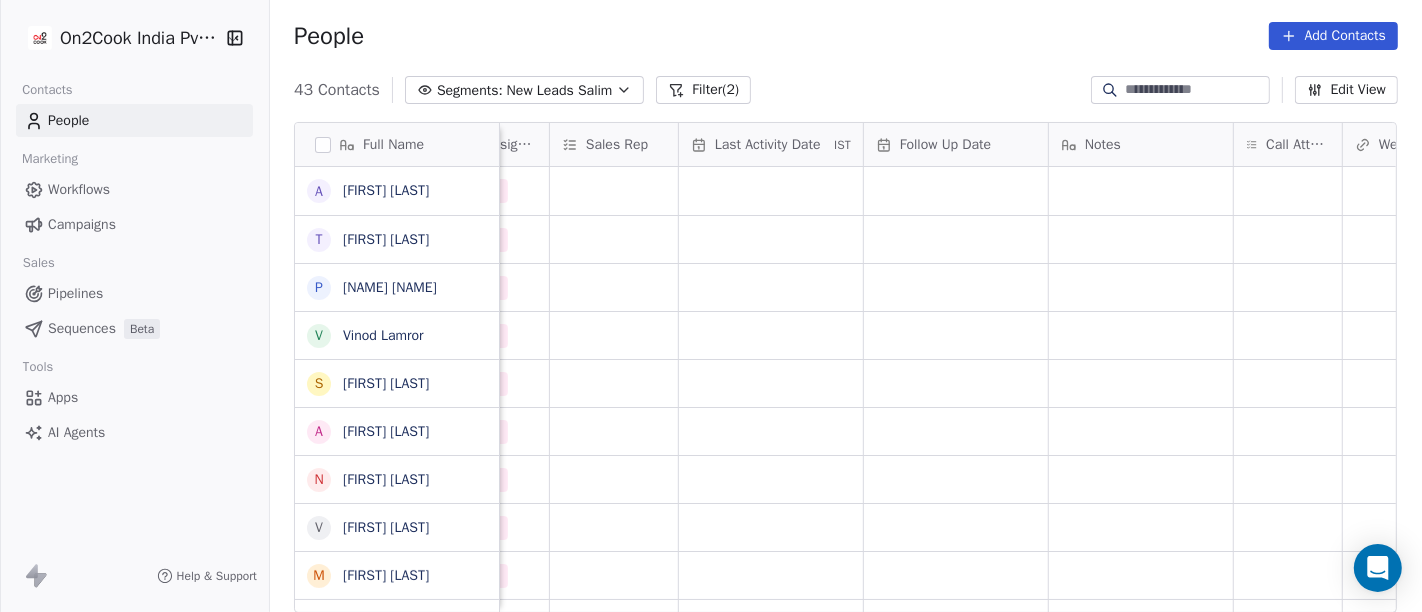 scroll, scrollTop: 0, scrollLeft: 1097, axis: horizontal 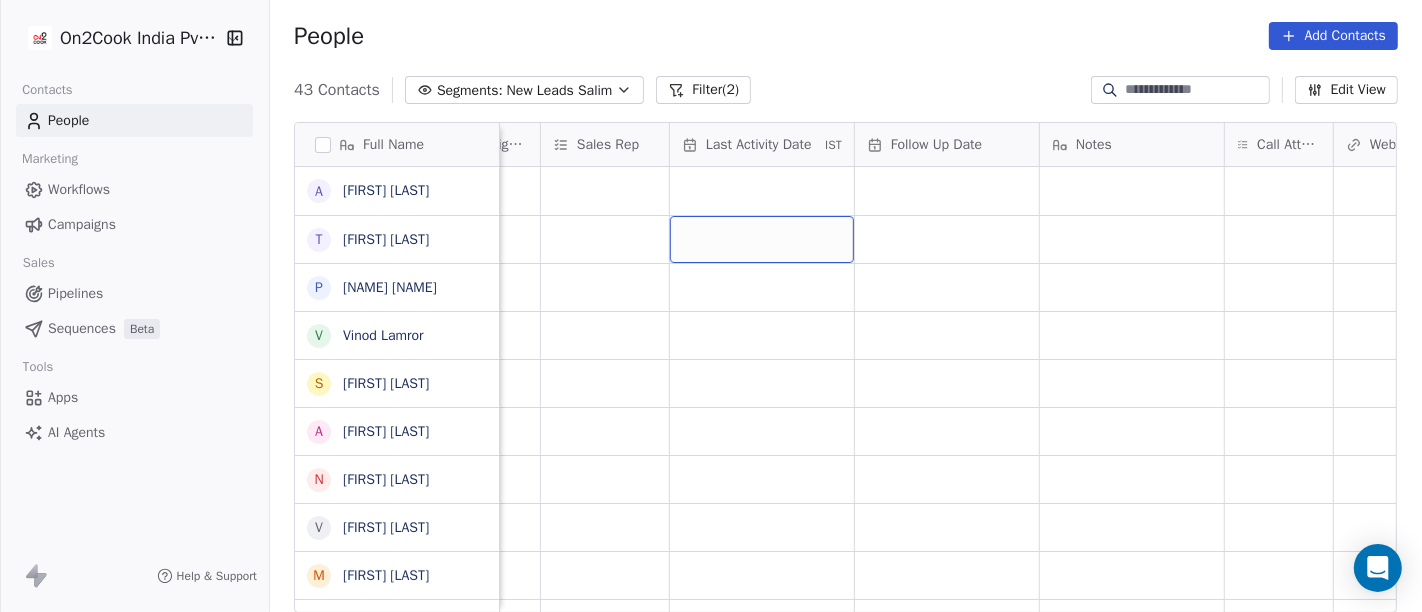 click at bounding box center [762, 239] 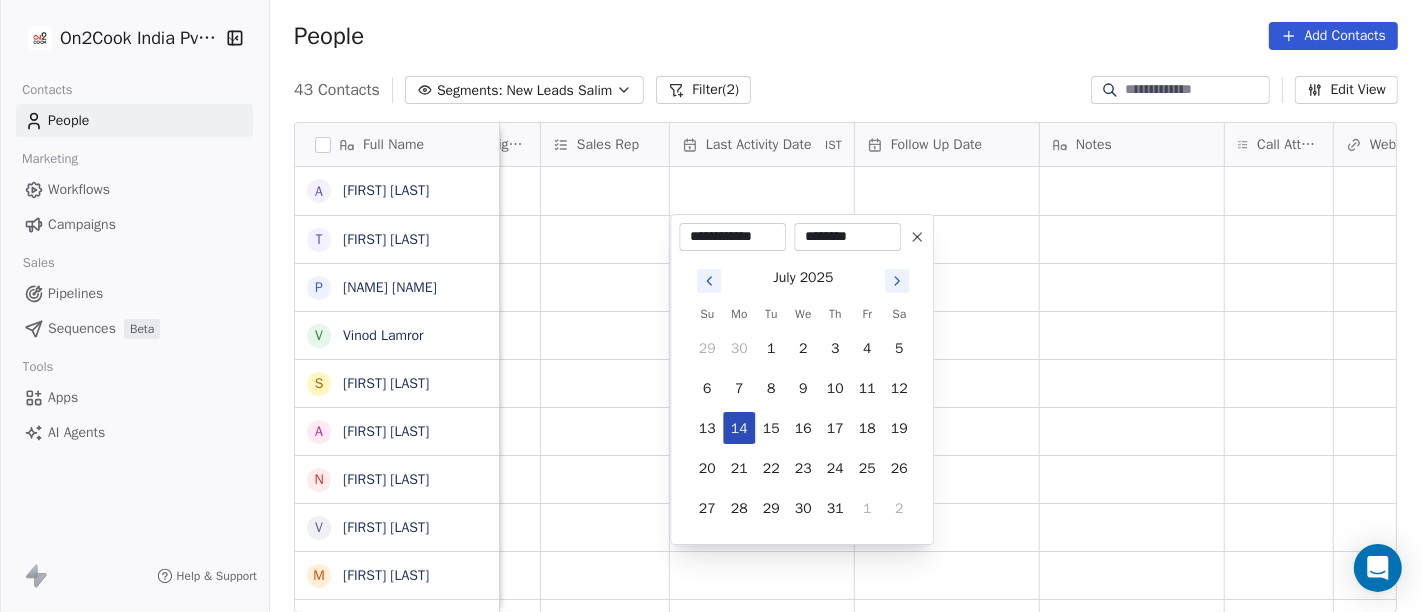 click on "14" at bounding box center (739, 428) 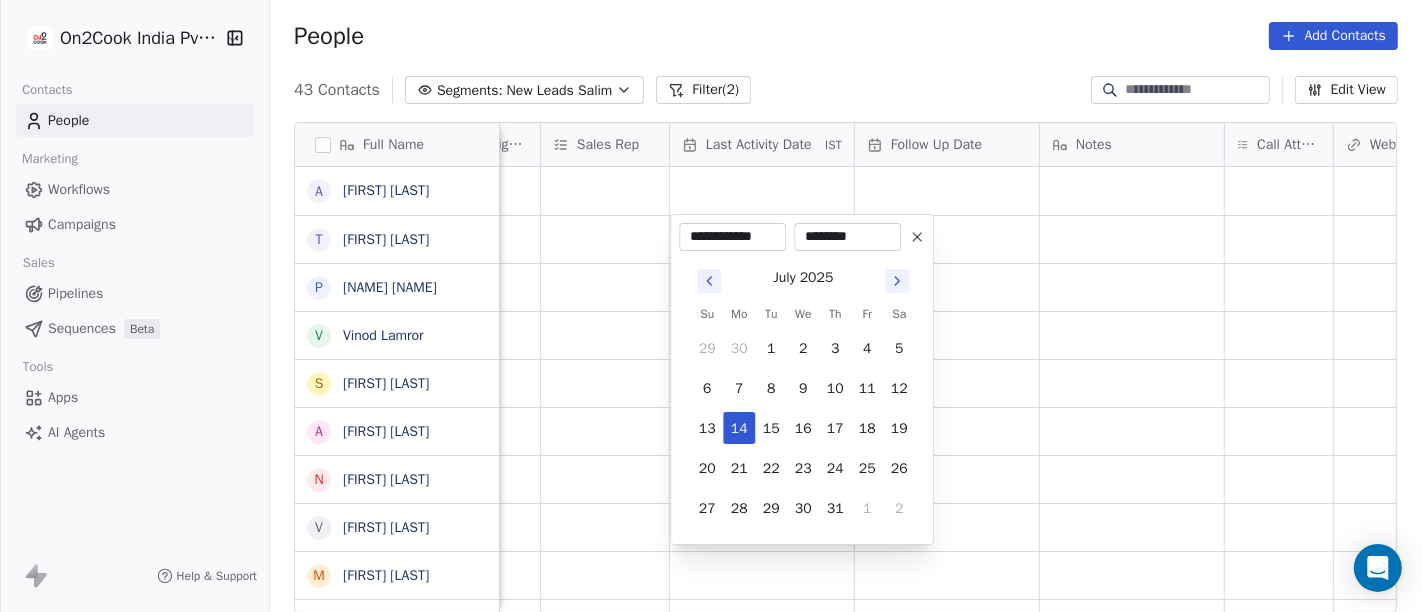 click on "On2Cook India Pvt. Ltd. Contacts People Marketing Workflows Campaigns Sales Pipelines Sequences Beta Tools Apps AI Agents Help & Support People Add Contacts 43 Contacts Segments: New Leads Salim Filter (2) Edit View Tag Add to Sequence Full Name A [FIRST] [LAST] P [FIRST] [LAST] V [FIRST] [LAST] S [FIRST] [LAST] A [FIRST] [LAST] N [FIRST] [LAST] V [FIRST] [LAST] M [FIRST] [LAST] P [FIRST] [LAST] A [FIRST] [LAST] a [FIRST] [LAST] b [FIRST] [LAST] N [FIRST] [LAST] A [FIRST] [LAST] J [FIRST] [LAST] A [FIRST] [LAST] D [FIRST] [LAST] K [FIRST] [LAST] v [FIRST]^^ T [FIRST] [LAST] A [FIRST] [LAST] B [FIRST] [LAST] N [FIRST] [LAST] [FIRST] [LAST] B [FIRST] V [FIRST] [LAST] N [FIRST] [LAST] S [FIRST] [LAST] V [FIRST] [LAST] D [FIRST] [LAST] P [FIRST] [LAST] g [FIRST] [LAST] Created Date IST Lead Status Tags Assignee Sales Rep Last Activity Date IST Follow Up Date Notes Call Attempts Website zomato link outlet type Location Jul 13, 2025 05:47 PM Salim restaurants Jul 13, 2025 04:21 PM Salim restaurants Jul 13, 2025 03:28 PM Salim" at bounding box center (711, 306) 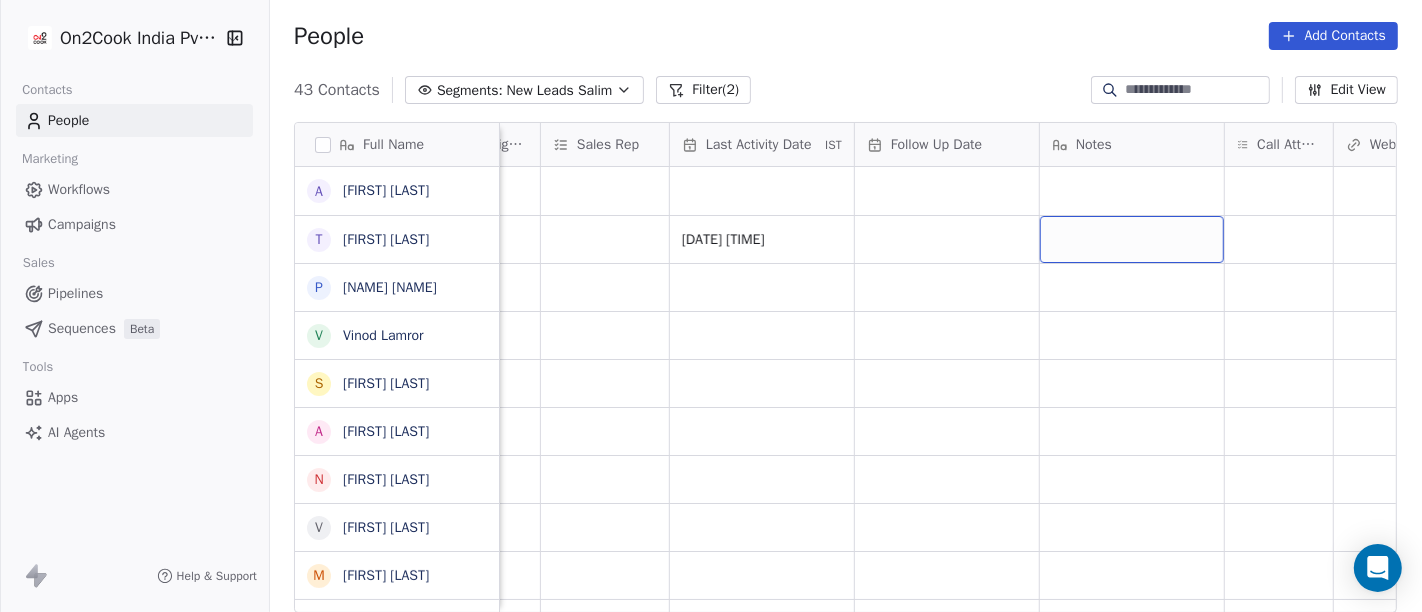 click at bounding box center [1132, 239] 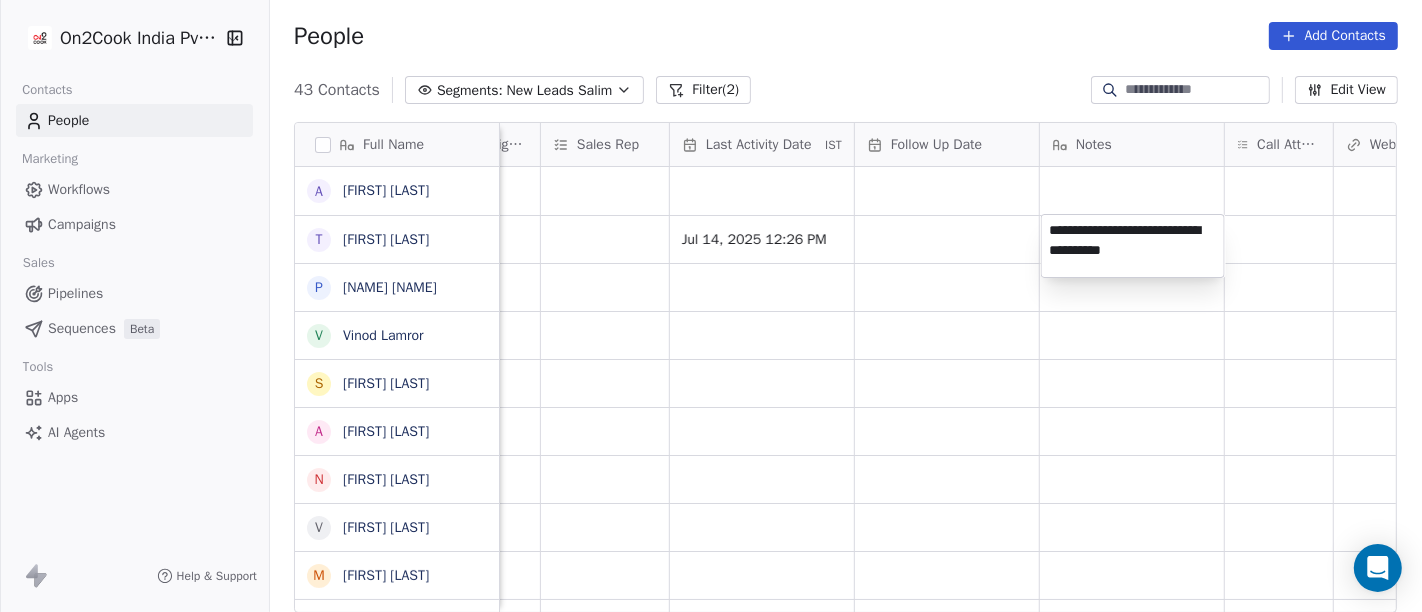 type on "**********" 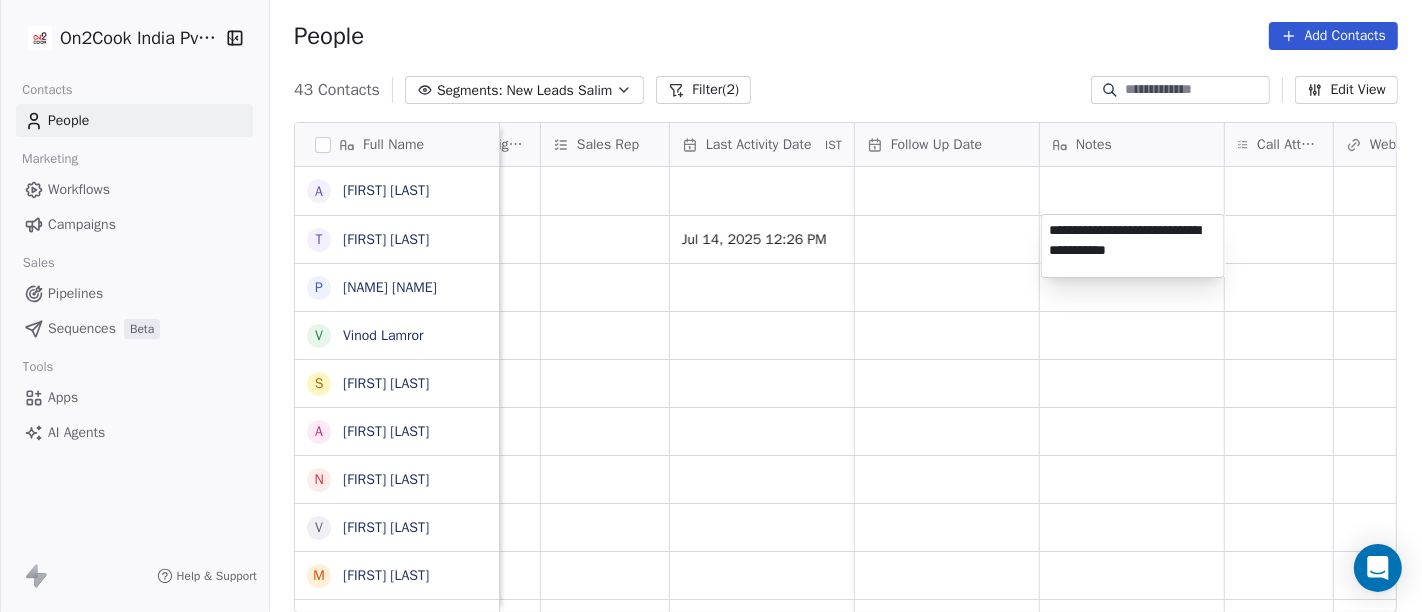 click on "On2Cook India Pvt. Ltd. Contacts People Marketing Workflows Campaigns Sales Pipelines Sequences Beta Tools Apps AI Agents Help & Support People  Add Contacts 43 Contacts Segments: New Leads [NAME] Filter  (2) Edit View Tag Add to Sequence Full Name A [FIRST] [LAST] A [FIRST] [LAST] T [FIRST] [LAST] P [FIRST] [LAST] V [FIRST] [LAST] S [FIRST] [LAST] A [FIRST] [LAST] N [FIRST] [LAST] V [FIRST] [LAST] M [FIRST] [LAST] P [FIRST] [LAST] A [FIRST] [LAST] a [FIRST] [LAST] N [FIRST] [LAST] A [FIRST] [LAST] J [FIRST] [LAST] A [FIRST] [LAST] D [FIRST] [LAST] K [FIRST] [LAST] v [FIRST] [LAST] T [FIRST] [LAST] A [FIRST] [LAST] B [FIRST] [LAST] N [FIRST] [LAST] Nareshbhaisukhadiya Nareshbhaisukhadiya B [FIRST] [LAST] V [FIRST] [LAST] N [FIRST] [LAST] S [FIRST] [LAST] V [FIRST] [LAST] D [FIRST] [LAST] [FIRST] [LAST] [FIRST] [LAST] Created Date IST Lead Status Tags Assignee Sales Rep Last Activity Date IST Follow Up Date Notes Call Attempts Website zomato link outlet type Location   Jul 13, 2025 05:47 PM [NAME] restaurants   Jul 13, 2025 04:21 PM [NAME] Jul 14, 2025 12:26 PM restaurants   [NAME]" at bounding box center [711, 306] 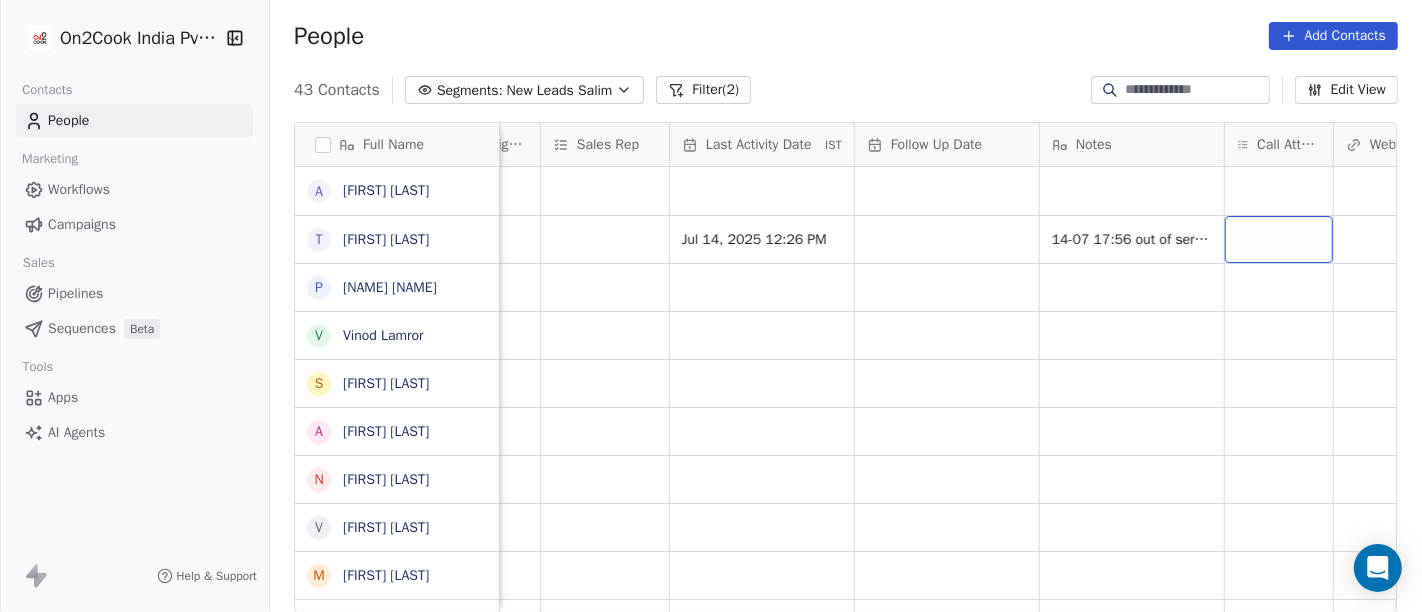 click at bounding box center [1279, 239] 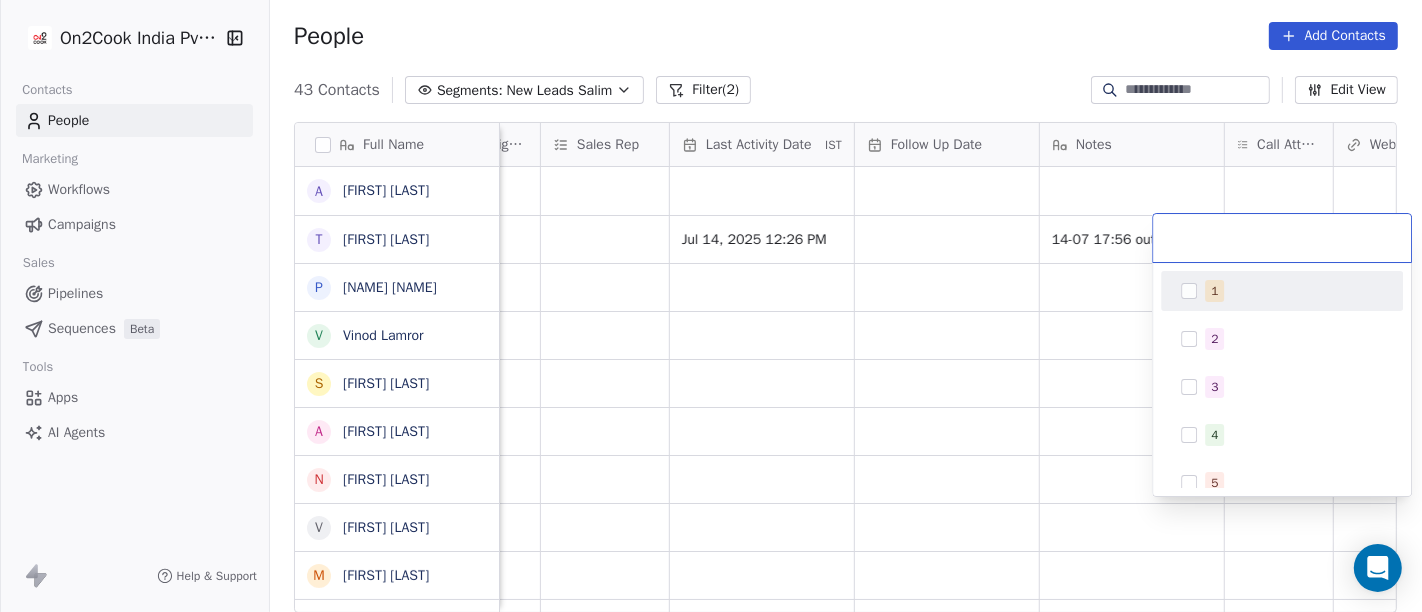 click on "1" at bounding box center [1294, 291] 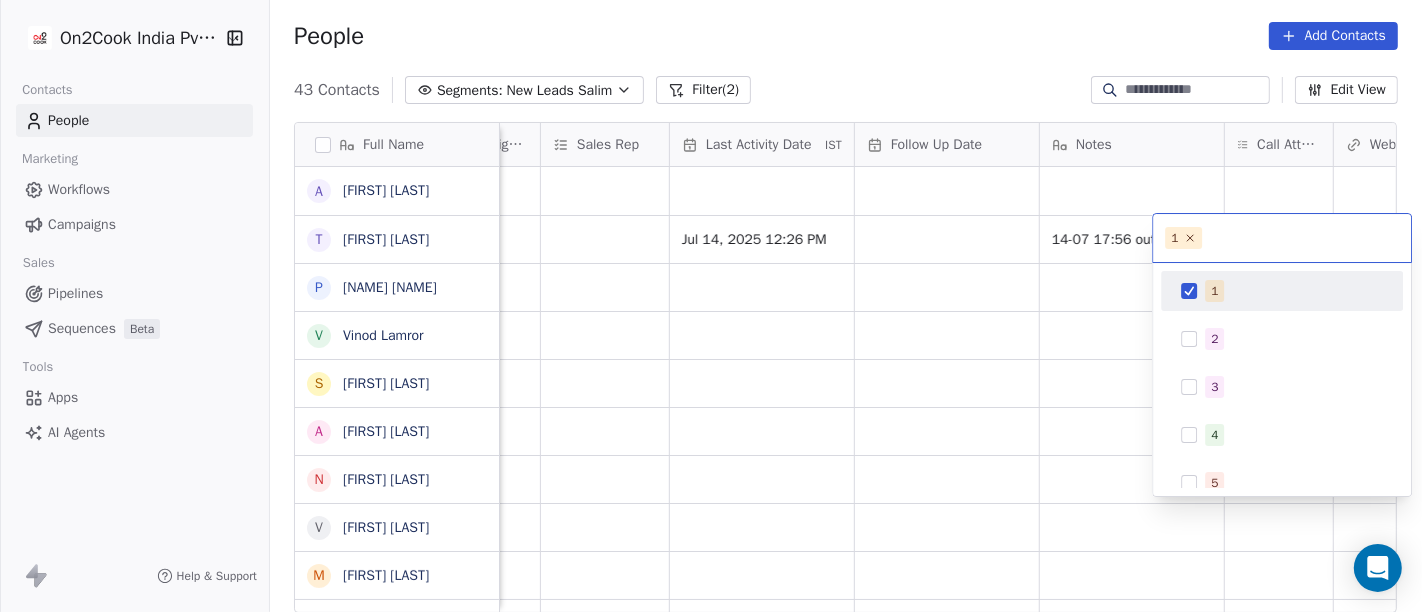 click on "On2Cook India Pvt. Ltd. Contacts People Marketing Workflows Campaigns Sales Pipelines Sequences Beta Tools Apps AI Agents Help & Support People  Add Contacts 43 Contacts Segments: New Leads [NAME] Filter  (2) Edit View Tag Add to Sequence Full Name A [FIRST] [LAST] A [FIRST] [LAST] T [FIRST] [LAST] P [FIRST] [LAST] V [FIRST] [LAST] S [FIRST] [LAST] A [FIRST] [LAST] N [FIRST] [LAST] V [FIRST] [LAST] M [FIRST] [LAST] P [FIRST] [LAST] A [FIRST] [LAST] a [FIRST] [LAST] N [FIRST] [LAST] A [FIRST] [LAST] J [FIRST] [LAST] A [FIRST] [LAST] D [FIRST] [LAST] K [FIRST] [LAST] v [FIRST] [LAST] T [FIRST] [LAST] A [FIRST] [LAST] B [FIRST] [LAST] N [FIRST] [LAST] Nareshbhaisukhadiya Nareshbhaisukhadiya B [FIRST] [LAST] V [FIRST] [LAST] N [FIRST] [LAST] S [FIRST] [LAST] V [FIRST] [LAST] D [FIRST] [LAST] [FIRST] [LAST] [FIRST] [LAST] Created Date IST Lead Status Tags Assignee Sales Rep Last Activity Date IST Follow Up Date Notes Call Attempts Website zomato link outlet type Location   Jul 13, 2025 05:47 PM [NAME] restaurants   Jul 13, 2025 04:21 PM [NAME] Jul 14, 2025 12:26 PM restaurants   [NAME]" at bounding box center (711, 306) 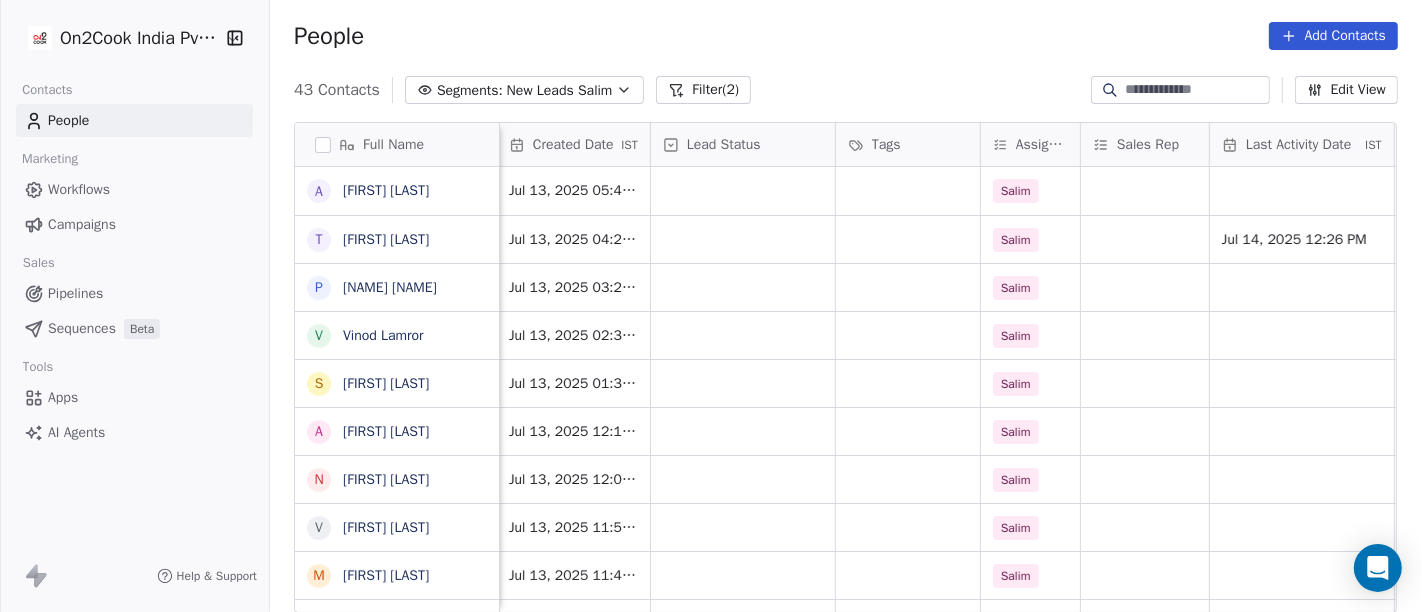 scroll, scrollTop: 0, scrollLeft: 517, axis: horizontal 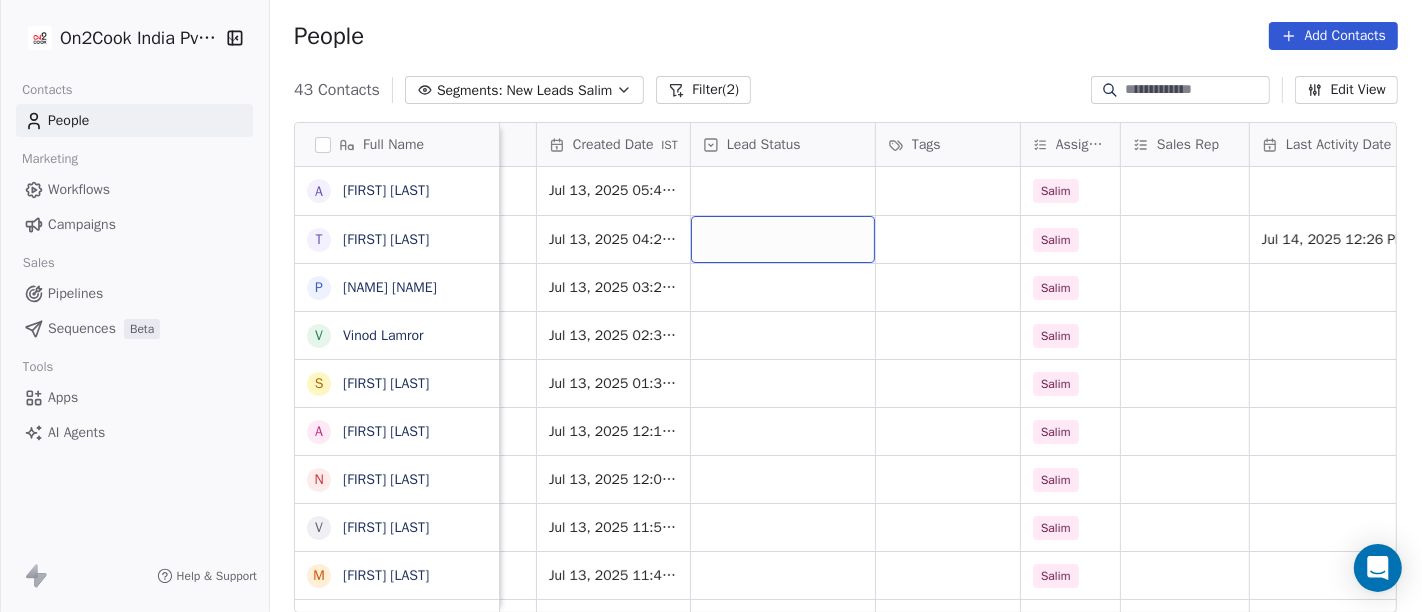 click at bounding box center (783, 239) 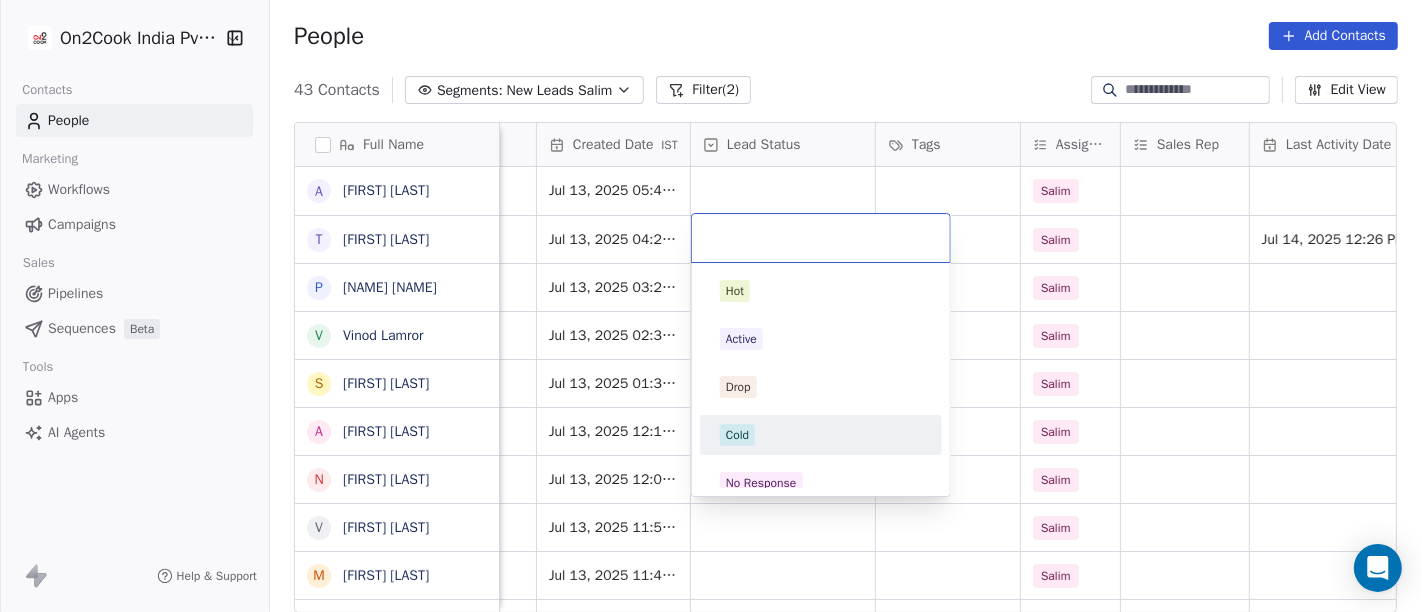 click on "Cold" at bounding box center [821, 435] 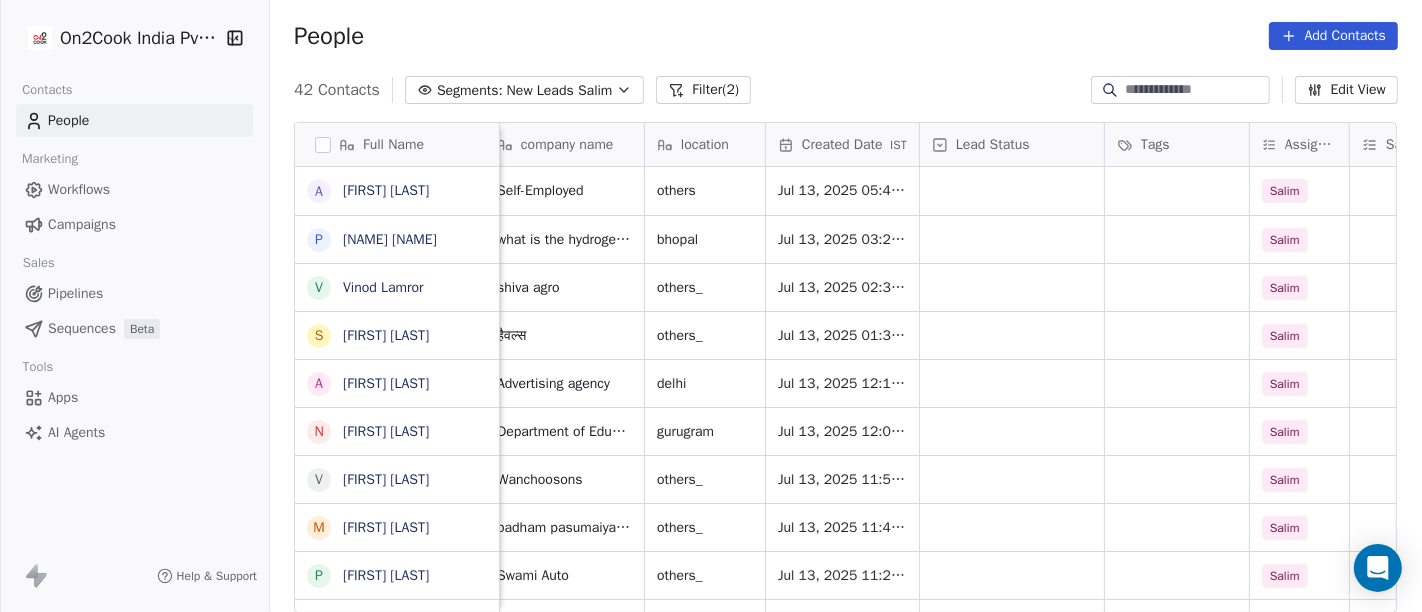 scroll, scrollTop: 0, scrollLeft: 0, axis: both 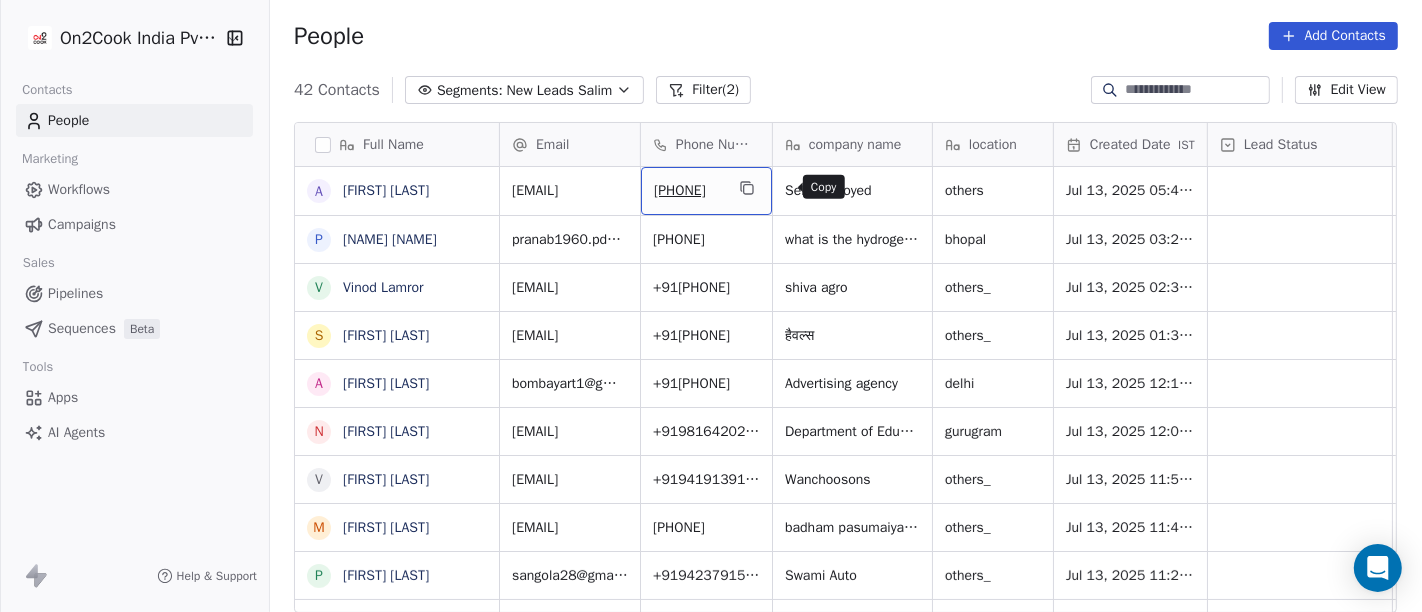 click 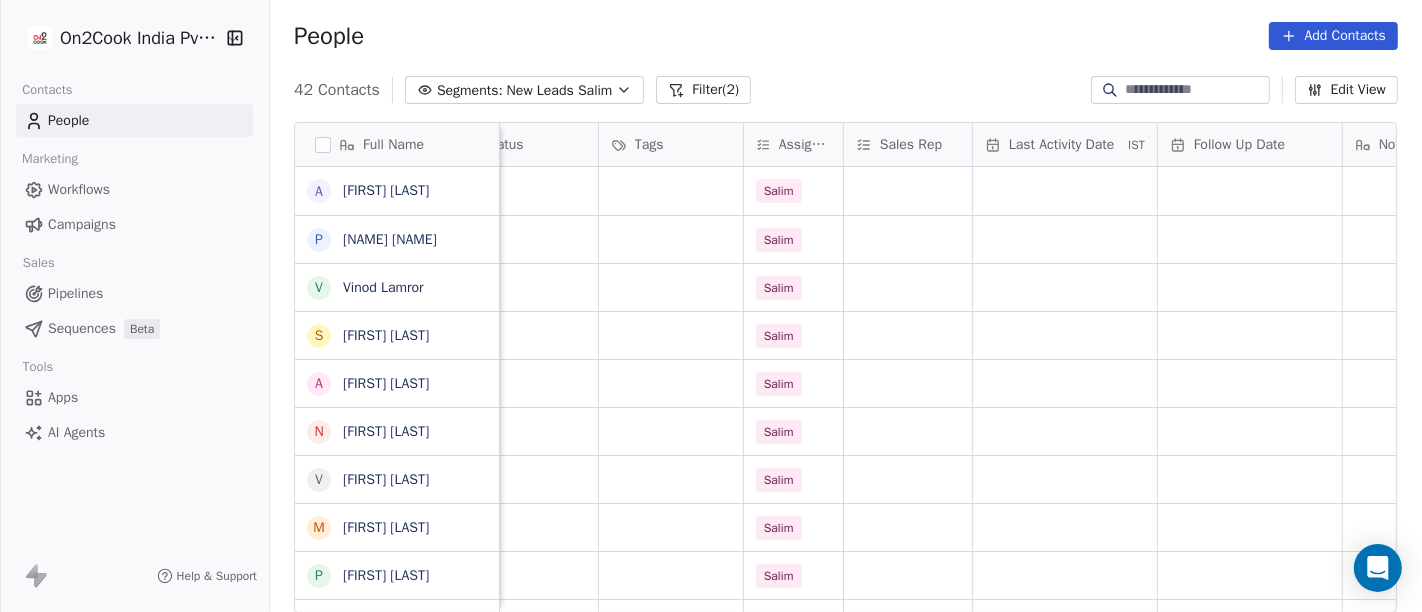 scroll, scrollTop: 0, scrollLeft: 806, axis: horizontal 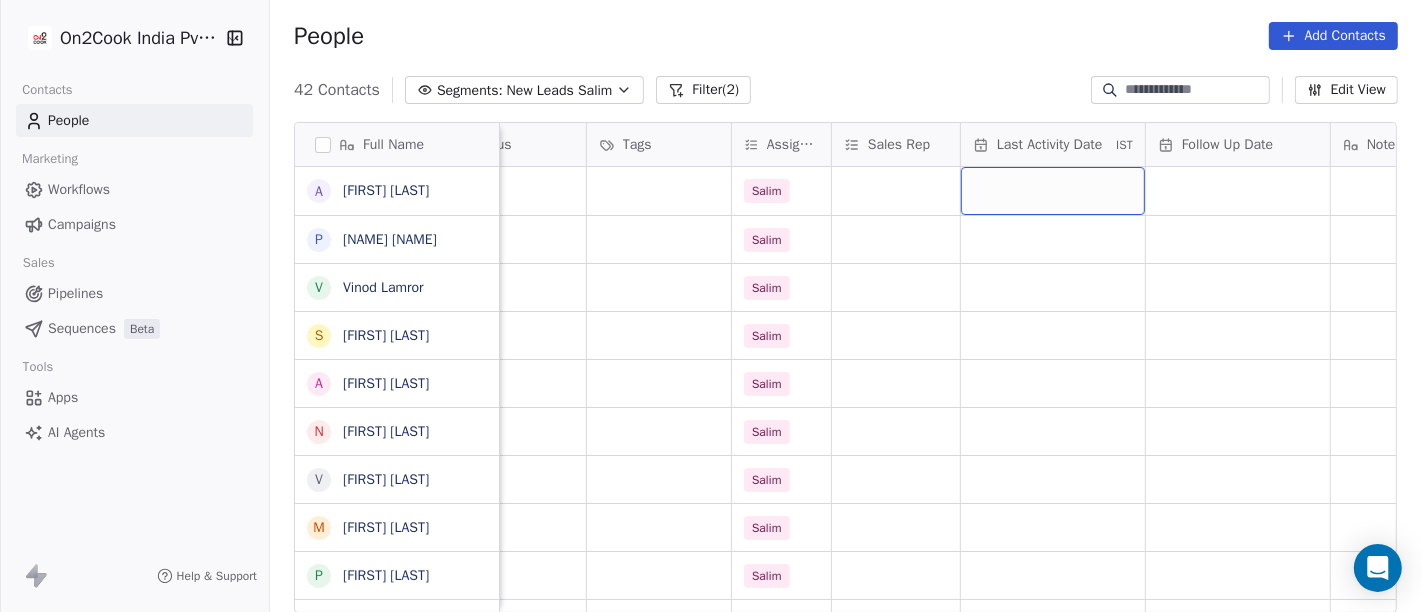 click at bounding box center [1053, 191] 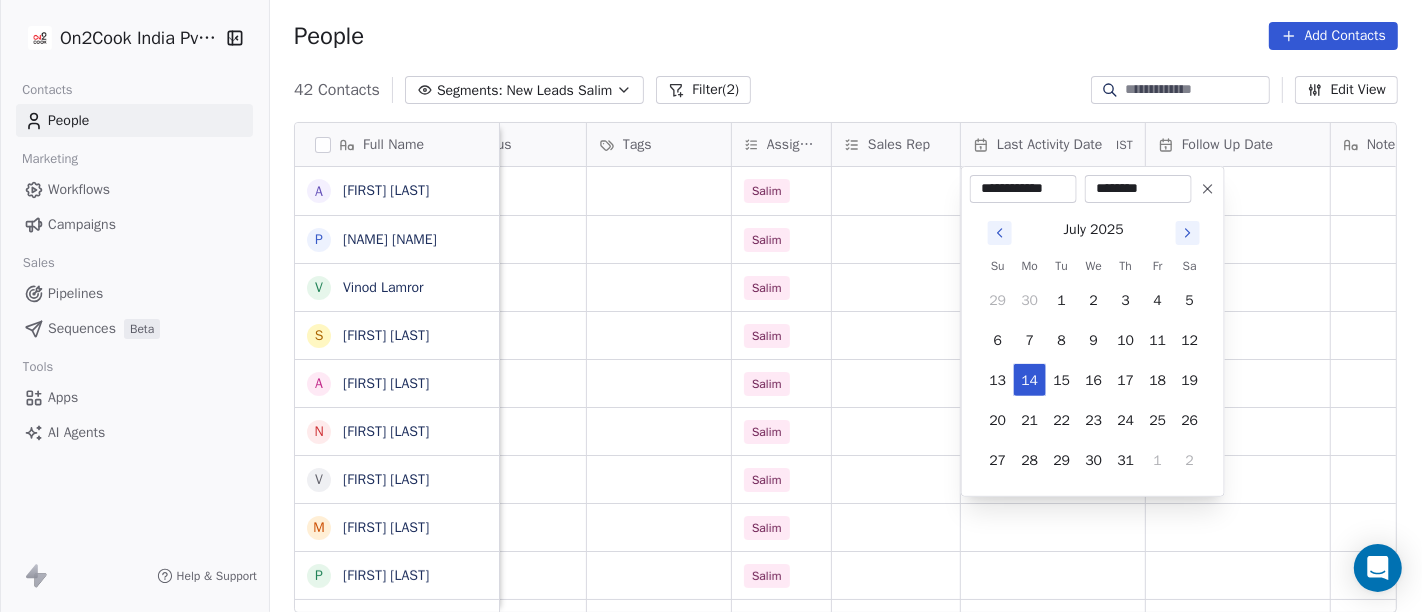 click on "29 30 1 2 3 4 5 6 7 8 9 10 11 12 13 14 15 16 17 18 19 20 21 22 23 24 25 26 27 28 29 30 31 1 2" at bounding box center (1094, 376) 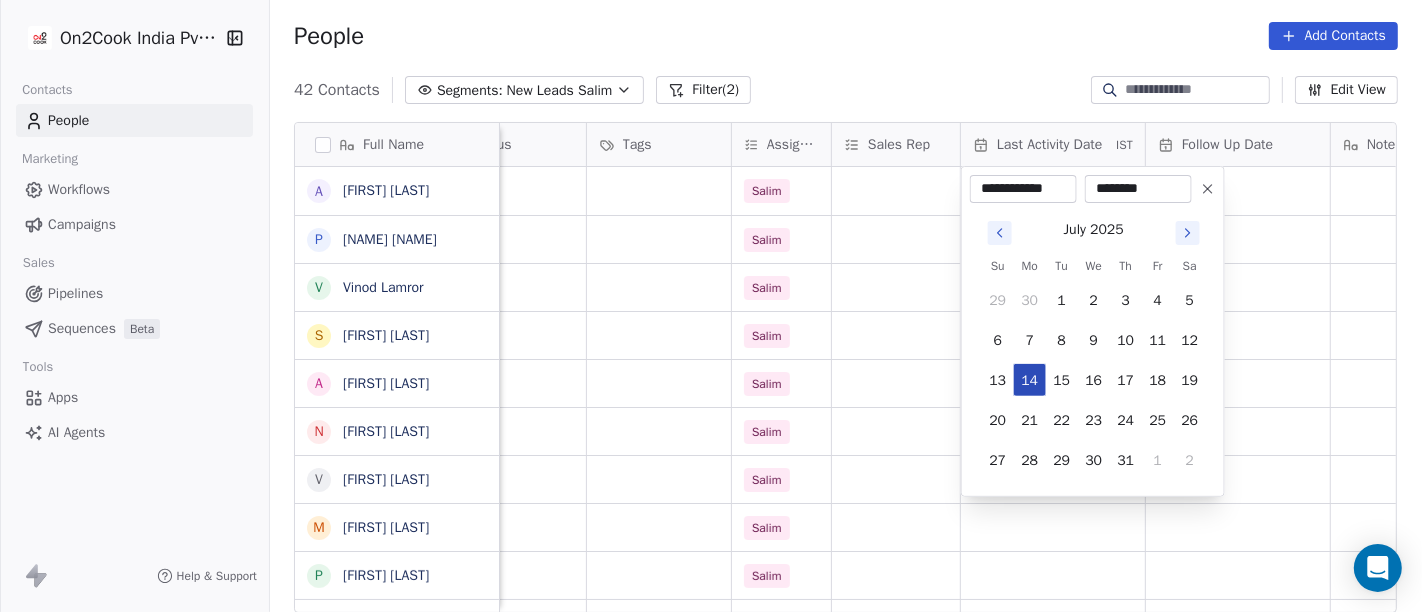 click on "14" at bounding box center [1030, 380] 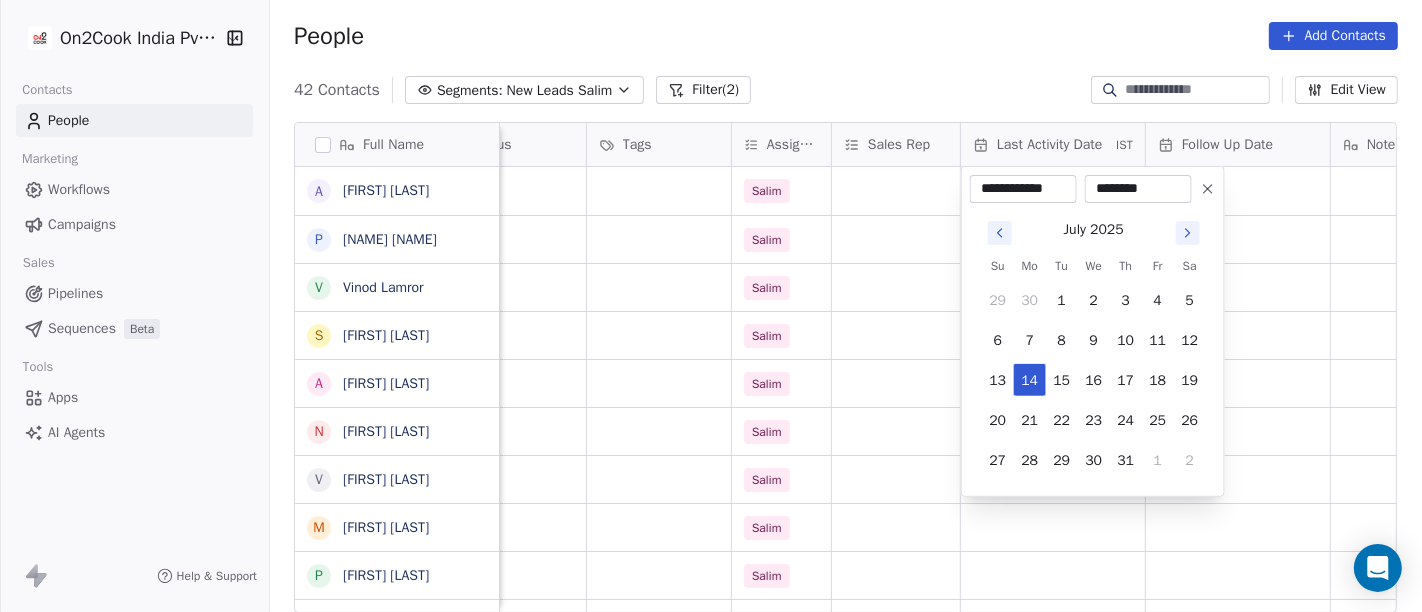 click on "On2Cook India Pvt. Ltd. Contacts People Marketing Workflows Campaigns Sales Pipelines Sequences Beta Tools Apps AI Agents Help & Support People  Add Contacts 42 Contacts Segments: New Leads Salim Filter  (2) Edit View Tag Add to Sequence Full Name A [NAME] P [NAME] V [NAME] S [NAME] A [NAME] N [NAME] V [NAME] M [NAME] P [NAME] A [NAME] a [NAME] b [NAME] N [NAME] A [NAME] J [NAME] A [NAME] D [NAME] K [NAME] v [NAME] T [NAME] A [NAME] B [NAME] N [NAME] [NAME] B [NAME] V [NAME] [NAME] N [NAME] [NAME] S [NAME] V [NAME] [NAME] D [NAME] [NAME] P [NAME] g [NAME] [NAME] company name location Created Date IST Lead Status Tags Assignee Sales Rep Last Activity Date IST Follow Up Date Notes Call Attempts Website zomato link   Self-Employed others Jul 13, 2025 05:47 PM Salim   what is the hydrogen  water [CITY] Jul 13, 2025 03:28 PM Salim" at bounding box center [711, 306] 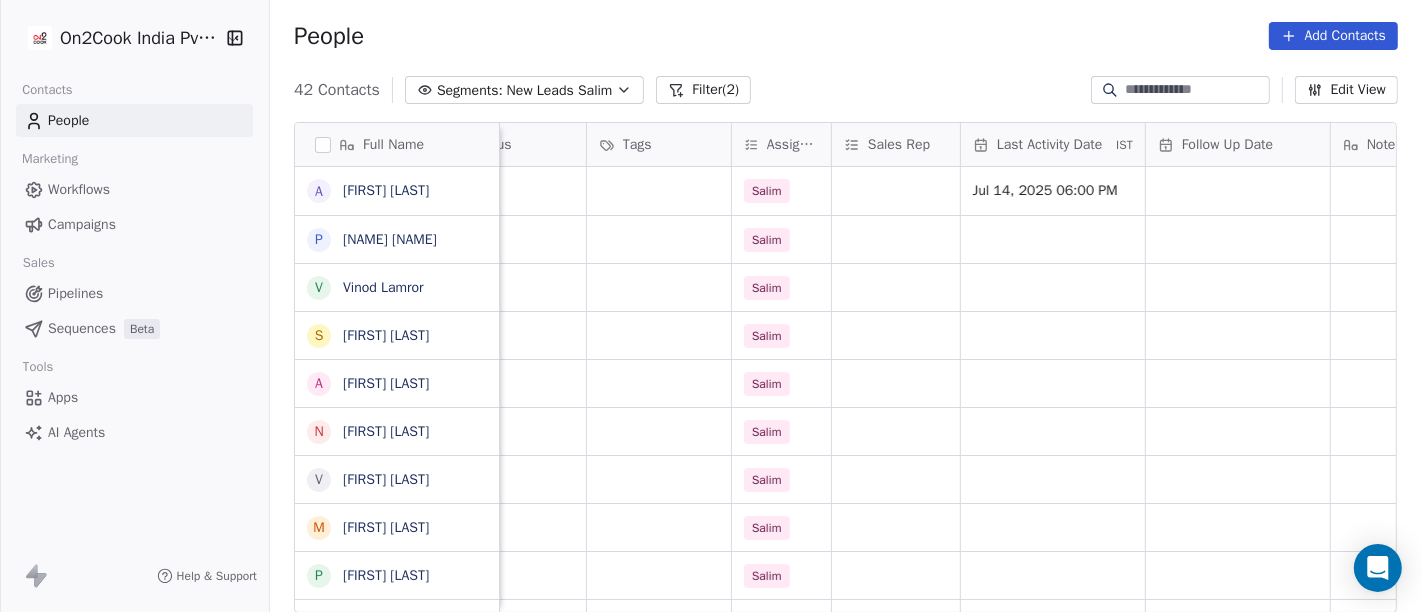 scroll, scrollTop: 0, scrollLeft: 984, axis: horizontal 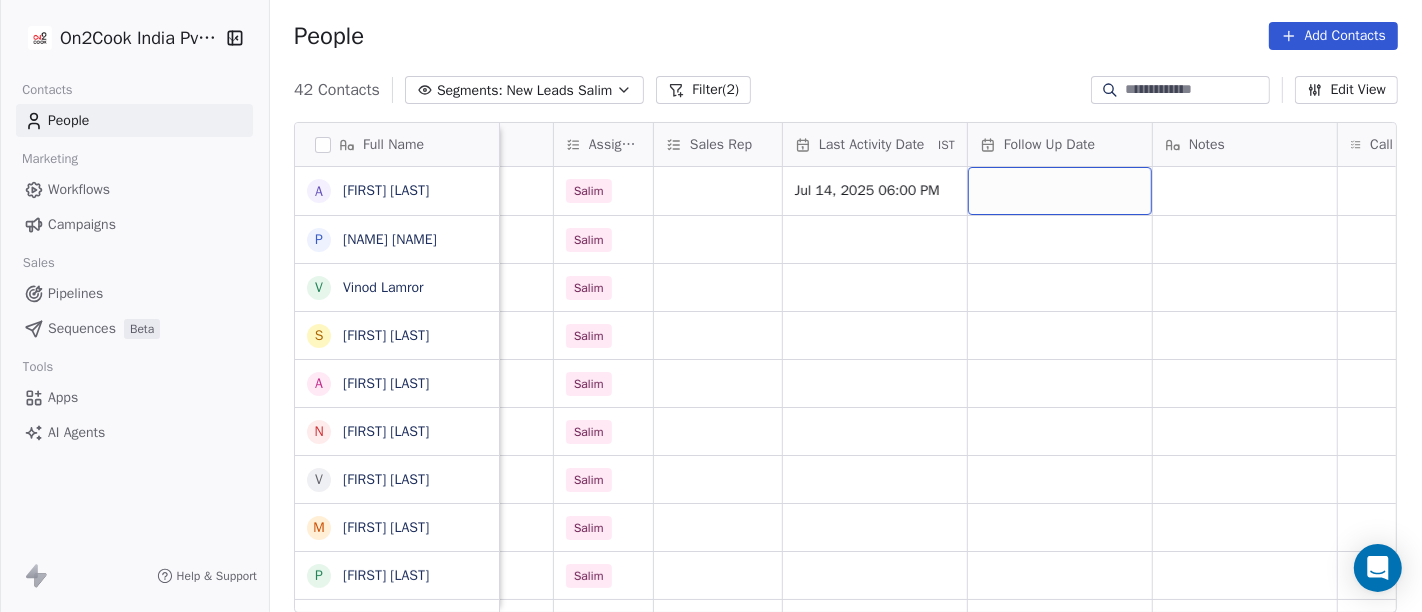 click at bounding box center [1060, 191] 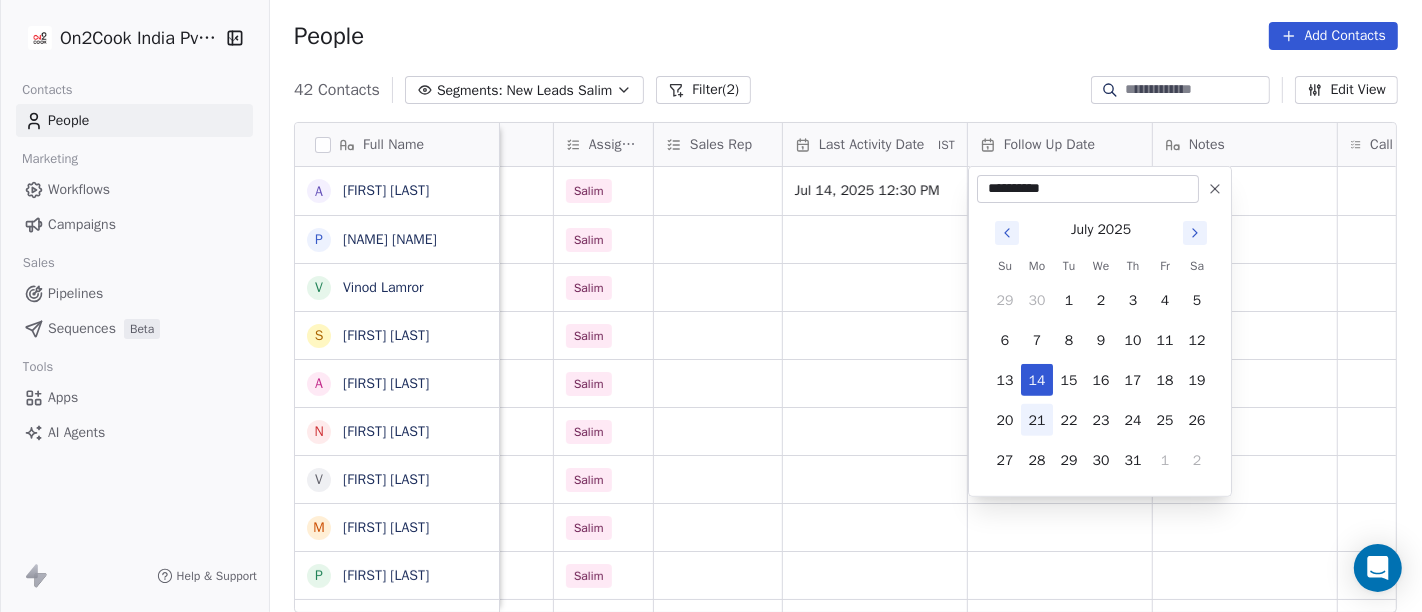 click on "21" at bounding box center (1037, 420) 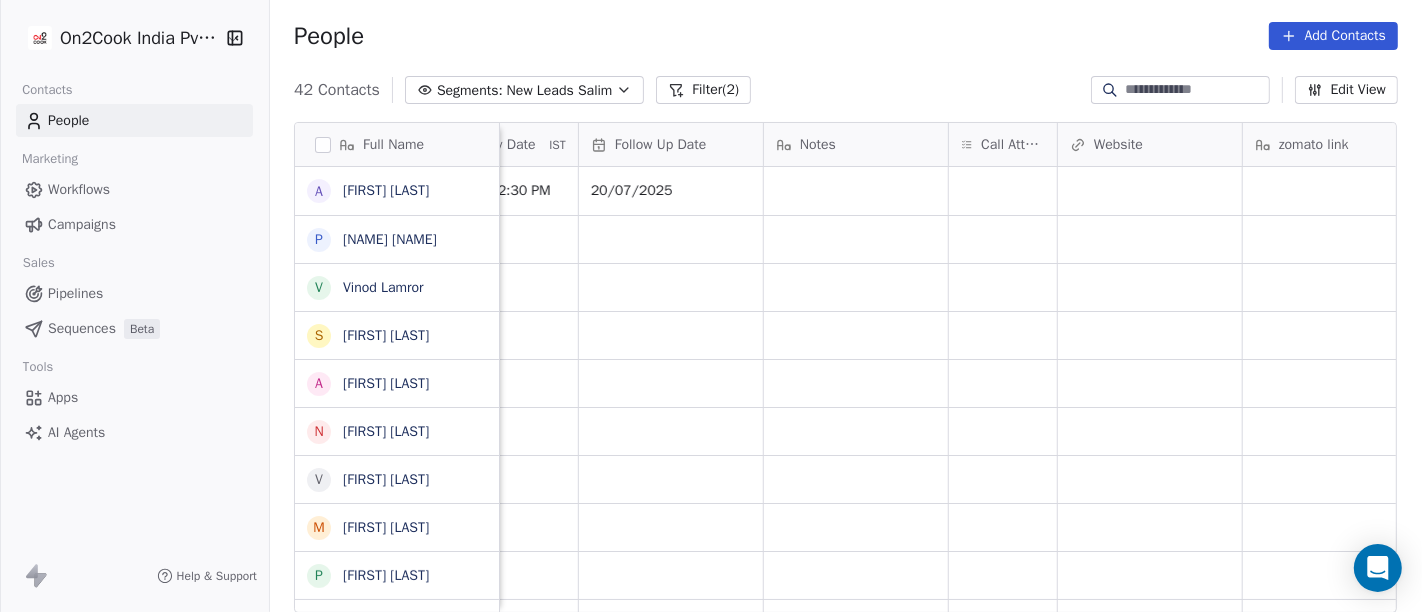 scroll, scrollTop: 0, scrollLeft: 1377, axis: horizontal 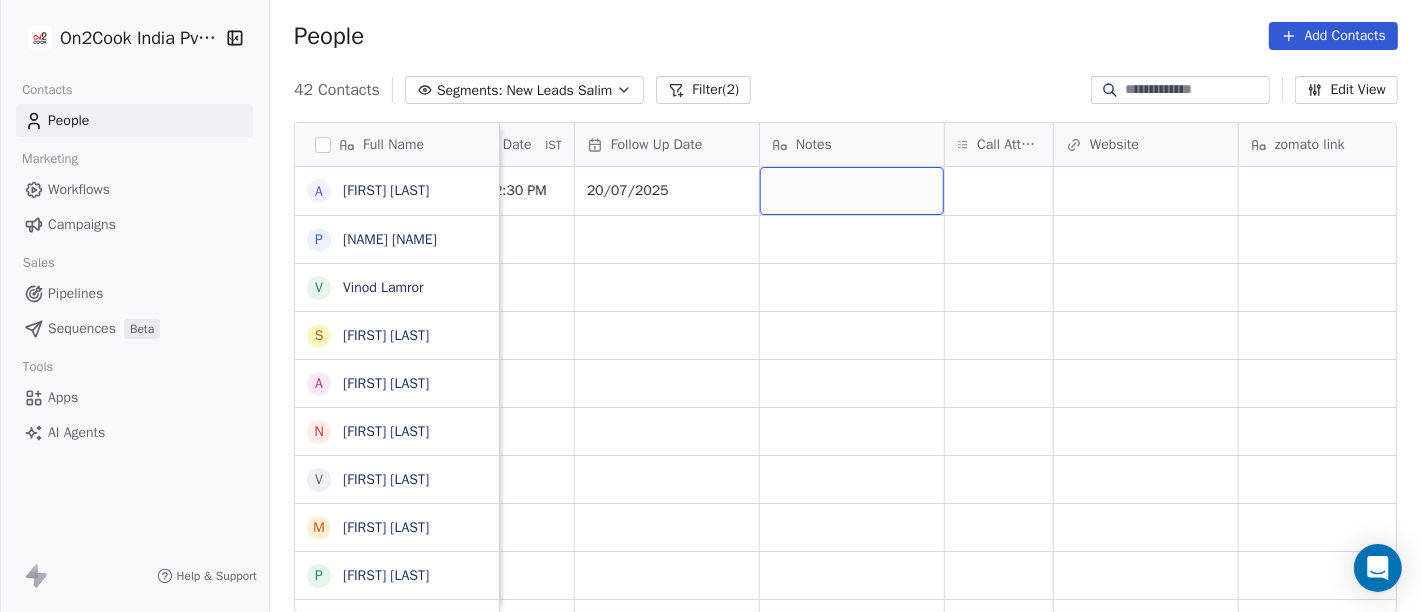 click at bounding box center [852, 191] 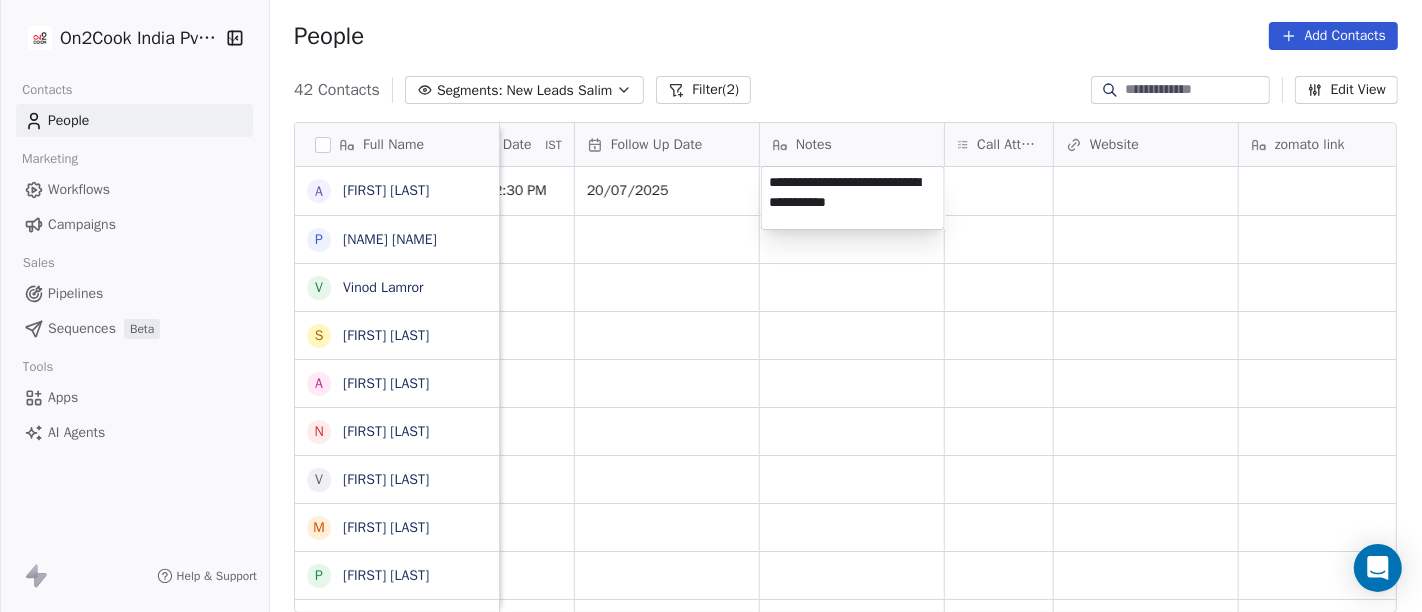 type on "**********" 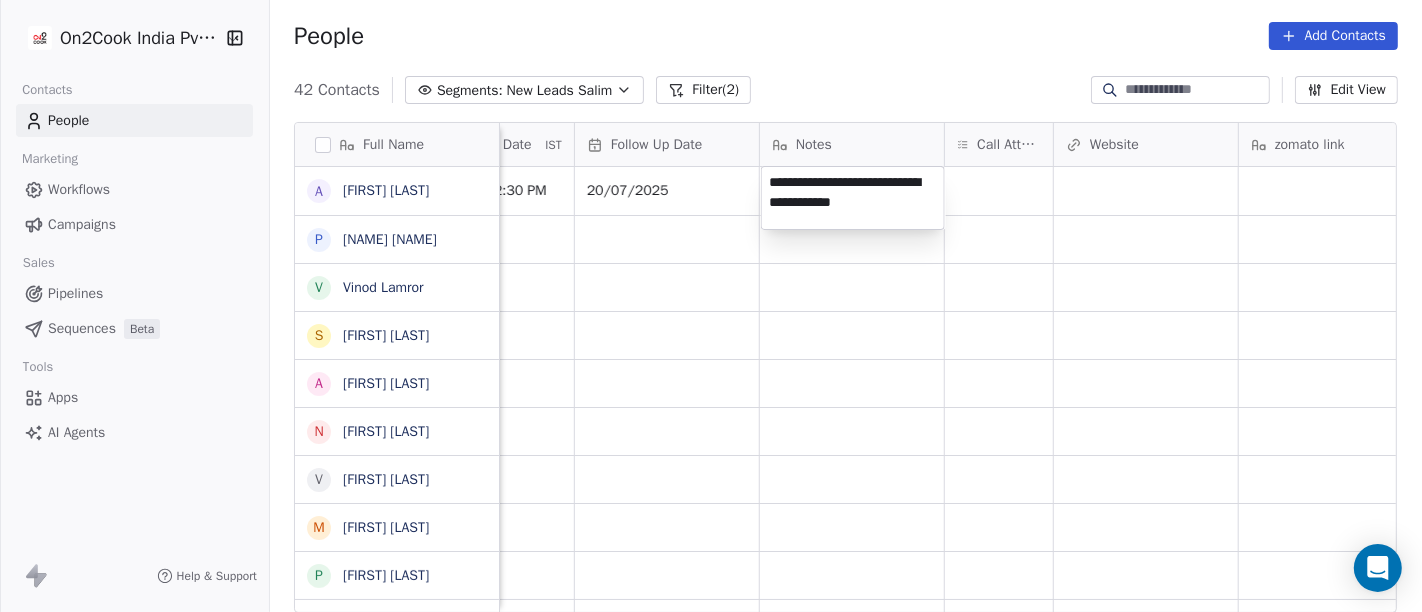 click on "On2Cook India Pvt. Ltd. Contacts People Marketing Workflows Campaigns Sales Pipelines Sequences Beta Tools Apps AI Agents Help & Support People  Add Contacts 42 Contacts Segments: New Leads [FIRST] Filter  (2) Edit View Tag Add to Sequence Full Name A [FIRST] [LAST] P [FIRST] [LAST] V [FIRST] [LAST] S [FIRST] [LAST] A [FIRST] [LAST] N [FIRST] [LAST] V [FIRST] [LAST] M [FIRST] [LAST] P [FIRST] [LAST] A [FIRST] [LAST] a [FIRST] [LAST] b [FIRST] N [FIRST] [LAST] A [FIRST] [LAST] J [FIRST] [LAST] A [FIRST] [LAST] D [FIRST] [LAST] K [FIRST] [LAST] v [FIRST]^^ T [FIRST] [LAST] A [FIRST] [LAST] B [FIRST] [LAST] N [FIRST] [LAST] [FIRST] [LAST] B [FIRST] V [FIRST] [LAST] N [FIRST] [LAST] S [FIRST] [LAST] V [FIRST] [LAST] D [FIRST] [LAST] P [FIRST] [LAST] g [FIRST] [LAST] Tags Assignee Sales Rep Last Activity Date IST Follow Up Date Notes Call Attempts Website zomato link outlet type Location Job Title   [FIRST] Jul 14, 2025 12:30 PM 20/07/2025 restaurants   [FIRST] executive_kitchens   [FIRST] restaurants   [FIRST] cloud_kitchen   [FIRST]" at bounding box center (711, 306) 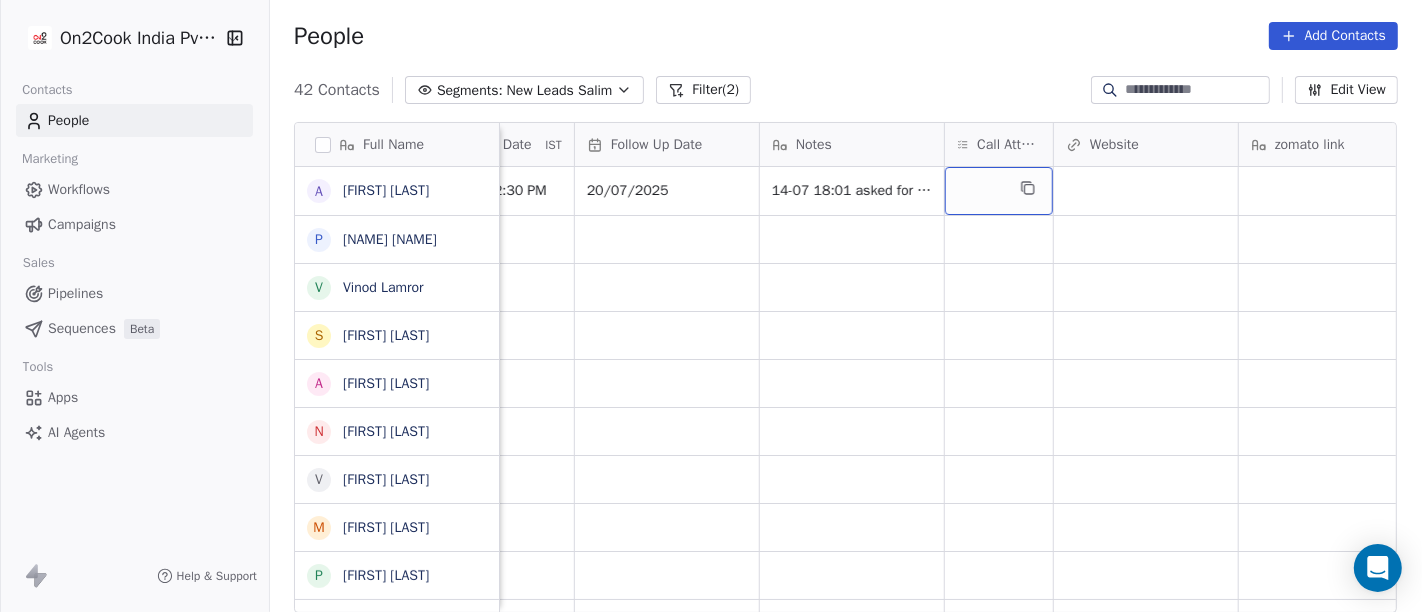 click at bounding box center (999, 191) 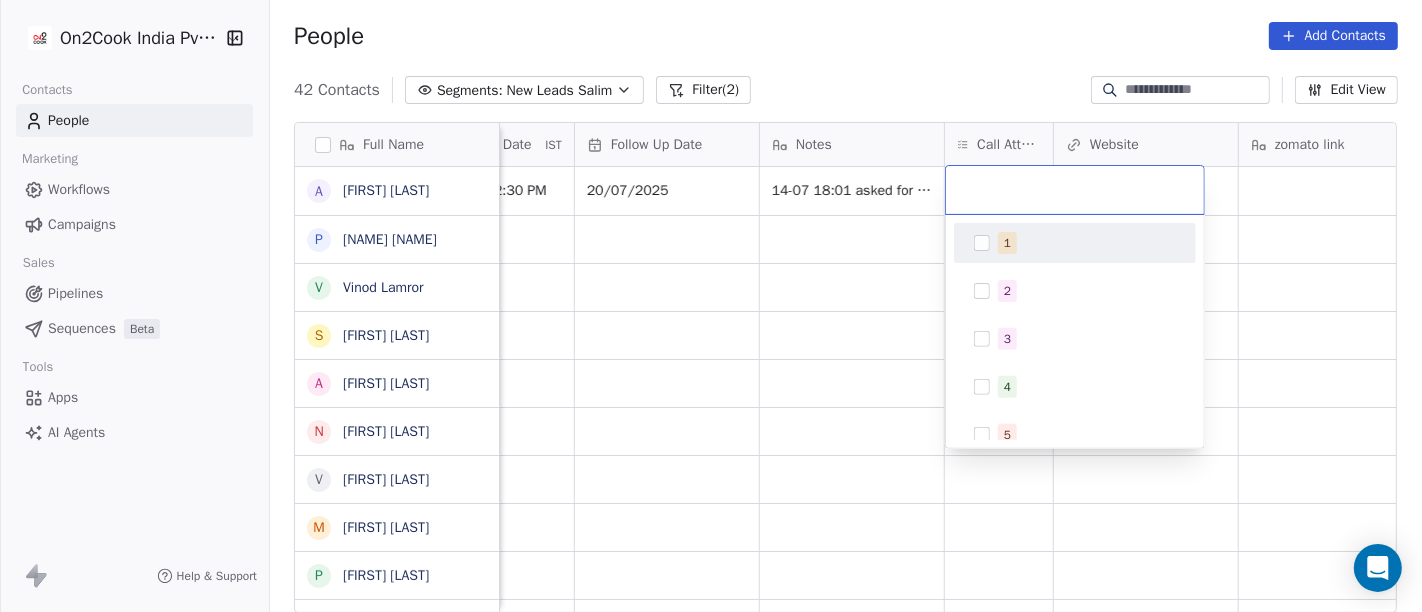 click on "1" at bounding box center [1007, 243] 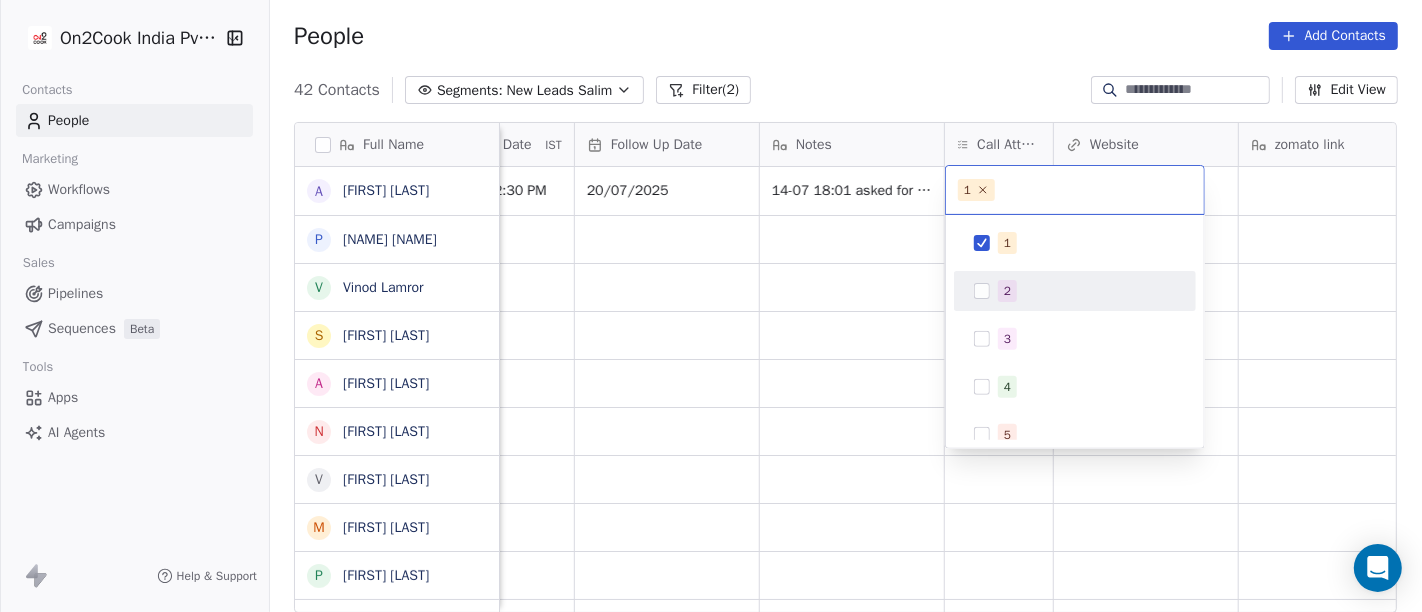 click on "On2Cook India Pvt. Ltd. Contacts People Marketing Workflows Campaigns Sales Pipelines Sequences Beta Tools Apps AI Agents Help & Support People Add Contacts 42 Contacts Segments: New Leads Salim Filter (2) Edit View Tag Add to Sequence Full Name A [FIRST] [LAST] P [FIRST] [LAST] V [FIRST] [LAST] S [FIRST] [LAST] A [FIRST] [LAST] N [FIRST] [LAST] V [FIRST] [LAST] M [FIRST] [LAST] P [FIRST] [LAST] A [FIRST] [LAST] a [FIRST] [LAST] b [FIRST] [LAST] N [FIRST] [LAST] A [FIRST] [LAST] J [FIRST] [LAST] A [FIRST] [LAST] D [FIRST] [LAST] K [FIRST] [LAST] v [FIRST]^^ T [FIRST] [LAST] A [FIRST] [LAST] B [FIRST] [LAST] N [FIRST] [LAST] [FIRST] [LAST] B [FIRST] V [FIRST] [LAST] N [FIRST] [LAST] S [FIRST] [LAST] V [FIRST] [LAST] D [FIRST] [LAST] P [FIRST] [LAST] g [FIRST] [LAST] Tags Assignee Sales Rep Last Activity Date IST Follow Up Date Notes Call Attempts Website zomato link outlet type Location Job Title Salim Jul 14, 2025 12:30 PM 20/07/2025 14-07 18:01 asked for call back not in WA restaurants Salim executive_kitchens Salim" at bounding box center [711, 306] 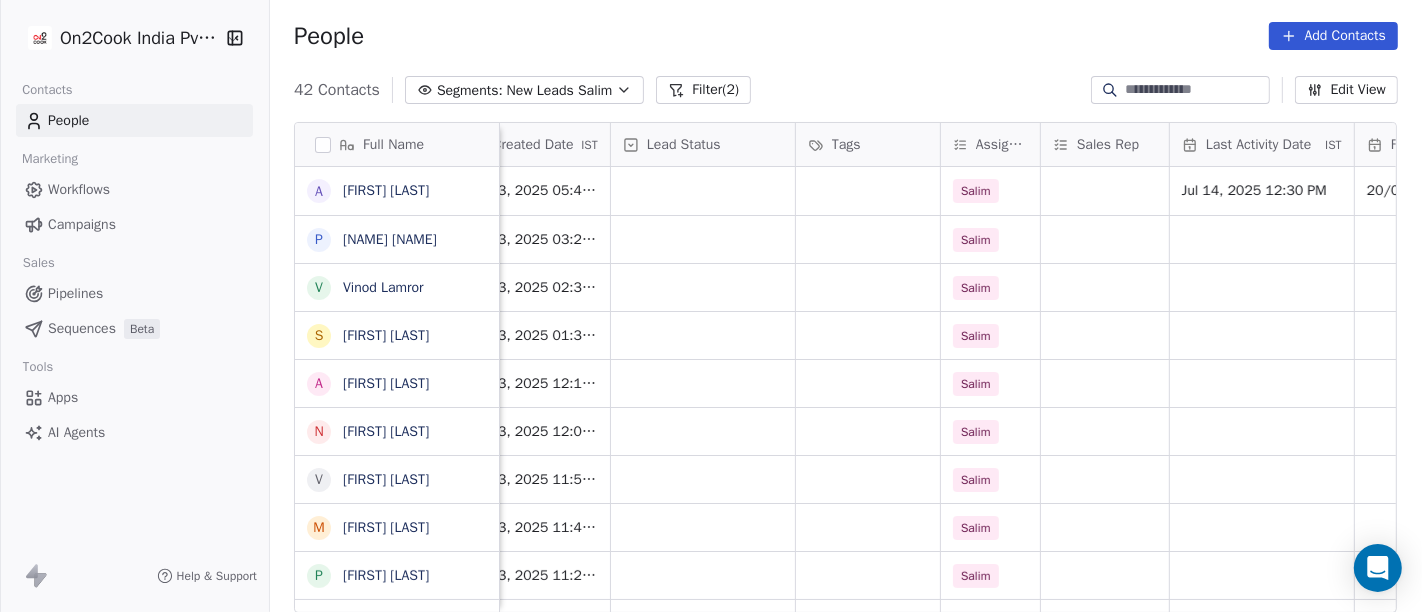scroll, scrollTop: 0, scrollLeft: 588, axis: horizontal 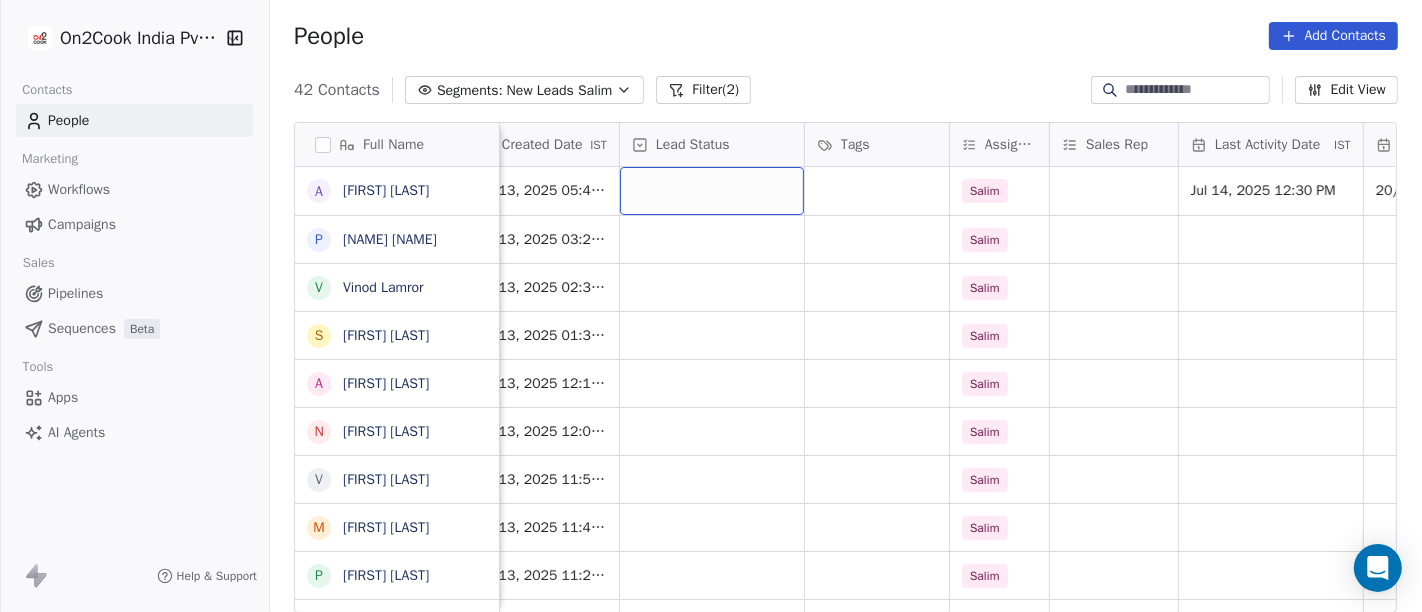 click at bounding box center [712, 191] 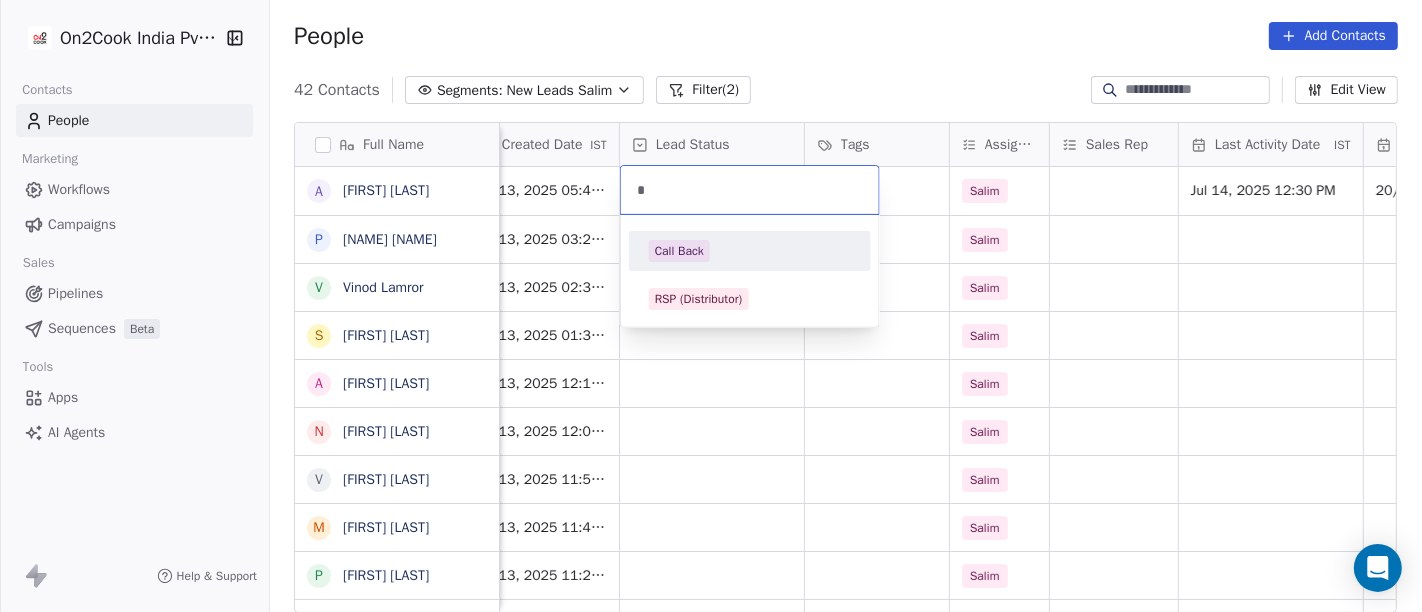 type on "*" 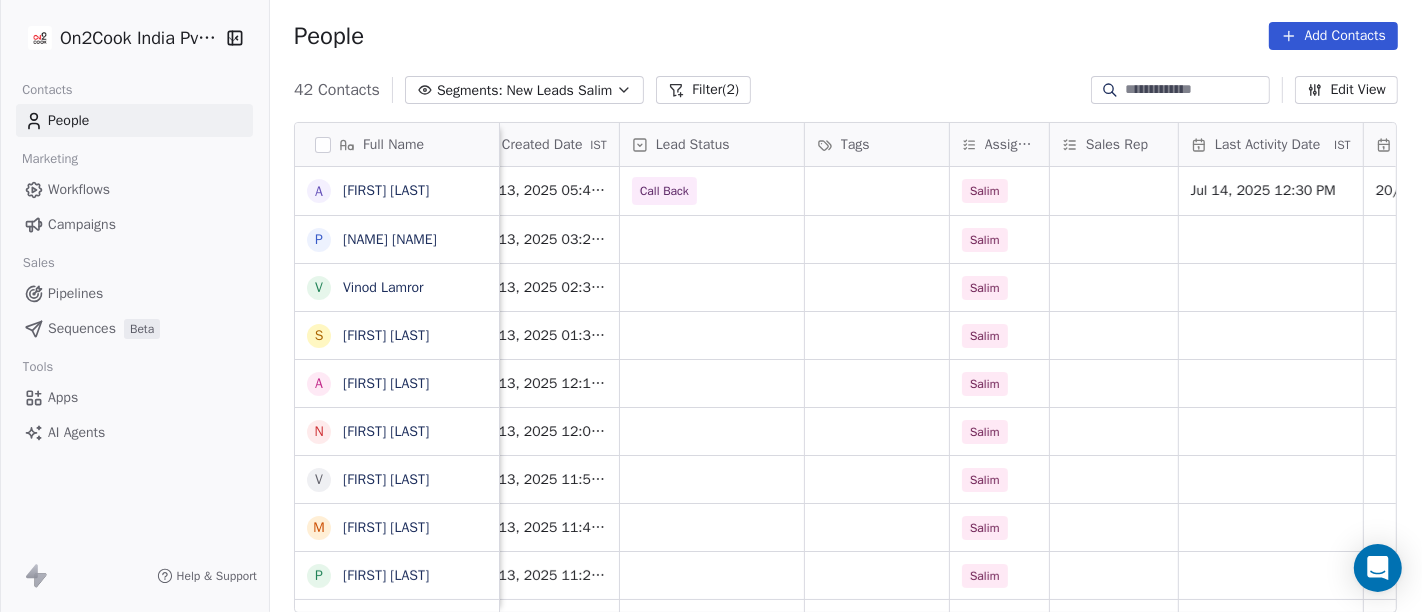 click on "People  Add Contacts" at bounding box center [846, 36] 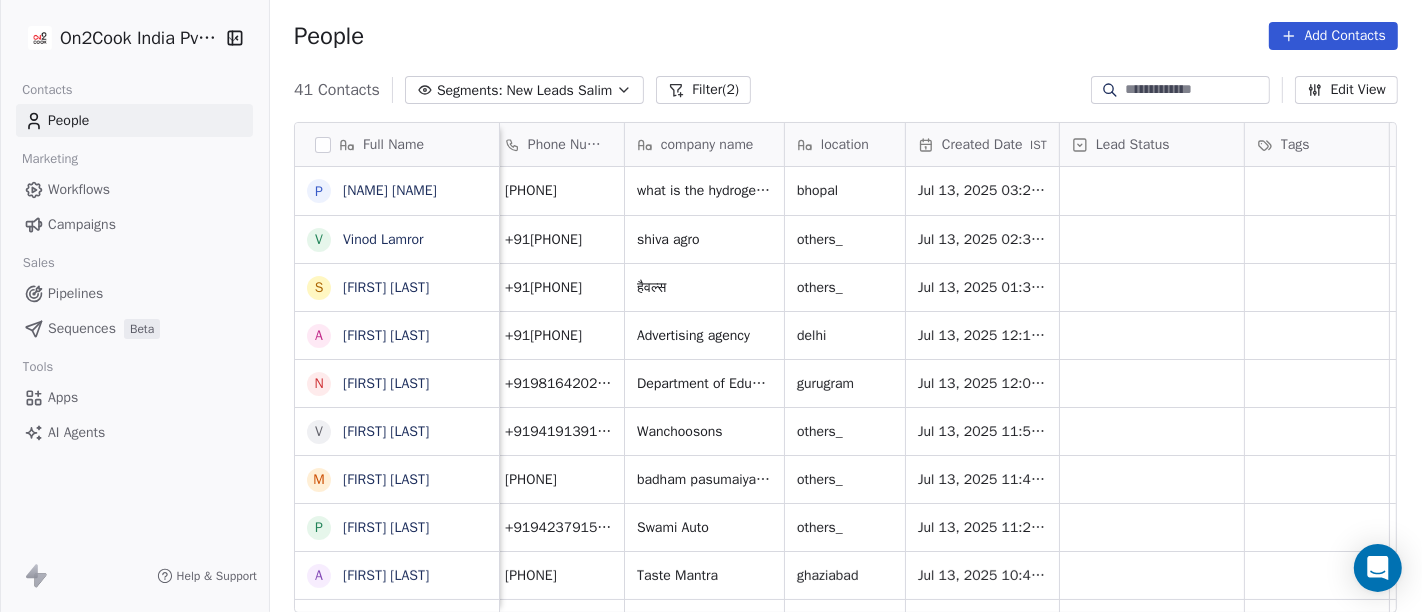 scroll, scrollTop: 0, scrollLeft: 148, axis: horizontal 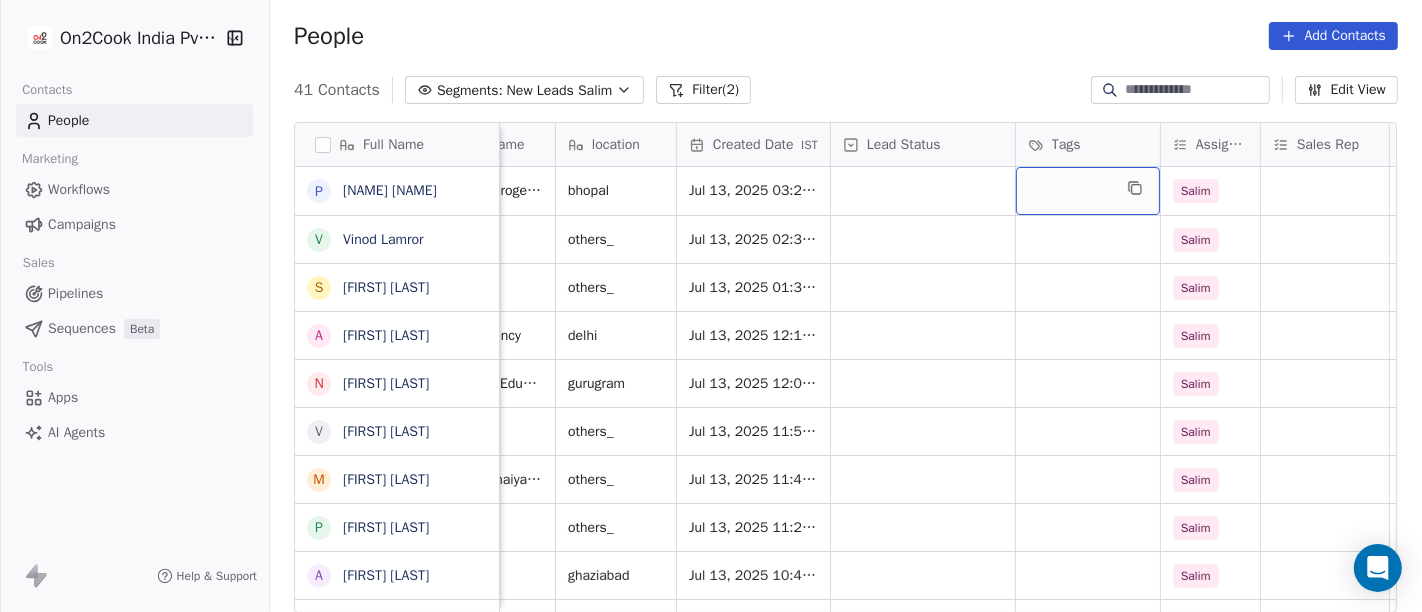 click at bounding box center [1088, 191] 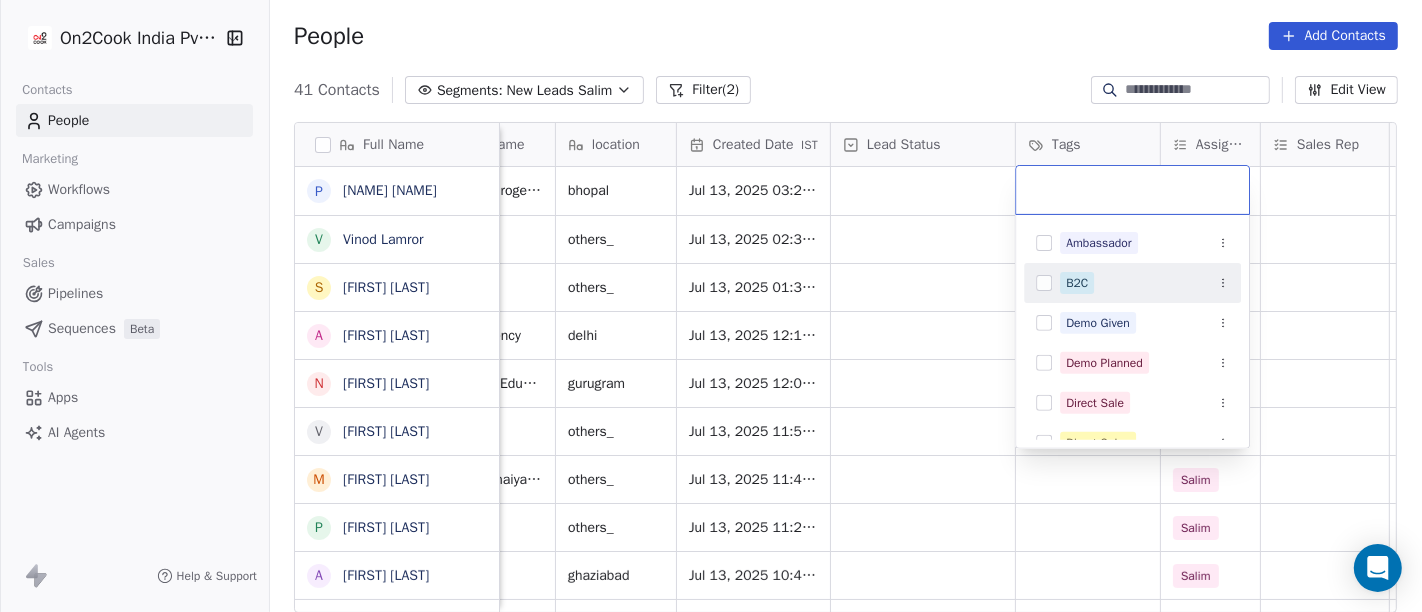 click on "B2C" at bounding box center [1077, 283] 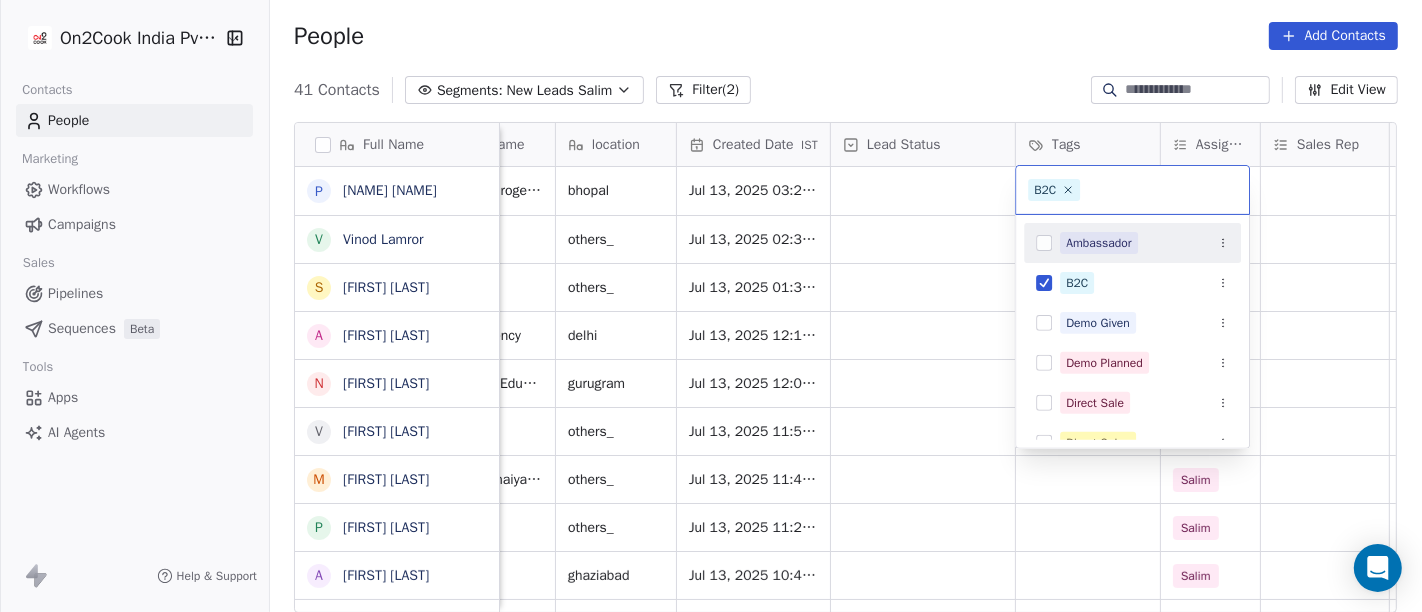 click on "On2Cook India Pvt. Ltd. Contacts People Marketing Workflows Campaigns Sales Pipelines Sequences Beta Tools Apps AI Agents Help & Support People Add Contacts 41 Contacts Segments: New Leads Salim Filter (2) Edit View Tag Add to Sequence Full Name P Pranab Kumar Das V Vinod Lamror S Sanjay Singh A Alok Sharma N Neena Kumari V Vinod Wanchoo M Mayil Murugan P Pawan Swami A Ajay Singh a ayushmat b Soni N Neeraj Kumar Chauhan A Abhishek Takawane J Jayshree Nimbekar A Avinaya D Dinesh Kothari K Kshitij Dhameja v vatsal^^ T Tanmoy Mandal A Anup Melwani B Bhaskar Kedarisetty N Nareshbhaisukhadiya Nareshbhaisukhadiya B Binoj V Vinoth Annamalai N Nilesh Mody S Shalabh Saxena V Vinod Mahajan D Dhaval Sheth P Praveen Gupta g gouri Shankar S Sujit Pattnaik Email Phone Number company name location Created Date IST Lead Status Tags Assignee Sales Rep Last Activity Date IST Follow Up Date Notes Call Attempts [EMAIL] [PHONE] what is the hydrogen water [CITY] Jul 13, 2025 03:28 PM Salim [PHONE]" at bounding box center (711, 306) 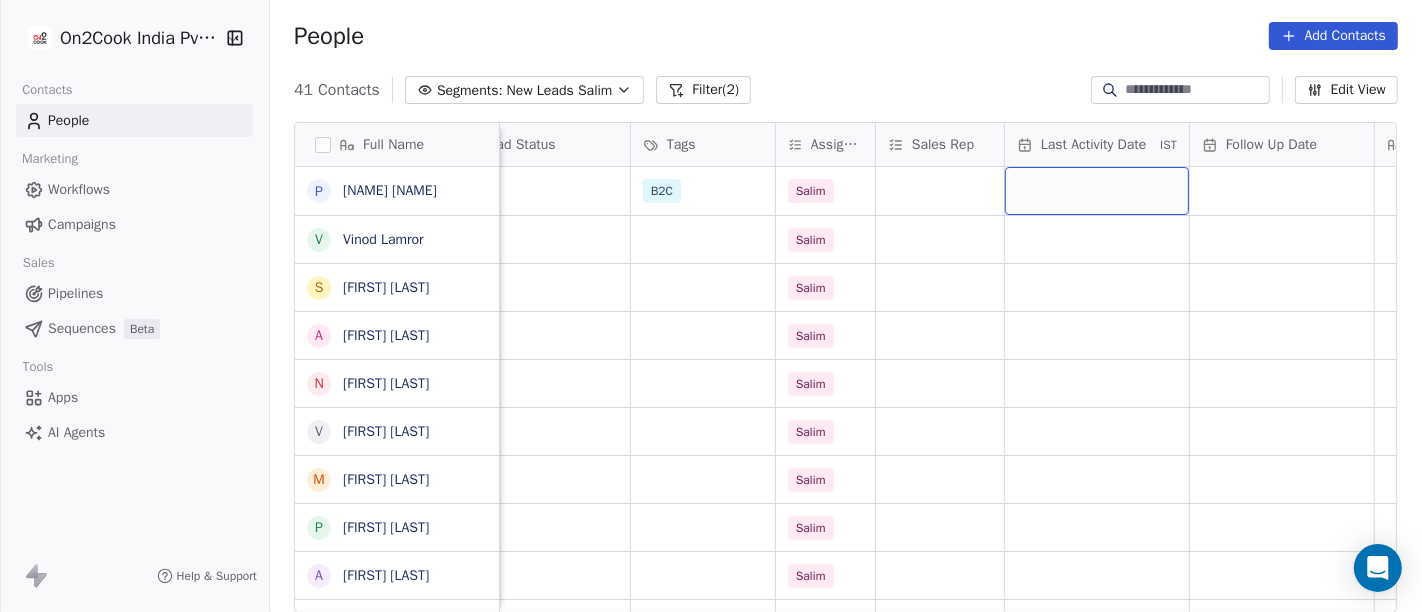 scroll, scrollTop: 0, scrollLeft: 763, axis: horizontal 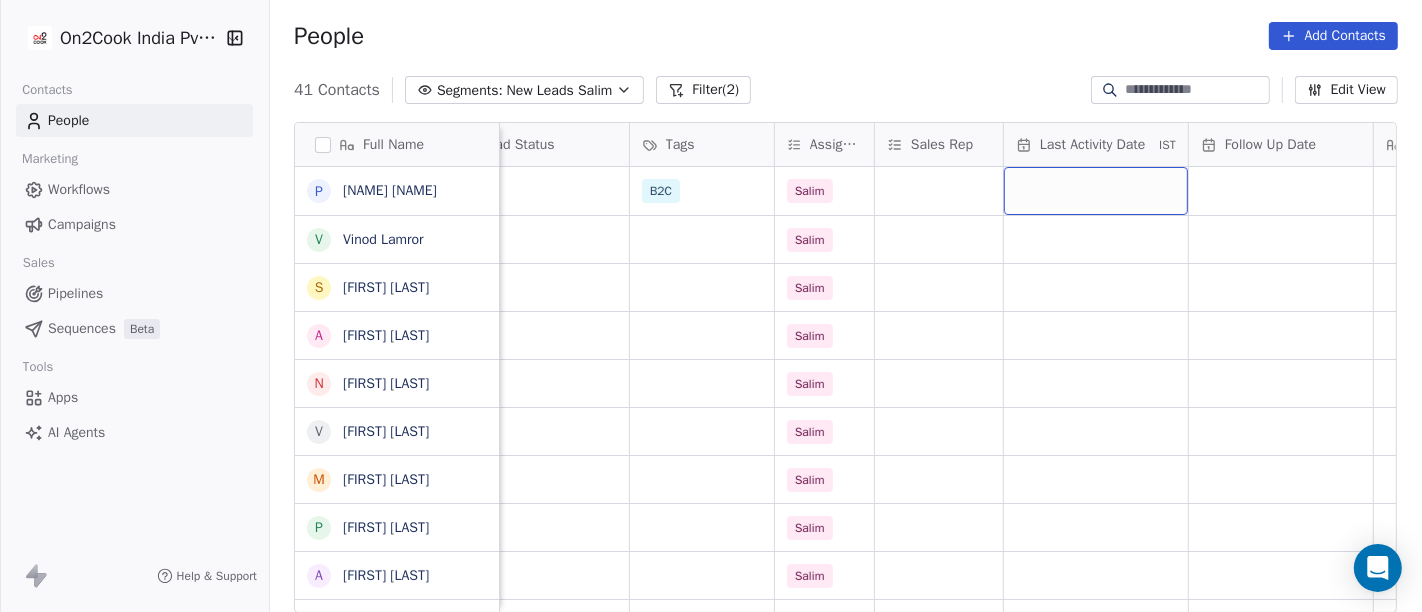click at bounding box center [1096, 191] 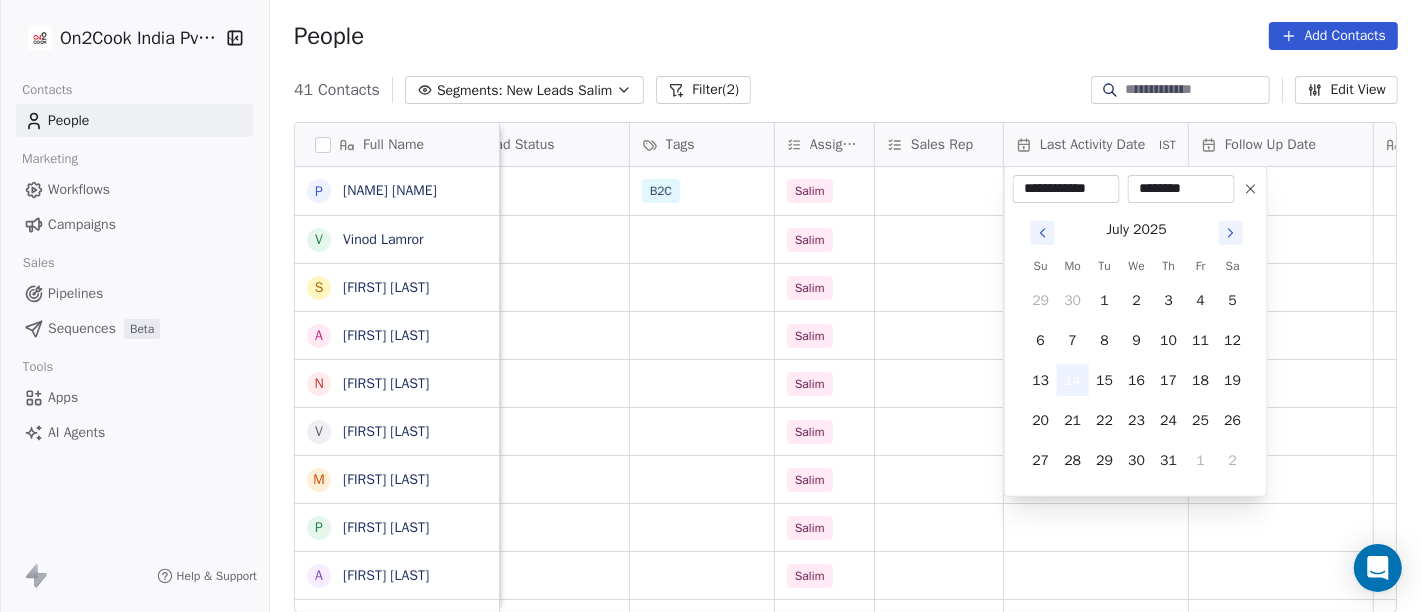 click on "14" at bounding box center [1073, 380] 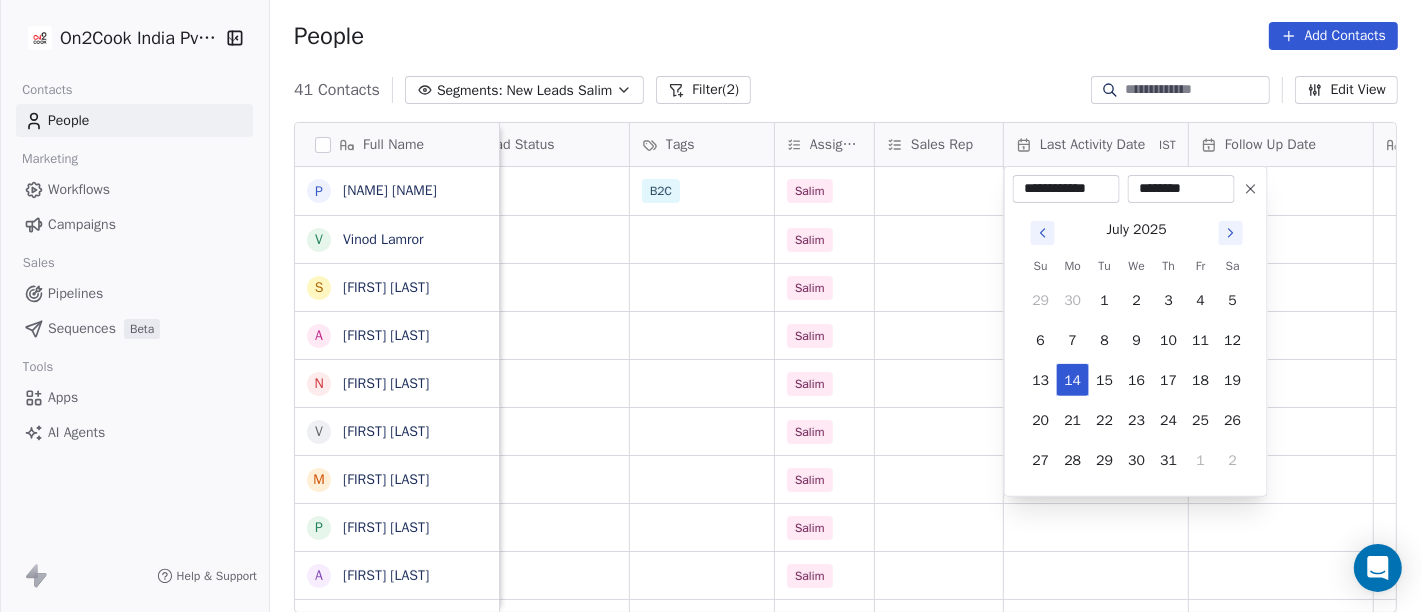 click on "On2Cook India Pvt. Ltd. Contacts People Marketing Workflows Campaigns Sales Pipelines Sequences Beta Tools Apps AI Agents Help & Support People Add Contacts 41 Contacts Segments: New Leads Salim Filter (2) Edit View Tag Add to Sequence Full Name P [FIRST] [LAST] V [FIRST] [LAST] S [FIRST] [LAST] A [FIRST] [LAST] N [FIRST] [LAST] V [FIRST] [LAST] M [FIRST] [LAST] P [FIRST] [LAST] A [FIRST] [LAST] a [FIRST] [LAST] b [FIRST] [LAST] N [FIRST] [LAST] A [FIRST] [LAST] J [FIRST] [LAST] A [FIRST] [LAST] D [FIRST] [LAST] K [FIRST] [LAST] v [FIRST]^^ T [FIRST] [LAST] A [FIRST] [LAST] B [FIRST] [LAST] N [FIRST] [LAST] [FIRST] [LAST] B [FIRST] V [FIRST] [LAST] N [FIRST] [LAST] S [FIRST] [LAST] V [FIRST] [LAST] D [FIRST] [LAST] P [FIRST] [LAST] g [FIRST] [LAST] S [FIRST] [LAST] Created Date IST Lead Status Tags Assignee Sales Rep Last Activity Date IST Follow Up Date Notes Call Attempts Website zomato link what is the hydrogen water [CITY] Jul 13, 2025 03:28 PM B2C Salim shiva agro others_ Jul 13, 2025 02:37 PM" at bounding box center [711, 306] 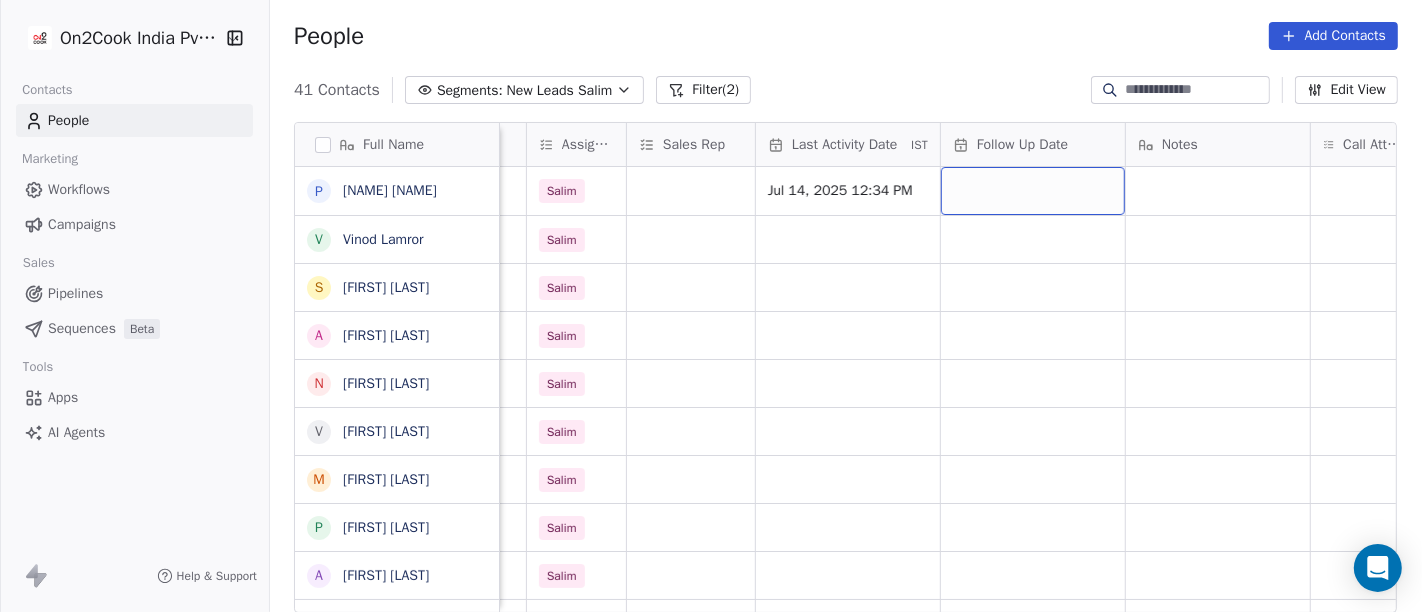 scroll, scrollTop: 0, scrollLeft: 1041, axis: horizontal 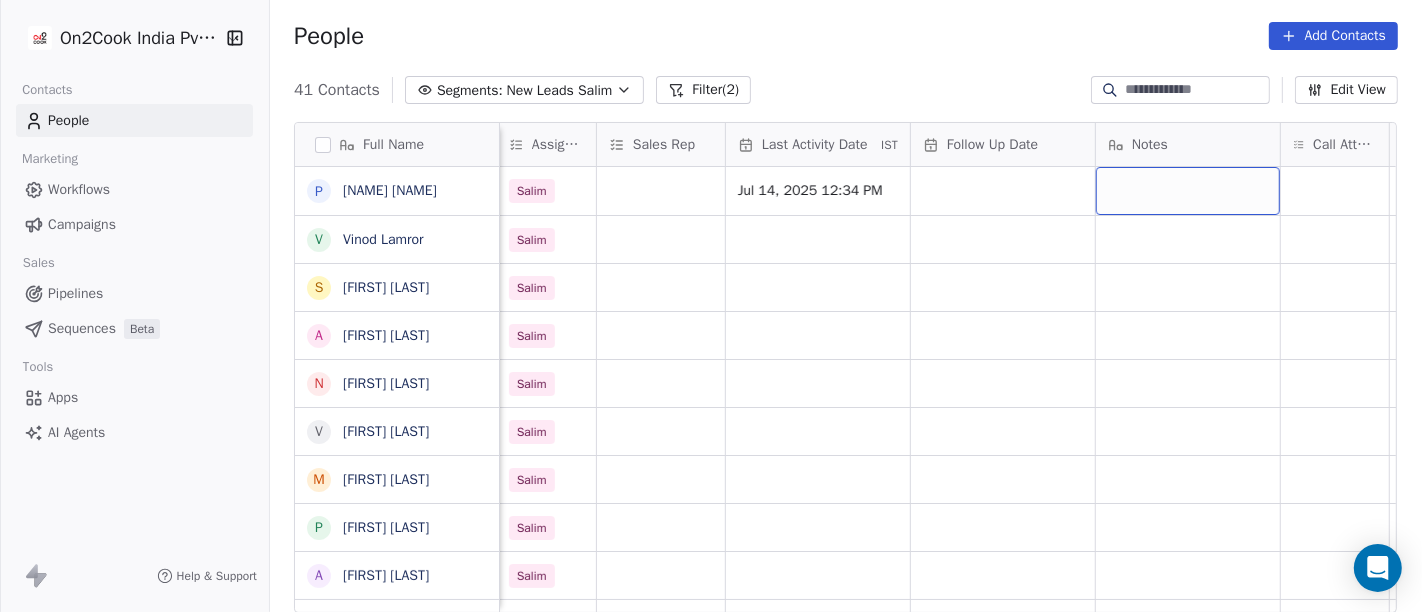 click at bounding box center [1188, 191] 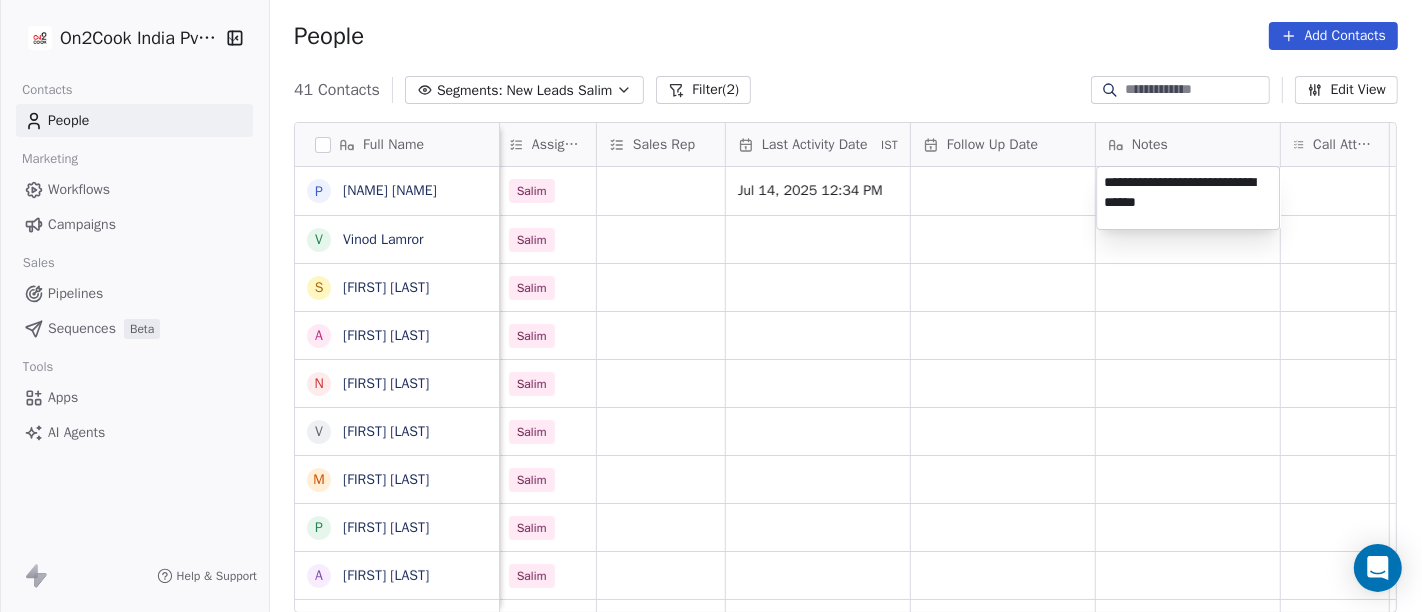 type on "**********" 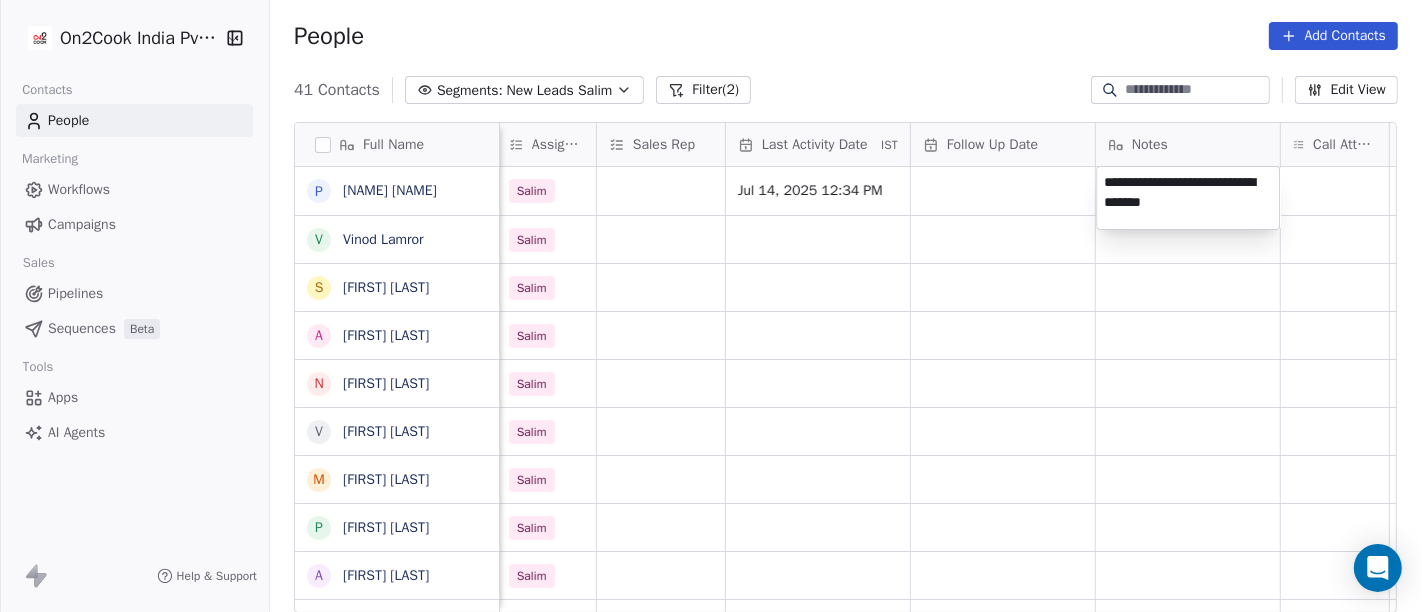 click on "On2Cook India Pvt. Ltd. Contacts People Marketing Workflows Campaigns Sales Pipelines Sequences Beta Tools Apps AI Agents Help & Support People Add Contacts 41 Contacts Segments: New Leads Salim Filter (2) Edit View Tag Add to Sequence Full Name P [FIRST] [LAST] V [FIRST] [LAST] S [FIRST] [LAST] A [FIRST] [LAST] N [FIRST] [LAST] V [FIRST] [LAST] M [FIRST] [LAST] P [FIRST] [LAST] A [FIRST] [LAST] a [FIRST] [LAST] b [FIRST] [LAST] N [FIRST] [LAST] A [FIRST] [LAST] J [FIRST] [LAST] A [FIRST] [LAST] D [FIRST] [LAST] K [FIRST] [LAST] v [FIRST]^^ T [FIRST] [LAST] A [FIRST] [LAST] B [FIRST] [LAST] N [FIRST] [LAST] [FIRST] [LAST] B [FIRST] V [FIRST] [LAST] N [FIRST] [LAST] S [FIRST] [LAST] V [FIRST] [LAST] D [FIRST] [LAST] P [FIRST] [LAST] g [FIRST] [LAST] S [FIRST] [LAST] Created Date IST Lead Status Tags Assignee Sales Rep Last Activity Date IST Follow Up Date Notes Call Attempts Website zomato link outlet type Location Jul 13, 2025 03:28 PM B2C Salim Jul 14, 2025 12:34 PM executive_kitchens Salim" at bounding box center (711, 306) 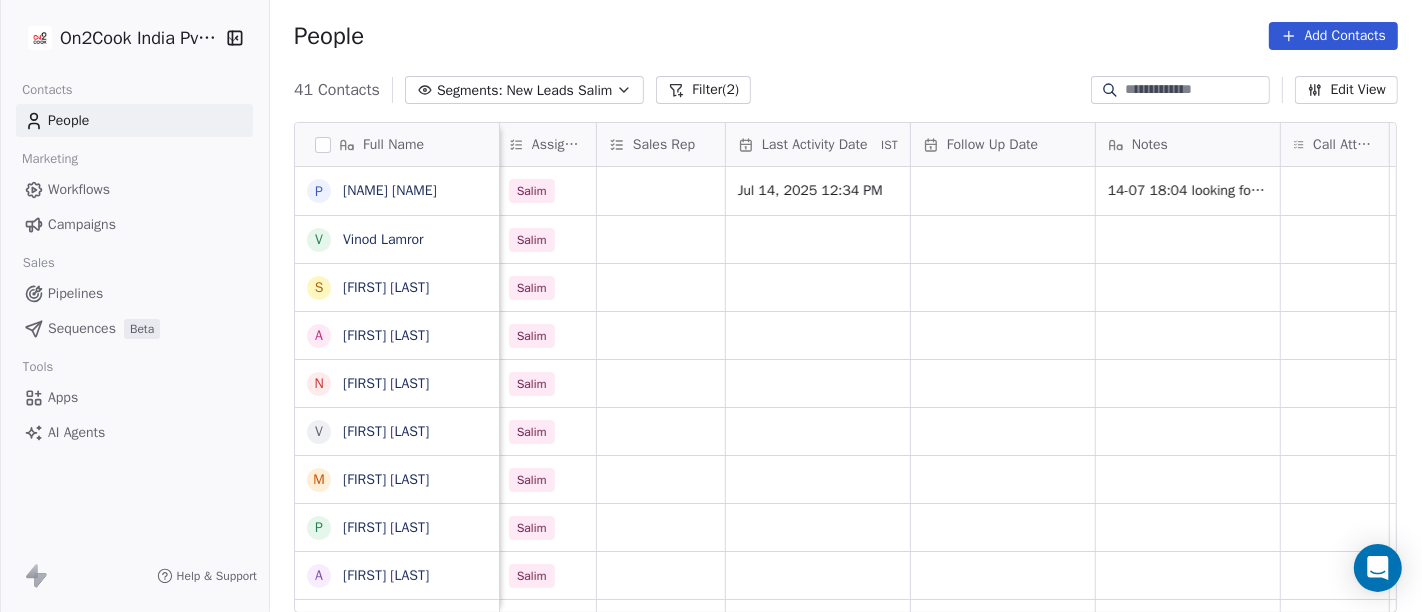scroll, scrollTop: 0, scrollLeft: 1051, axis: horizontal 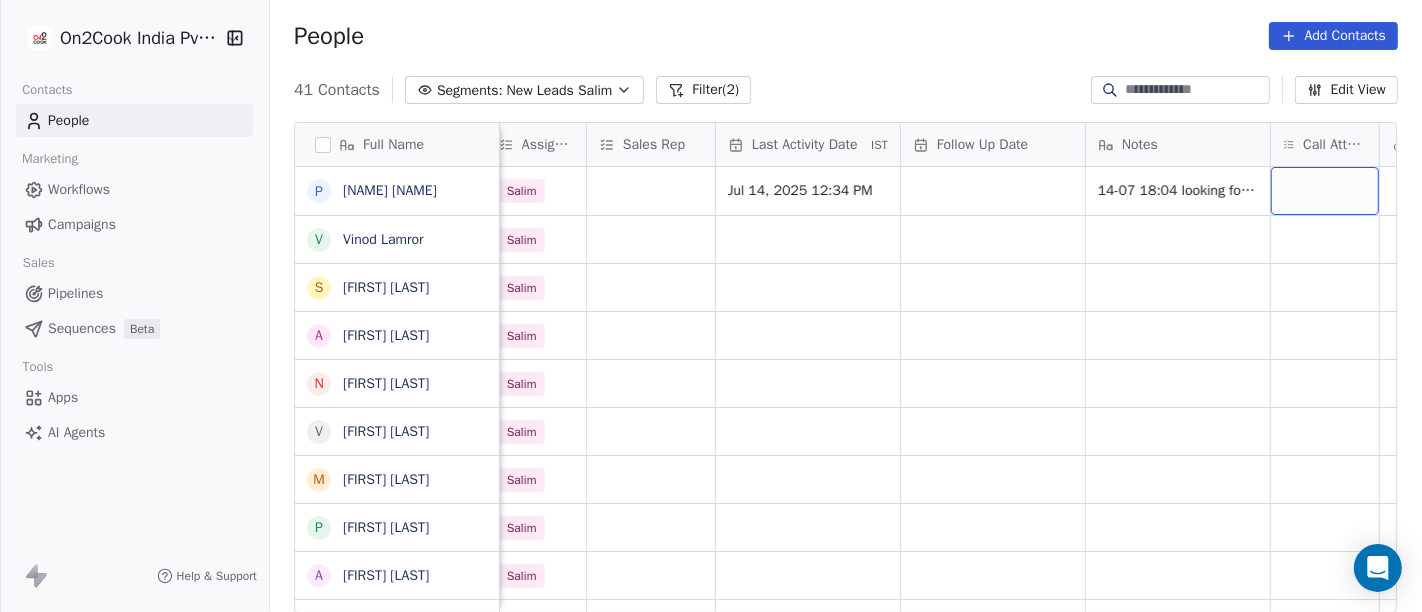 click at bounding box center [1325, 191] 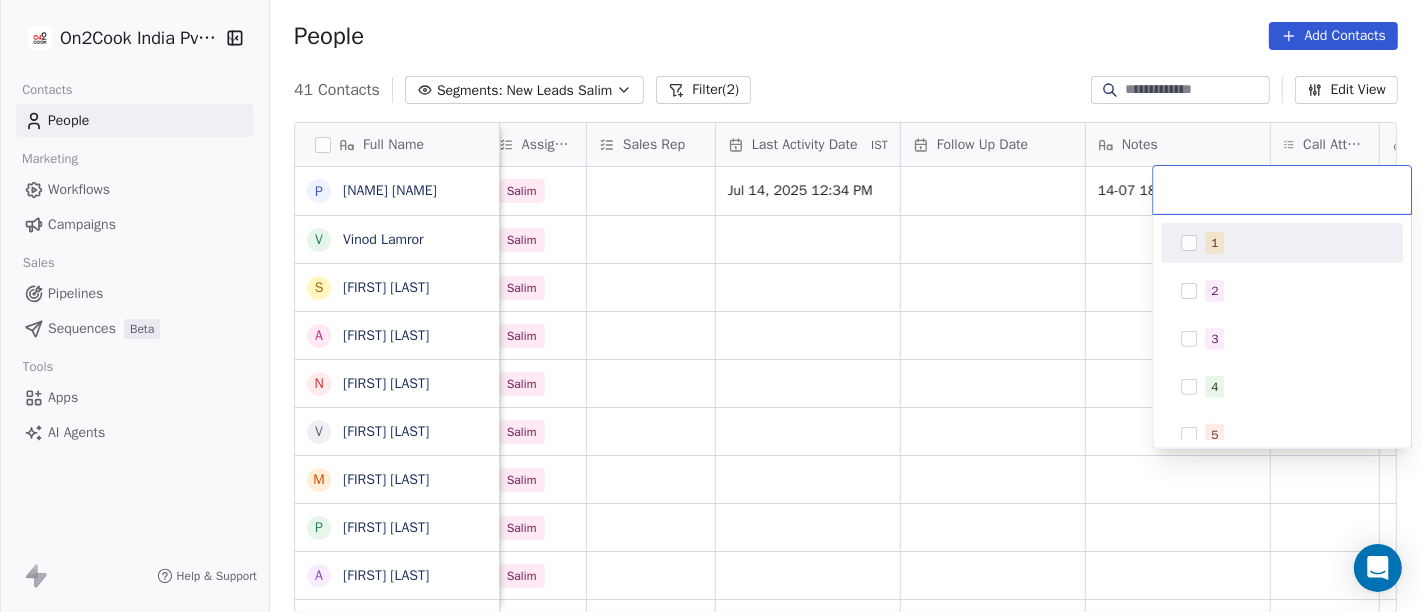 click on "1" at bounding box center (1294, 243) 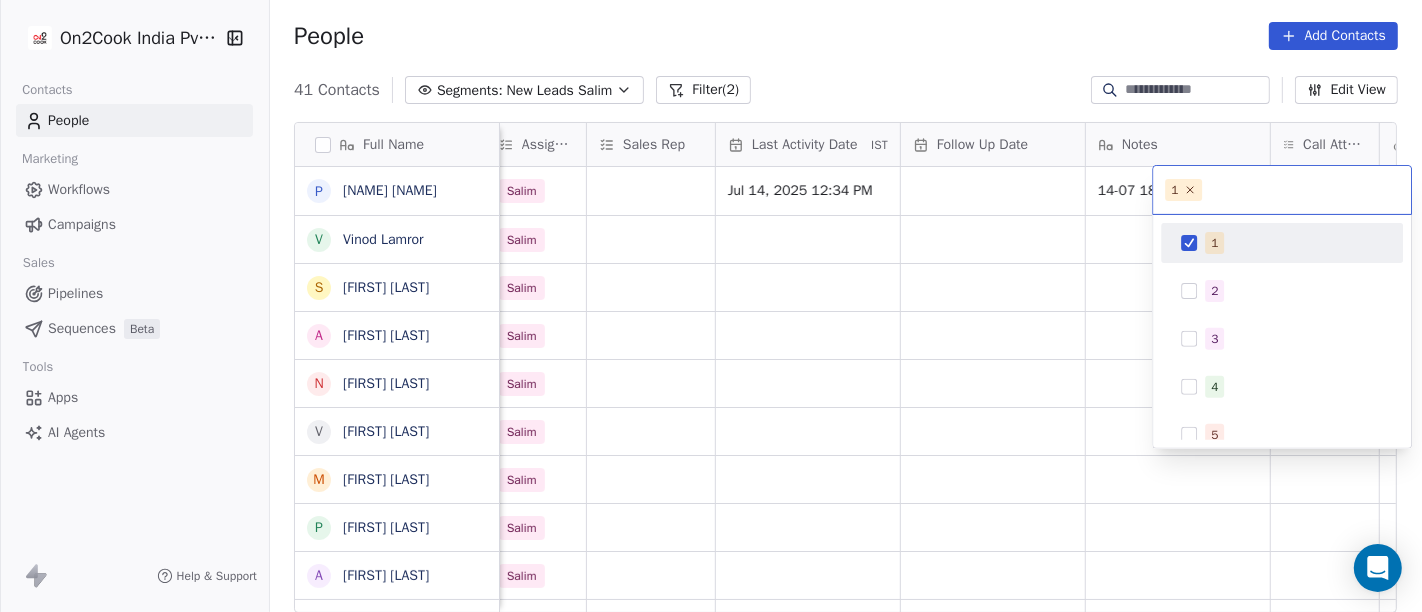 click on "On2Cook India Pvt. Ltd. Contacts People Marketing Workflows Campaigns Sales Pipelines Sequences Beta Tools Apps AI Agents Help & Support People  Add Contacts 41 Contacts Segments: New Leads [FIRST] Filter  (2) Edit View Tag Add to Sequence Full Name P [FIRST] [LAST] V [FIRST] [LAST] S [FIRST] [LAST] A [FIRST] [LAST] N [FIRST] [LAST] V [FIRST] [LAST] M [FIRST] [LAST] P [FIRST] [LAST] A [FIRST] [LAST] a [FIRST] b [FIRST] N [FIRST] [LAST] A [FIRST] [LAST] J [FIRST] [LAST] A [FIRST] [LAST] D [FIRST] [LAST] K [FIRST] [LAST] v [FIRST]^^ T [FIRST] [LAST] A [FIRST] [LAST] B [FIRST] [LAST] N [FIRST] [LAST] [FIRST] [LAST] B [FIRST] V [FIRST] [LAST] N [FIRST] [LAST] S [FIRST] [LAST] V [FIRST] [LAST] D [FIRST] [LAST] P [FIRST] [LAST] g [FIRST] [LAST] S [FIRST] [LAST] Created Date IST Lead Status Tags Assignee Sales Rep Last Activity Date IST Follow Up Date Notes Call Attempts Website zomato link outlet type Location   Jul 13, 2025 03:28 PM B2C [FIRST] Jul 14, 2025 12:34 PM 14-07 18:04 looking for personal use executive_kitchens" at bounding box center [711, 306] 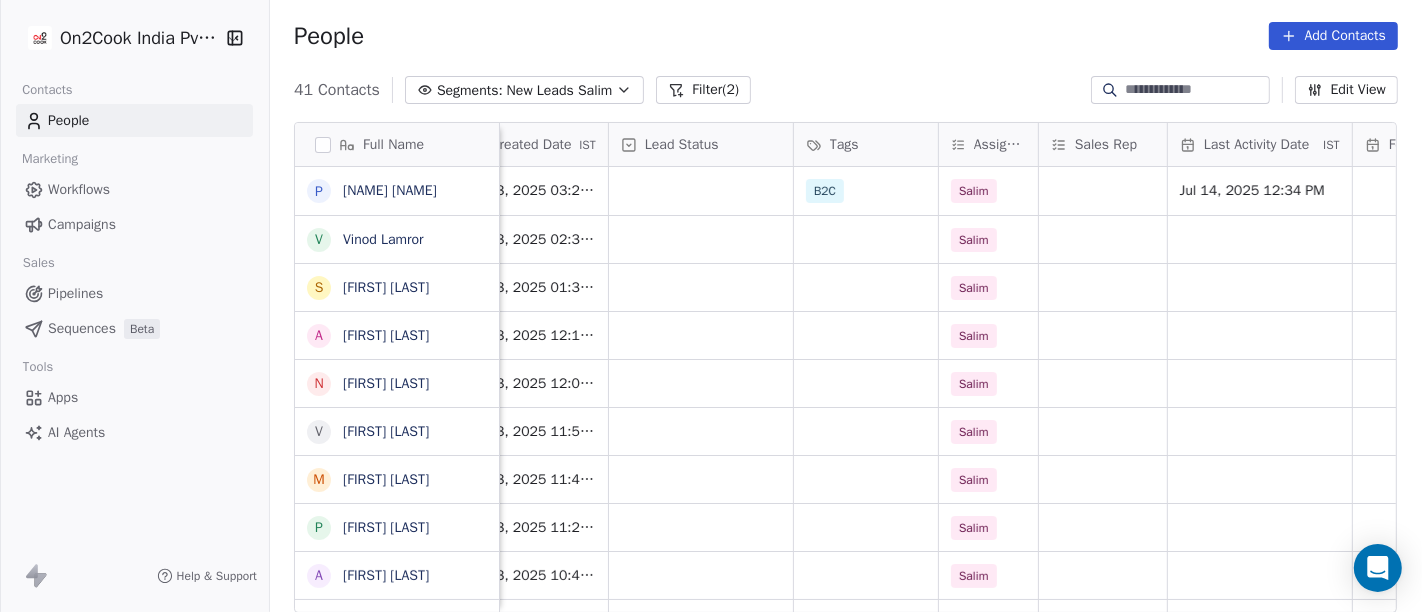 scroll, scrollTop: 0, scrollLeft: 595, axis: horizontal 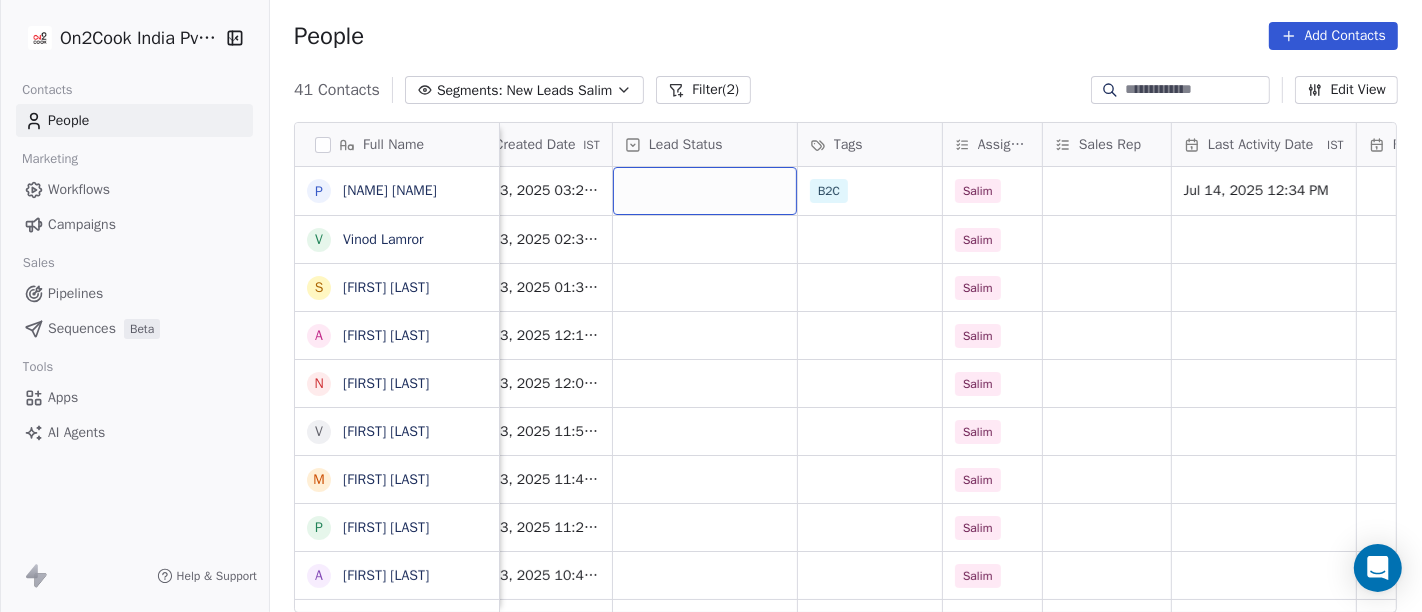 click at bounding box center [705, 191] 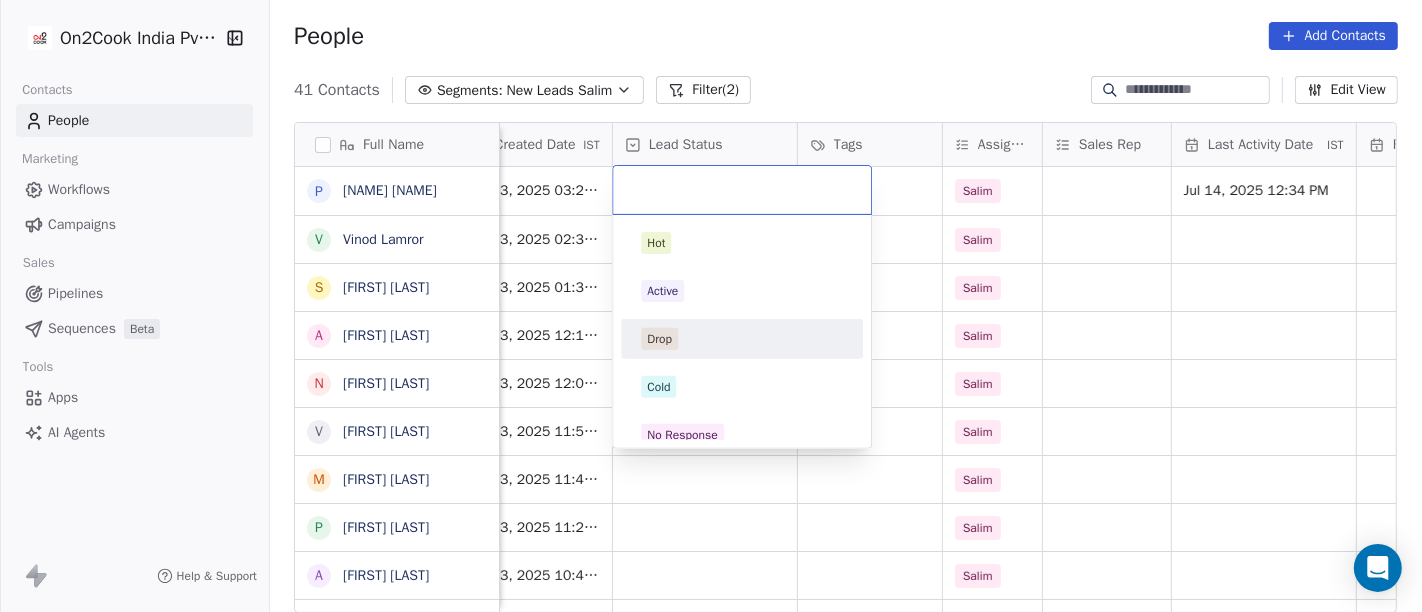 click on "Hot Active Drop Cold No Response Onsite Demo RSP (Distributor) Converted Duplicate Call Back Demo Planned Demo Given Auto Response Demo Rescheduled Demo Cancelled Confirm High Medium Low" at bounding box center (742, 675) 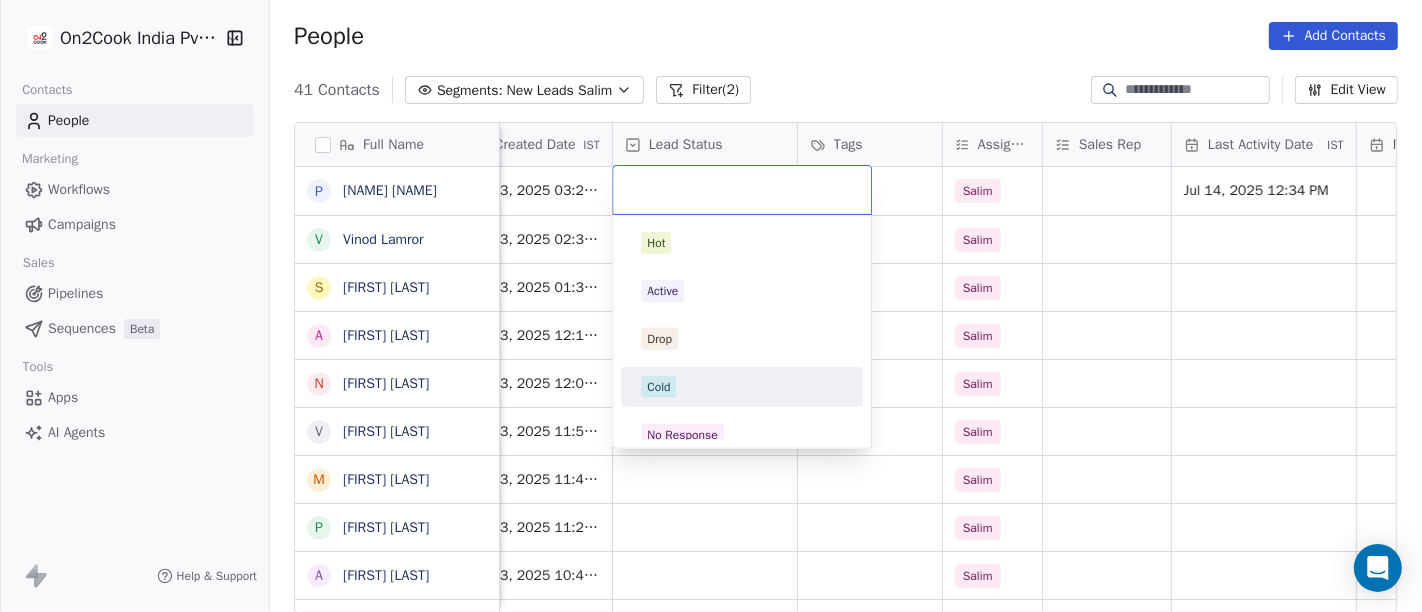 click on "Cold" at bounding box center (742, 387) 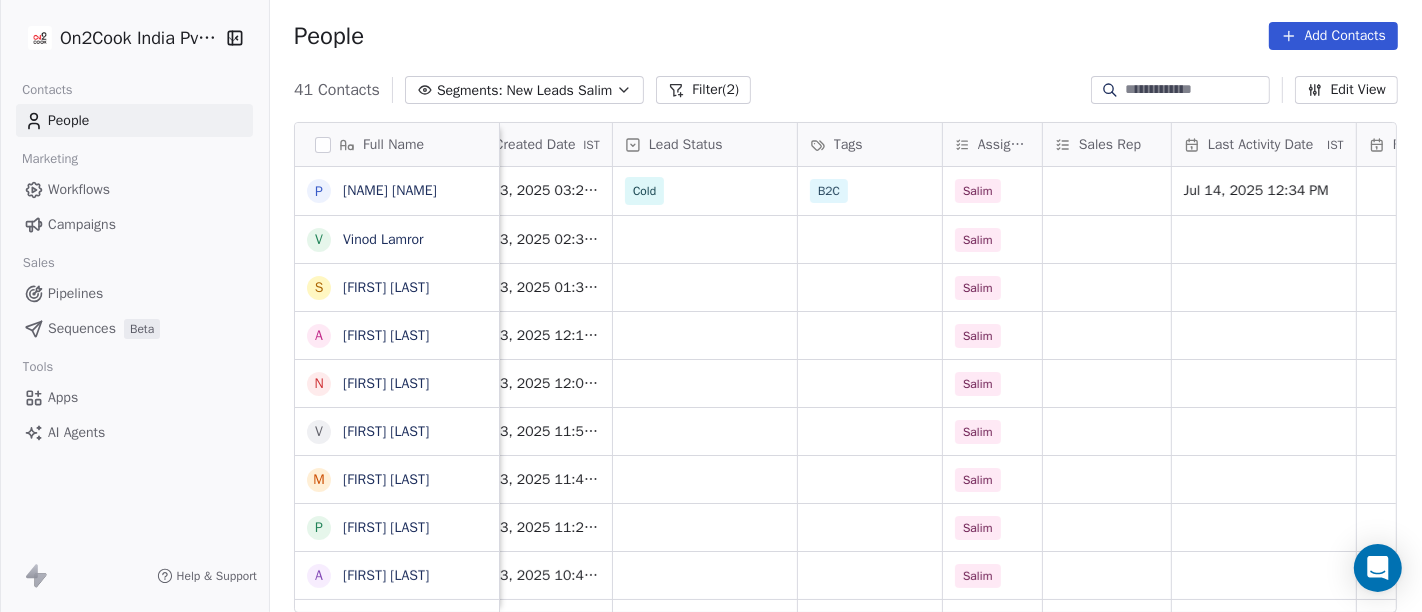 click on "People  Add Contacts" at bounding box center (846, 36) 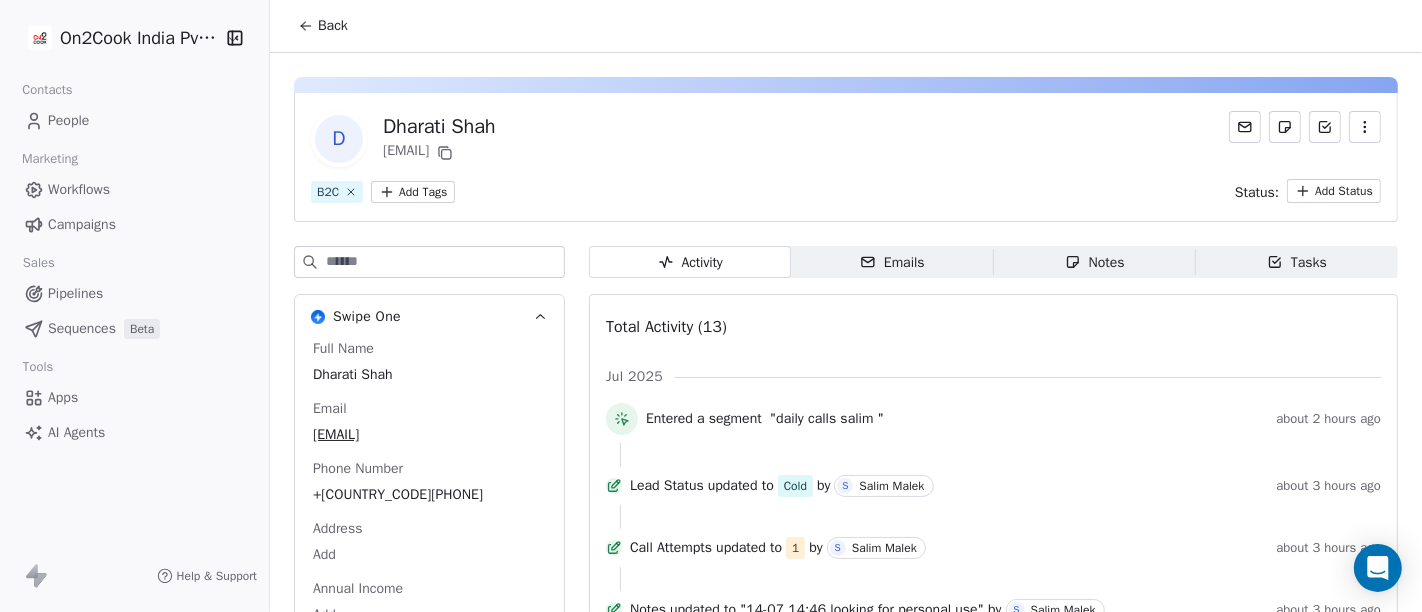click on "Back" at bounding box center [323, 26] 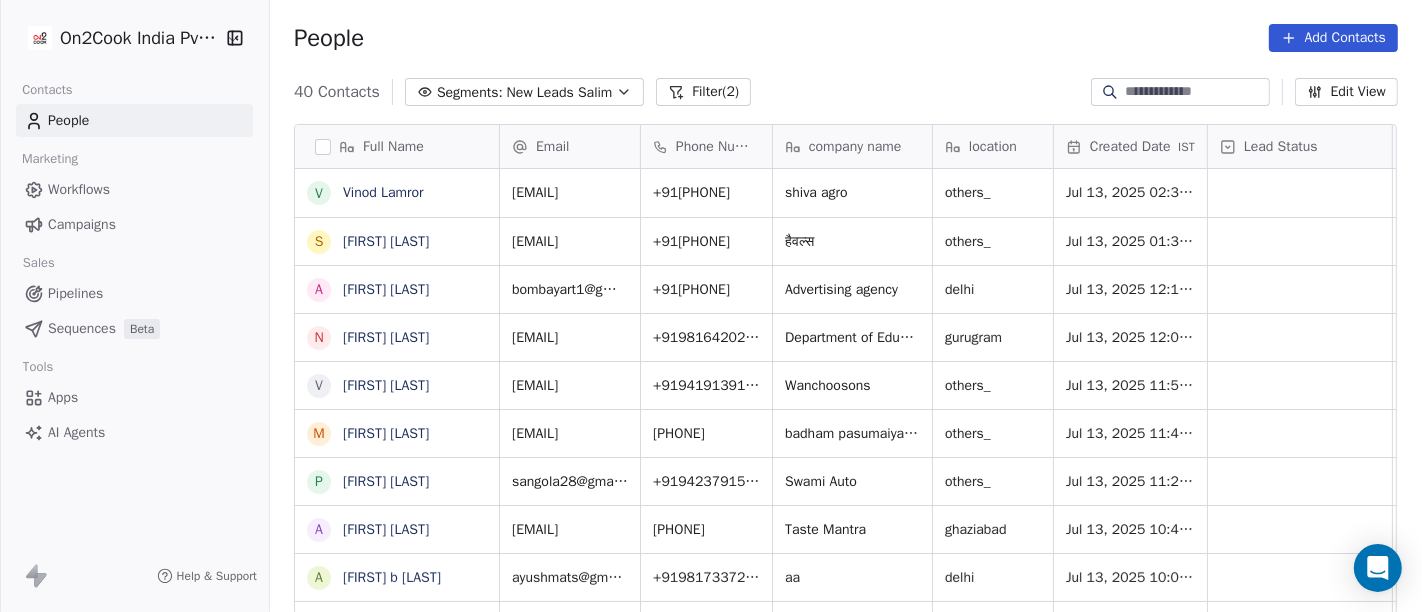 scroll, scrollTop: 17, scrollLeft: 17, axis: both 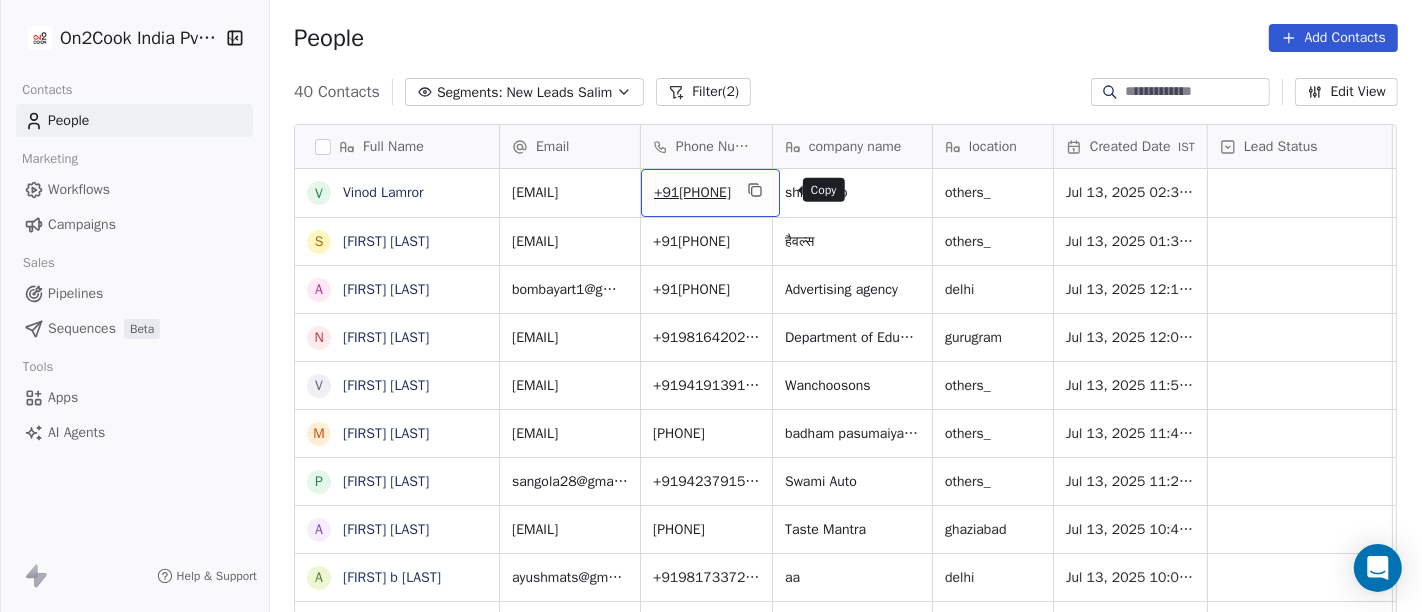 click 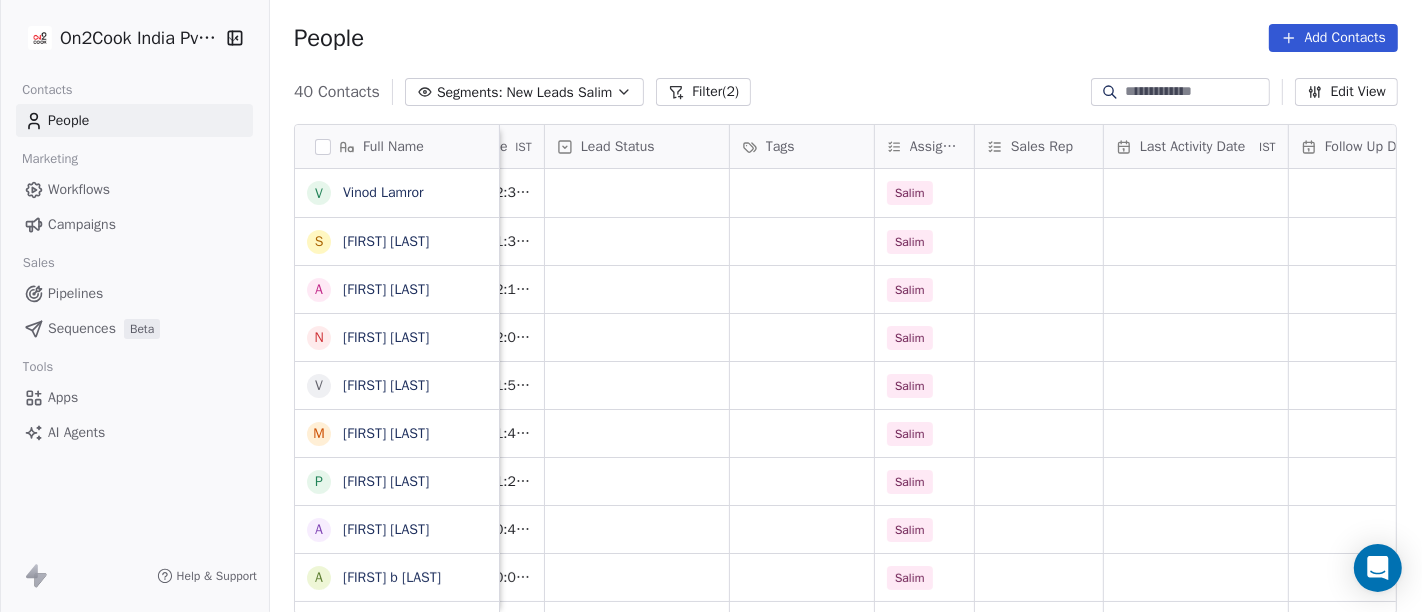scroll, scrollTop: 0, scrollLeft: 664, axis: horizontal 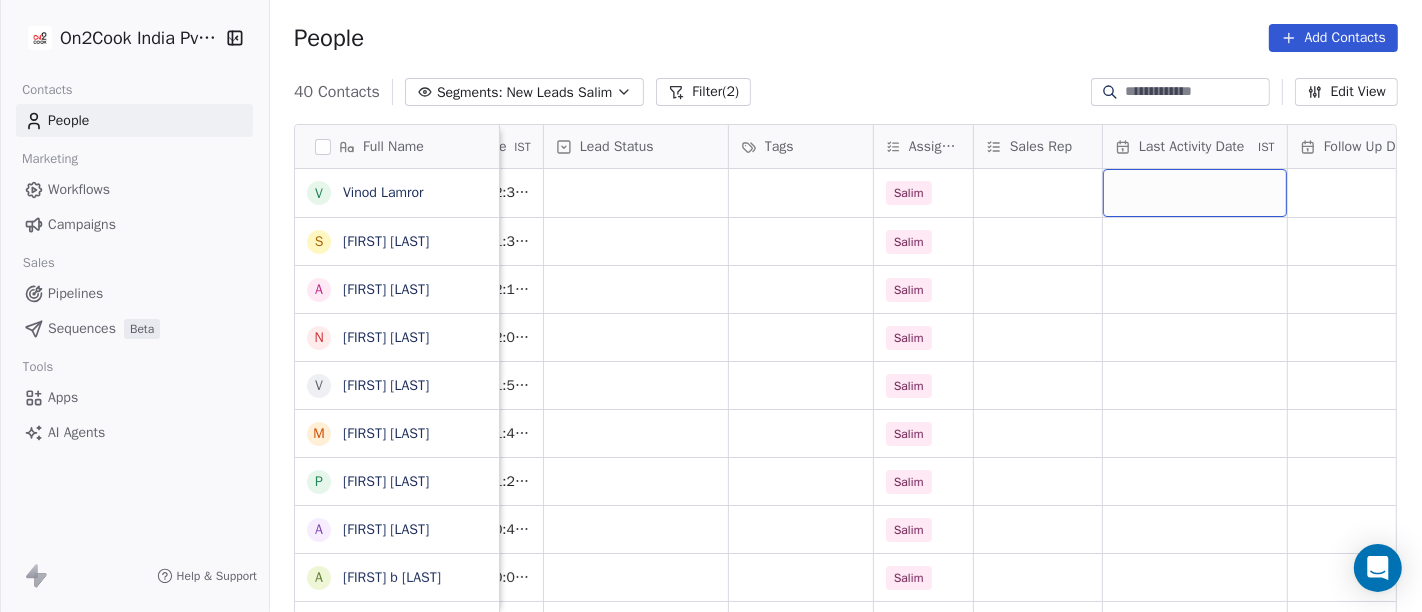 click at bounding box center [1195, 193] 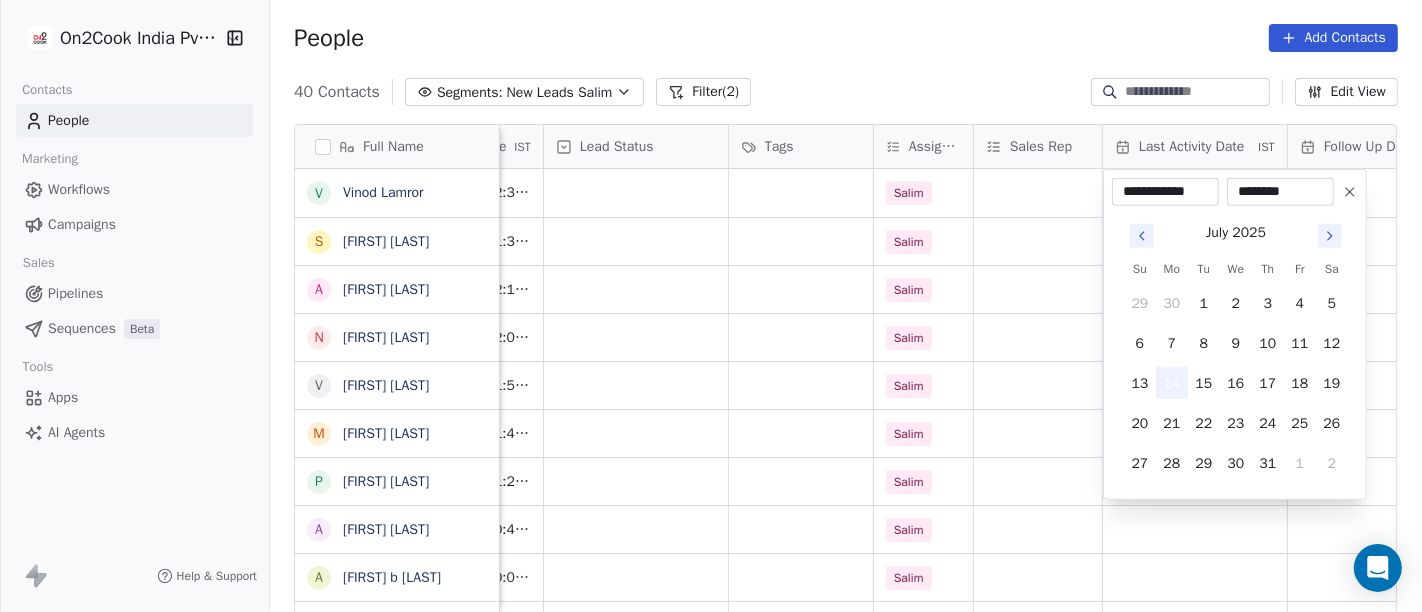 click on "14" at bounding box center [1172, 383] 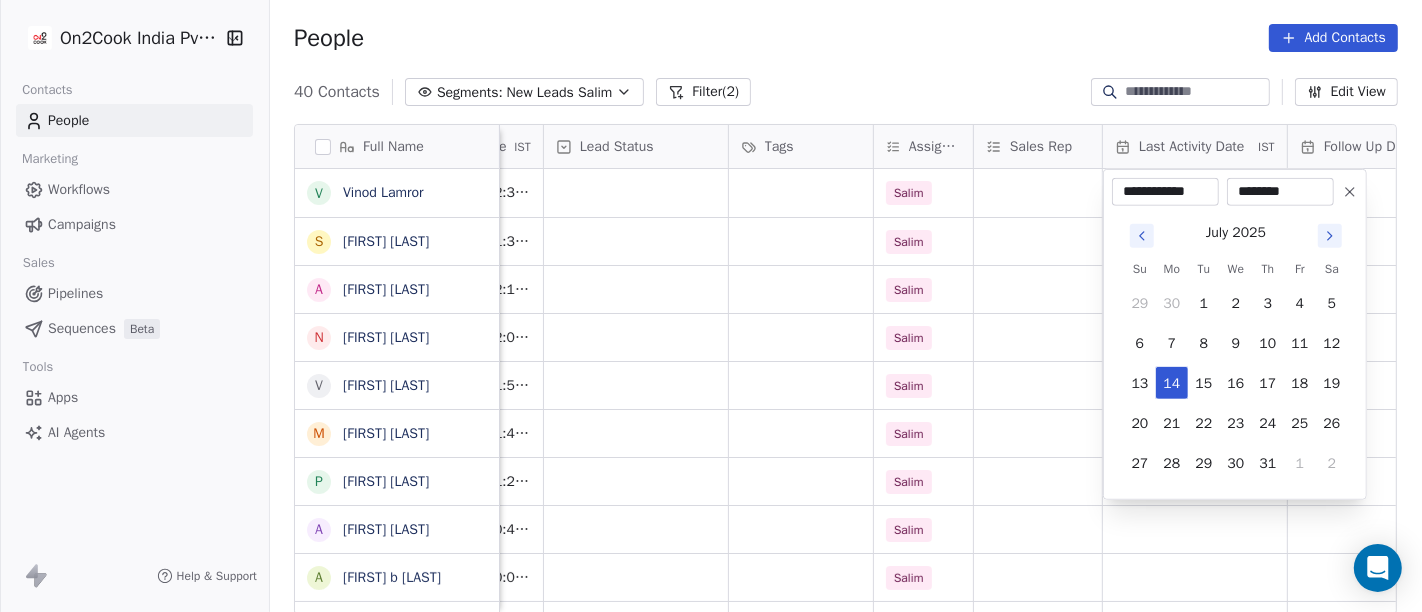 click on "On2Cook India Pvt. Ltd. Contacts People Marketing Workflows Campaigns Sales Pipelines Sequences Beta Tools Apps AI Agents Help & Support People  Add Contacts 40 Contacts Segments: New Leads Salim Filter  (2) Edit View Tag Add to Sequence Full Name V [NAME] S [NAME] A [NAME] N [NAME] V [NAME] M [NAME] P [NAME] A [NAME] a [NAME] b [NAME] N [NAME] A [NAME] J [NAME] A [NAME] D [NAME] K [NAME] v [NAME] T [NAME] A [NAME] B [NAME] N [NAME] [NAME] B [NAME] V [NAME] [NAME] N [NAME] [NAME] S [NAME] V [NAME] [NAME] D [NAME] [NAME] P [NAME] g [NAME] [NAME] S [NAME] [NAME] J [NAME] [NAME] Phone Number company name location Created Date IST Lead Status Tags Assignee Sales Rep Last Activity Date IST Follow Up Date Notes Call Attempts Website   +[COUNTRY_CODE][PHONE] shiva agro others_ Jul 13, 2025 02:37 PM Salim   +[COUNTRY_CODE][PHONE] हैवल्स others_ Salim" at bounding box center [711, 306] 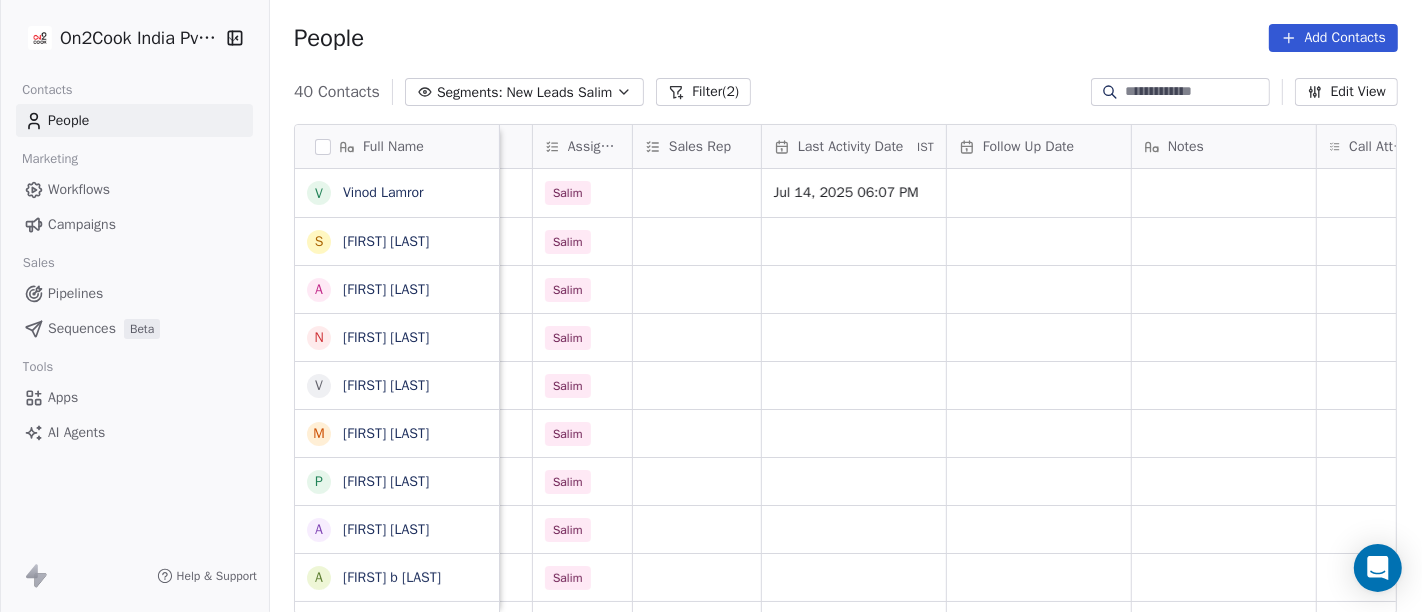 scroll, scrollTop: 0, scrollLeft: 1014, axis: horizontal 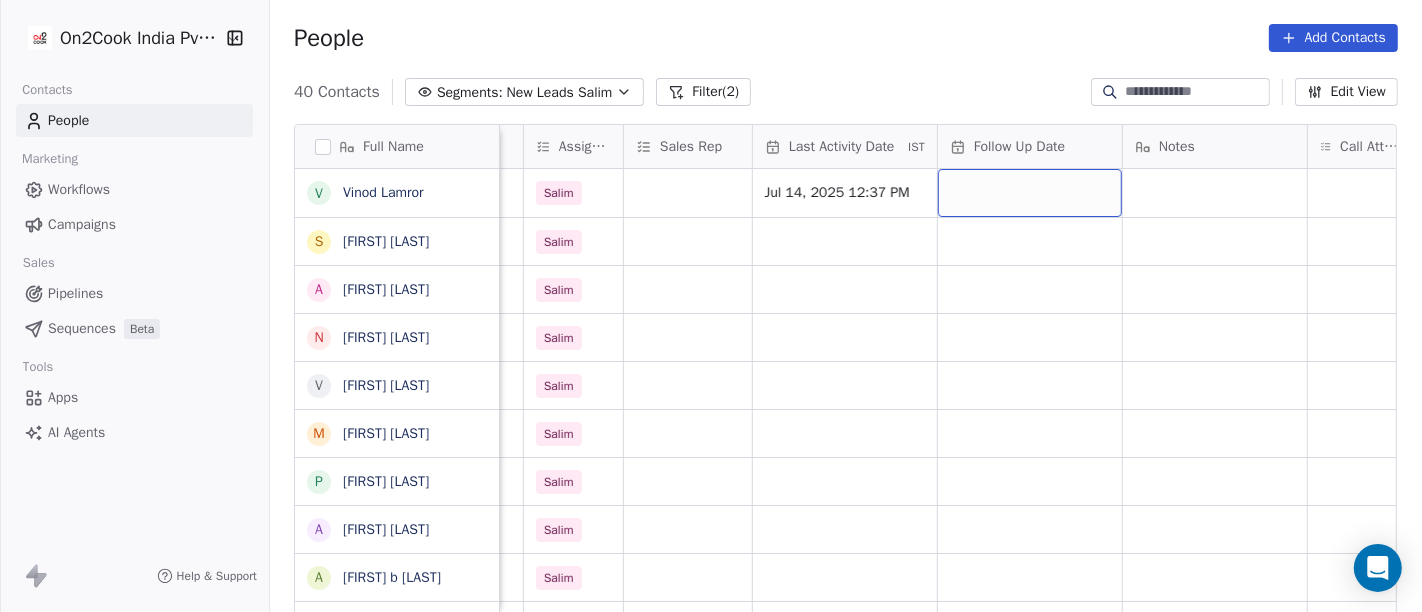 click at bounding box center (1030, 193) 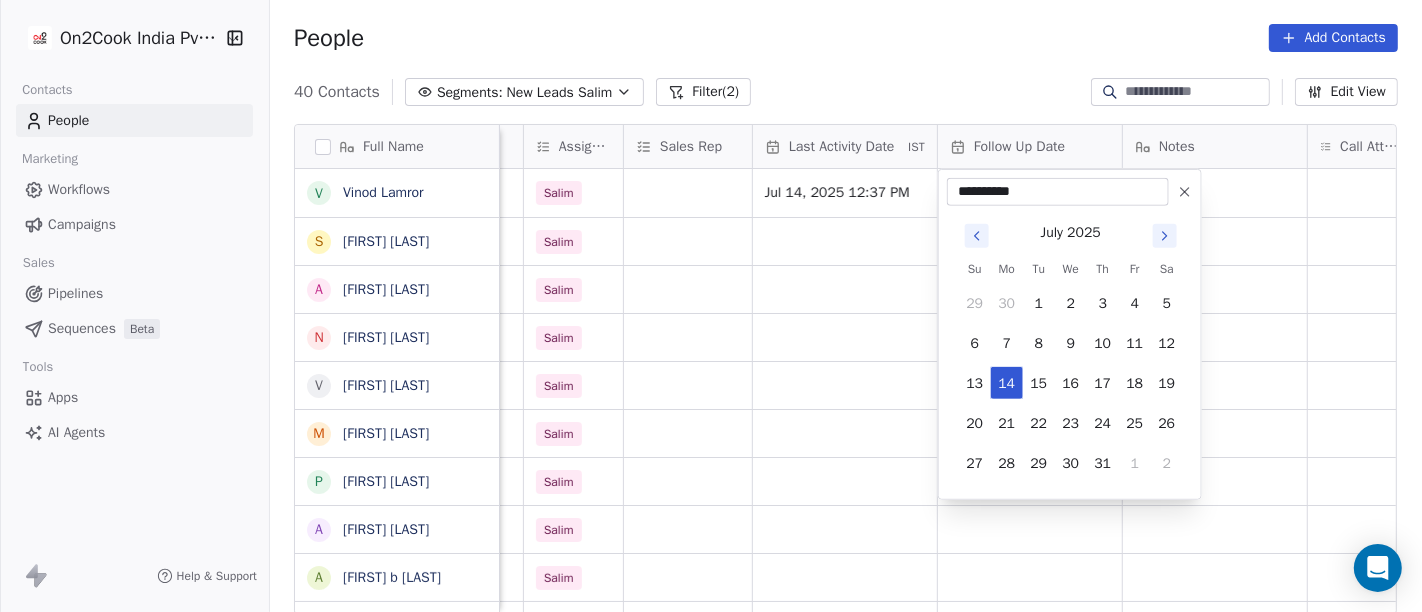 click on "July 2025 Su Mo Tu We Th Fr Sa 29 30 1 2 3 4 5 6 7 8 9 10 11 12 13 14 15 16 17 18 19 20 21 22 23 24 25 26 27 28 29 30 31 1 2" at bounding box center (1070, 348) 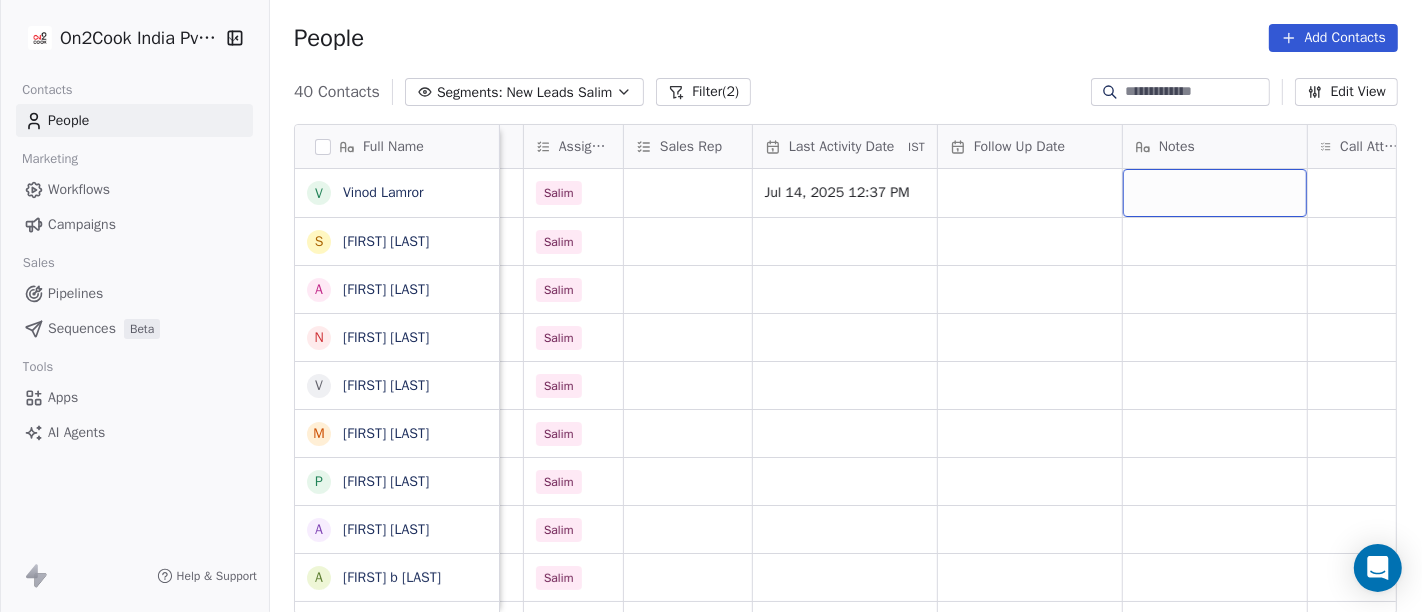 click at bounding box center [1215, 193] 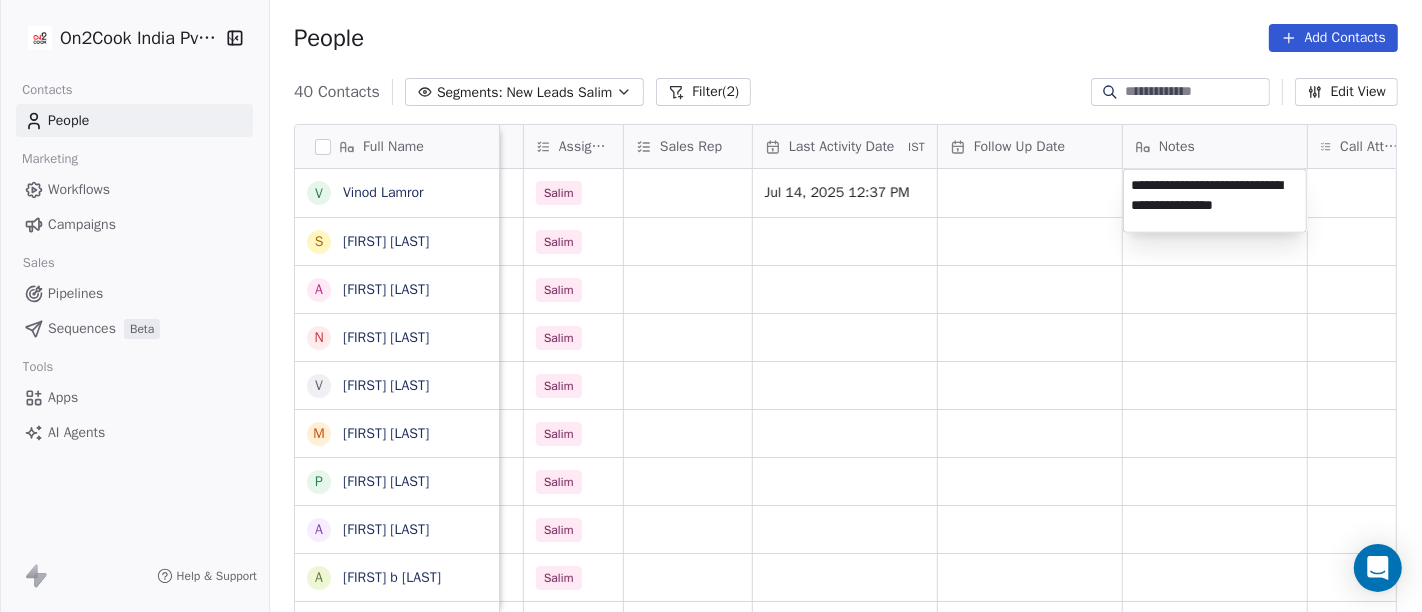 type on "**********" 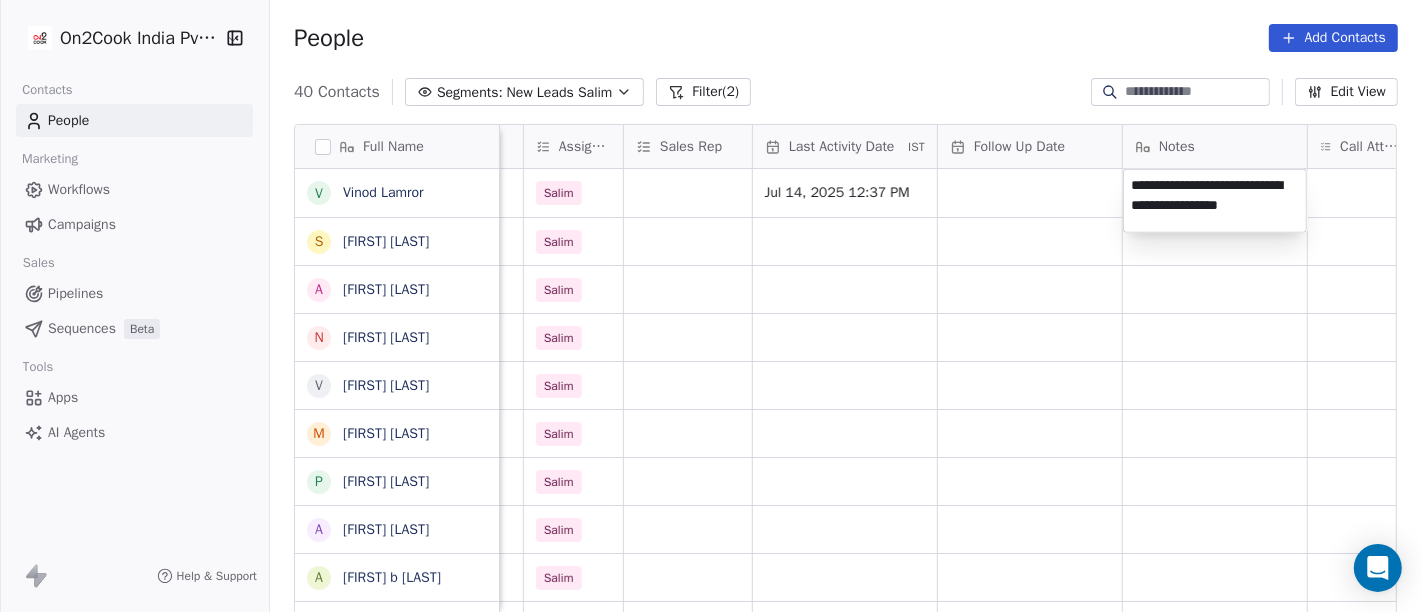 click on "On2Cook India Pvt. Ltd. Contacts People Marketing Workflows Campaigns Sales Pipelines Sequences Beta Tools Apps AI Agents Help & Support People  Add Contacts 40 Contacts Segments: New Leads Salim Filter  (2) Edit View Tag Add to Sequence Full Name V [NAME] S [NAME] A [NAME] N [NAME] V [NAME] M [NAME] P [NAME] A [NAME] a [NAME] b [NAME] N [NAME] A [NAME] J [NAME] A [NAME] D [NAME] K [NAME] v [NAME] T [NAME] A [NAME] B [NAME] N [NAME] [NAME] B [NAME] V [NAME] [NAME] N [NAME] [NAME] S [NAME] V [NAME] [NAME] D [NAME] [NAME] P [NAME] g [NAME] [NAME] S [NAME] [NAME] J [NAME] [NAME] location Created Date IST Lead Status Tags Assignee Sales Rep Last Activity Date IST Follow Up Date Notes Call Attempts Website zomato link outlet type   others_ Jul 13, 2025 02:37 PM Salim Jul 14, 2025 12:37 PM restaurants   others_ Jul 13, 2025 01:35 PM Salim   [CITY]" at bounding box center (711, 306) 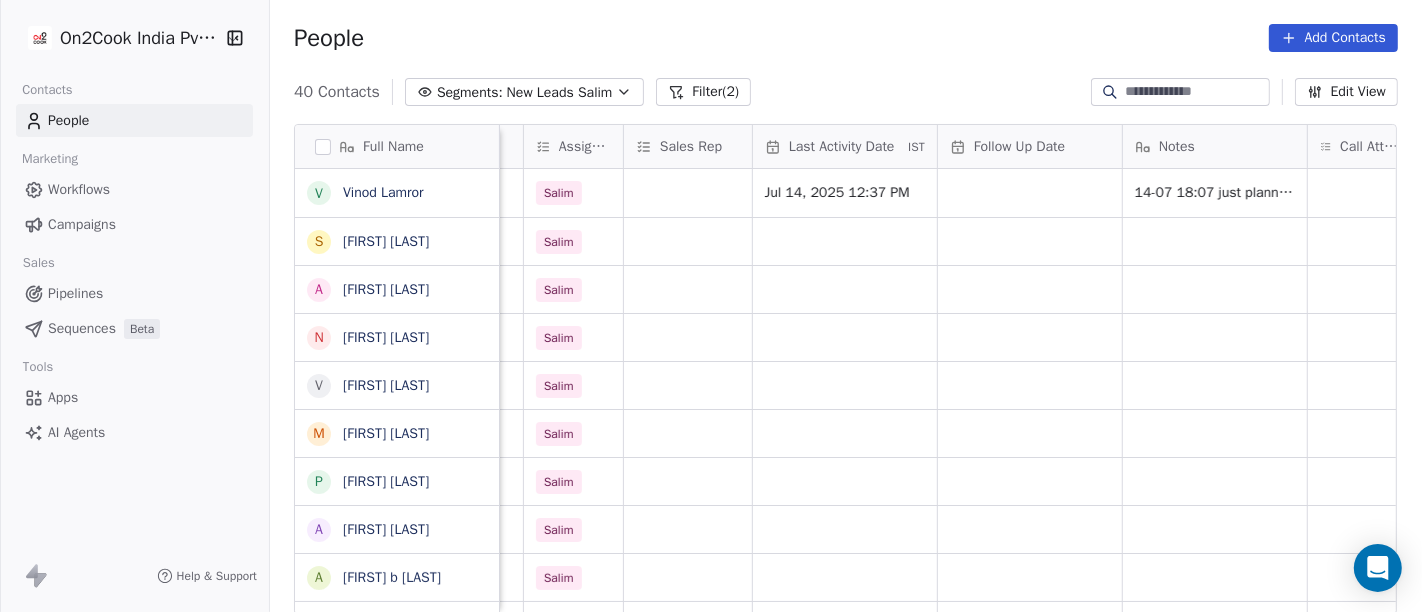 scroll, scrollTop: 0, scrollLeft: 1051, axis: horizontal 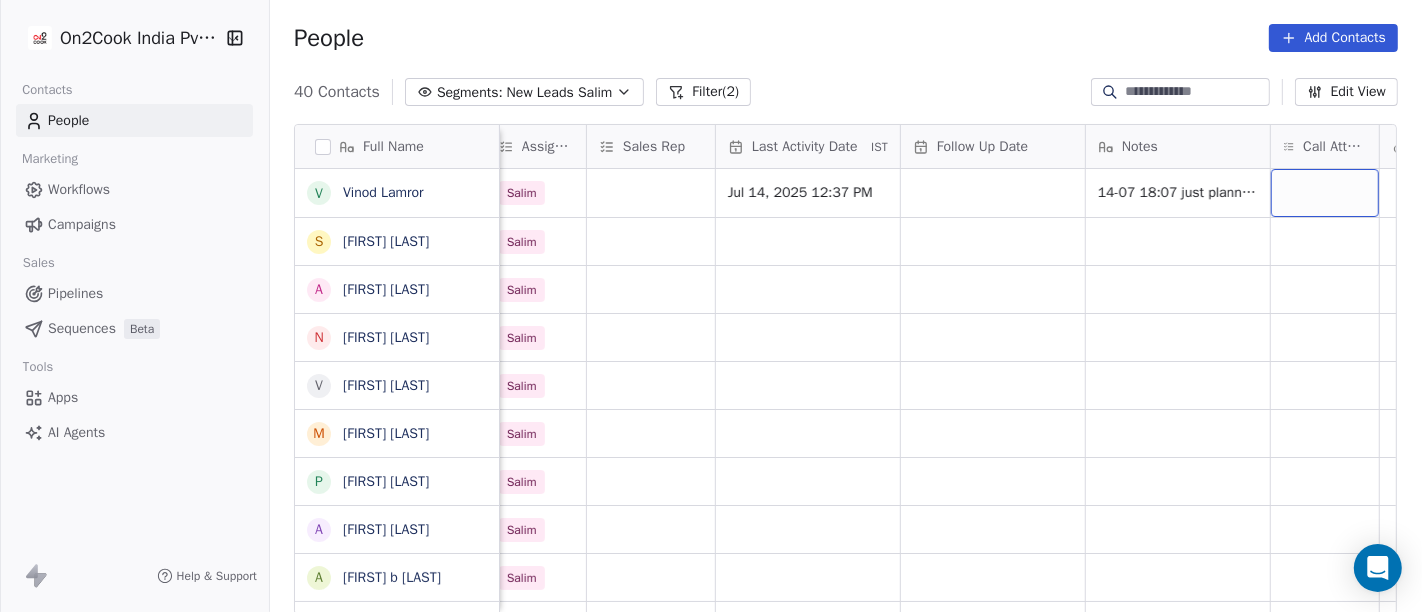 click at bounding box center [1325, 193] 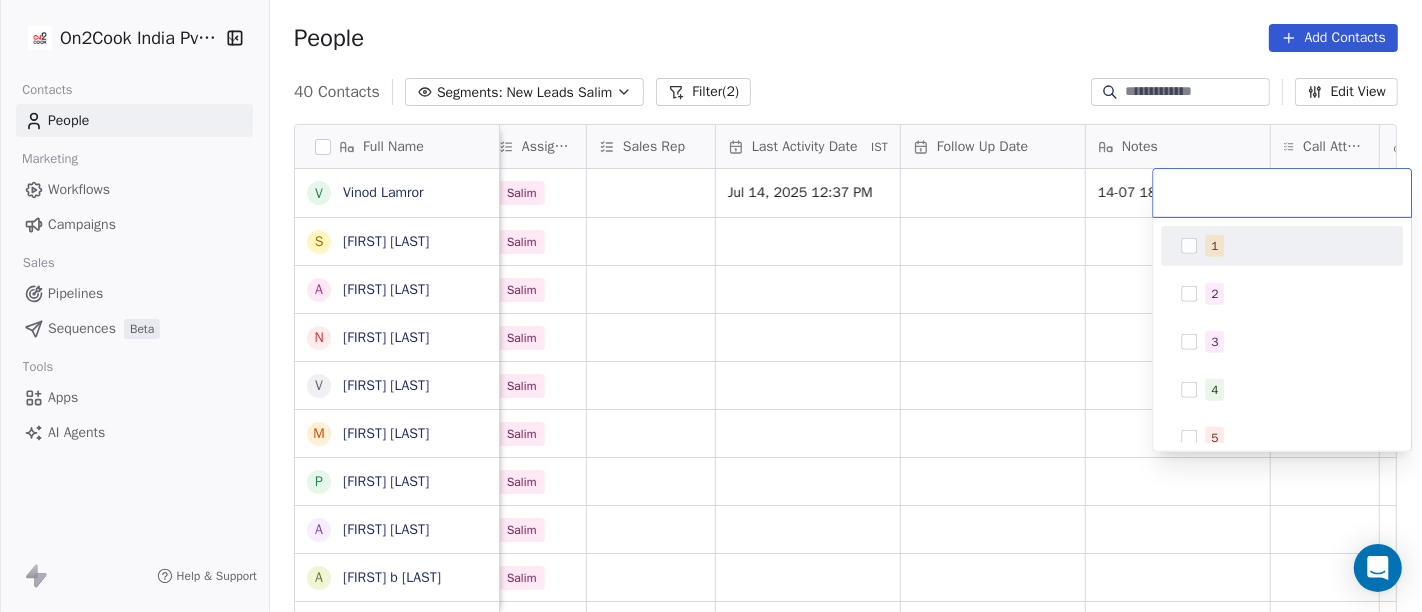 click on "1" at bounding box center (1294, 246) 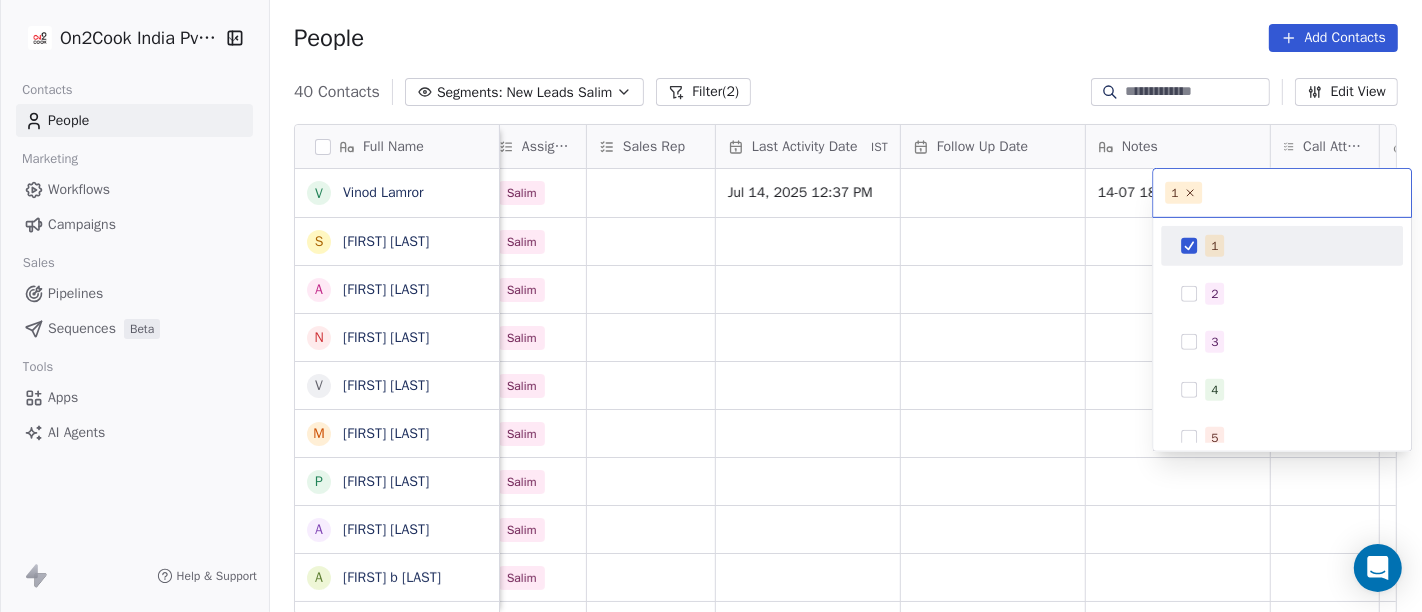 click on "On2Cook India Pvt. Ltd. Contacts People Marketing Workflows Campaigns Sales Pipelines Sequences Beta Tools Apps AI Agents Help & Support People  Add Contacts 40 Contacts Segments: New Leads Salim Filter  (2) Edit View Tag Add to Sequence Full Name V [NAME] S [NAME] A [NAME] N [NAME] V [NAME] M [NAME] P [NAME] A [NAME] a [NAME] b [NAME] N [NAME] A [NAME] J [NAME] A [NAME] D [NAME] K [NAME] v [NAME] T [NAME] A [NAME] B [NAME] N [NAME] [NAME] B [NAME] V [NAME] [NAME] N [NAME] [NAME] S [NAME] V [NAME] [NAME] D [NAME] [NAME] P [NAME] g [NAME] [NAME] S [NAME] [NAME] J [NAME] [NAME] Created Date IST Lead Status Tags Assignee Sales Rep Last Activity Date IST Follow Up Date Notes Call Attempts Website zomato link outlet type Location   Jul 13, 2025 02:37 PM Salim Jul 14, 2025 12:37 PM 14-07 18:07 just planning not decided anything restaurants   Salim" at bounding box center (711, 306) 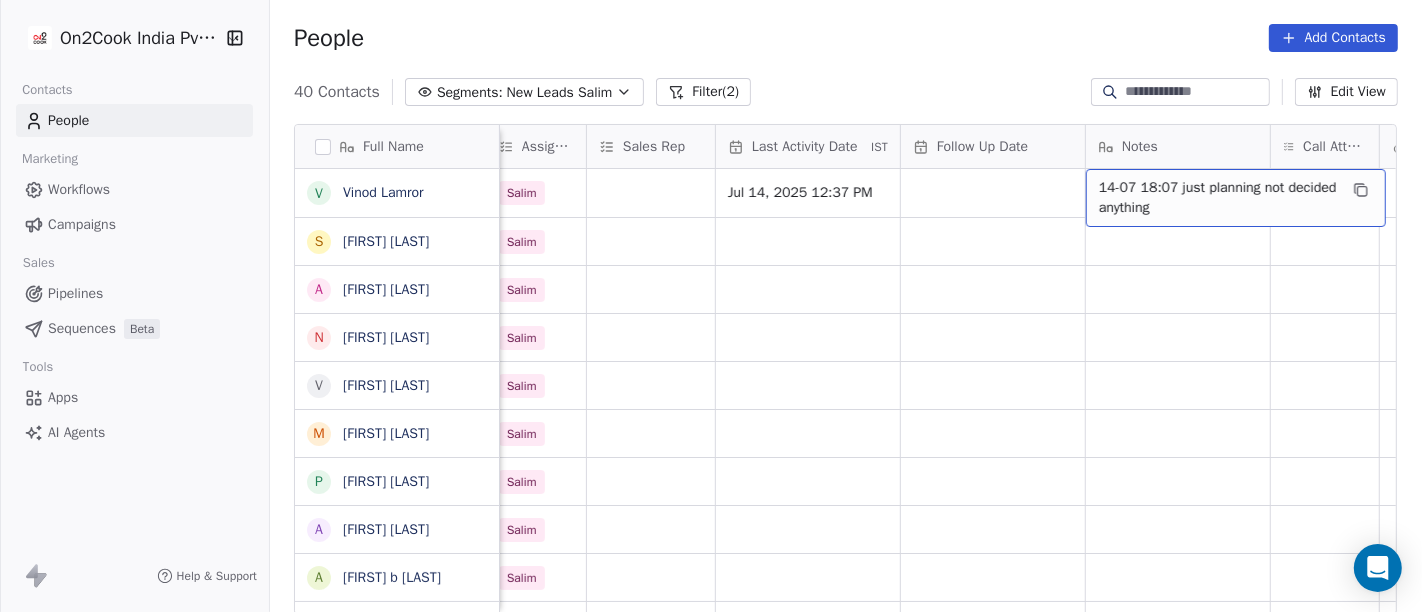 click on "14-07 18:07 just planning not decided anything" at bounding box center (1218, 198) 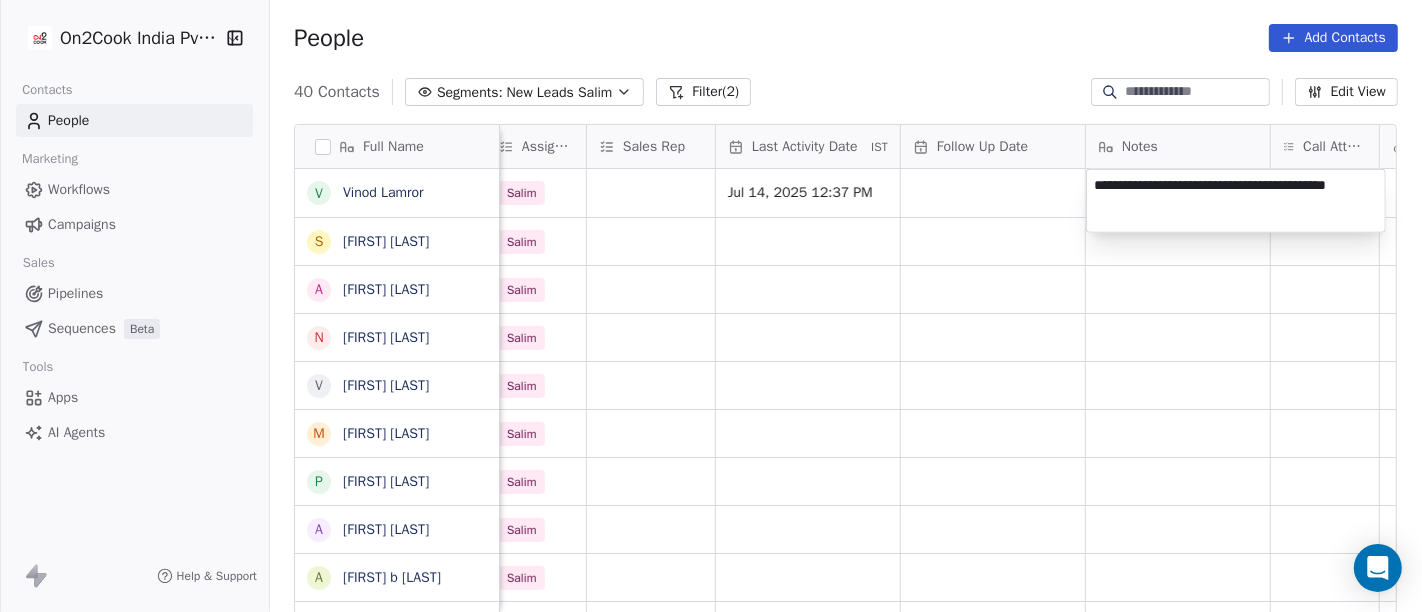 click on "**********" at bounding box center (1236, 201) 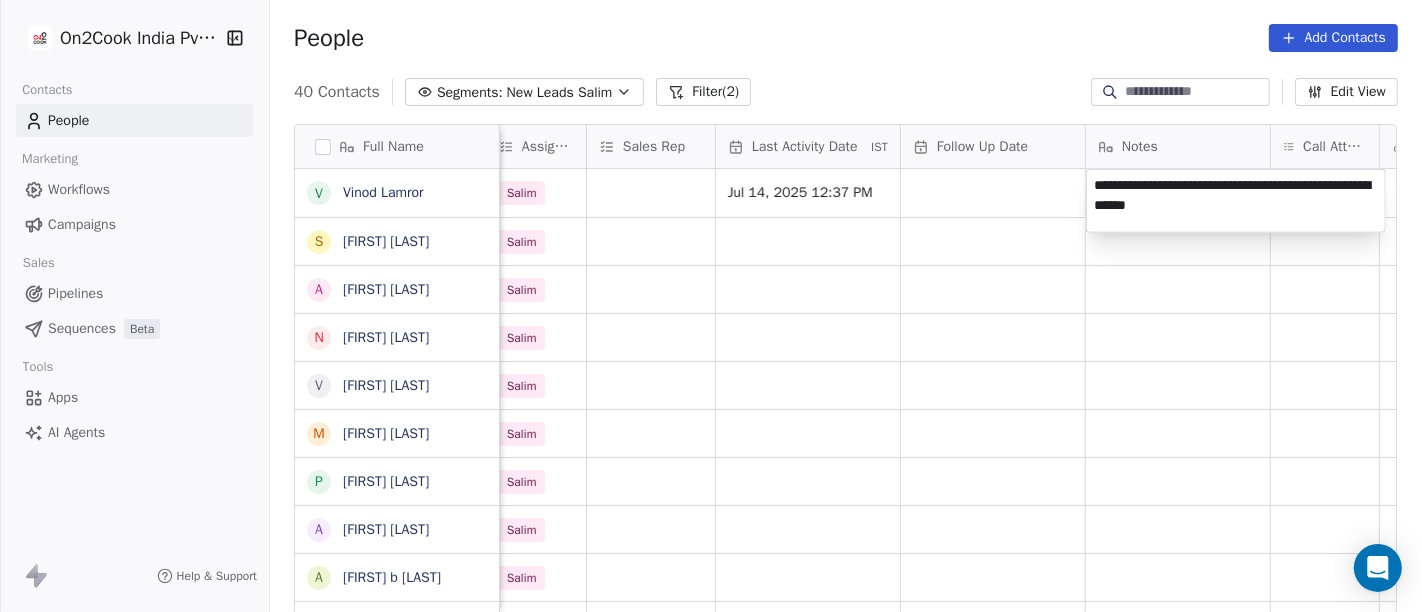 type on "**********" 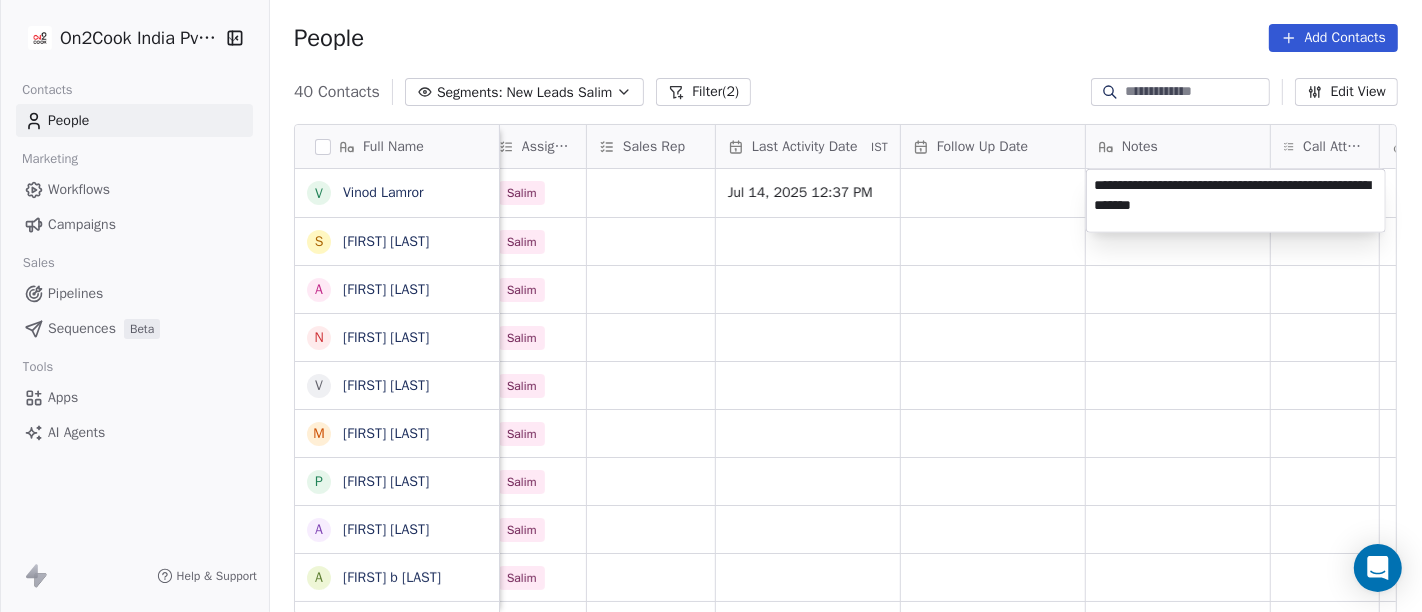 click on "On2Cook India Pvt. Ltd. Contacts People Marketing Workflows Campaigns Sales Pipelines Sequences Beta Tools Apps AI Agents Help & Support People  Add Contacts 40 Contacts Segments: New Leads [FIRST] Filter  (2) Edit View Tag Add to Sequence Full Name V [FIRST] [LAST] S [FIRST] [LAST] A [FIRST] [LAST] N [FIRST] [LAST] V [FIRST] [LAST] M [FIRST] [LAST] P [FIRST] [LAST] A [FIRST] [LAST] a [FIRST] b [FIRST] N [FIRST] [LAST] A [FIRST] [LAST] J [FIRST] [LAST] A [FIRST] [LAST] D [FIRST] [LAST] K [FIRST] [LAST] v [FIRST]^^ T [FIRST] [LAST] A [FIRST] [LAST] B [FIRST] [LAST] N [FIRST] [LAST] [FIRST] [LAST] B [FIRST] V [FIRST] [LAST] N [FIRST] [LAST] S [FIRST] [LAST] V [FIRST] [LAST] D [FIRST] [LAST] P [FIRST] [LAST] g [FIRST] [LAST] S [FIRST] [LAST] J [FIRST] [LAST] D [FIRST] [LAST] Created Date IST Lead Status Tags Assignee Sales Rep Last Activity Date IST Follow Up Date Notes Call Attempts Website zomato link outlet type Location   Jul 13, 2025 02:37 PM [FIRST] Jul 14, 2025 12:37 PM 14-07 18:07 just planning not decided anything 1 restaurants   [FIRST]" at bounding box center (711, 306) 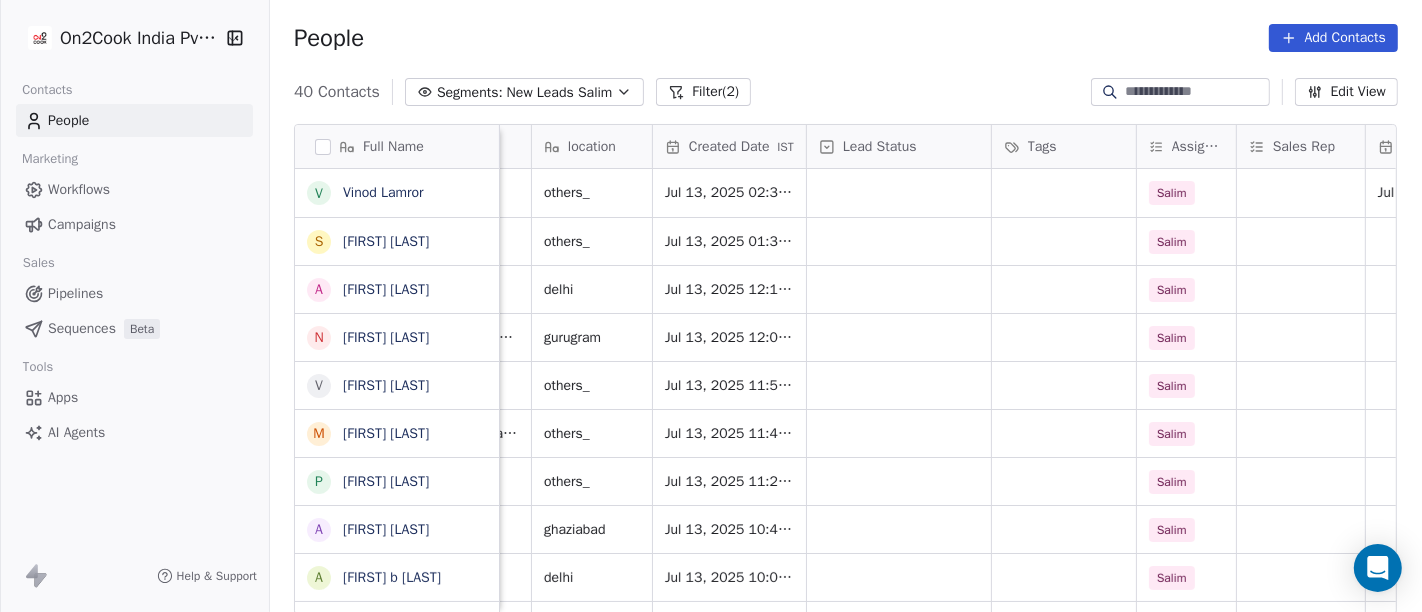 scroll, scrollTop: 0, scrollLeft: 287, axis: horizontal 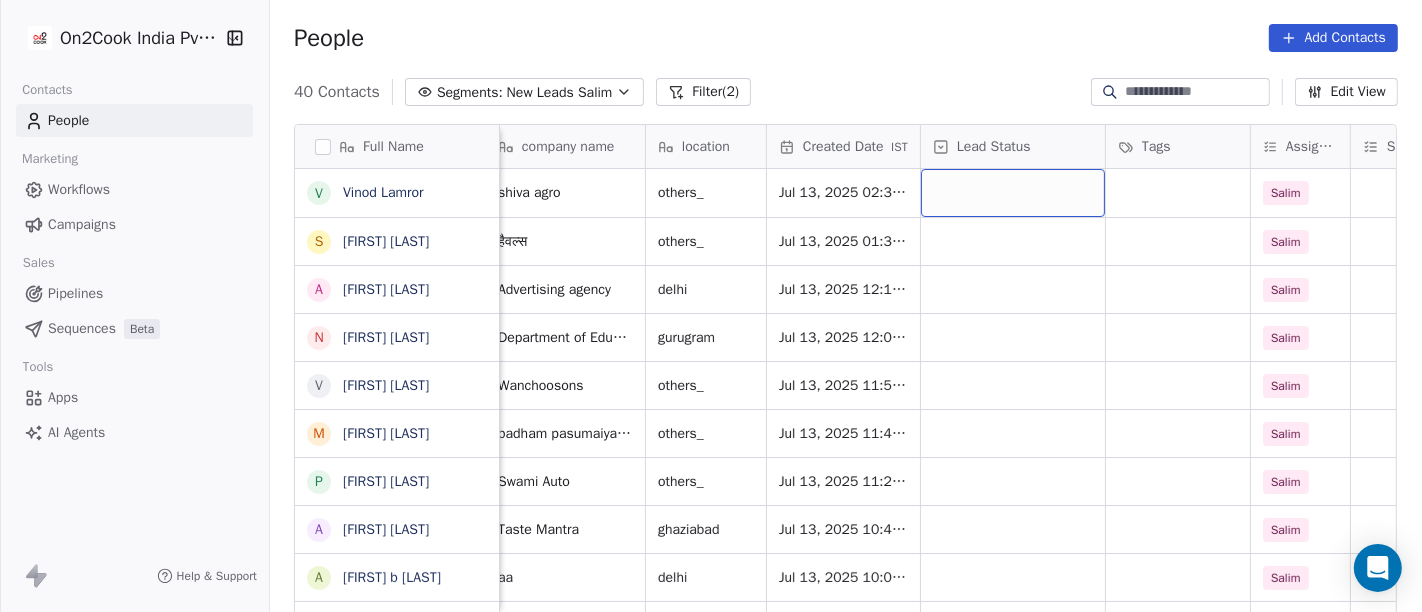 click at bounding box center (1013, 193) 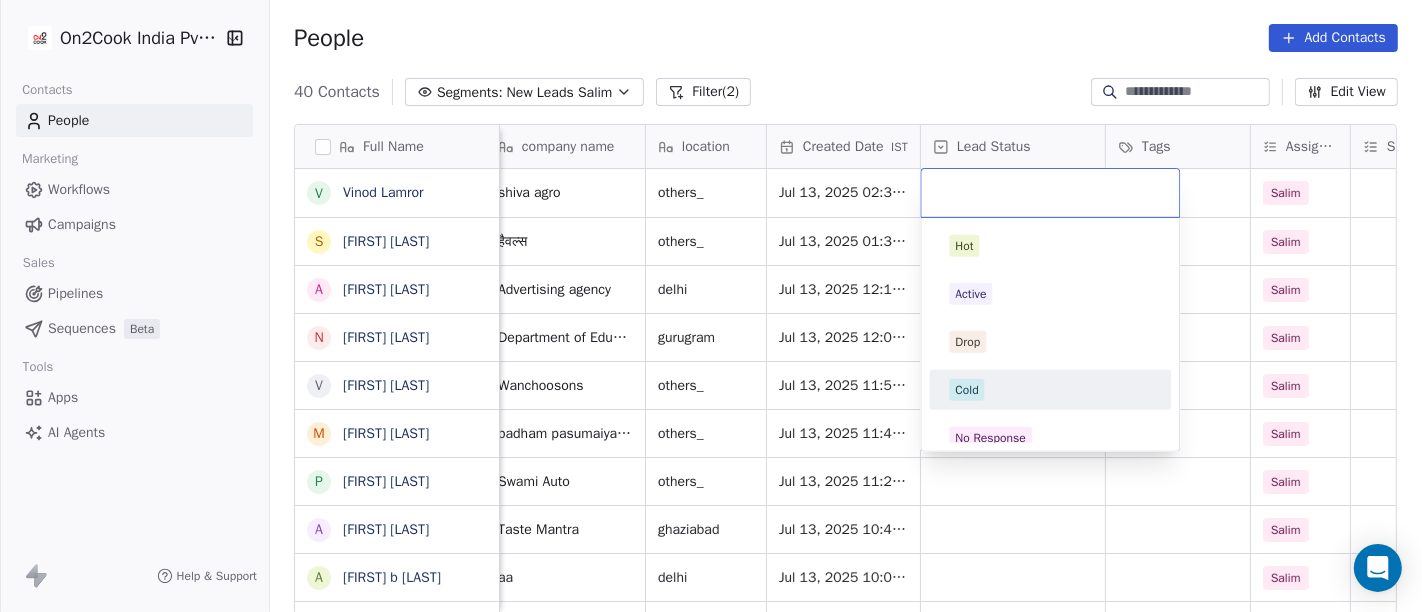 click on "Cold" at bounding box center (1050, 390) 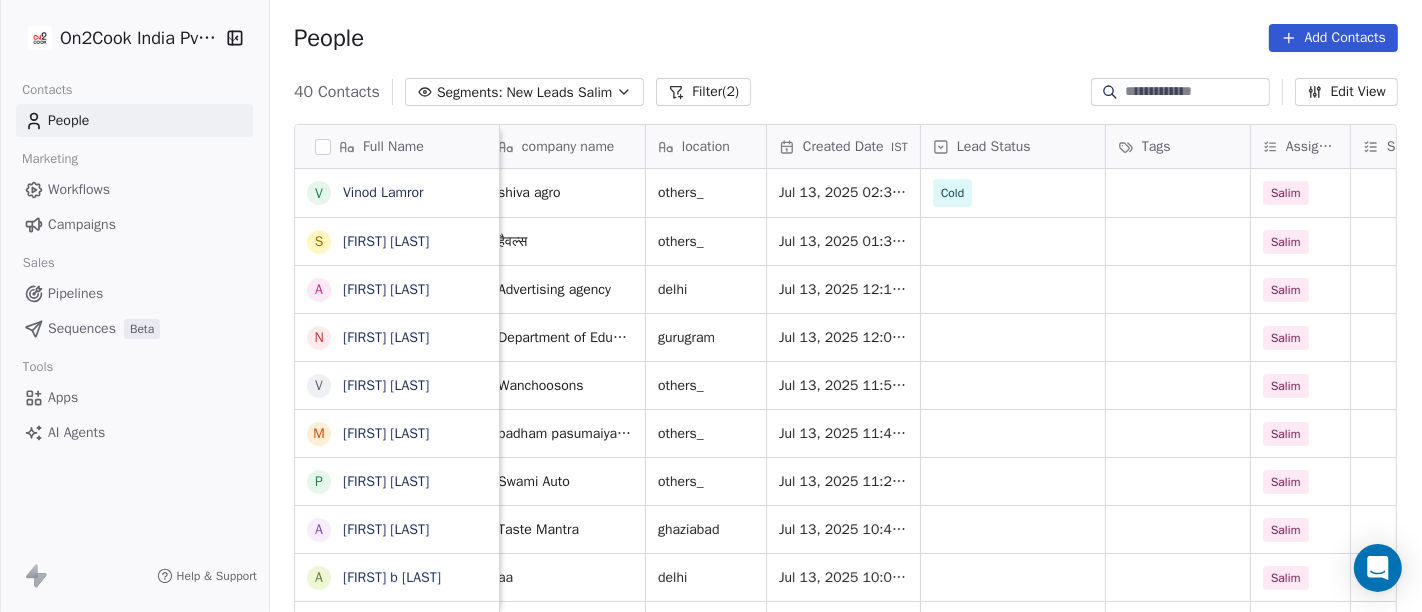 click on "People  Add Contacts" at bounding box center [846, 38] 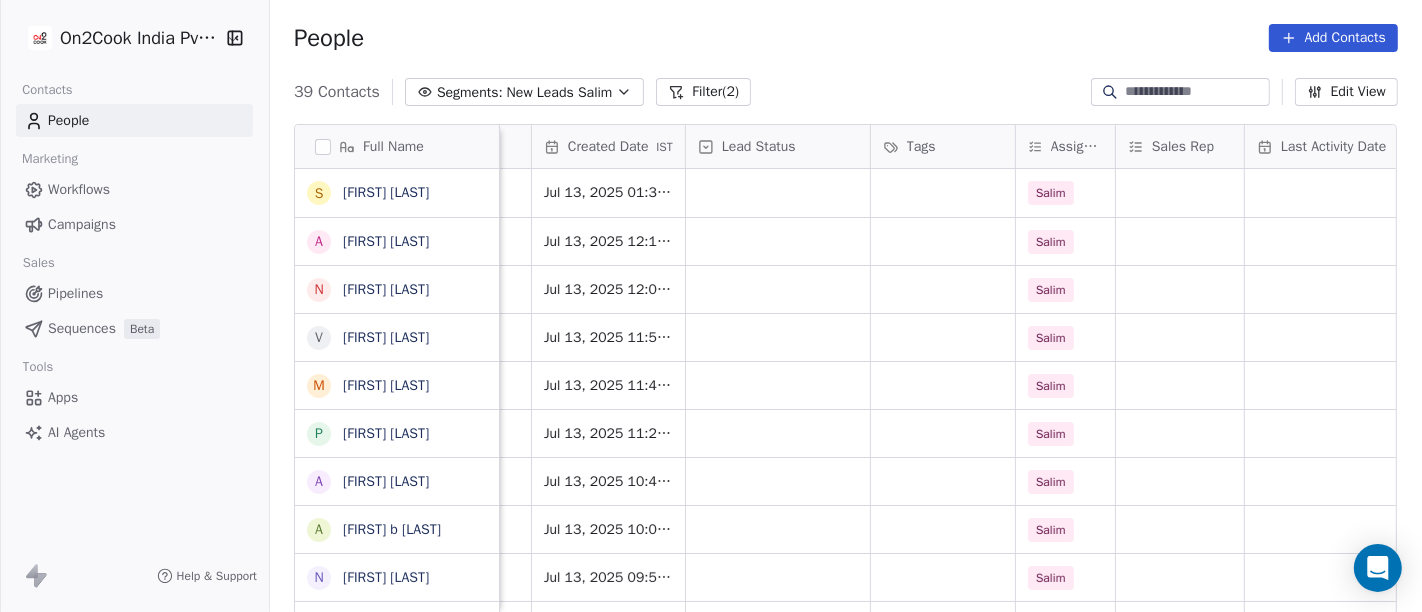 scroll, scrollTop: 1, scrollLeft: 523, axis: both 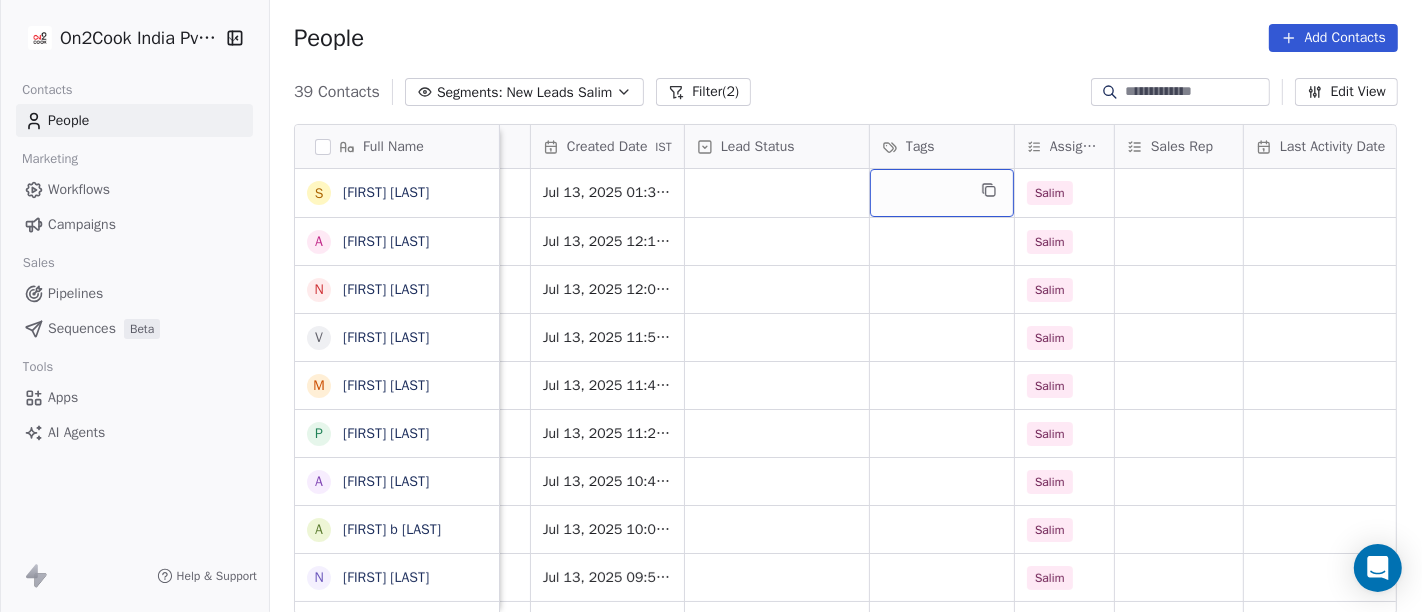 click at bounding box center (942, 193) 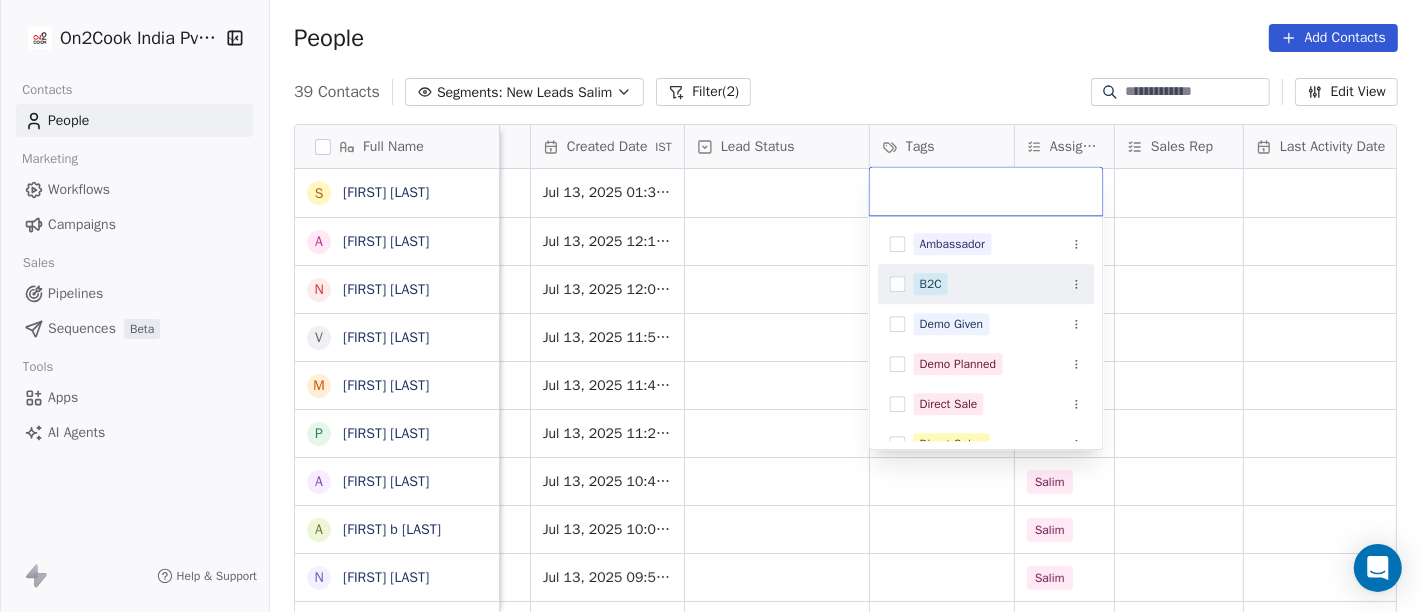 click on "B2C" at bounding box center (986, 284) 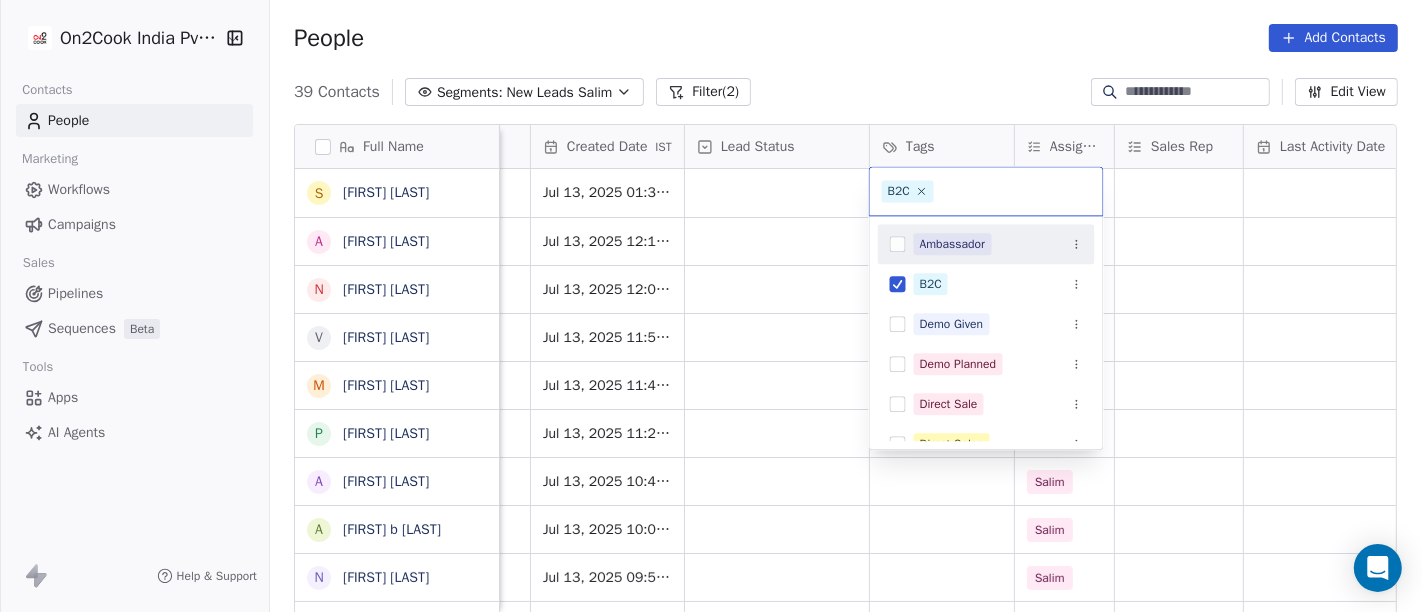 click on "On2Cook India Pvt. Ltd. Contacts People Marketing Workflows Campaigns Sales Pipelines Sequences Beta Tools Apps AI Agents Help & Support People Add Contacts 39 Contacts Segments: New Leads Salim Filter (2) Edit View Tag Add to Sequence Full Name S [FIRST] [LAST] A [FIRST] [LAST] N [FIRST] [LAST] V [FIRST] [LAST] M [FIRST] [LAST] P [FIRST] [LAST] A [FIRST] [LAST] a [FIRST] [LAST] b [FIRST] [LAST] N [FIRST] [LAST] A [FIRST] [LAST] J [FIRST] [LAST] A [FIRST] [LAST] D [FIRST] [LAST] K [FIRST] [LAST] v [FIRST]^^ T [FIRST] [LAST] A [FIRST] [LAST] B [FIRST] [LAST] N [FIRST] [LAST] [FIRST] [LAST] B [FIRST] V [FIRST] [LAST] N [FIRST] [LAST] S [FIRST] [LAST] V [FIRST] [LAST] D [FIRST] [LAST] P [FIRST] [LAST] g [FIRST] [LAST] S [FIRST] [LAST] Email Phone Number company name location Created Date IST Lead Status Tags Assignee Sales Rep Last Activity Date IST Follow Up Date Notes Call Attempts s[FIRST].[LAST]@gmail.com +919369152537 हैवल्स others_ Jul 13, 2025 01:35 PM Salim bombayart1@gmail.com aa" at bounding box center (711, 306) 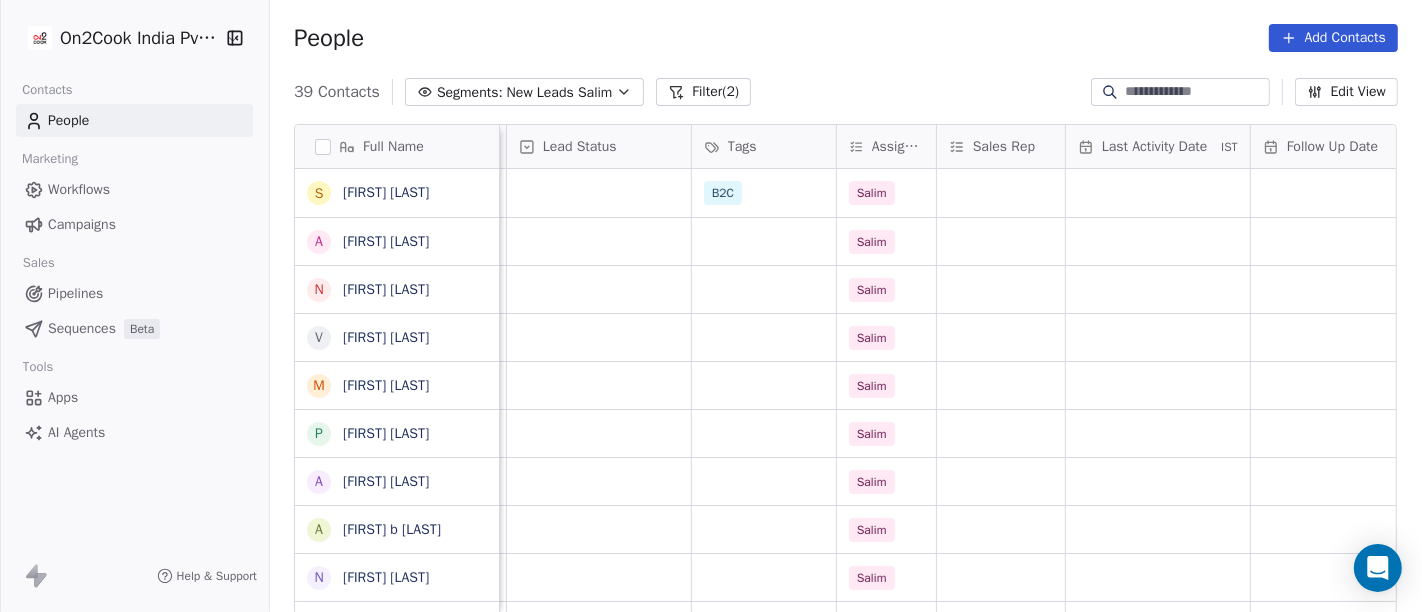scroll, scrollTop: 1, scrollLeft: 739, axis: both 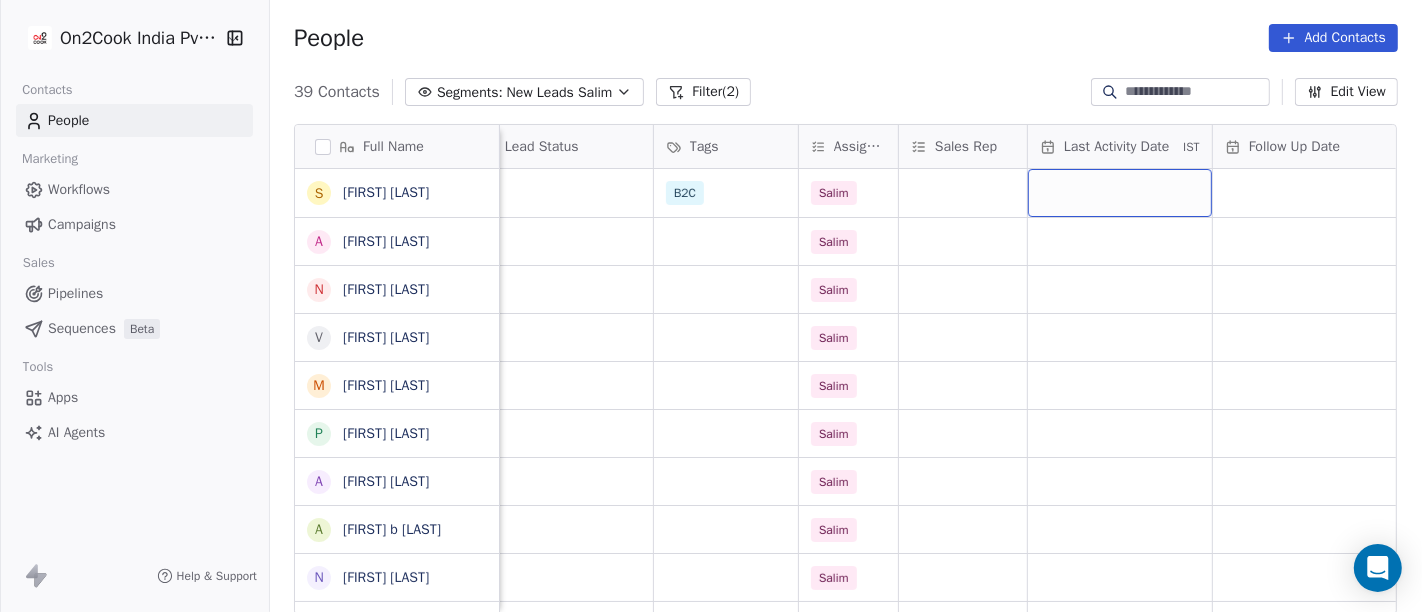 click at bounding box center (1120, 193) 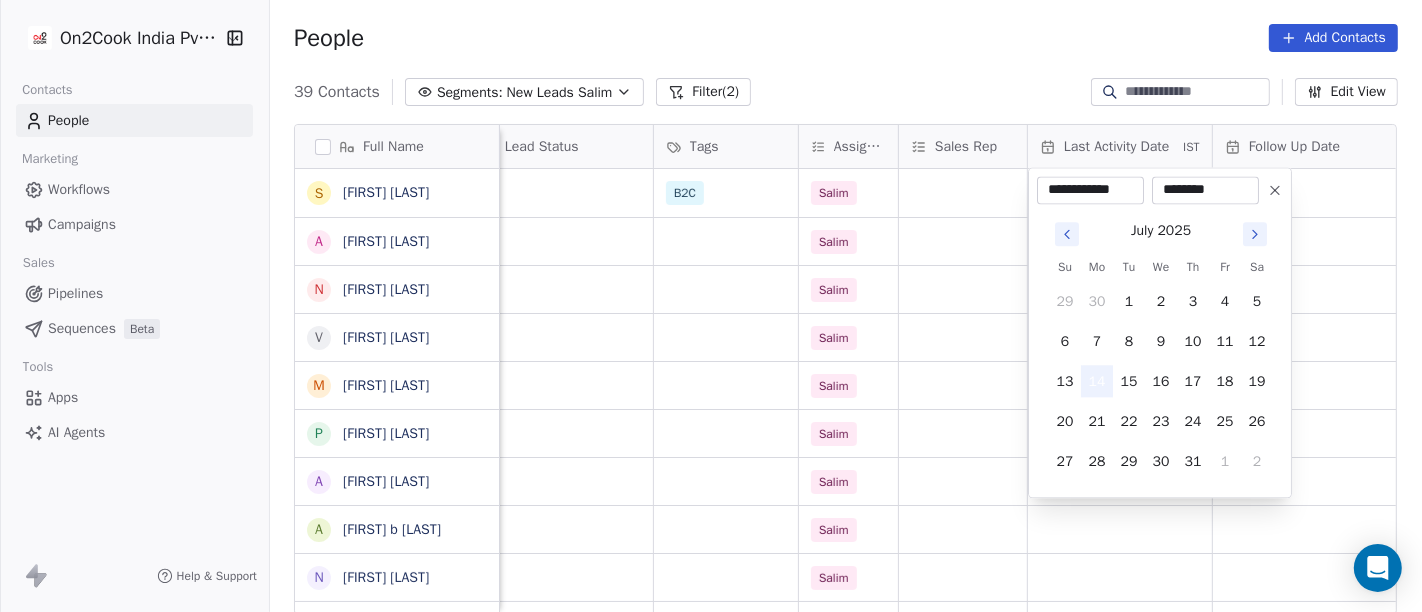 click on "14" at bounding box center [1097, 381] 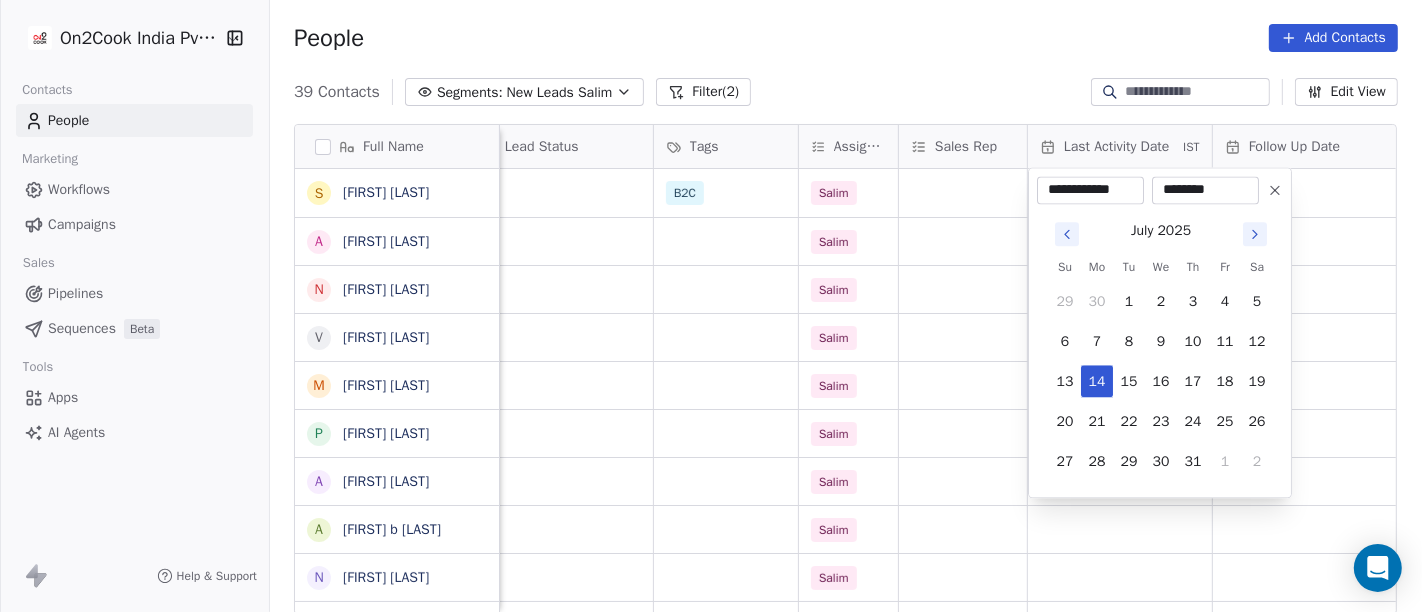 click on "On2Cook India Pvt. Ltd. Contacts People Marketing Workflows Campaigns Sales Pipelines Sequences Beta Tools Apps AI Agents Help & Support People  Add Contacts 39 Contacts Segments: New Leads [FIRST] Filter  (2) Edit View Tag Add to Sequence Full Name S [FIRST] [LAST] A [FIRST] [LAST] N [FIRST] [LAST] V [FIRST] [LAST] M [FIRST] [LAST] P [FIRST] [LAST] A [FIRST] [LAST] a [FIRST] [LAST] b [FIRST] [LAST] N [FIRST] [LAST] A [FIRST] [LAST] J [FIRST] [LAST] A [FIRST] [LAST] D [FIRST] [LAST] K [FIRST] [LAST] v [FIRST]^^ T [FIRST] [LAST] A [FIRST] [LAST] B [FIRST] [LAST] N [FIRST] [LAST] [FIRST] [LAST] [FIRST] [LAST] B [FIRST] V [FIRST] [LAST] N [FIRST] [LAST] S [FIRST] [LAST] V [FIRST] [LAST] D [FIRST] [LAST] P [FIRST] [LAST] g [FIRST] [LAST] S [FIRST] [LAST] J [FIRST] [LAST] D [FIRST] [LAST] company name location Created Date IST Lead Status Tags Assignee Sales Rep Last Activity Date IST Follow Up Date Notes Call Attempts Website   हैवल्स others_ Jul 13, 2025 01:35 PM B2C [FIRST]   Advertising agency [LOCATION] Jul 13, 2025 12:17 PM [FIRST]   [LOCATION]" at bounding box center [711, 306] 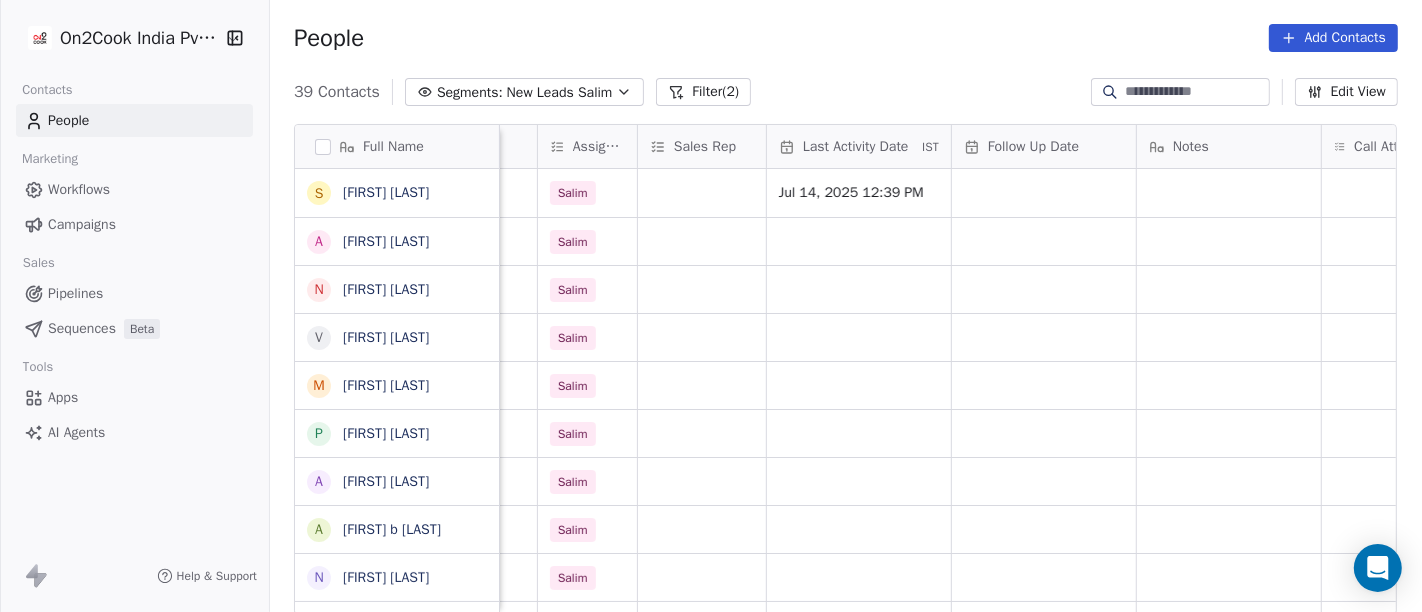 scroll, scrollTop: 1, scrollLeft: 1065, axis: both 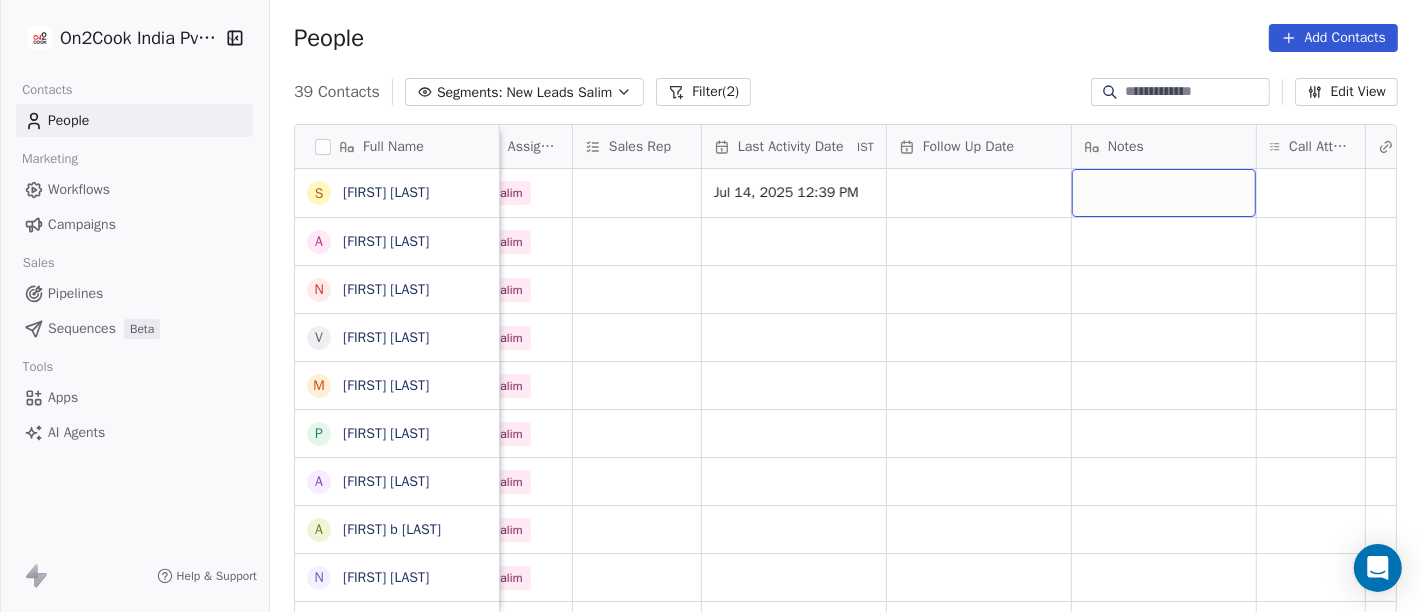 click at bounding box center (1164, 193) 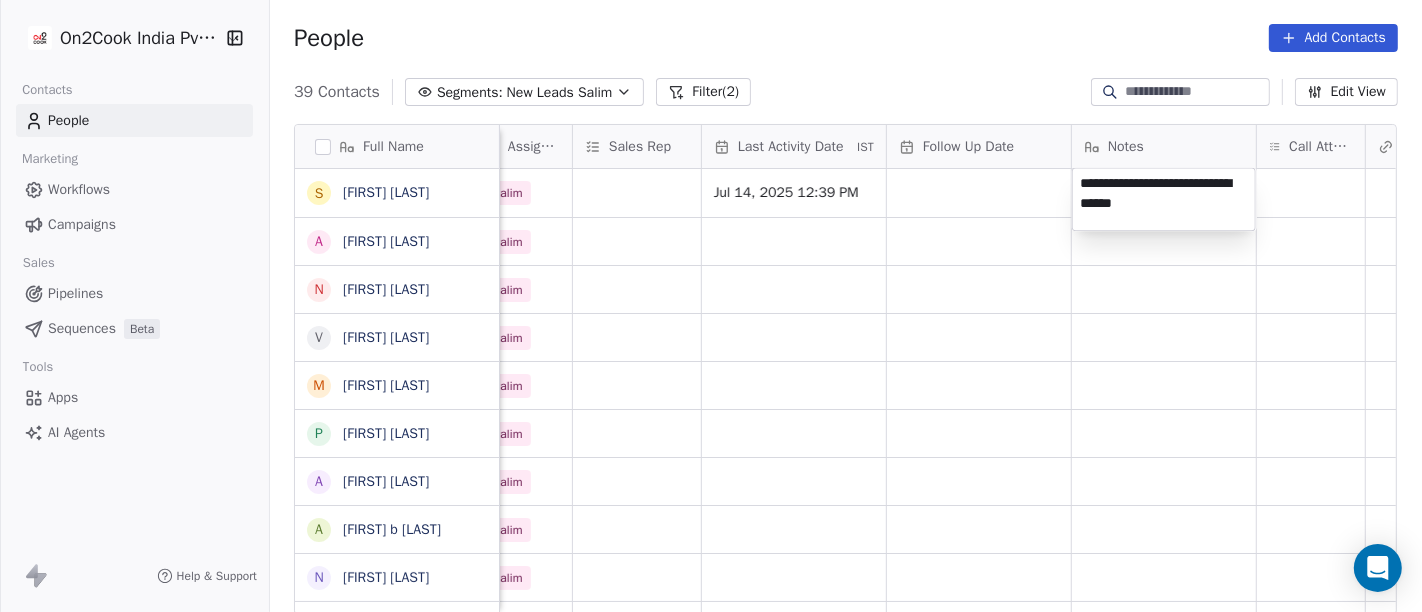type on "**********" 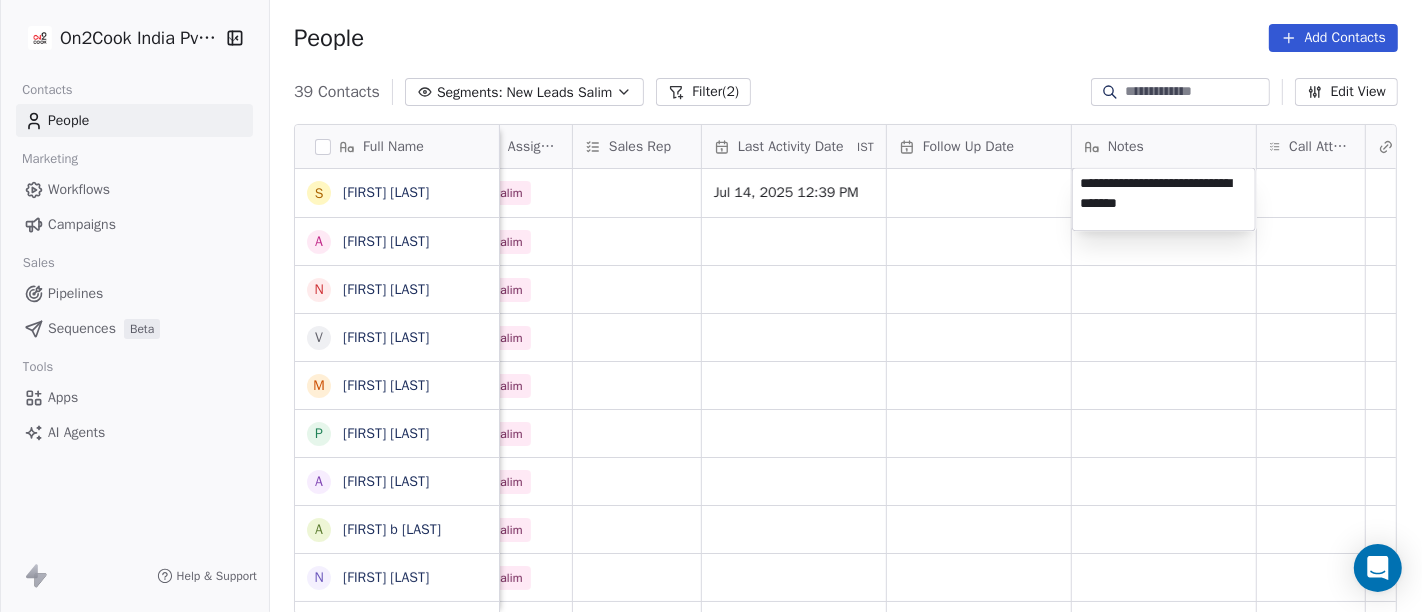 click on "On2Cook India Pvt. Ltd. Contacts People Marketing Workflows Campaigns Sales Pipelines Sequences Beta Tools Apps AI Agents Help & Support People  Add Contacts 39 Contacts Segments: New Leads Salim Filter  (2) Edit View Tag Add to Sequence Full Name S [FIRST] [LAST] A [FIRST] [LAST] N [FIRST] [LAST] V [FIRST] [LAST] M [FIRST] [LAST] P [FIRST] [LAST] A [FIRST] [LAST] a [FIRST] [LAST] b [FIRST] [LAST] N [FIRST] [LAST] A [FIRST] [LAST] J [FIRST] [LAST] A [FIRST] [LAST] D [FIRST] [LAST] K [FIRST] [LAST] v [FIRST] [LAST] T [FIRST] [LAST] A [FIRST] [LAST] B [FIRST] [LAST] N [FIRST] [LAST] [FIRST] [LAST] B [FIRST] [LAST] V [FIRST] [LAST] A [FIRST] [LAST] N [FIRST] [LAST] S [FIRST] [LAST] V [FIRST] [LAST] D [FIRST] [LAST] P [FIRST] [LAST] g [FIRST] [LAST] S [FIRST] [LAST] J [FIRST] [LAST] D [FIRST] [LAST] Created Date IST Lead Status Tags Assignee Sales Rep Last Activity Date IST Follow Up Date Notes Call Attempts Website zomato link outlet type Location   Jul 13, 2025 01:35 PM B2C Salim Jul 14, 2025 12:39 PM cloud_kitchen   Jul 13, 2025 12:17 PM Salim cloud_kitchen" at bounding box center [711, 306] 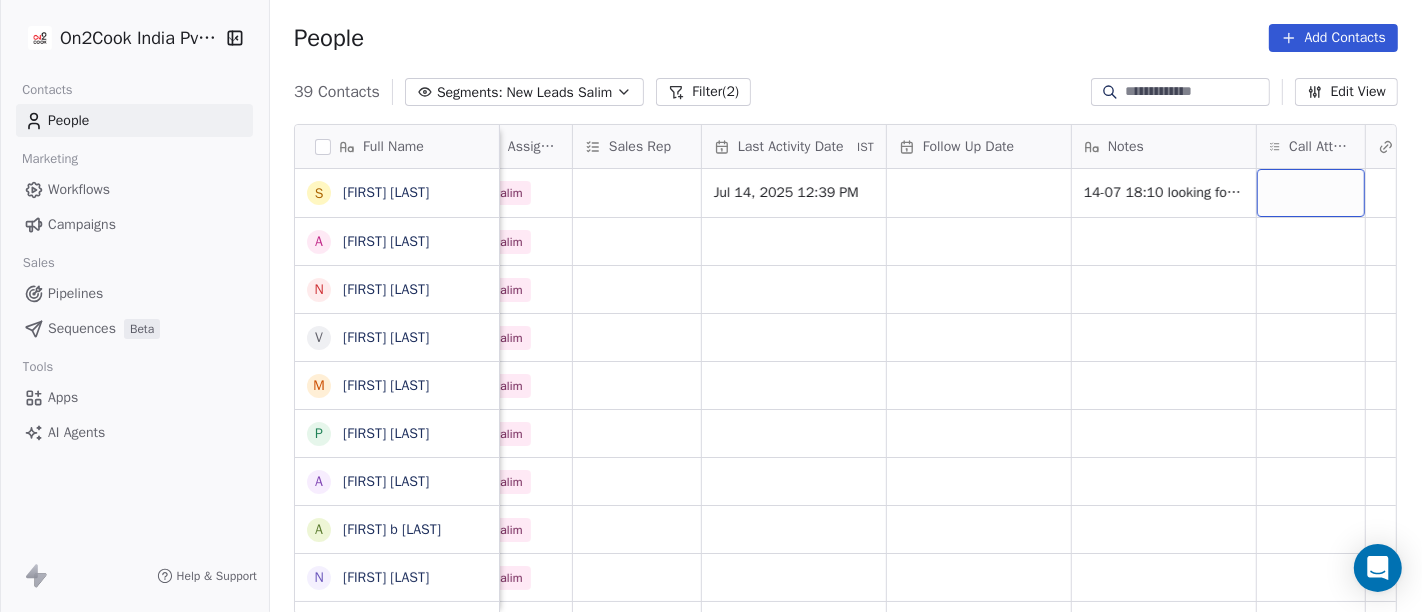 click at bounding box center [1311, 193] 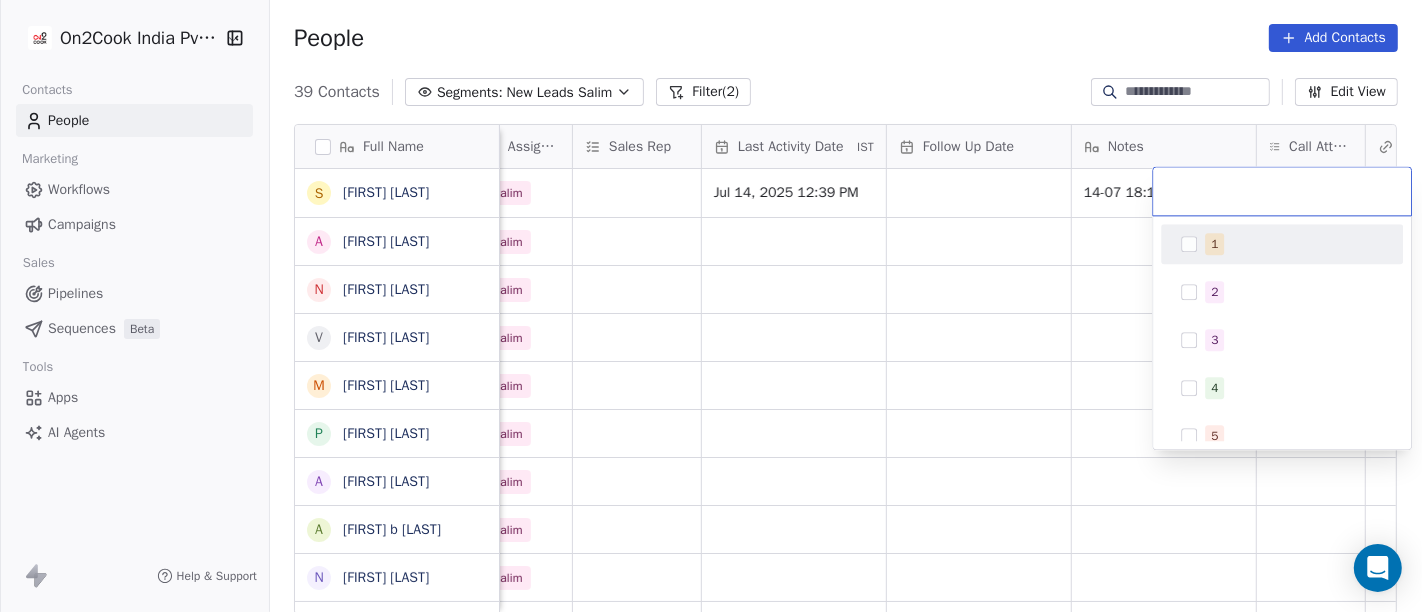 click on "1" at bounding box center (1294, 244) 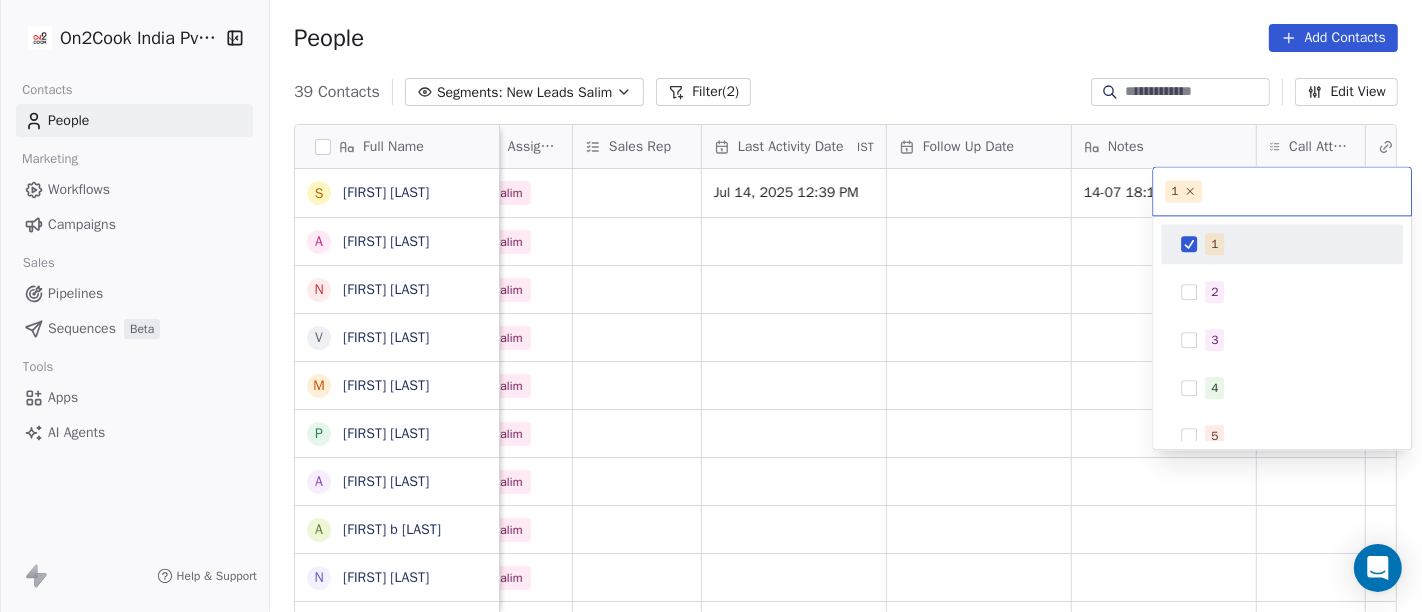 click on "On2Cook India Pvt. Ltd. Contacts People Marketing Workflows Campaigns Sales Pipelines Sequences Beta Tools Apps AI Agents Help & Support People  Add Contacts 39 Contacts Segments: New Leads [FIRST] Filter  (2) Edit View Tag Add to Sequence Full Name S [FIRST] [LAST] A [FIRST] [LAST] N [FIRST] [LAST] V [FIRST] [LAST] M [FIRST] [LAST] P [FIRST] [LAST] A [FIRST] [LAST] a [FIRST] b [FIRST] N [FIRST] [LAST] A [FIRST] [LAST] J [FIRST] [LAST] A [FIRST] [LAST] D [FIRST] [LAST] K [FIRST] [LAST] v [FIRST]^^ T [FIRST] [LAST] A [FIRST] [LAST] B [FIRST] [LAST] N [FIRST] [LAST] [FIRST] [LAST] B [FIRST] V [FIRST] [LAST] N [FIRST] [LAST] S [FIRST] [LAST] V [FIRST] [LAST] D [FIRST] [LAST] P [FIRST] [LAST] g [FIRST] [LAST] S [FIRST] [LAST] J [FIRST] [LAST] D [FIRST] [LAST] Created Date IST Lead Status Tags Assignee Sales Rep Last Activity Date IST Follow Up Date Notes Call Attempts Website zomato link outlet type Location   Jul 13, 2025 01:35 PM B2C [FIRST] Jul 14, 2025 12:39 PM 14-07 18:10 looking for personal use cloud_kitchen   [FIRST]" at bounding box center (711, 306) 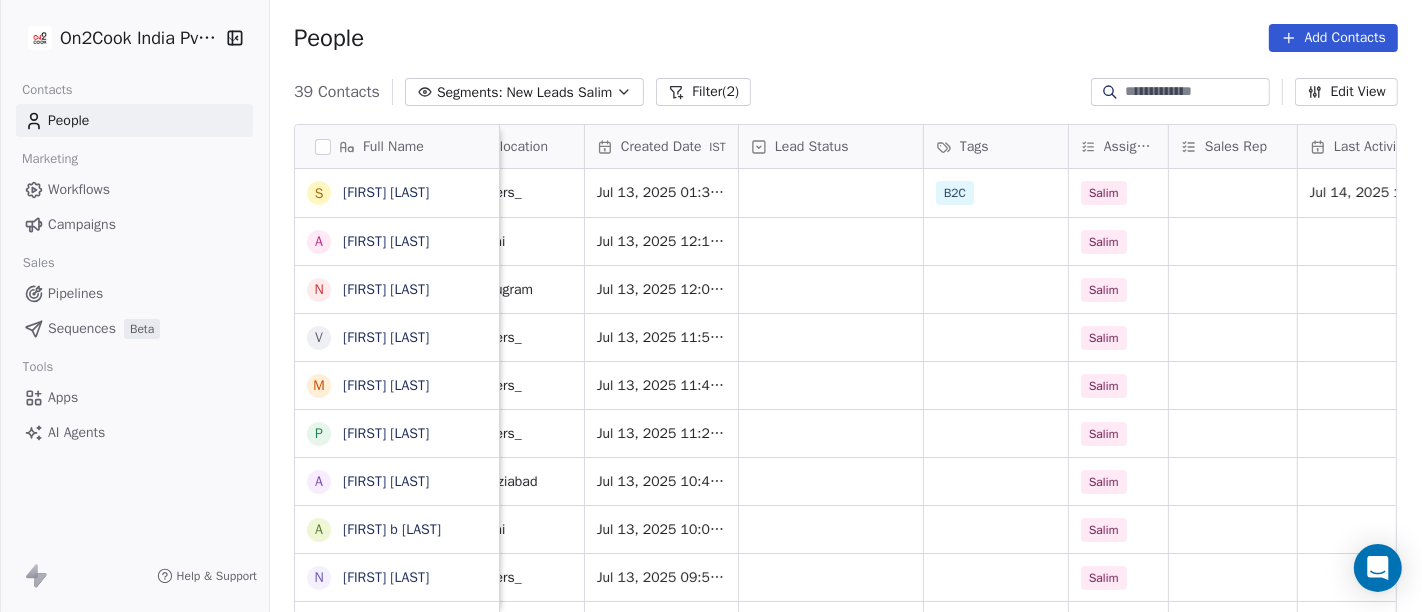 scroll, scrollTop: 1, scrollLeft: 441, axis: both 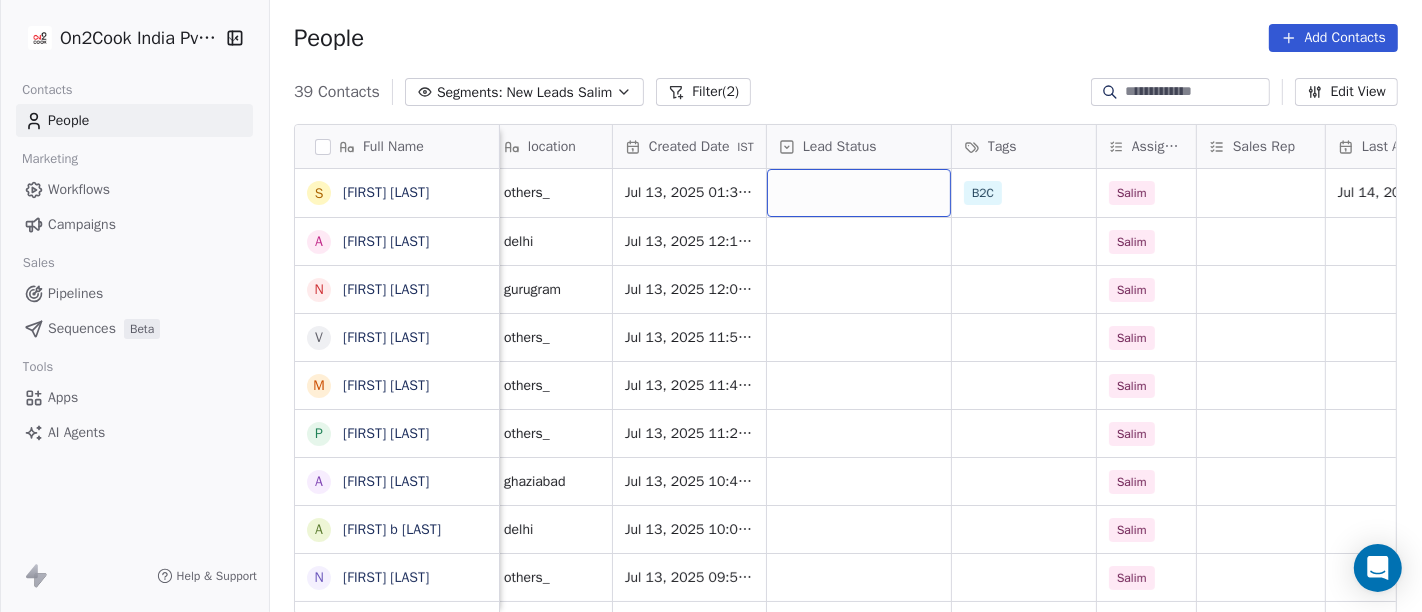 click at bounding box center (859, 193) 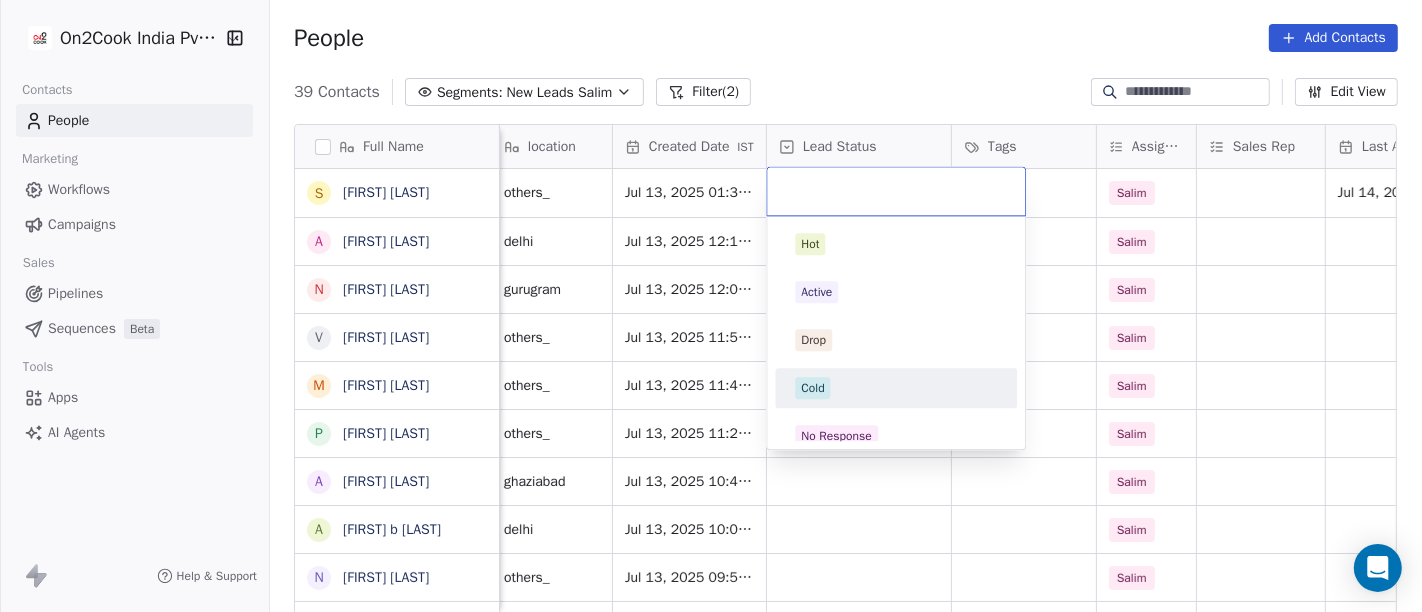 click on "Cold" at bounding box center (896, 388) 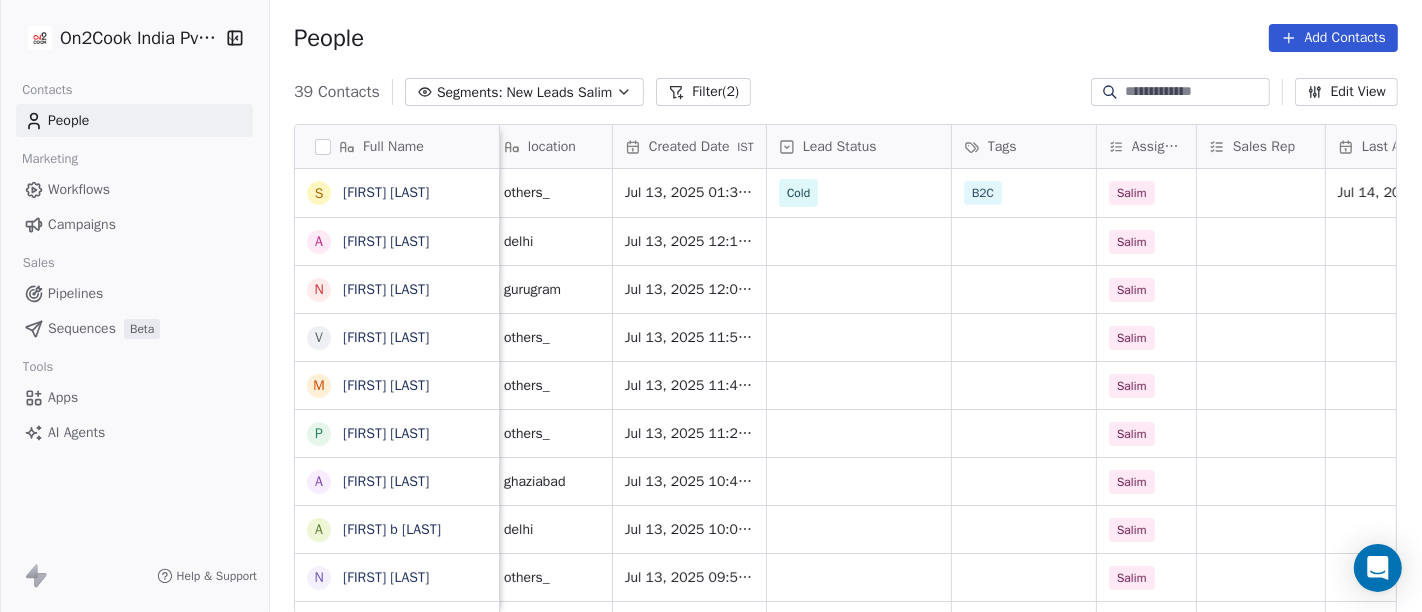 click on "People  Add Contacts" at bounding box center (846, 38) 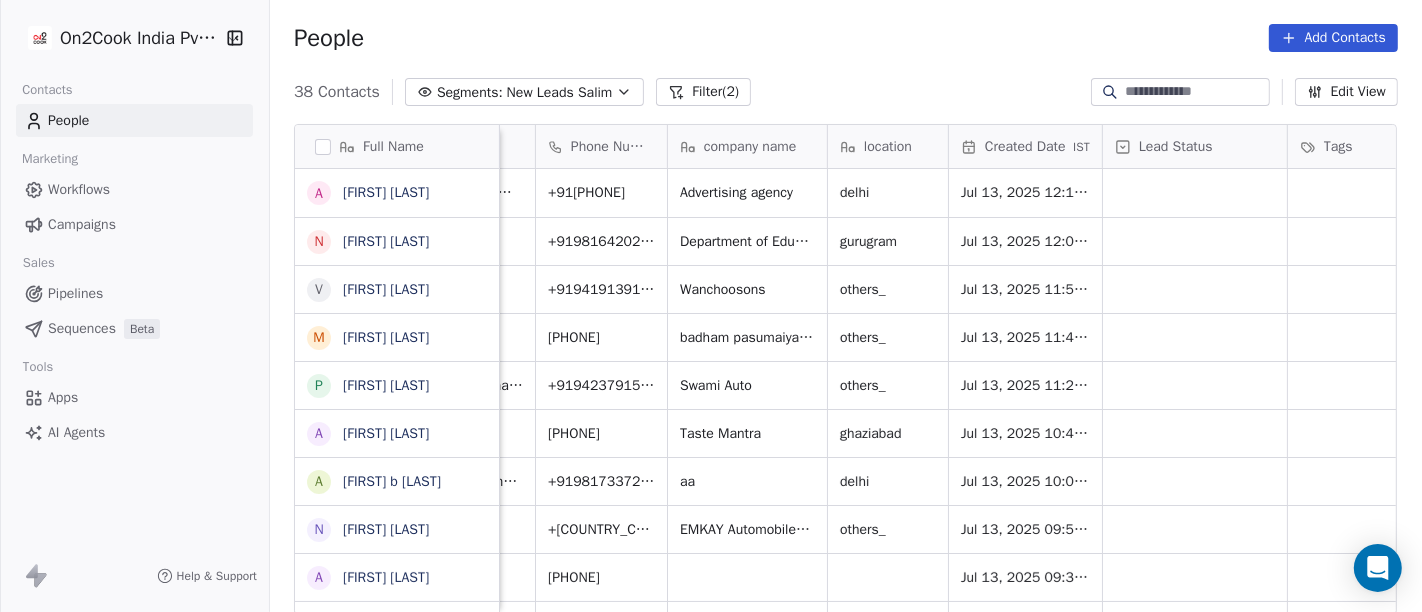 scroll, scrollTop: 0, scrollLeft: 0, axis: both 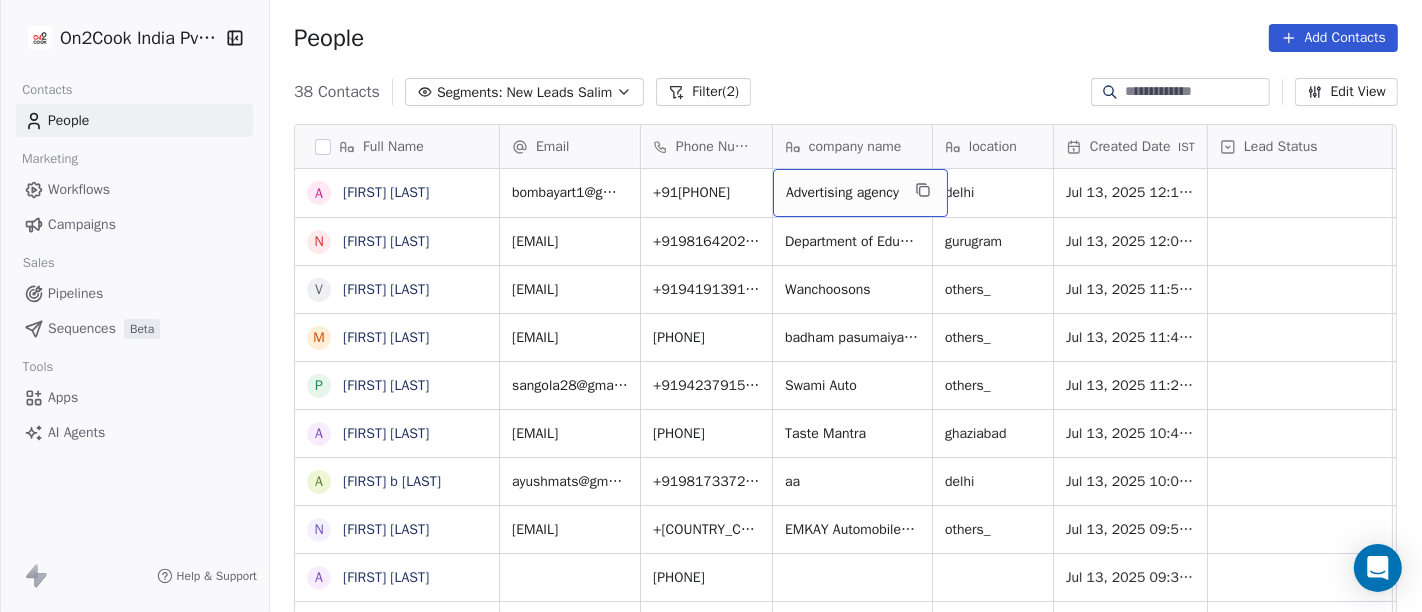 click on "Advertising agency" at bounding box center [842, 193] 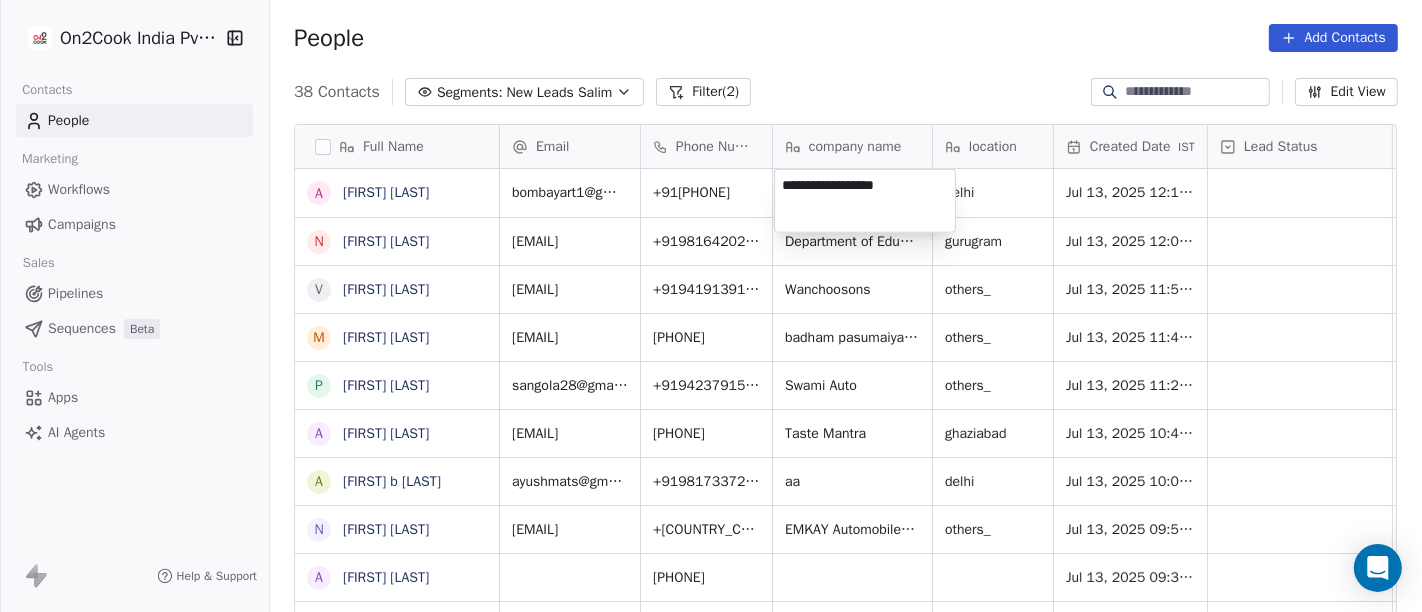 click on "On2Cook India Pvt. Ltd. Contacts People Marketing Workflows Campaigns Sales Pipelines Sequences Beta Tools Apps AI Agents Help & Support People  Add Contacts 38 Contacts Segments: New Leads Salim Filter  (2) Edit View Tag Add to Sequence Full Name A [FIRST] [LAST] N [FIRST] [LAST] V [FIRST] [LAST] M [FIRST] [LAST] P [FIRST] [LAST] A [FIRST] [LAST] a [FIRST] [LAST] b [FIRST] [LAST] N [FIRST] [LAST] A [FIRST] [LAST] J [FIRST] [LAST] N [FIRST] [LAST] A [FIRST] [LAST] D [FIRST] [LAST] K [FIRST] [LAST] v [FIRST] [LAST] T [FIRST] [LAST] A [FIRST] [LAST] B [FIRST] [LAST] N [FIRST] [LAST] [FIRST] [LAST] B [FIRST] [LAST] V [FIRST] [LAST] N [FIRST] [LAST] S [FIRST] [LAST] V [FIRST] [LAST] D [FIRST] [LAST] P [FIRST] [LAST] g [FIRST] [LAST] S [FIRST] [LAST] J [FIRST] [LAST] D [FIRST] [LAST] Email Phone Number company name location Created Date IST Lead Status Tags Assignee Sales Rep Last Activity Date IST bombayart1@[EXAMPLE.COM] +91[PHONE] Advertising agency [CITY] Jul 13, 2025 12:17 PM Salim gssschaukimaniaruna@[EXAMPLE.COM] +91[PHONE] [CITY] Salim others_" at bounding box center [711, 306] 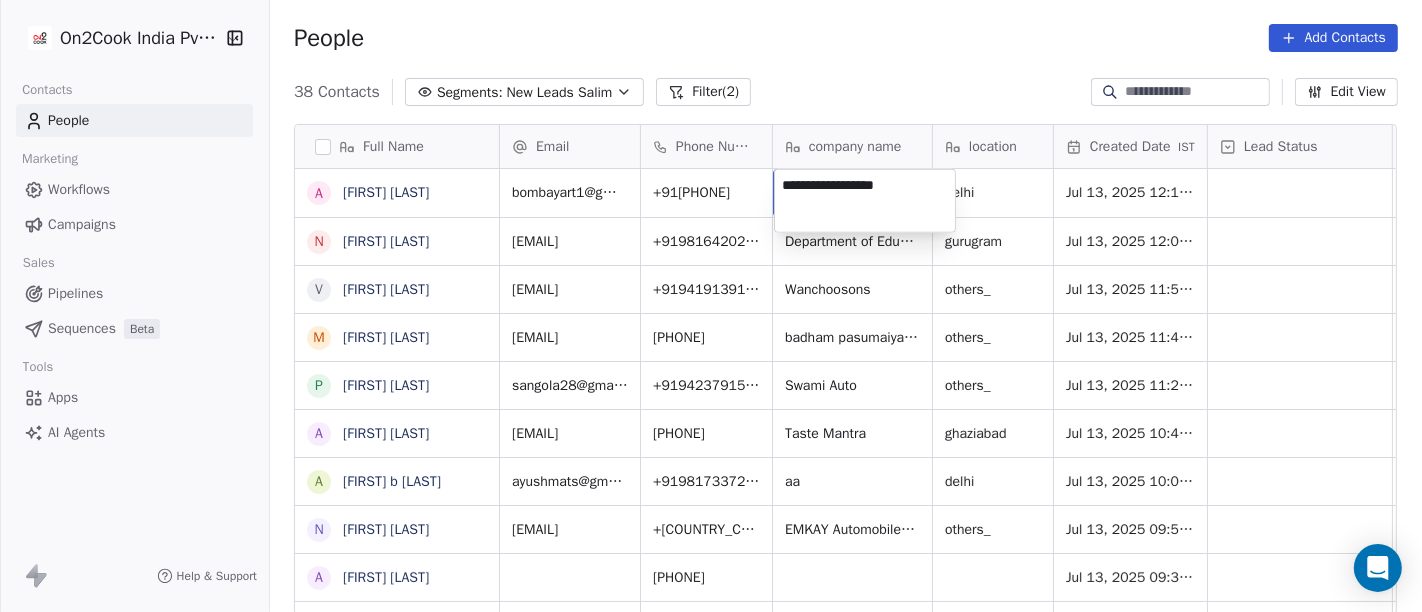 click on "On2Cook India Pvt. Ltd. Contacts People Marketing Workflows Campaigns Sales Pipelines Sequences Beta Tools Apps AI Agents Help & Support People  Add Contacts 38 Contacts Segments: New Leads Salim Filter  (2) Edit View Tag Add to Sequence Full Name A [FIRST] [LAST] N [FIRST] [LAST] V [FIRST] [LAST] M [FIRST] [LAST] P [FIRST] [LAST] A [FIRST] [LAST] a [FIRST] [LAST] b [FIRST] [LAST] N [FIRST] [LAST] A [FIRST] [LAST] J [FIRST] [LAST] N [FIRST] [LAST] A [FIRST] [LAST] D [FIRST] [LAST] K [FIRST] [LAST] v [FIRST] [LAST] T [FIRST] [LAST] A [FIRST] [LAST] B [FIRST] [LAST] N [FIRST] [LAST] [FIRST] [LAST] B [FIRST] [LAST] V [FIRST] [LAST] N [FIRST] [LAST] S [FIRST] [LAST] V [FIRST] [LAST] D [FIRST] [LAST] P [FIRST] [LAST] g [FIRST] [LAST] S [FIRST] [LAST] J [FIRST] [LAST] D [FIRST] [LAST] Email Phone Number company name location Created Date IST Lead Status Tags Assignee Sales Rep Last Activity Date IST bombayart1@[EXAMPLE.COM] +91[PHONE] Advertising agency [CITY] Jul 13, 2025 12:17 PM Salim gssschaukimaniaruna@[EXAMPLE.COM] +91[PHONE] [CITY] Salim others_" at bounding box center [711, 306] 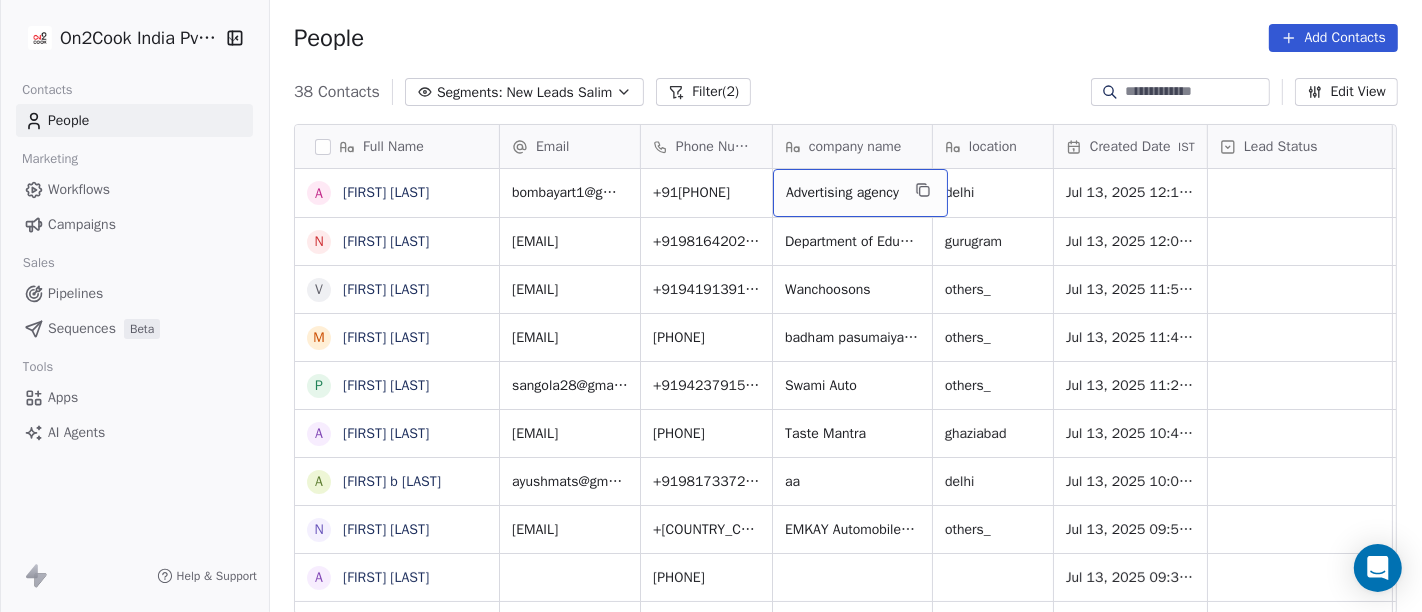 click on "Advertising agency" at bounding box center [842, 193] 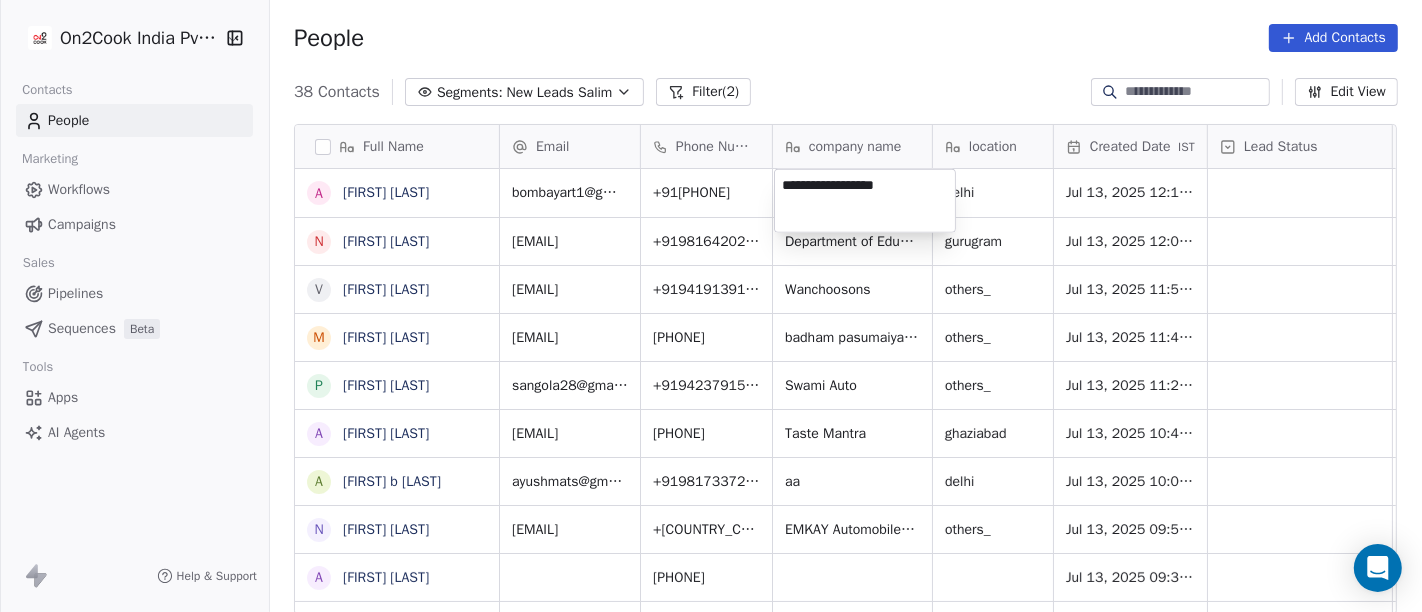 click on "**********" at bounding box center (865, 201) 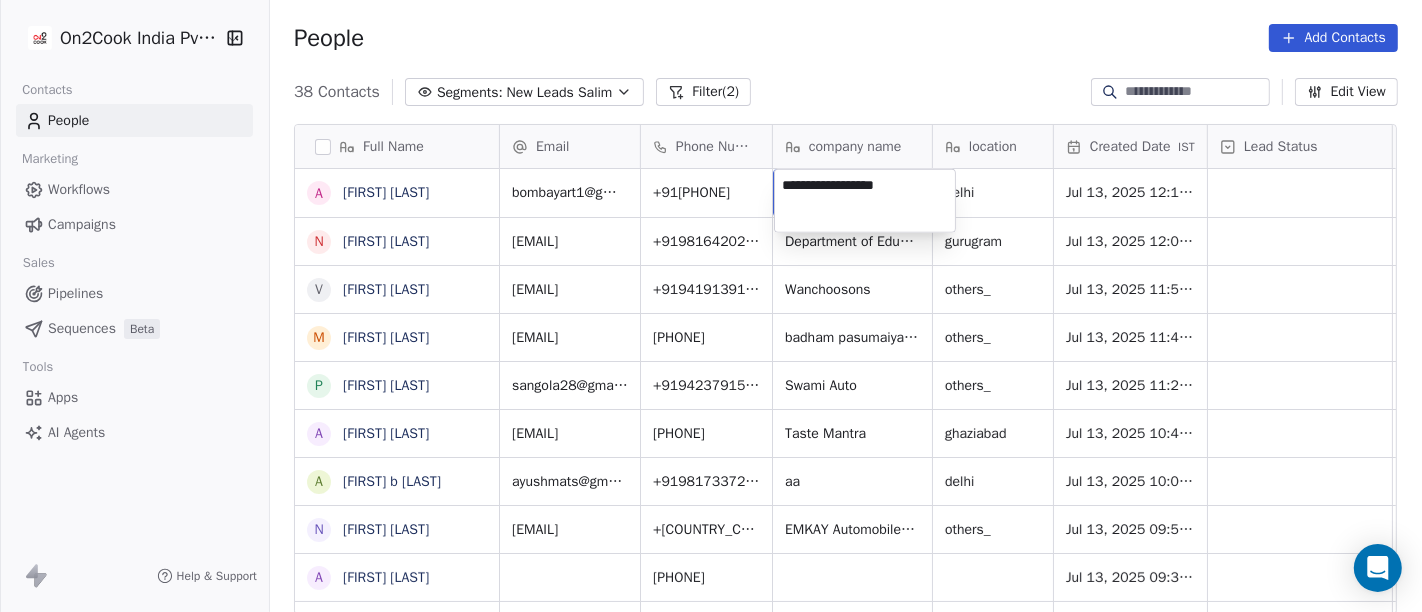 click on "On2Cook India Pvt. Ltd. Contacts People Marketing Workflows Campaigns Sales Pipelines Sequences Beta Tools Apps AI Agents Help & Support People  Add Contacts 38 Contacts Segments: New Leads Salim Filter  (2) Edit View Tag Add to Sequence Full Name A [FIRST] [LAST] N [FIRST] [LAST] V [FIRST] [LAST] M [FIRST] [LAST] P [FIRST] [LAST] A [FIRST] [LAST] a [FIRST] [LAST] b [FIRST] [LAST] N [FIRST] [LAST] A [FIRST] [LAST] J [FIRST] [LAST] N [FIRST] [LAST] A [FIRST] [LAST] D [FIRST] [LAST] K [FIRST] [LAST] v [FIRST] [LAST] T [FIRST] [LAST] A [FIRST] [LAST] B [FIRST] [LAST] N [FIRST] [LAST] [FIRST] [LAST] B [FIRST] [LAST] V [FIRST] [LAST] N [FIRST] [LAST] S [FIRST] [LAST] V [FIRST] [LAST] D [FIRST] [LAST] P [FIRST] [LAST] g [FIRST] [LAST] S [FIRST] [LAST] J [FIRST] [LAST] D [FIRST] [LAST] Email Phone Number company name location Created Date IST Lead Status Tags Assignee Sales Rep Last Activity Date IST bombayart1@[EXAMPLE.COM] +91[PHONE] Advertising agency [CITY] Jul 13, 2025 12:17 PM Salim gssschaukimaniaruna@[EXAMPLE.COM] +91[PHONE] [CITY] Salim others_" at bounding box center (711, 306) 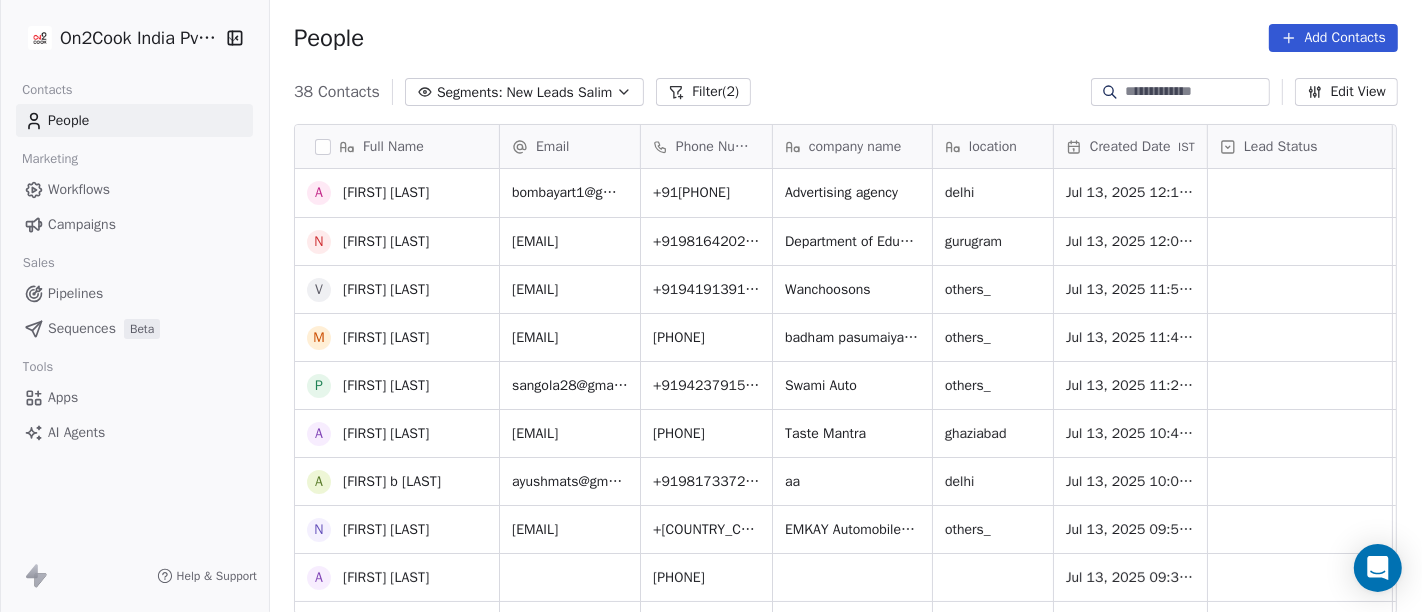 scroll, scrollTop: 0, scrollLeft: 0, axis: both 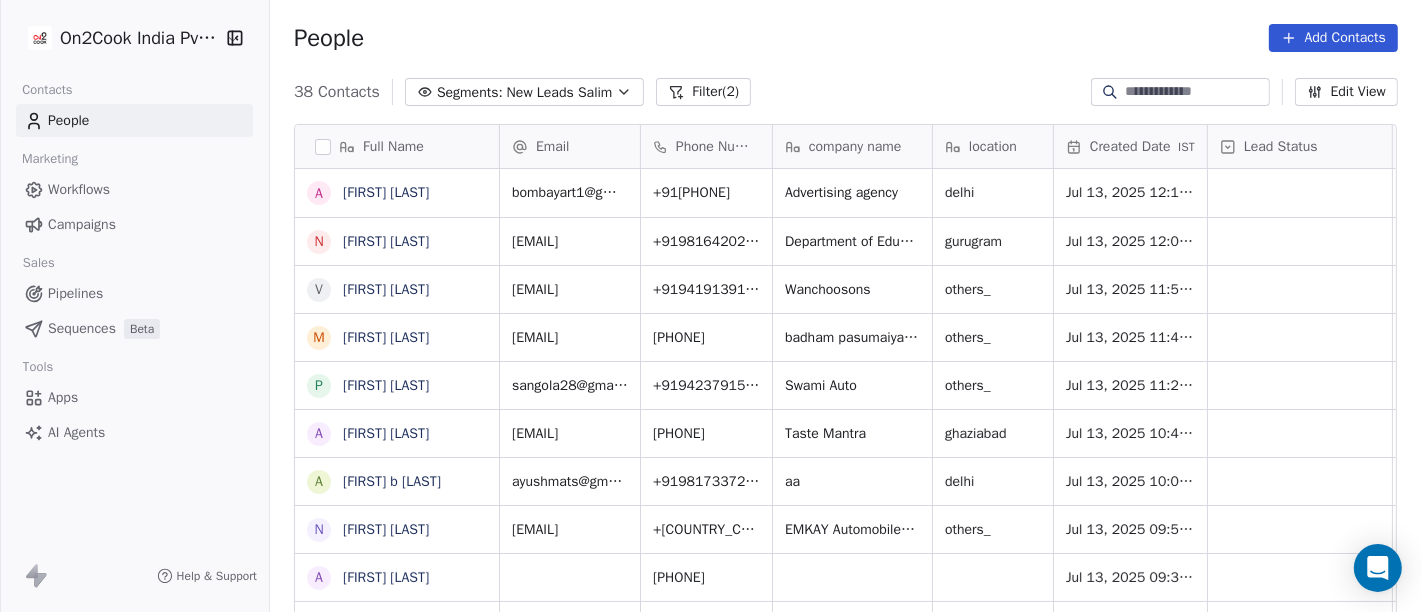 click on "People  Add Contacts" at bounding box center (846, 38) 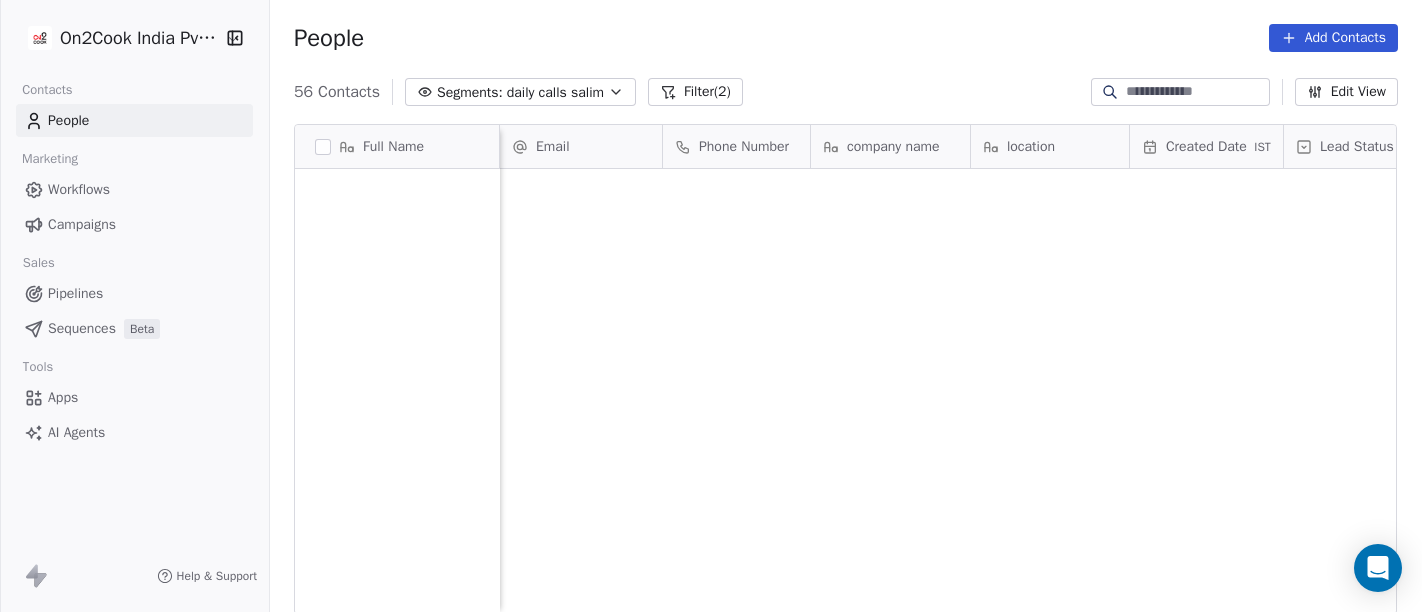 scroll, scrollTop: 0, scrollLeft: 0, axis: both 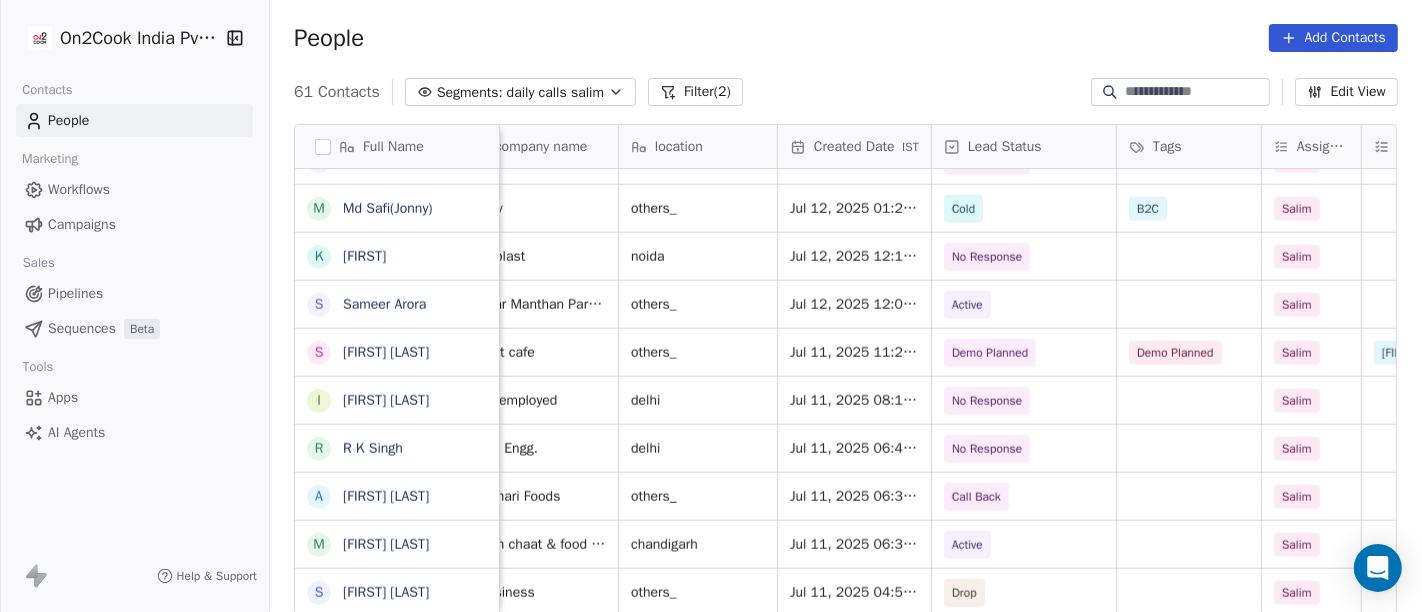 click on "People  Add Contacts" at bounding box center [846, 38] 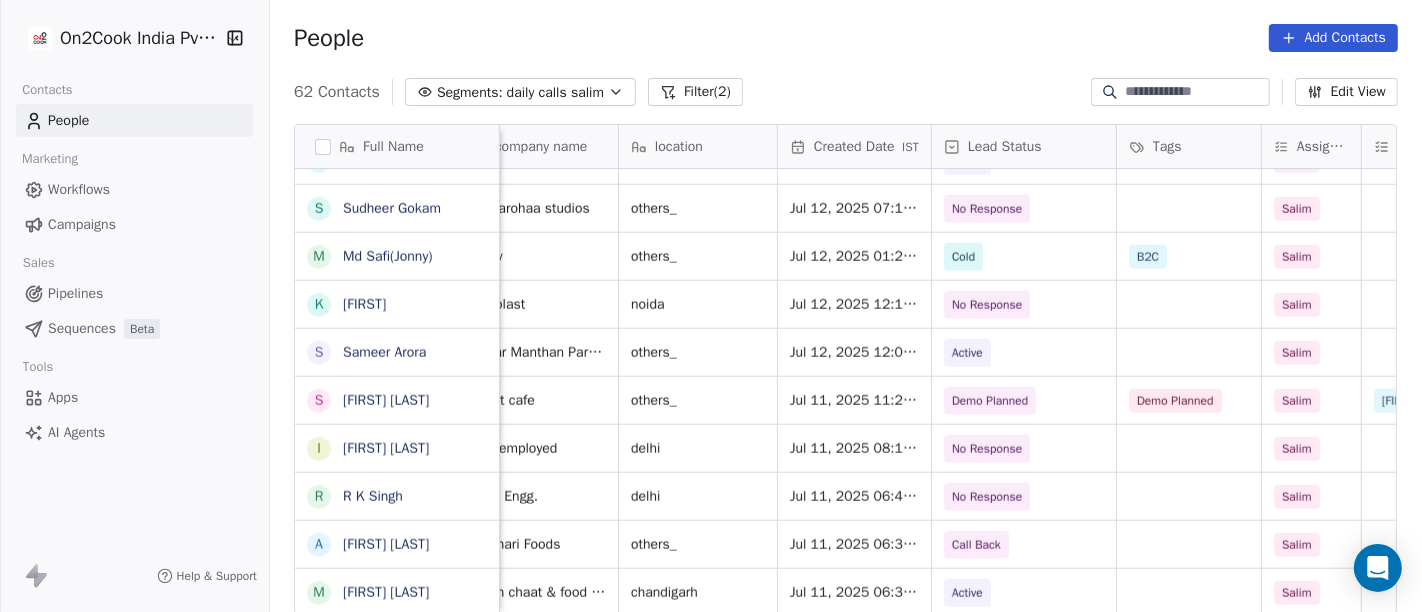 click on "Filter  (2)" at bounding box center (695, 92) 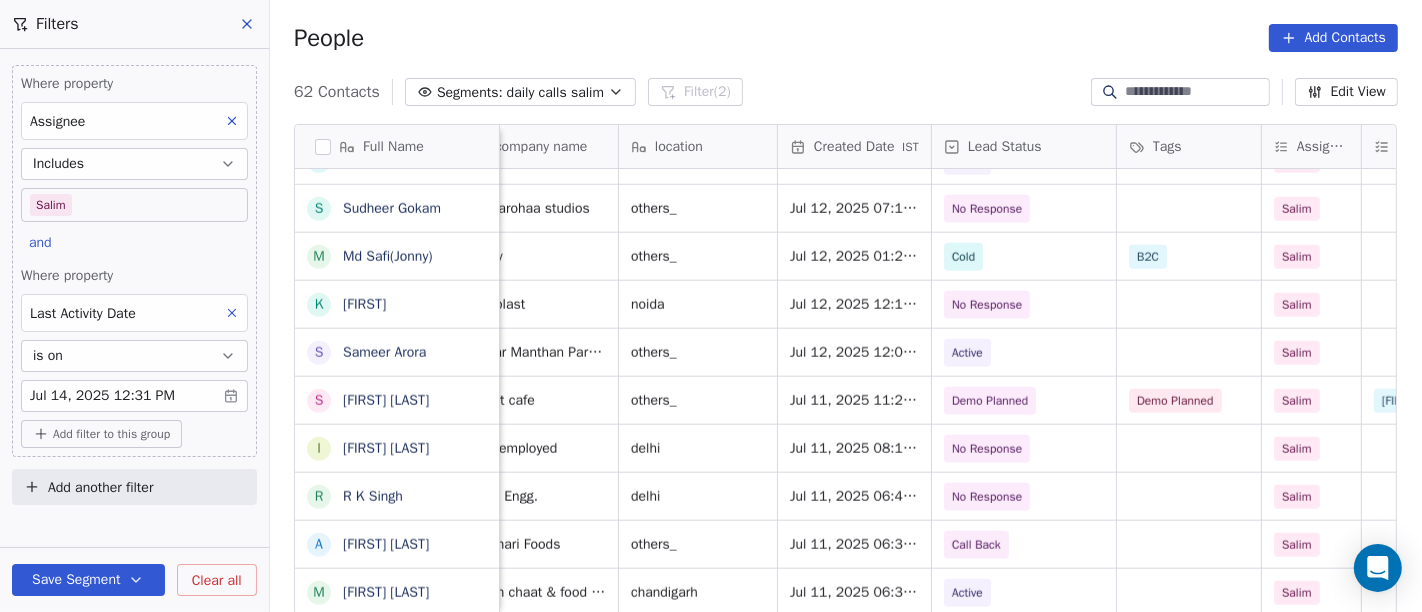 click on "On2Cook India Pvt. Ltd. Contacts People Marketing Workflows Campaigns Sales Pipelines Sequences Beta Tools Apps AI Agents Help & Support Filters Where property   Assignee   Includes Salim and Where property   Last Activity Date   is on Jul 14, 2025 12:31 PM Add filter to this group Add another filter Save Segment Clear all People  Add Contacts 62 Contacts Segments: daily calls salim  Filter  (2) Edit View Tag Add to Sequence Full Name S SamatoZ H Himangshu Sarma S Sanjay Kumar K Krs Shah a ashish jaiswal S Sadiq v vijaya maibam D Dushyant Deshmukh A Ajay Varma A Aman Jaiswal T Tenzin Nawang D Debkamal Ganguly A Anil Sharma D D K Srivastava R Rajvender Bhardwaj B Bandi Srinivas Srisan a atuljoshi9311 R Reeta Sharma S Somendra Kumar V Vasant Patel u uttam shinde S Sudheer Gokam M Md Safi(Jonny) K Kabir S Sameer Arora s shankari somu I Irfan Naim R R K Singh A Ashok Kumar J M Mohit Singh S Shaiwal Saran Y Yash Bhavsar i irshad ansari S Sadhana Liya A Ashok Kumar P Praveer Chaturvedi A Amit Gupta H J B S A IST" at bounding box center (711, 306) 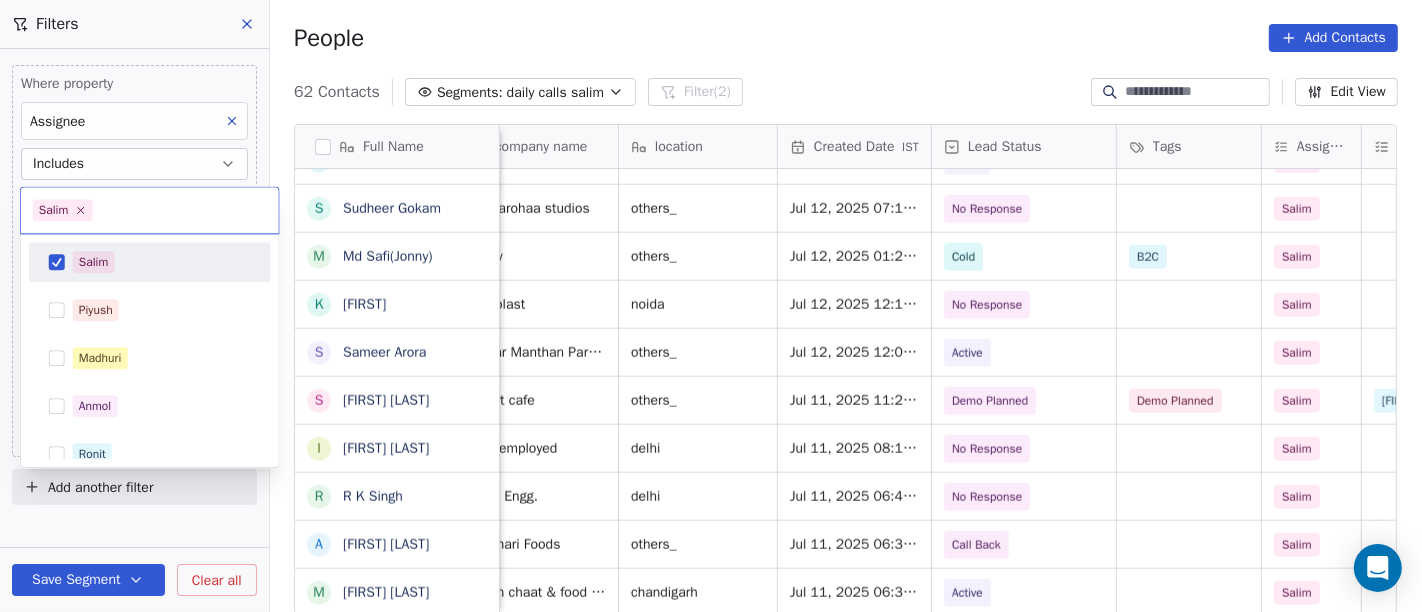 click on "Salim" at bounding box center [94, 262] 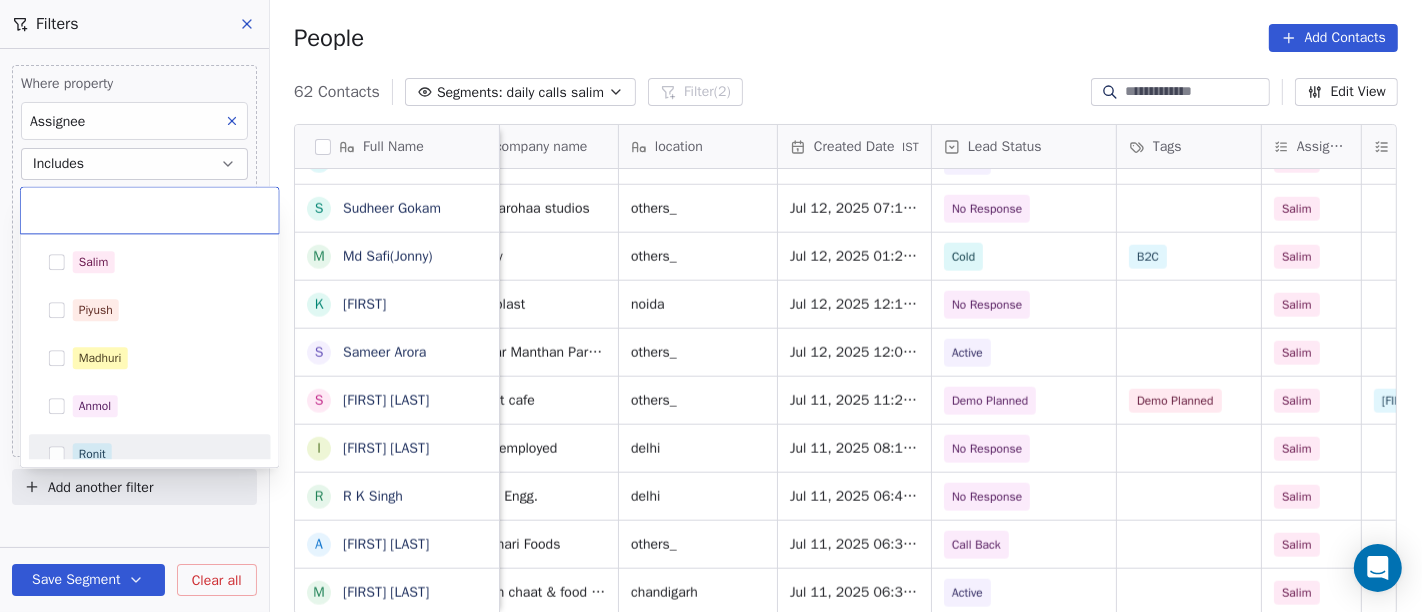 click on "Ronit" at bounding box center (162, 454) 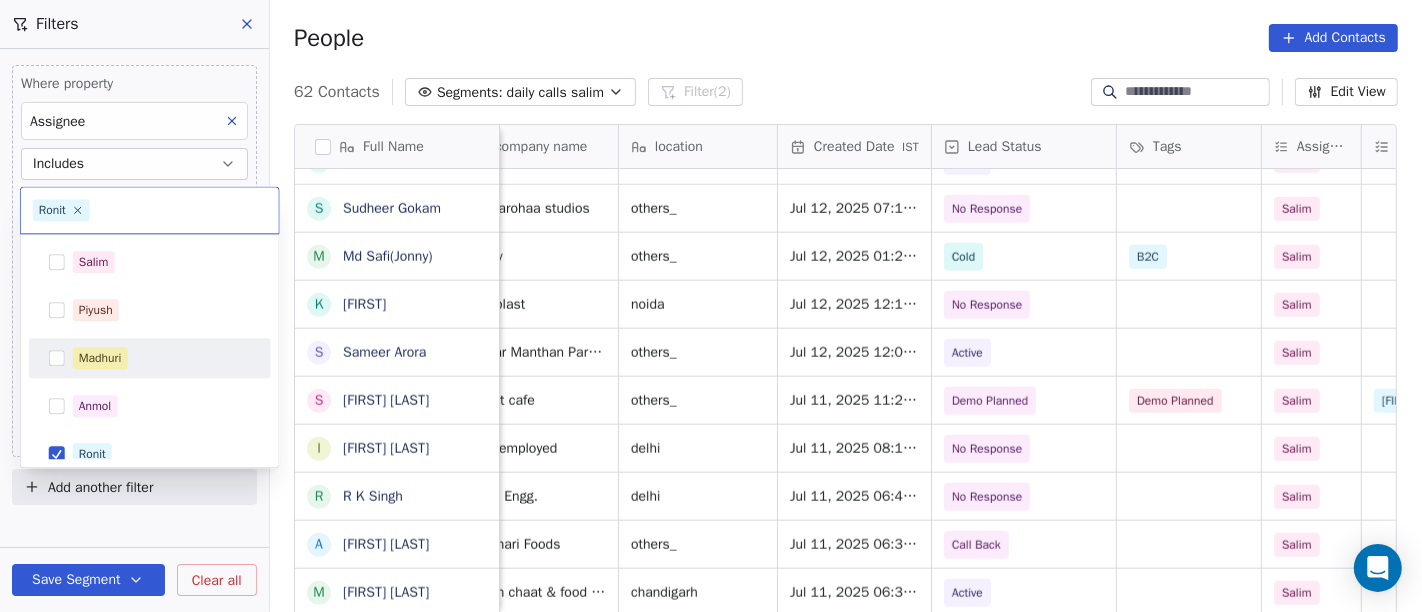 click on "On2Cook India Pvt. Ltd. Contacts People Marketing Workflows Campaigns Sales Pipelines Sequences Beta Tools Apps AI Agents Help & Support Filters Where property   Assignee   Includes Salim and Where property   Last Activity Date   is on Jul 14, 2025 12:31 PM Add filter to this group Add another filter Save Segment Clear all People  Add Contacts 62 Contacts Segments: daily calls salim  Filter  (2) Edit View Tag Add to Sequence Full Name S SamatoZ H Himangshu Sarma S Sanjay Kumar K Krs Shah a ashish jaiswal S Sadiq v vijaya maibam D Dushyant Deshmukh A Ajay Varma A Aman Jaiswal T Tenzin Nawang D Debkamal Ganguly A Anil Sharma D D K Srivastava R Rajvender Bhardwaj B Bandi Srinivas Srisan a atuljoshi9311 R Reeta Sharma S Somendra Kumar V Vasant Patel u uttam shinde S Sudheer Gokam M Md Safi(Jonny) K Kabir S Sameer Arora s shankari somu I Irfan Naim R R K Singh A Ashok Kumar J M Mohit Singh S Shaiwal Saran Y Yash Bhavsar i irshad ansari S Sadhana Liya A Ashok Kumar P Praveer Chaturvedi A Amit Gupta H J B S A IST" at bounding box center (711, 306) 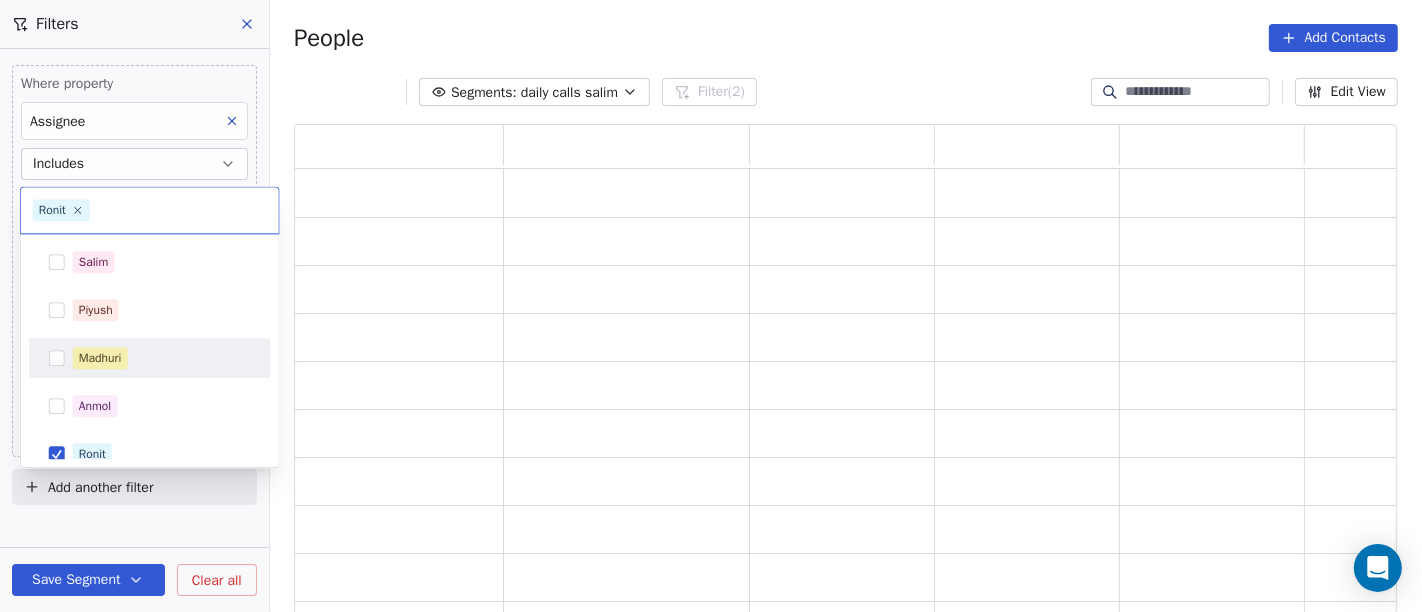 scroll, scrollTop: 17, scrollLeft: 17, axis: both 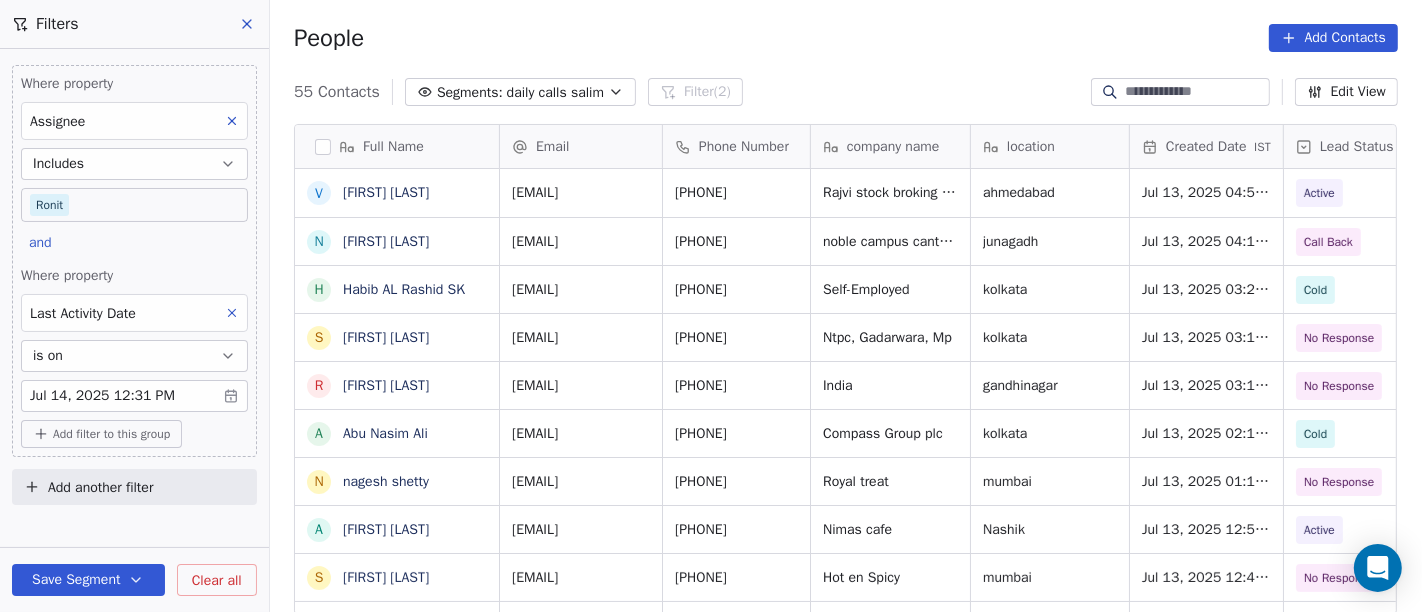 click on "On2Cook India Pvt. Ltd. Contacts People Marketing Workflows Campaigns Sales Pipelines Sequences Beta Tools Apps AI Agents Help & Support Filters Where property   Assignee   Includes Ronit and Where property   Last Activity Date   is on Jul 14, 2025 12:31 PM Add filter to this group Add another filter Save Segment Clear all People  Add Contacts 55 Contacts Segments: daily calls salim  Filter  (2) Edit View Tag Add to Sequence Full Name V Vijay Sachdev N Nikhil Laheru H Habib AL Rashid SK S Sapan Nayak R Rajneesh Pandya A Abu Nasim Ali n nagesh shetty A Arpana samir wale S Saqib Semna M Manish Oza S Suraj Kumar Kallya S Shriram  Joshi M Manu Chauhan S Satish sethi S Sagar Punjabi R Ravi Shyamnani V Viipul Payghode D Deena saw S Sandesh R Raju Oza R Raju A Anirudha Gadavi V Vijayarajan Rajan J Janeth Saxena � 𝙂_𝙯 A Atish Chordiya V Vishal More D Debajeet A Ajay Verma S Sarvesh Pare Email Phone Number company name location Created Date IST Lead Status Tags Assignee Sales Rep vijay_sachdev@yahoo.com Cold" at bounding box center [711, 306] 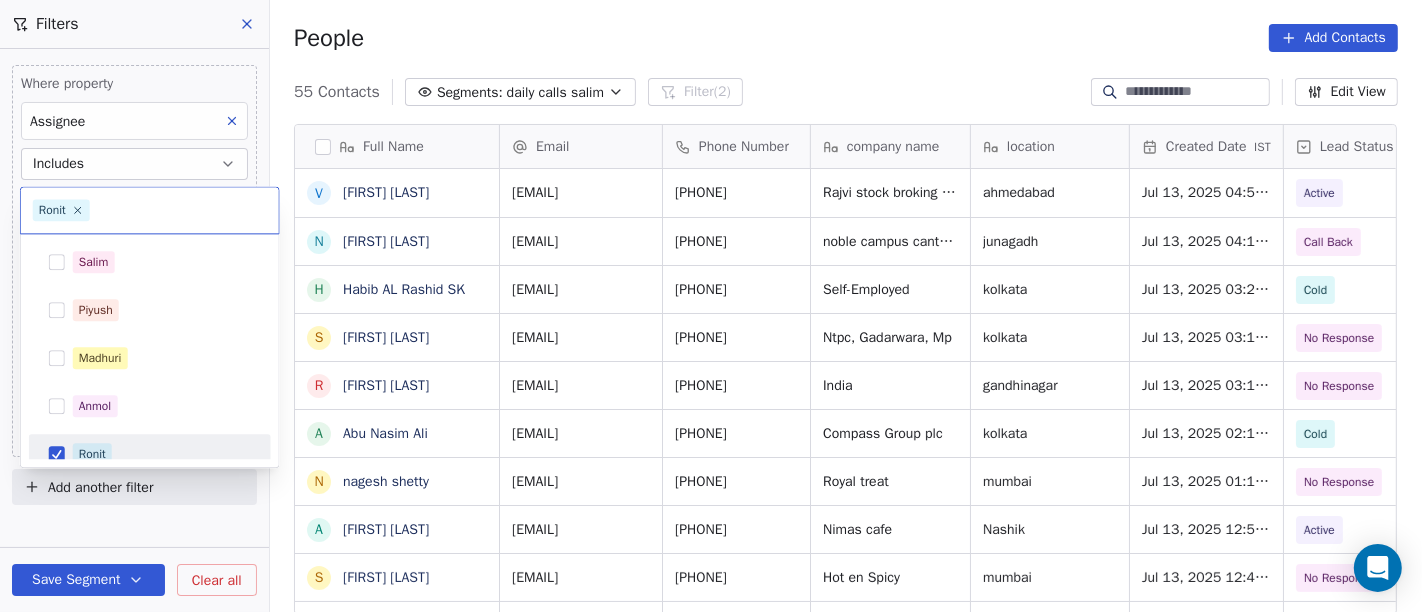 scroll, scrollTop: 14, scrollLeft: 0, axis: vertical 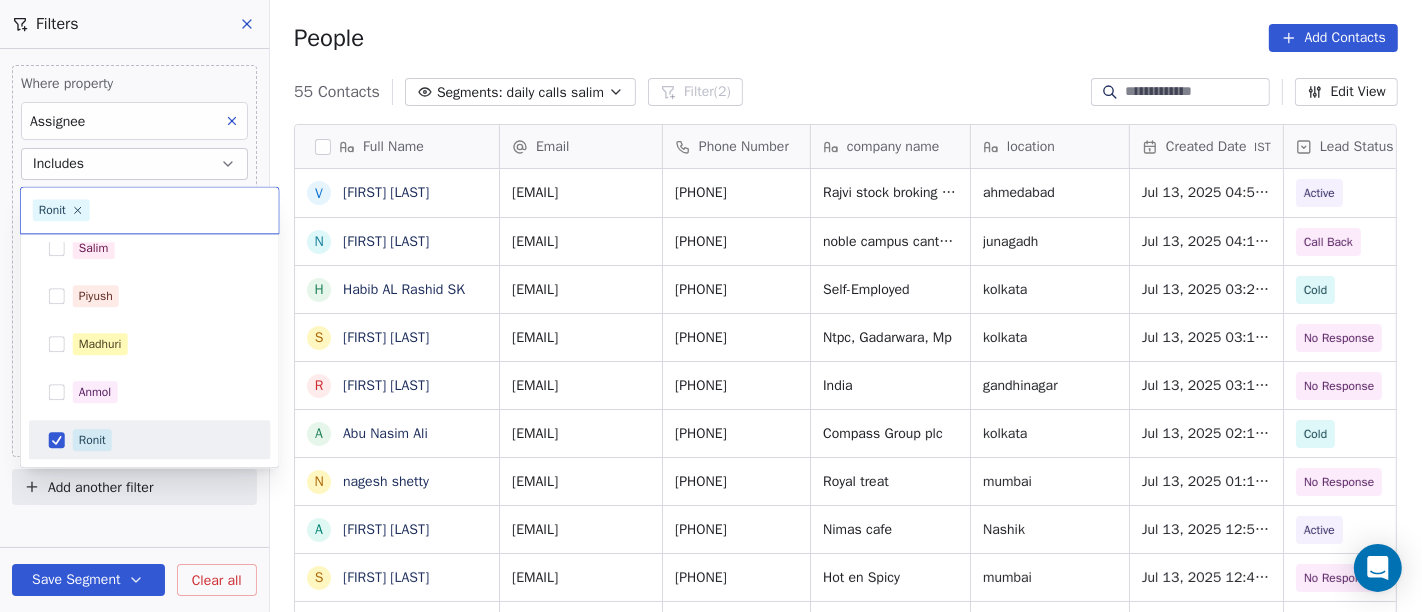 click on "Ronit" at bounding box center (92, 440) 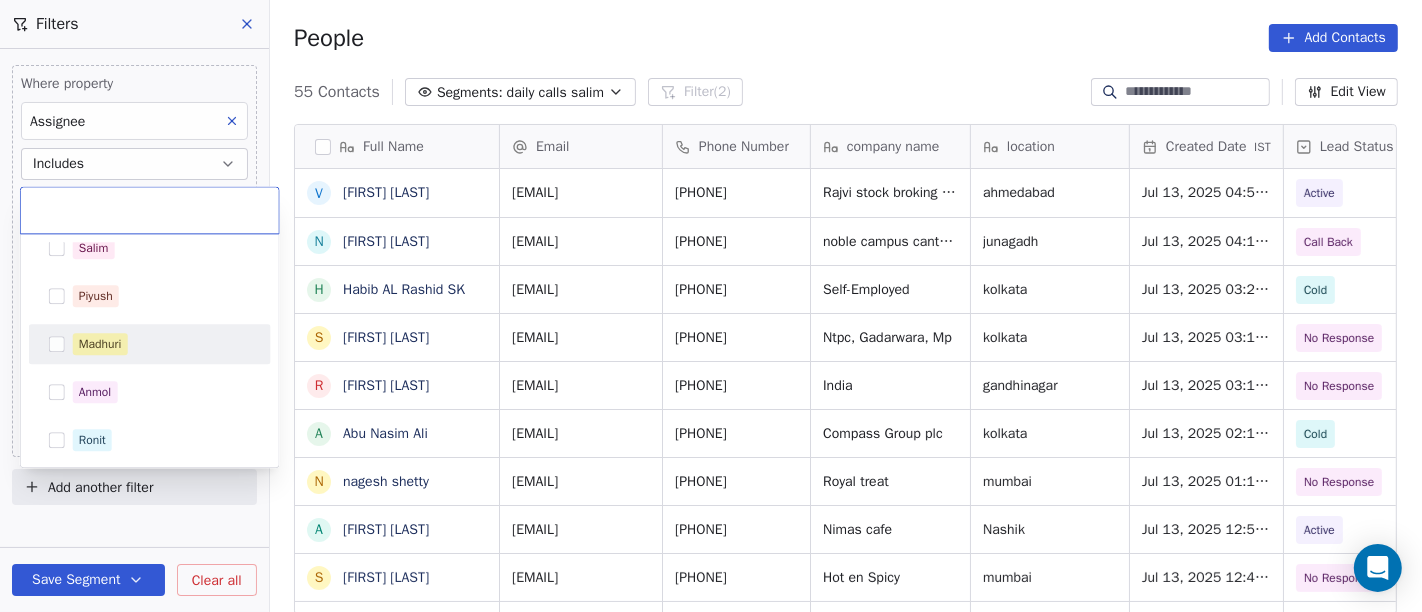 click on "Madhuri" at bounding box center [162, 344] 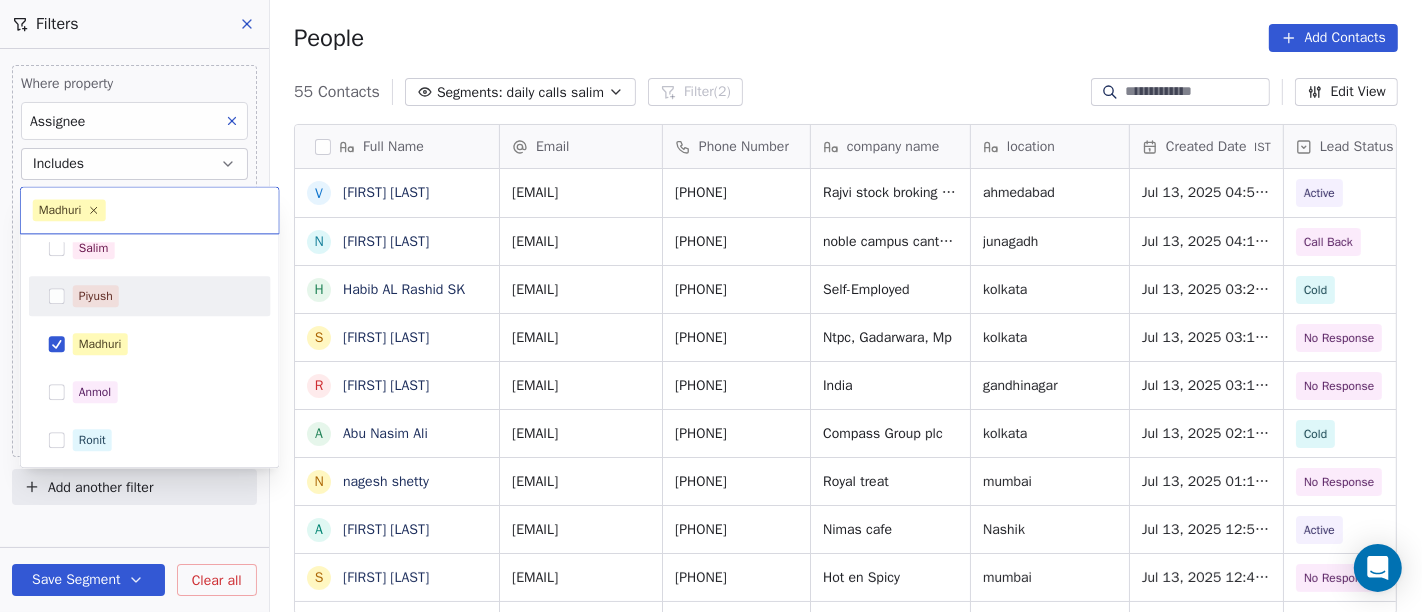 click on "On2Cook India Pvt. Ltd. Contacts People Marketing Workflows Campaigns Sales Pipelines Sequences Beta Tools Apps AI Agents Help & Support Filters Where property   Assignee   Includes Ronit and Where property   Last Activity Date   is on Jul 14, 2025 12:31 PM Add filter to this group Add another filter Save Segment Clear all People  Add Contacts 55 Contacts Segments: daily calls salim  Filter  (2) Edit View Tag Add to Sequence Full Name V Vijay Sachdev N Nikhil Laheru H Habib AL Rashid SK S Sapan Nayak R Rajneesh Pandya A Abu Nasim Ali n nagesh shetty A Arpana samir wale S Saqib Semna M Manish Oza S Suraj Kumar Kallya S Shriram  Joshi M Manu Chauhan S Satish sethi S Sagar Punjabi R Ravi Shyamnani V Viipul Payghode D Deena saw S Sandesh R Raju Oza R Raju A Anirudha Gadavi V Vijayarajan Rajan J Janeth Saxena � 𝙂_𝙯 A Atish Chordiya V Vishal More D Debajeet A Ajay Verma S Sarvesh Pare Email Phone Number company name location Created Date IST Lead Status Tags Assignee Sales Rep vijay_sachdev@yahoo.com Cold" at bounding box center [711, 306] 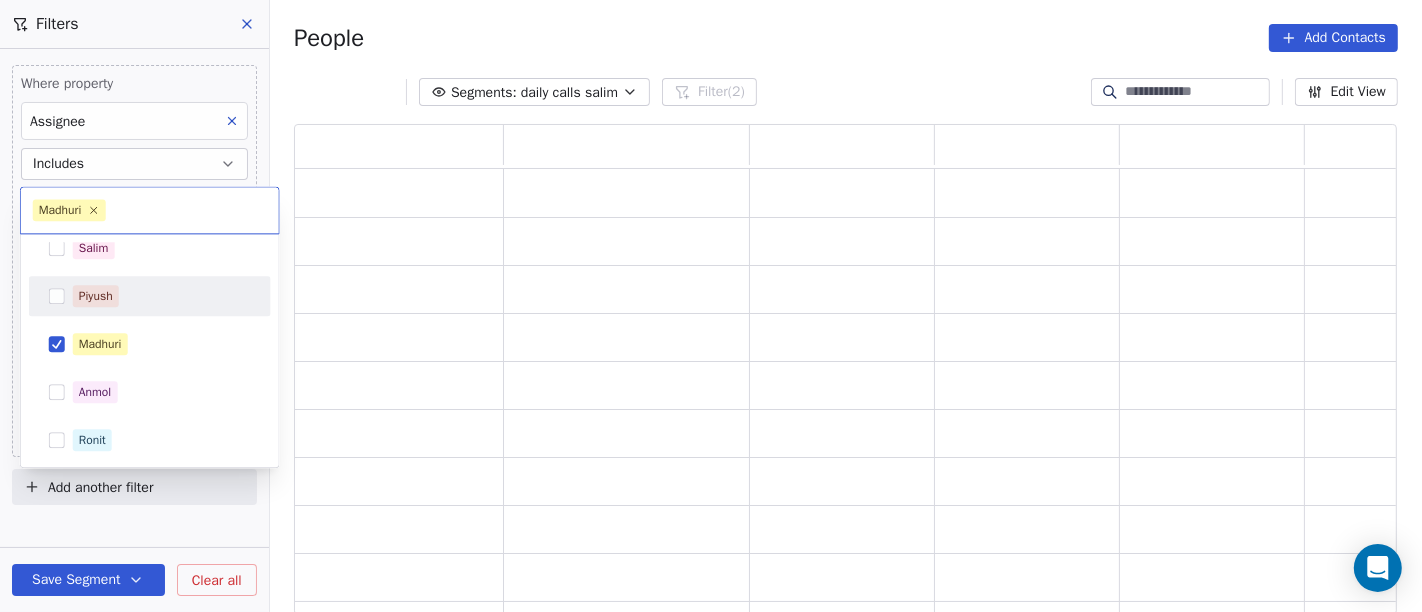 scroll, scrollTop: 17, scrollLeft: 17, axis: both 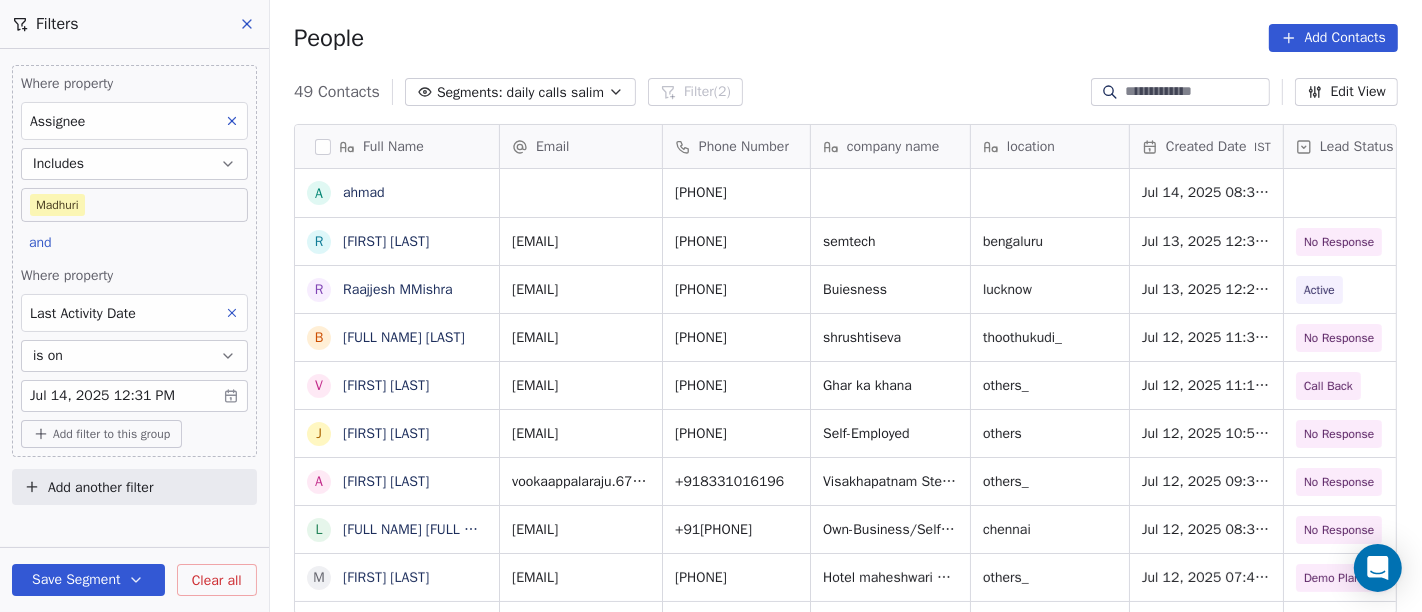 click on "On2Cook India Pvt. Ltd. Contacts People Marketing Workflows Campaigns Sales Pipelines Sequences Beta Tools Apps AI Agents Help & Support Filters Where property   Assignee   Includes Madhuri and Where property   Last Activity Date   is on Jul 14, 2025 12:31 PM Add filter to this group Add another filter Save Segment Clear all People  Add Contacts 49 Contacts Segments: daily calls salim  Filter  (2) Edit View Tag Add to Sequence Full Name a ahmad R Rohinee Kanta Mishra R Raajjesh MMishra B Bhalchandra Patil Patil V Vinay Sood J Jalindar Changale A Appala Raju l lsaravanan lsaravanan M Mohinder Singh chandel T T.V.ARYA D Dinesh Tiwari A Anil Sethi R Ravi Shankar S Shailaja a as Reddy N Nishant Mishra P P.k. Periasamy S Sysnet Mobiles S Suresh Khandelwal u ujala kumari H Harsha Vardhana R RAJ VERMA P Parvez C Chetan Chaudhari D Dev V Venkatesh Kurapati S Shamim Mohammed K R Raj Solay A Abrar Sheikh K Kanti Patel Email Phone Number company name location Created Date IST Lead Status Tags Assignee Sales Rep Active" at bounding box center (711, 306) 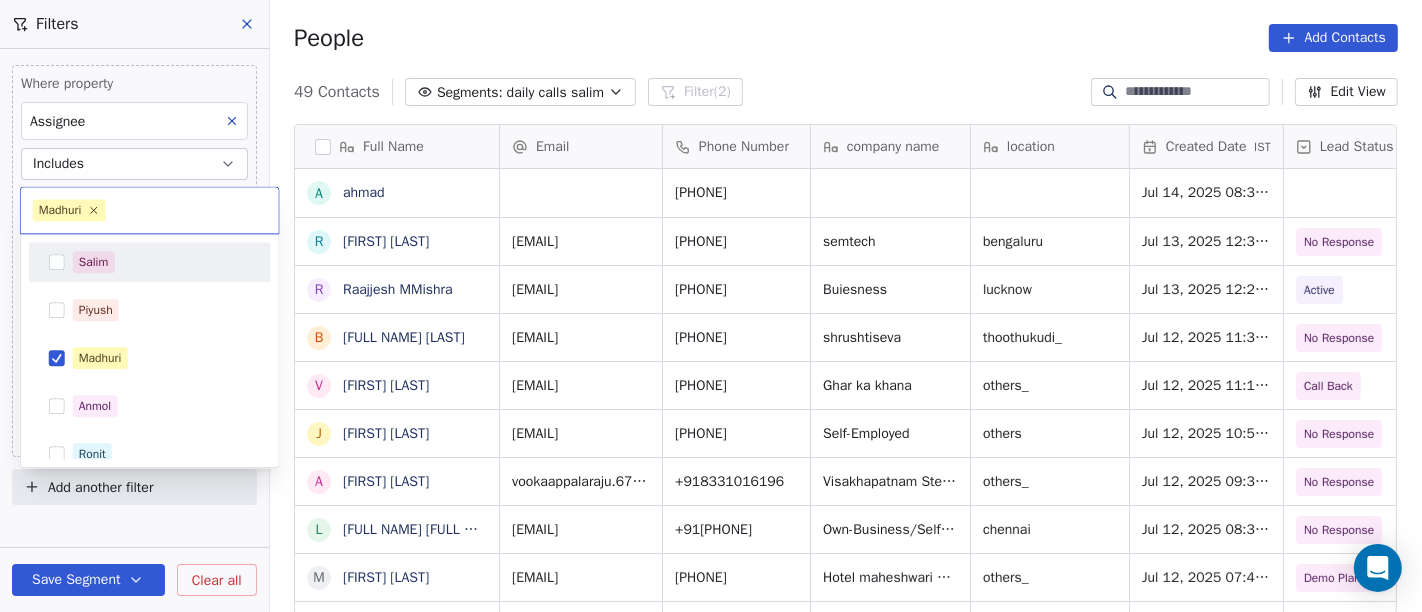 click on "Salim" at bounding box center (162, 262) 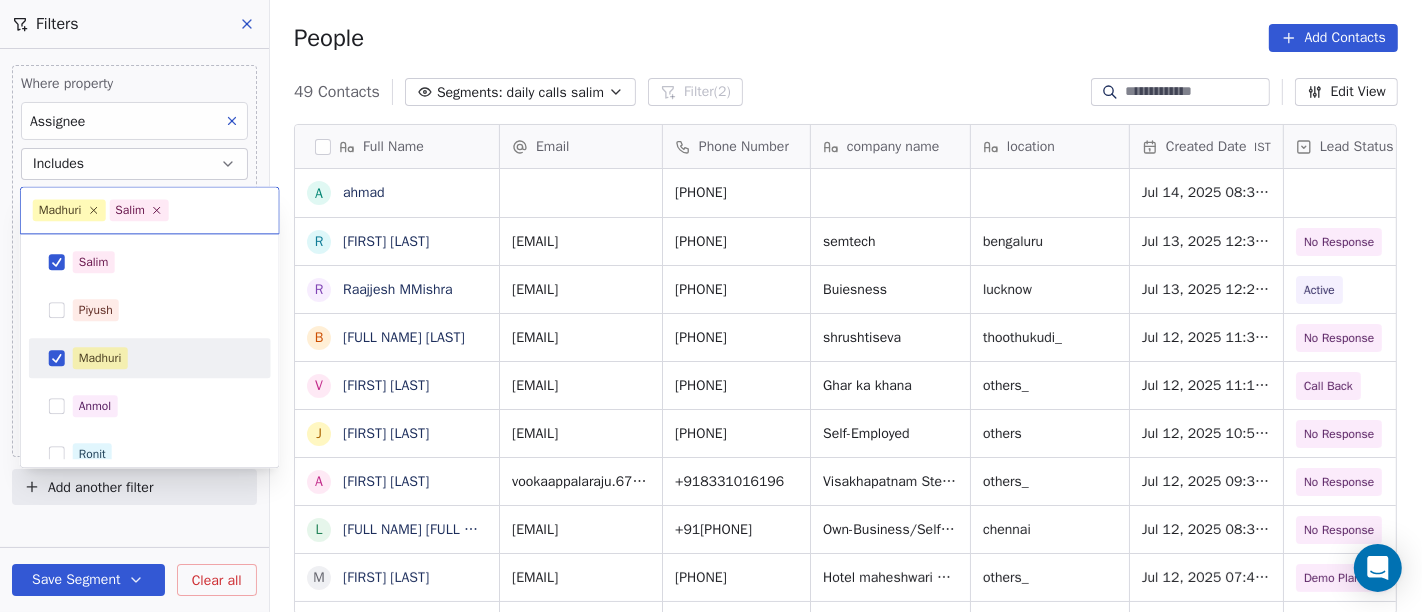 click on "Madhuri" at bounding box center [150, 358] 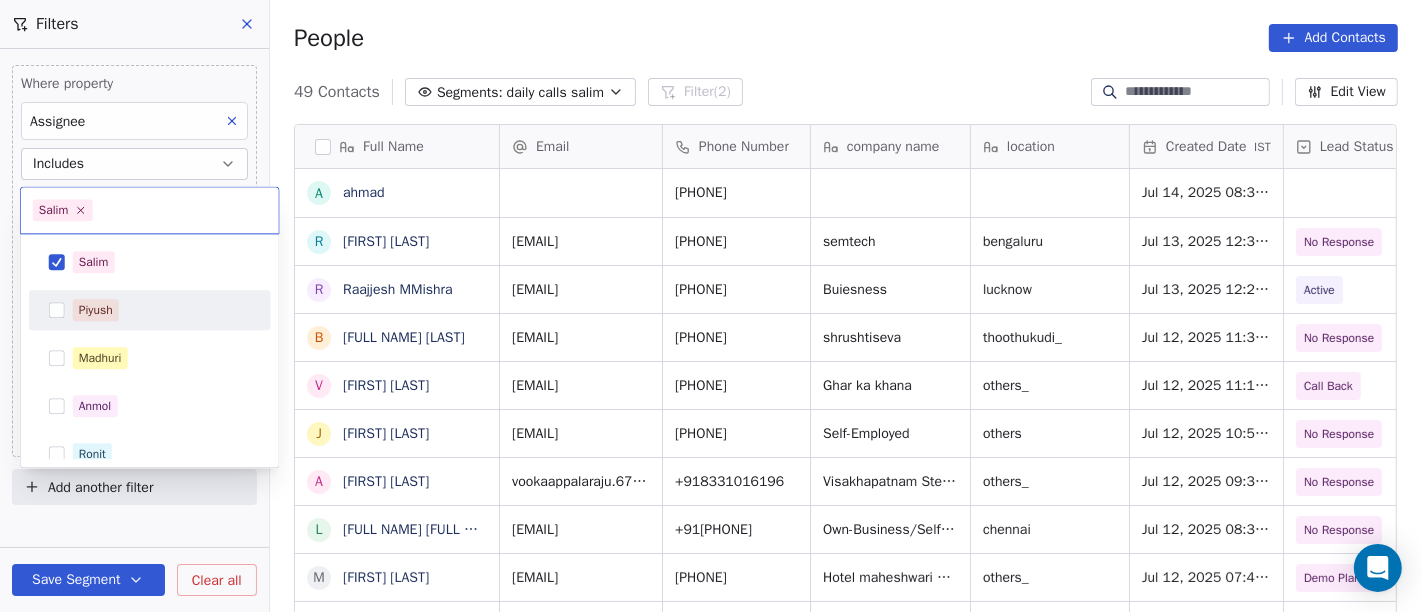 click on "On2Cook India Pvt. Ltd. Contacts People Marketing Workflows Campaigns Sales Pipelines Sequences Beta Tools Apps AI Agents Help & Support Filters Where property   Assignee   Includes Madhuri and Where property   Last Activity Date   is on Jul 14, 2025 12:31 PM Add filter to this group Add another filter Save Segment Clear all People  Add Contacts 49 Contacts Segments: daily calls salim  Filter  (2) Edit View Tag Add to Sequence Full Name a ahmad R Rohinee Kanta Mishra R Raajjesh MMishra B Bhalchandra Patil Patil V Vinay Sood J Jalindar Changale A Appala Raju l lsaravanan lsaravanan M Mohinder Singh chandel T T.V.ARYA D Dinesh Tiwari A Anil Sethi R Ravi Shankar S Shailaja a as Reddy N Nishant Mishra P P.k. Periasamy S Sysnet Mobiles S Suresh Khandelwal u ujala kumari H Harsha Vardhana R RAJ VERMA P Parvez C Chetan Chaudhari D Dev V Venkatesh Kurapati S Shamim Mohammed K R Raj Solay A Abrar Sheikh K Kanti Patel Email Phone Number company name location Created Date IST Lead Status Tags Assignee Sales Rep Active" at bounding box center [711, 306] 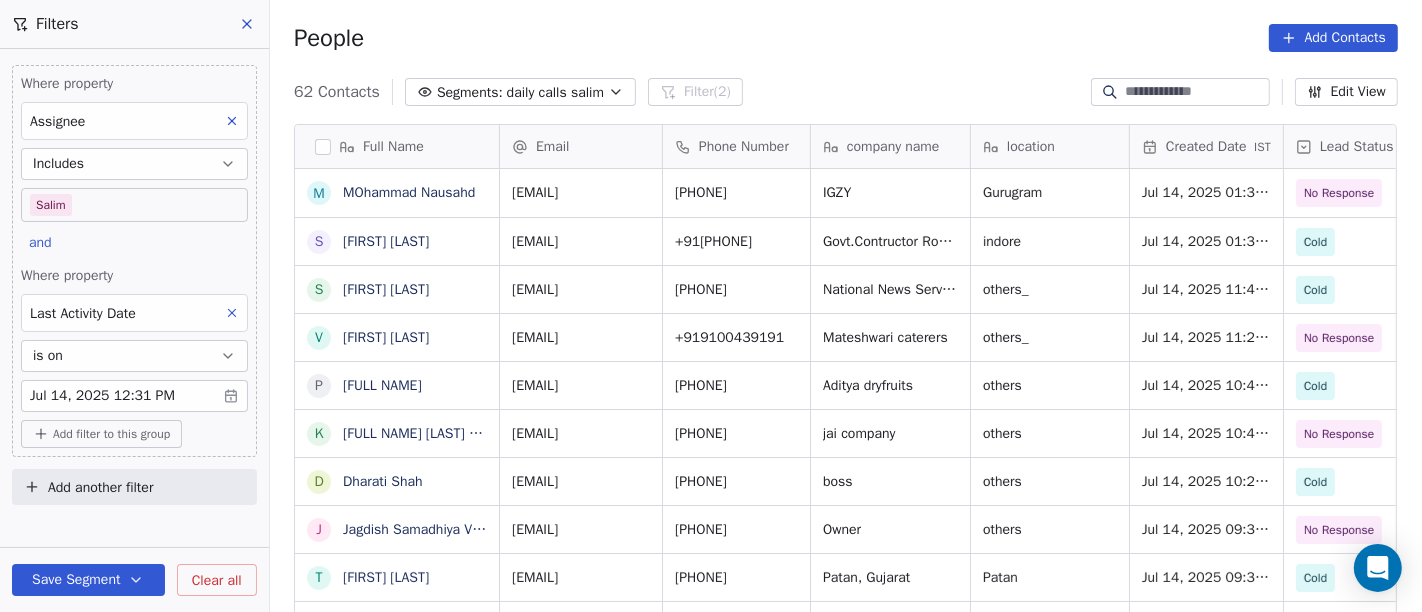 click on "People  Add Contacts" at bounding box center [846, 38] 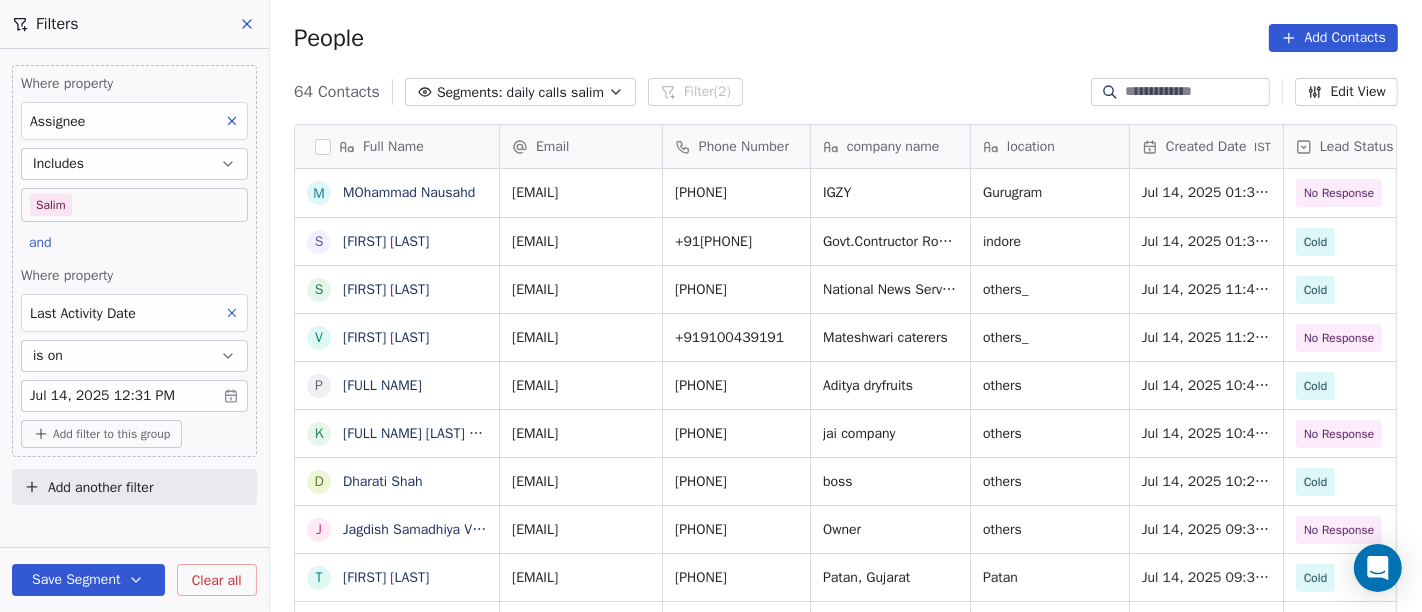 click on "People  Add Contacts" at bounding box center (846, 38) 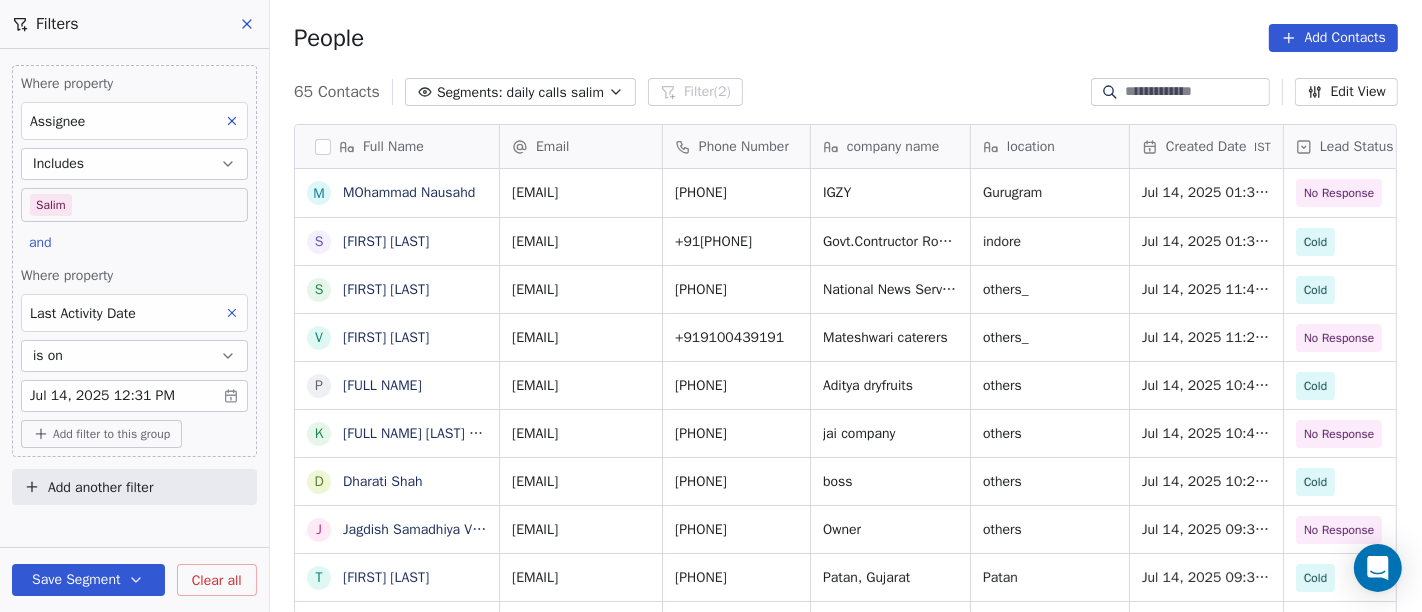 click on "On2Cook India Pvt. Ltd. Contacts People Marketing Workflows Campaigns Sales Pipelines Sequences Beta Tools Apps AI Agents Help & Support Filters Where property   Assignee   Includes Salim and Where property   Last Activity Date   is on Jul 14, 2025 12:31 PM Add filter to this group Add another filter Save Segment Clear all People  Add Contacts 65 Contacts Segments: daily calls salim  Filter  (2) Edit View Tag Add to Sequence Full Name M MOhammad Nausahd S Sangram Singh S Srirama Dash v vishwas soni P Prakash Patankar k kishan singh  charan s/o devi singh ji charan D Dharati Shah J Jagdish Samadhiya Visnagar T Thakkar Bhargav H Himal Bhatt N Niteen  Kandekar S Swami Param Anand Drbaba K Khushi Subudhi S Sukumar Singh R Rajat Dutta P Prakash Bhawalkar S Sanjay Dudhat D Debashis sinha A Aman K Kumar Badal Guha S SamatoZ H Himangshu Sarma S Sanjay Kumar K Krs Shah a ashish jaiswal S Sadiq v vijaya maibam D Dushyant Deshmukh A Ajay Varma A Aman Jaiswal Email Phone Number company name location Created Date IST" at bounding box center [711, 306] 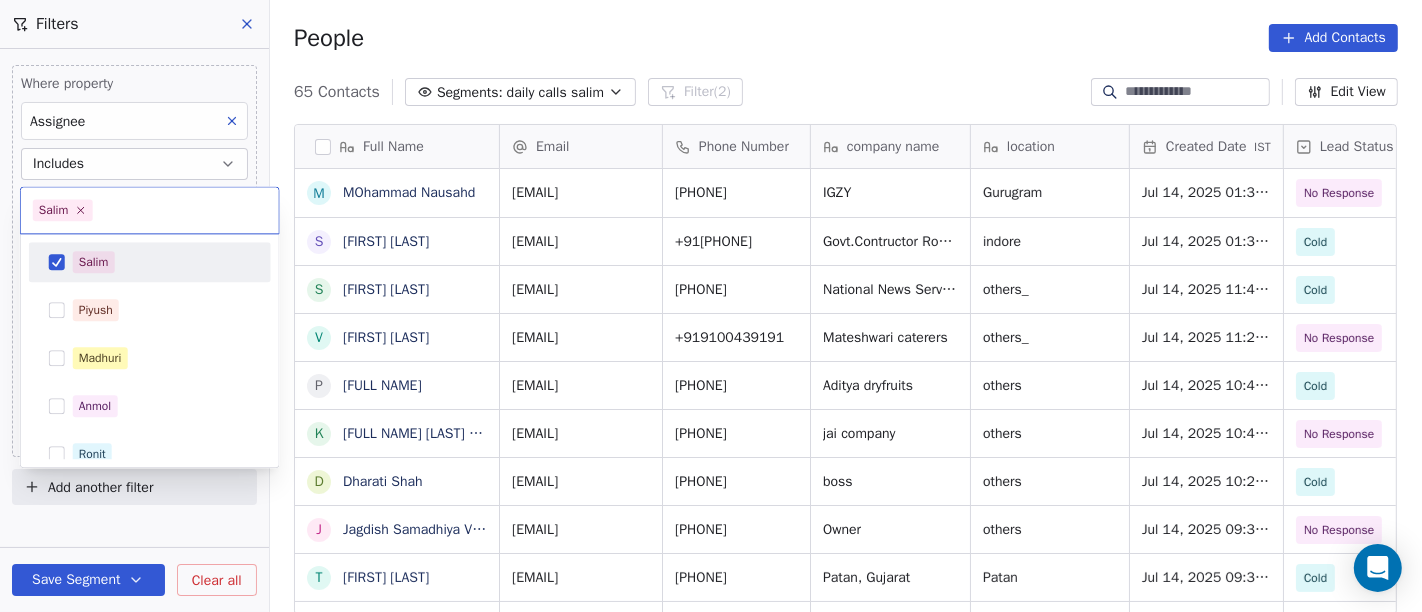 click on "Salim" at bounding box center (162, 262) 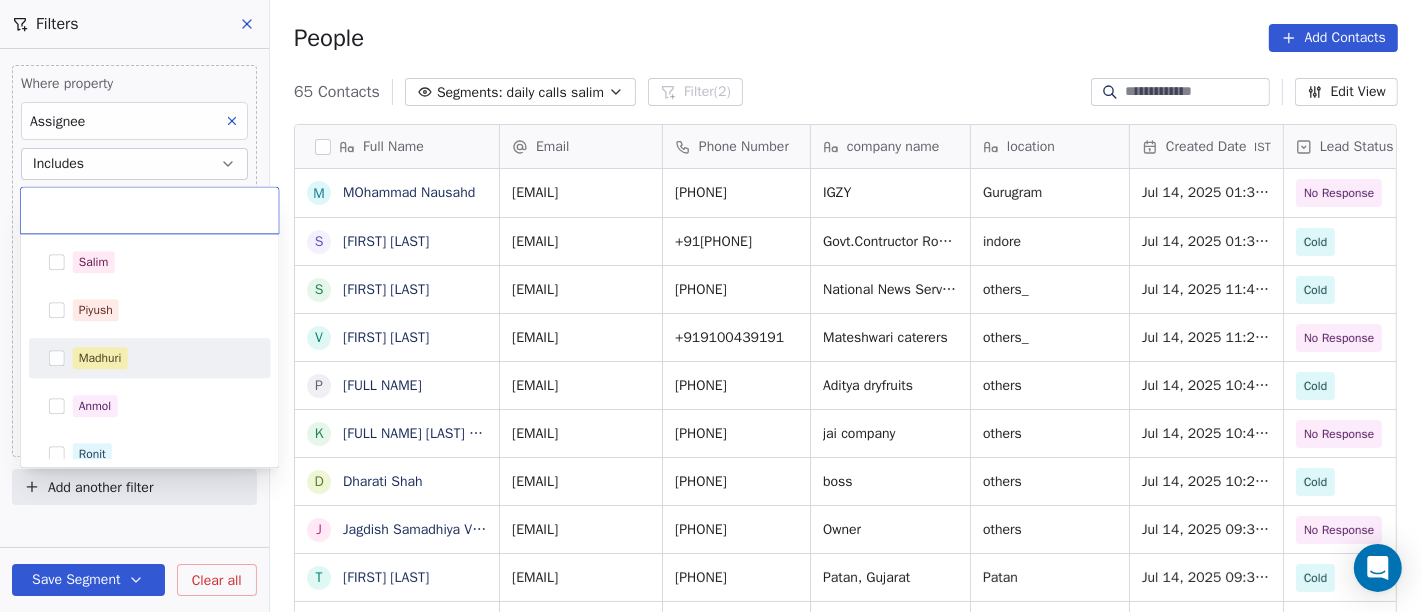 click on "Madhuri" at bounding box center [162, 358] 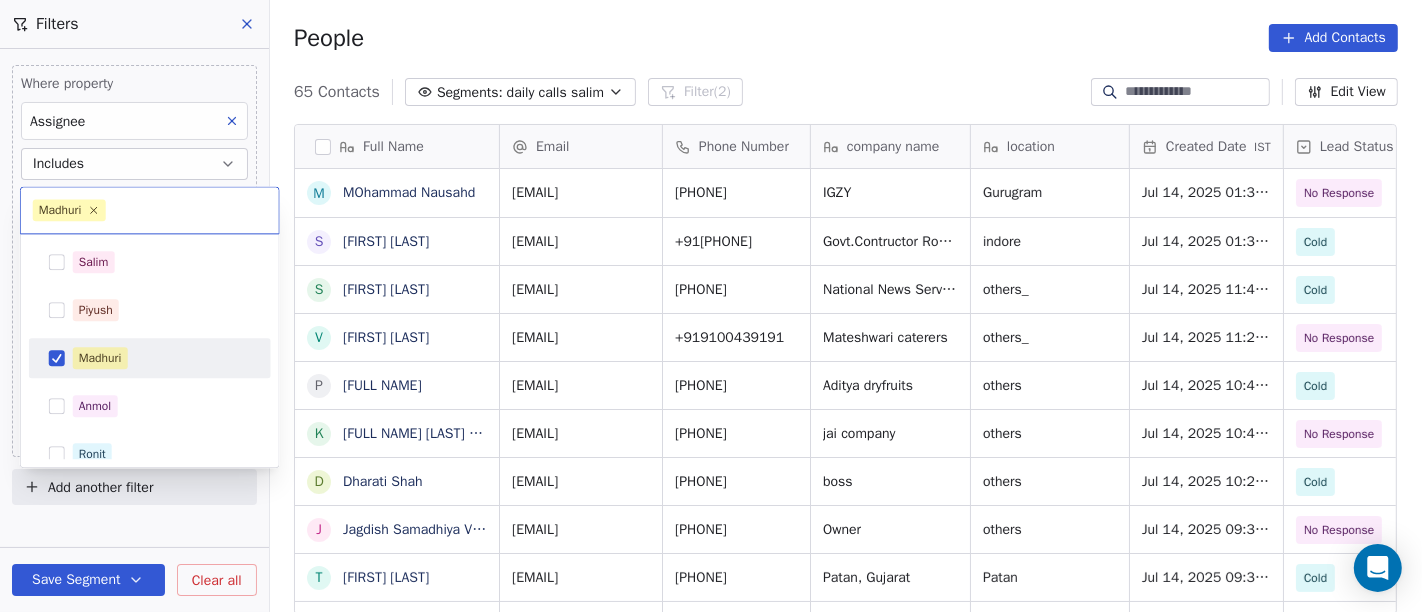 click on "On2Cook India Pvt. Ltd. Contacts People Marketing Workflows Campaigns Sales Pipelines Sequences Beta Tools Apps AI Agents Help & Support Filters Where property   Assignee   Includes Salim and Where property   Last Activity Date   is on Jul 14, 2025 12:31 PM Add filter to this group Add another filter Save Segment Clear all People  Add Contacts 65 Contacts Segments: daily calls salim  Filter  (2) Edit View Tag Add to Sequence Full Name M MOhammad Nausahd S Sangram Singh S Srirama Dash v vishwas soni P Prakash Patankar k kishan singh  charan s/o devi singh ji charan D Dharati Shah J Jagdish Samadhiya Visnagar T Thakkar Bhargav H Himal Bhatt N Niteen  Kandekar S Swami Param Anand Drbaba K Khushi Subudhi S Sukumar Singh R Rajat Dutta P Prakash Bhawalkar S Sanjay Dudhat D Debashis sinha A Aman K Kumar Badal Guha S SamatoZ H Himangshu Sarma S Sanjay Kumar K Krs Shah a ashish jaiswal S Sadiq v vijaya maibam D Dushyant Deshmukh A Ajay Varma A Aman Jaiswal Email Phone Number company name location Created Date IST" at bounding box center (711, 306) 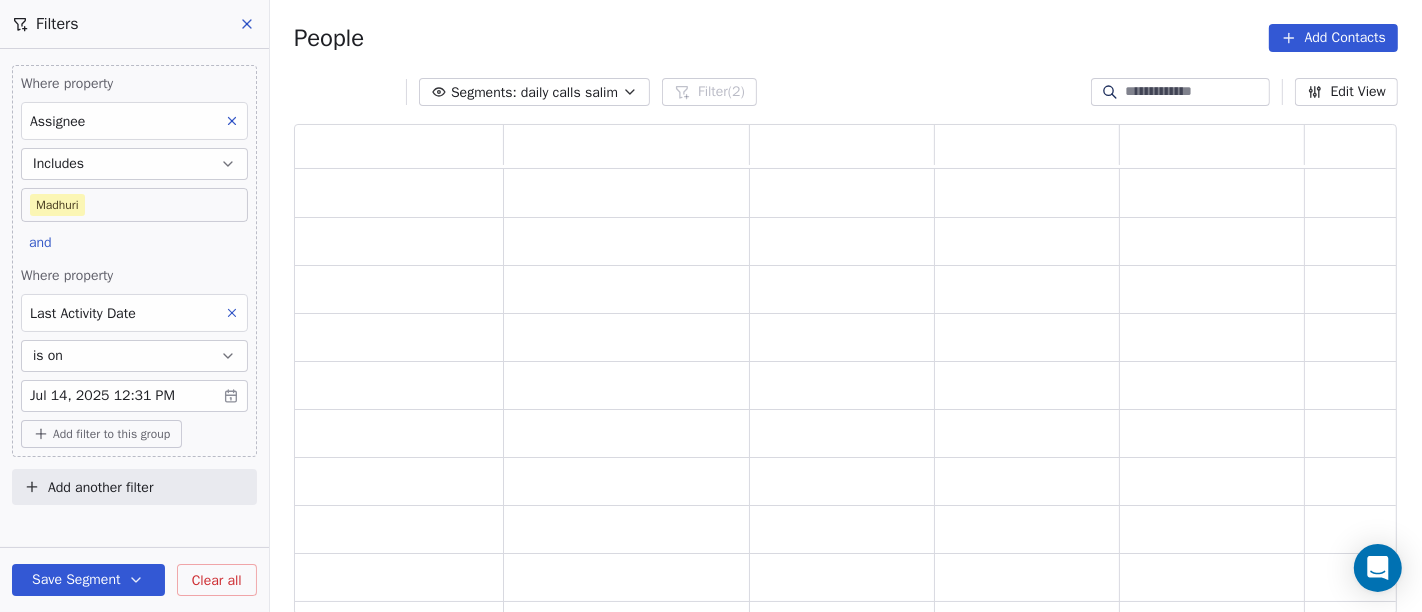 scroll, scrollTop: 17, scrollLeft: 17, axis: both 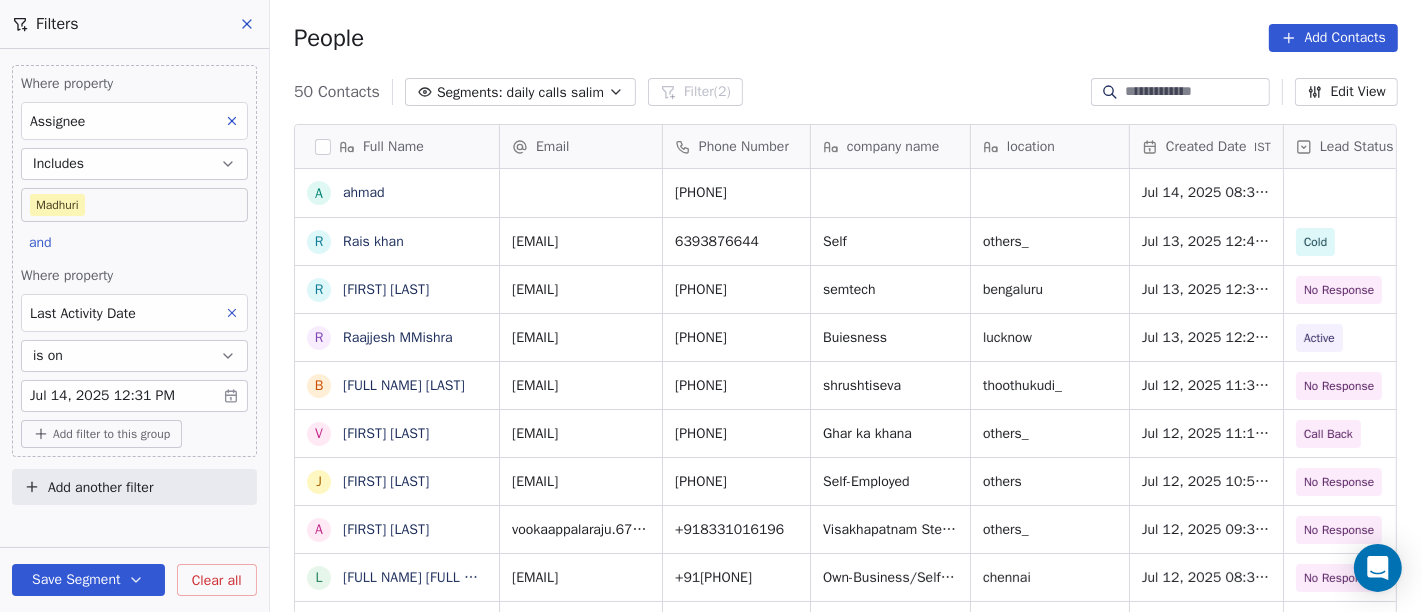 click on "On2Cook India Pvt. Ltd. Contacts People Marketing Workflows Campaigns Sales Pipelines Sequences Beta Tools Apps AI Agents Help & Support Filters Where property   Assignee   Includes Madhuri and Where property   Last Activity Date   is on Jul 14, 2025 12:31 PM Add filter to this group Add another filter Save Segment Clear all People  Add Contacts 50 Contacts Segments: daily calls salim  Filter  (2) Edit View Tag Add to Sequence Full Name a ahmad R Rais khan R Rohinee Kanta Mishra R Raajjesh MMishra B Bhalchandra Patil Patil V Vinay Sood J Jalindar Changale A Appala Raju l lsaravanan lsaravanan M Mohinder Singh chandel T T.V.ARYA D Dinesh Tiwari A Anil Sethi R Ravi Shankar S Shailaja a as Reddy N Nishant Mishra P P.k. Periasamy S Sysnet Mobiles S Suresh Khandelwal u ujala kumari H Harsha Vardhana R RAJ VERMA P Parvez C Chetan Chaudhari D Dev V Venkatesh Kurapati S Shamim Mohammed K R Raj Solay A Abrar Sheikh Email Phone Number company name location Created Date IST Lead Status Tags Assignee Sales Rep Madhuri" at bounding box center [711, 306] 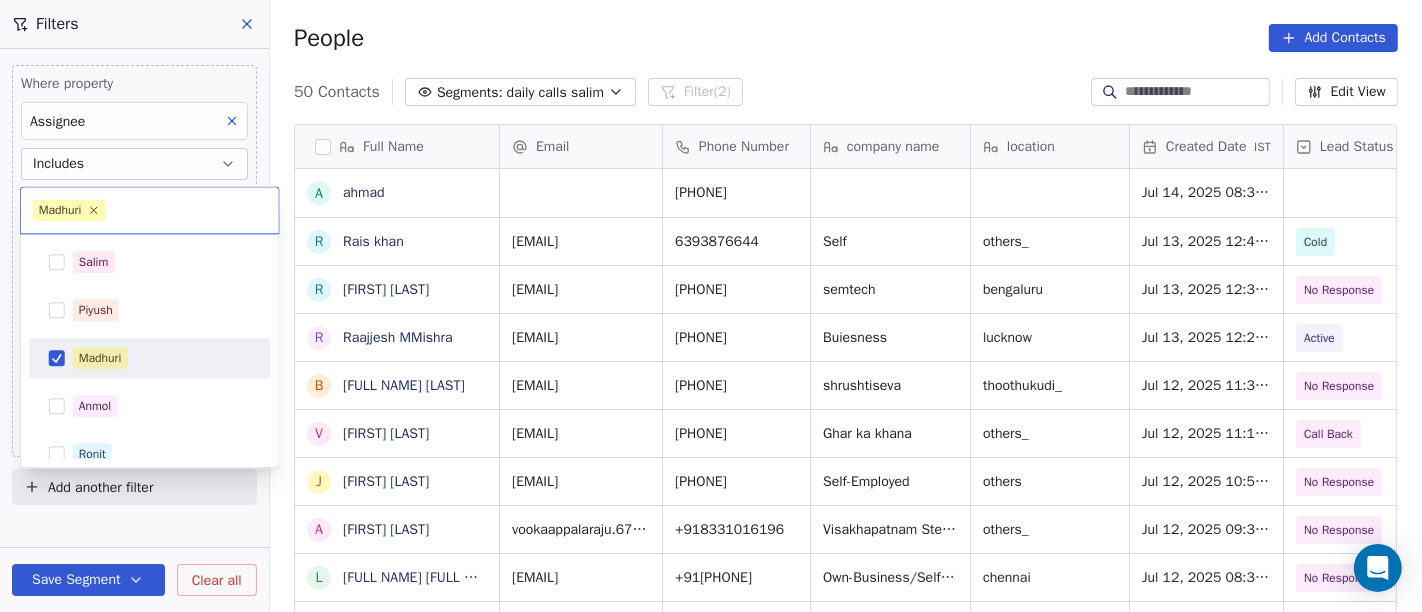 click on "Madhuri" at bounding box center [150, 358] 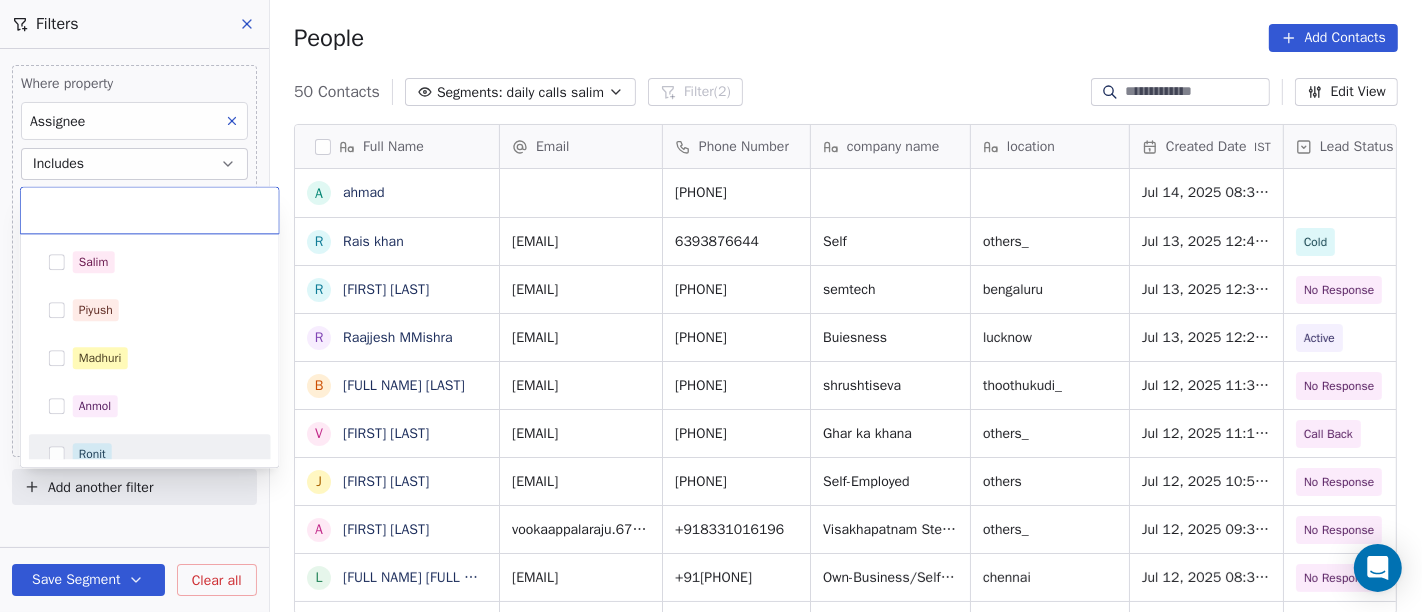 click on "Ronit" at bounding box center [150, 454] 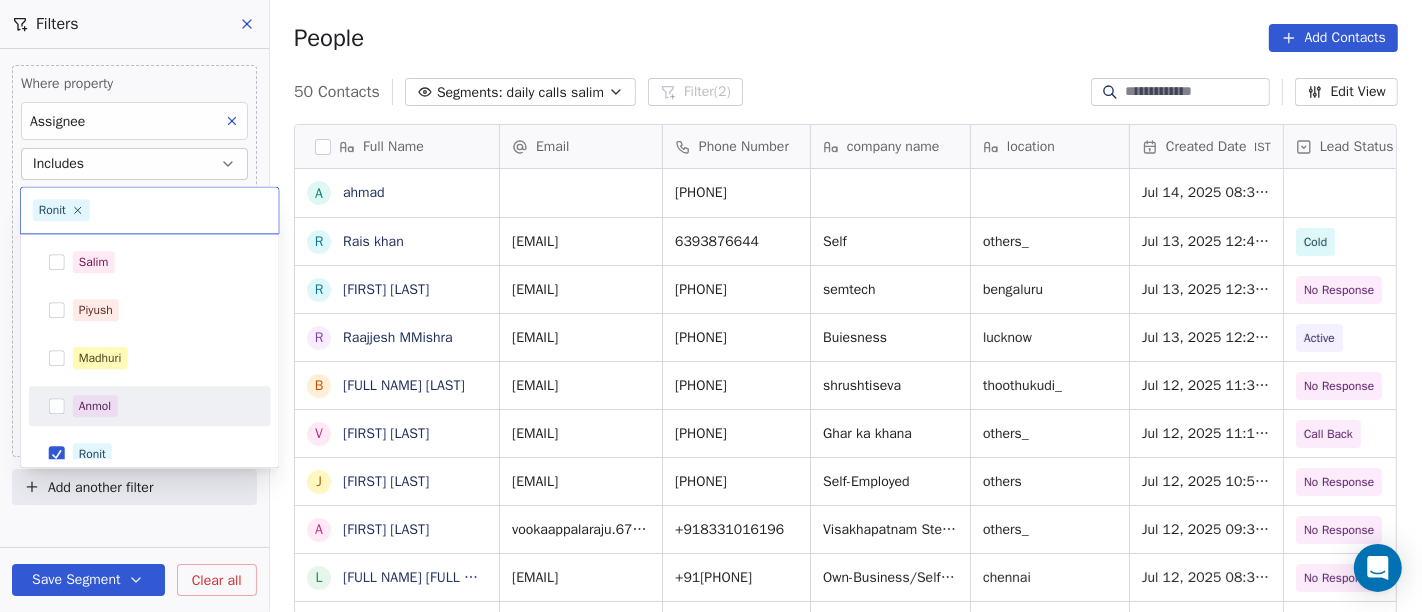 click on "On2Cook India Pvt. Ltd. Contacts People Marketing Workflows Campaigns Sales Pipelines Sequences Beta Tools Apps AI Agents Help & Support Filters Where property   Assignee   Includes Madhuri and Where property   Last Activity Date   is on Jul 14, 2025 12:31 PM Add filter to this group Add another filter Save Segment Clear all People  Add Contacts 50 Contacts Segments: daily calls salim  Filter  (2) Edit View Tag Add to Sequence Full Name a ahmad R Rais khan R Rohinee Kanta Mishra R Raajjesh MMishra B Bhalchandra Patil Patil V Vinay Sood J Jalindar Changale A Appala Raju l lsaravanan lsaravanan M Mohinder Singh chandel T T.V.ARYA D Dinesh Tiwari A Anil Sethi R Ravi Shankar S Shailaja a as Reddy N Nishant Mishra P P.k. Periasamy S Sysnet Mobiles S Suresh Khandelwal u ujala kumari H Harsha Vardhana R RAJ VERMA P Parvez C Chetan Chaudhari D Dev V Venkatesh Kurapati S Shamim Mohammed K R Raj Solay A Abrar Sheikh Email Phone Number company name location Created Date IST Lead Status Tags Assignee Sales Rep Madhuri" at bounding box center [711, 306] 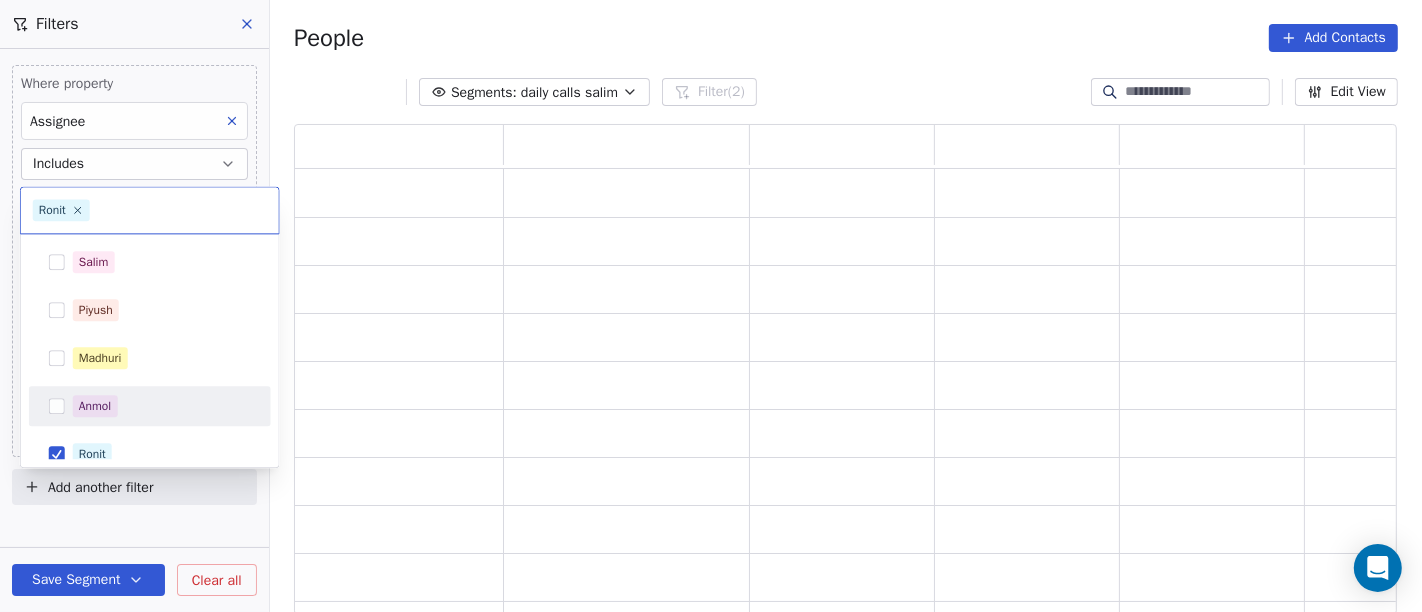 scroll, scrollTop: 17, scrollLeft: 17, axis: both 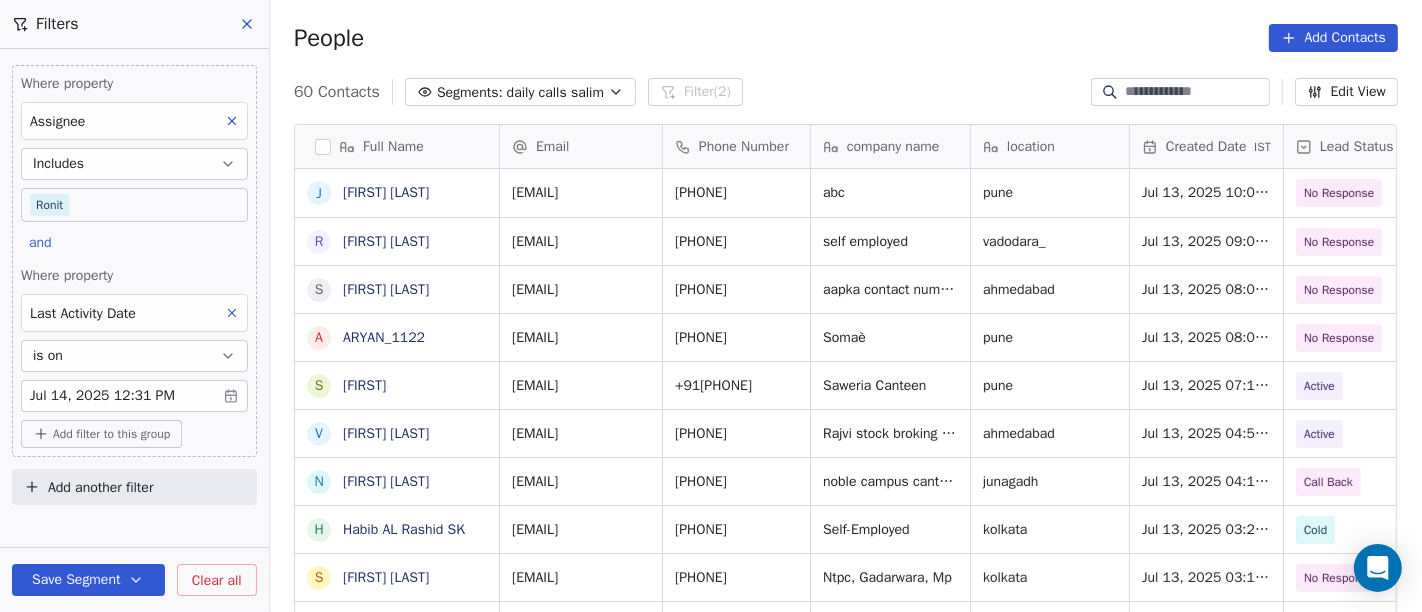 click on "On2Cook India Pvt. Ltd. Contacts People Marketing Workflows Campaigns Sales Pipelines Sequences Beta Tools Apps AI Agents Help & Support Filters Where property   Assignee   Includes Ronit and Where property   Last Activity Date   is on Jul 14, 2025 12:31 PM Add filter to this group Add another filter Save Segment Clear all People  Add Contacts 60 Contacts Segments: daily calls salim  Filter  (2) Edit View Tag Add to Sequence Full Name j jayant Mahore R Rakesh Shah S Shailesh Sahu A ARYAN_1122 S Shebin V Vijay Sachdev N Nikhil Laheru H Habib AL Rashid SK S Sapan Nayak R Rajneesh Pandya A Abu Nasim Ali n nagesh shetty A Arpana samir wale S Saqib Semna M Manish Oza S Suraj Kumar Kallya S Shriram  Joshi M Manu Chauhan S Satish sethi S Sagar Punjabi R Ravi Shyamnani V Viipul Payghode D Deena saw S Sandesh R Raju Oza R Raju A Anirudha Gadavi V Vijayarajan Rajan J Janeth Saxena � 𝙂_𝙯 Email Phone Number company name location Created Date IST Lead Status Tags Assignee Sales Rep jayantmahoe16@gmail.com abc" at bounding box center [711, 306] 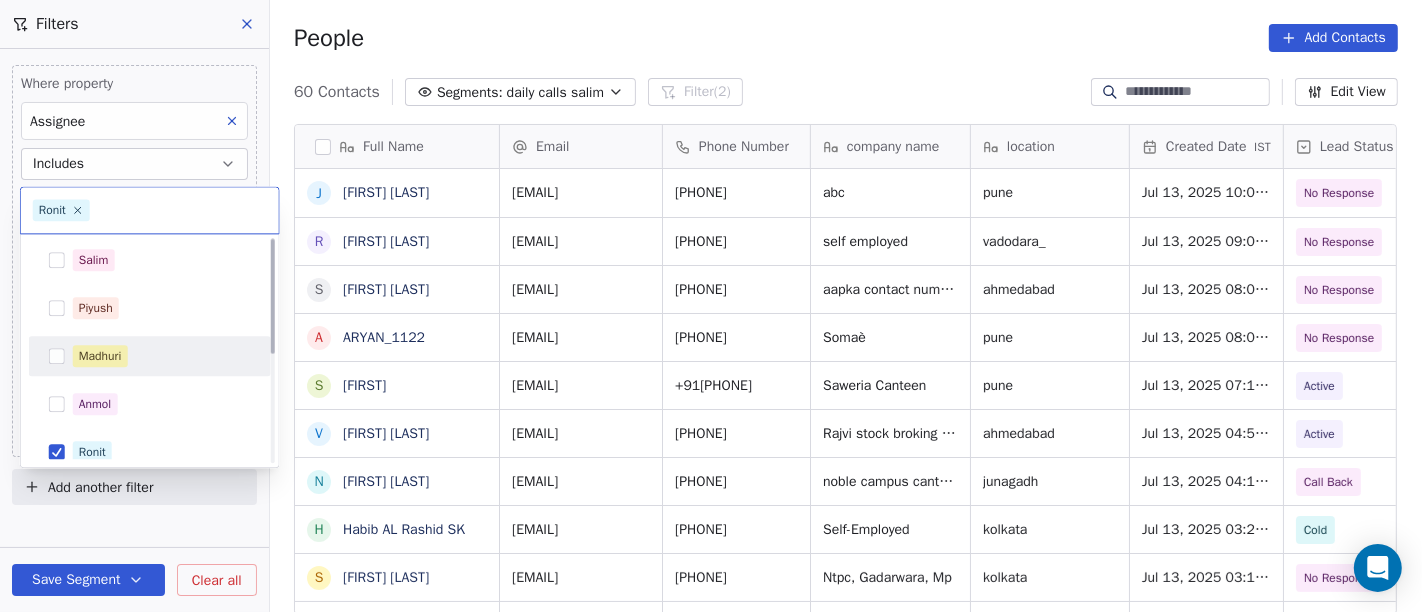 scroll, scrollTop: 0, scrollLeft: 0, axis: both 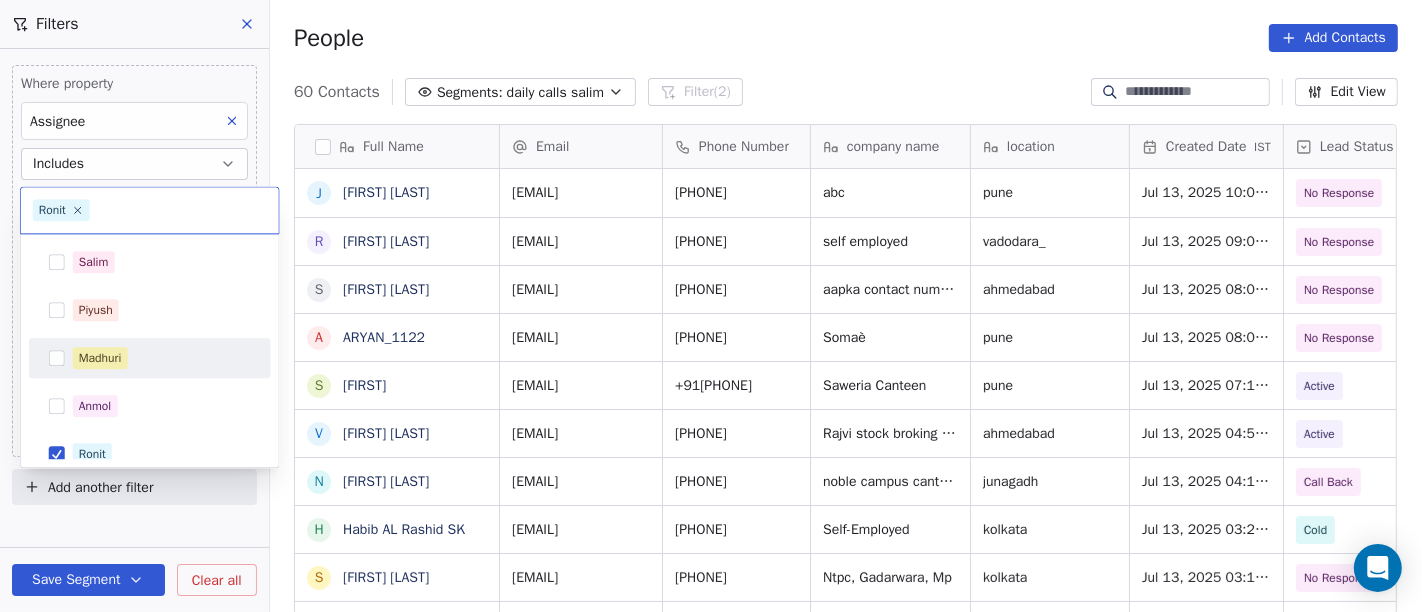 click on "On2Cook India Pvt. Ltd. Contacts People Marketing Workflows Campaigns Sales Pipelines Sequences Beta Tools Apps AI Agents Help & Support Filters Where property   Assignee   Includes Ronit and Where property   Last Activity Date   is on Jul 14, 2025 12:31 PM Add filter to this group Add another filter Save Segment Clear all People  Add Contacts 60 Contacts Segments: daily calls salim  Filter  (2) Edit View Tag Add to Sequence Full Name j jayant Mahore R Rakesh Shah S Shailesh Sahu A ARYAN_1122 S Shebin V Vijay Sachdev N Nikhil Laheru H Habib AL Rashid SK S Sapan Nayak R Rajneesh Pandya A Abu Nasim Ali n nagesh shetty A Arpana samir wale S Saqib Semna M Manish Oza S Suraj Kumar Kallya S Shriram  Joshi M Manu Chauhan S Satish sethi S Sagar Punjabi R Ravi Shyamnani V Viipul Payghode D Deena saw S Sandesh R Raju Oza R Raju A Anirudha Gadavi V Vijayarajan Rajan J Janeth Saxena � 𝙂_𝙯 Email Phone Number company name location Created Date IST Lead Status Tags Assignee Sales Rep jayantmahoe16@gmail.com abc" at bounding box center (711, 306) 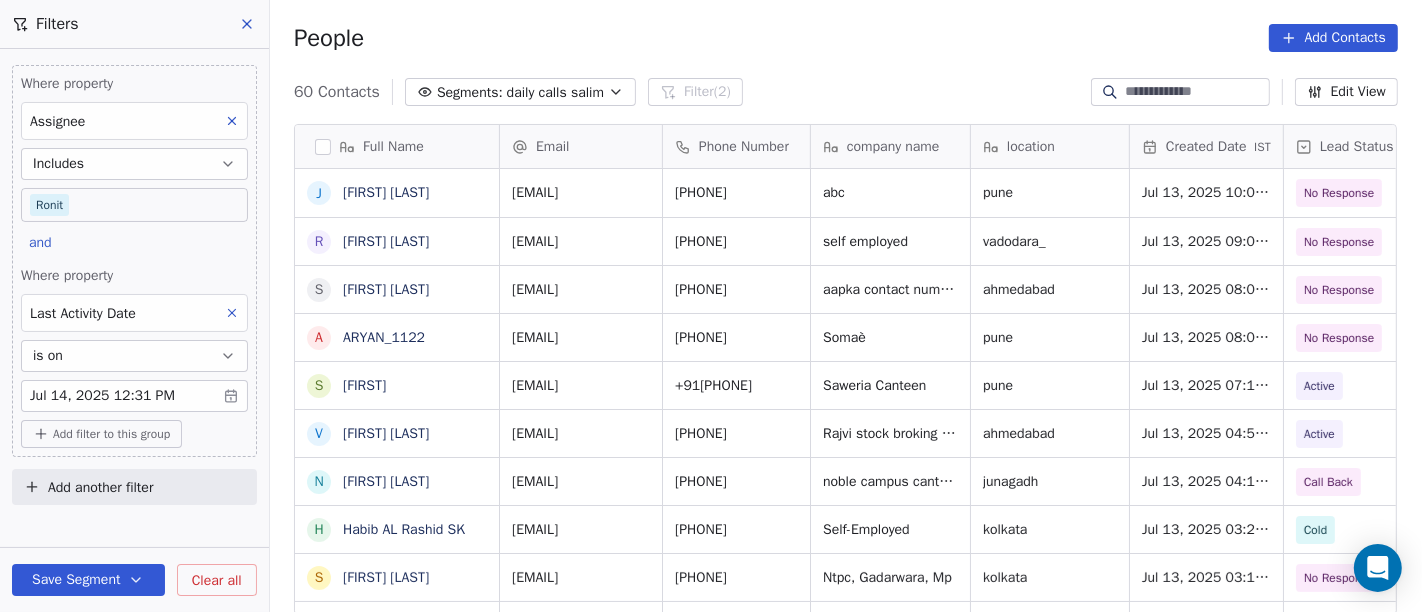 click on "On2Cook India Pvt. Ltd. Contacts People Marketing Workflows Campaigns Sales Pipelines Sequences Beta Tools Apps AI Agents Help & Support Filters Where property   Assignee   Includes Ronit and Where property   Last Activity Date   is on Jul 14, 2025 12:31 PM Add filter to this group Add another filter Save Segment Clear all People  Add Contacts 60 Contacts Segments: daily calls salim  Filter  (2) Edit View Tag Add to Sequence Full Name j jayant Mahore R Rakesh Shah S Shailesh Sahu A ARYAN_1122 S Shebin V Vijay Sachdev N Nikhil Laheru H Habib AL Rashid SK S Sapan Nayak R Rajneesh Pandya A Abu Nasim Ali n nagesh shetty A Arpana samir wale S Saqib Semna M Manish Oza S Suraj Kumar Kallya S Shriram  Joshi M Manu Chauhan S Satish sethi S Sagar Punjabi R Ravi Shyamnani V Viipul Payghode D Deena saw S Sandesh R Raju Oza R Raju A Anirudha Gadavi V Vijayarajan Rajan J Janeth Saxena � 𝙂_𝙯 Email Phone Number company name location Created Date IST Lead Status Tags Assignee Sales Rep jayantmahoe16@gmail.com abc" at bounding box center (711, 306) 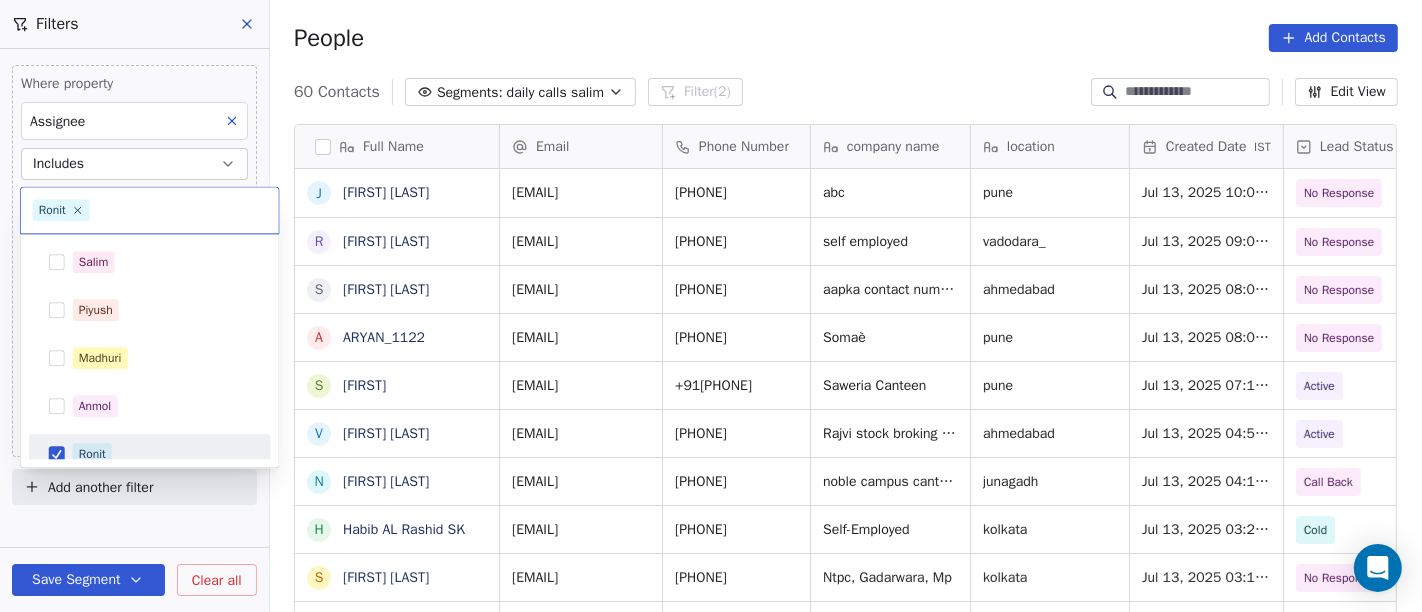 scroll, scrollTop: 14, scrollLeft: 0, axis: vertical 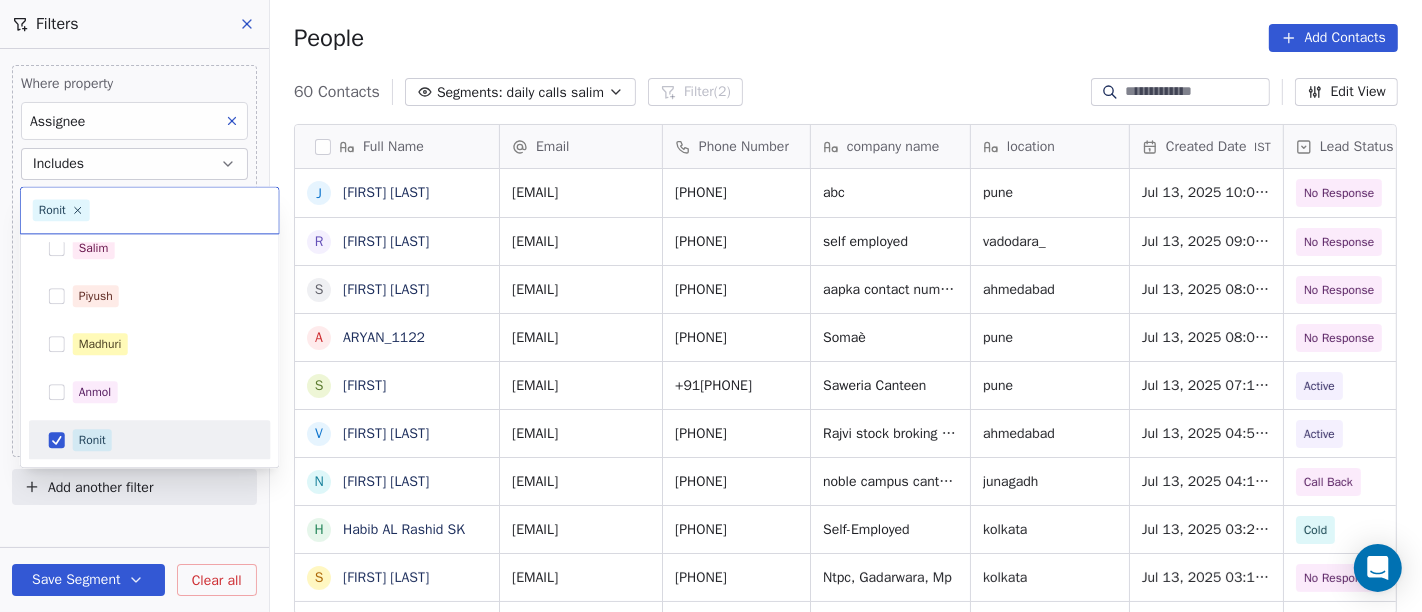 click on "Salim" at bounding box center (162, 248) 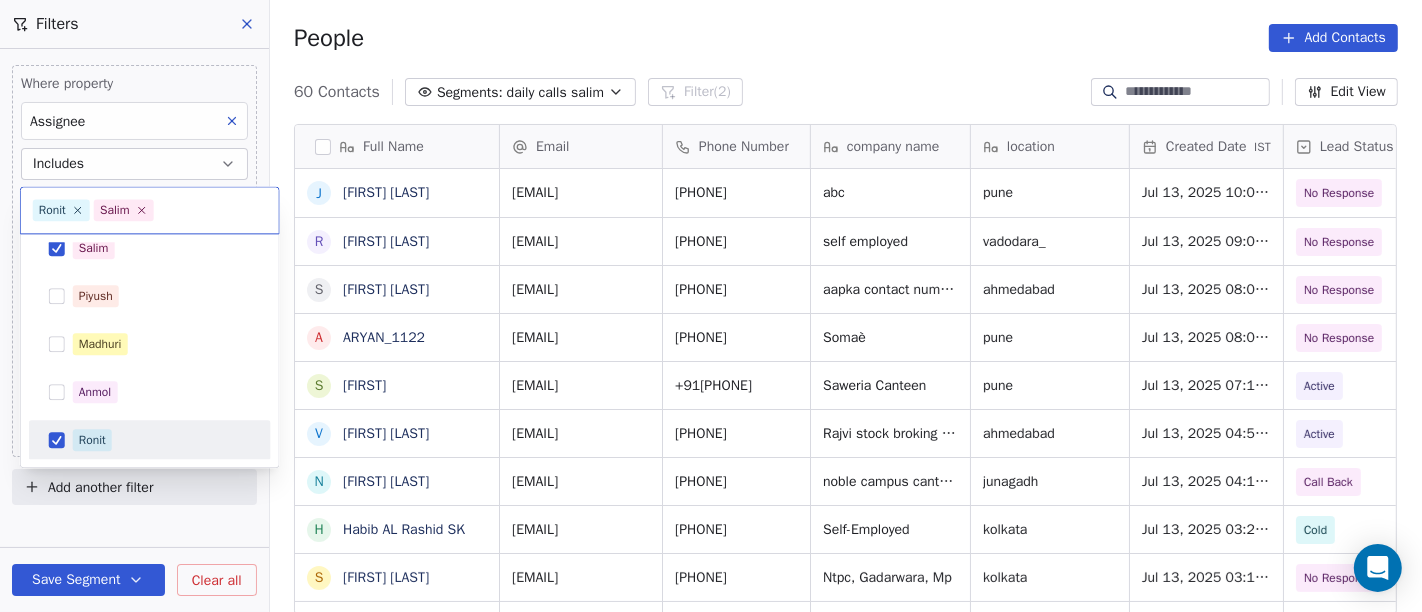 click on "Ronit" at bounding box center [92, 440] 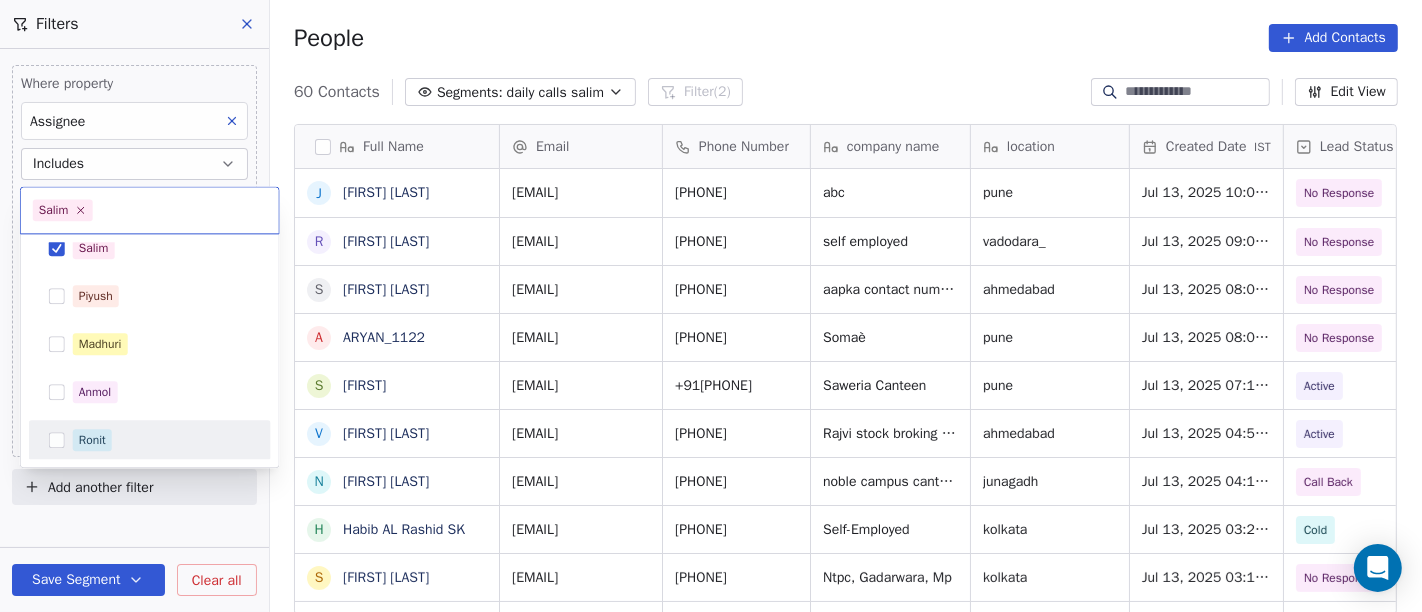 click on "On2Cook India Pvt. Ltd. Contacts People Marketing Workflows Campaigns Sales Pipelines Sequences Beta Tools Apps AI Agents Help & Support Filters Where property   Assignee   Includes Ronit and Where property   Last Activity Date   is on Jul 14, 2025 12:31 PM Add filter to this group Add another filter Save Segment Clear all People  Add Contacts 60 Contacts Segments: daily calls salim  Filter  (2) Edit View Tag Add to Sequence Full Name j jayant Mahore R Rakesh Shah S Shailesh Sahu A ARYAN_1122 S Shebin V Vijay Sachdev N Nikhil Laheru H Habib AL Rashid SK S Sapan Nayak R Rajneesh Pandya A Abu Nasim Ali n nagesh shetty A Arpana samir wale S Saqib Semna M Manish Oza S Suraj Kumar Kallya S Shriram  Joshi M Manu Chauhan S Satish sethi S Sagar Punjabi R Ravi Shyamnani V Viipul Payghode D Deena saw S Sandesh R Raju Oza R Raju A Anirudha Gadavi V Vijayarajan Rajan J Janeth Saxena � 𝙂_𝙯 Email Phone Number company name location Created Date IST Lead Status Tags Assignee Sales Rep jayantmahoe16@gmail.com abc" at bounding box center (711, 306) 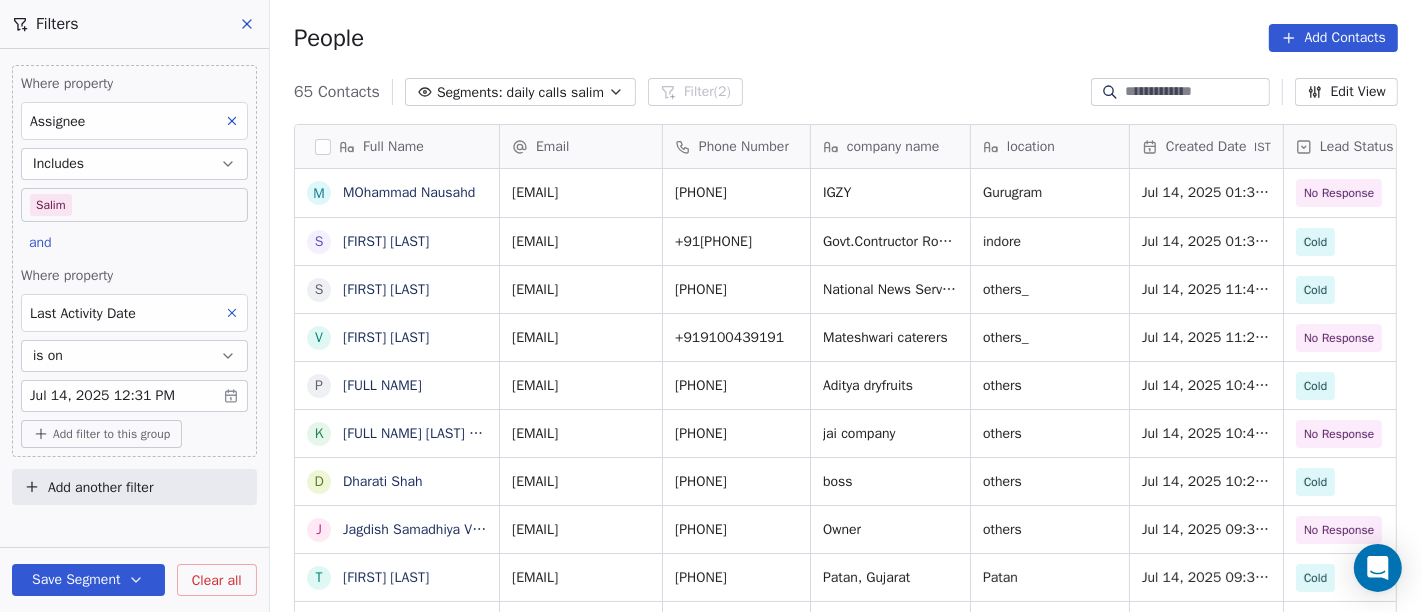click on "People  Add Contacts" at bounding box center (846, 38) 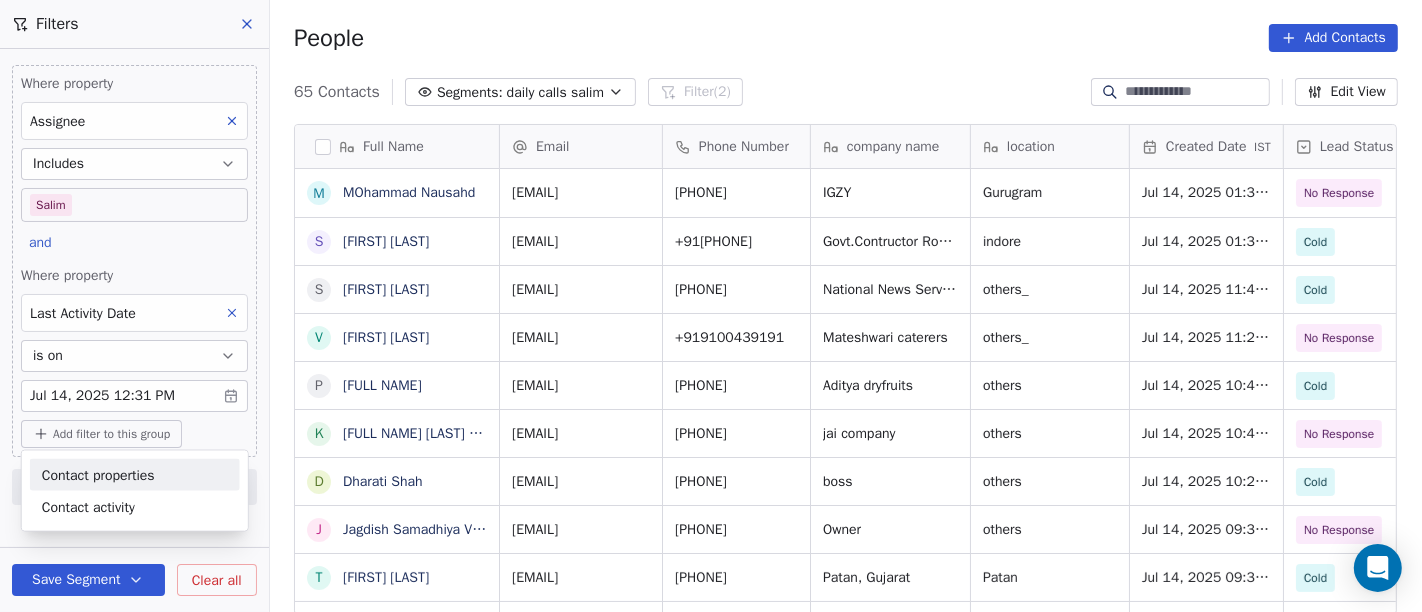 click on "Contact properties" at bounding box center [135, 475] 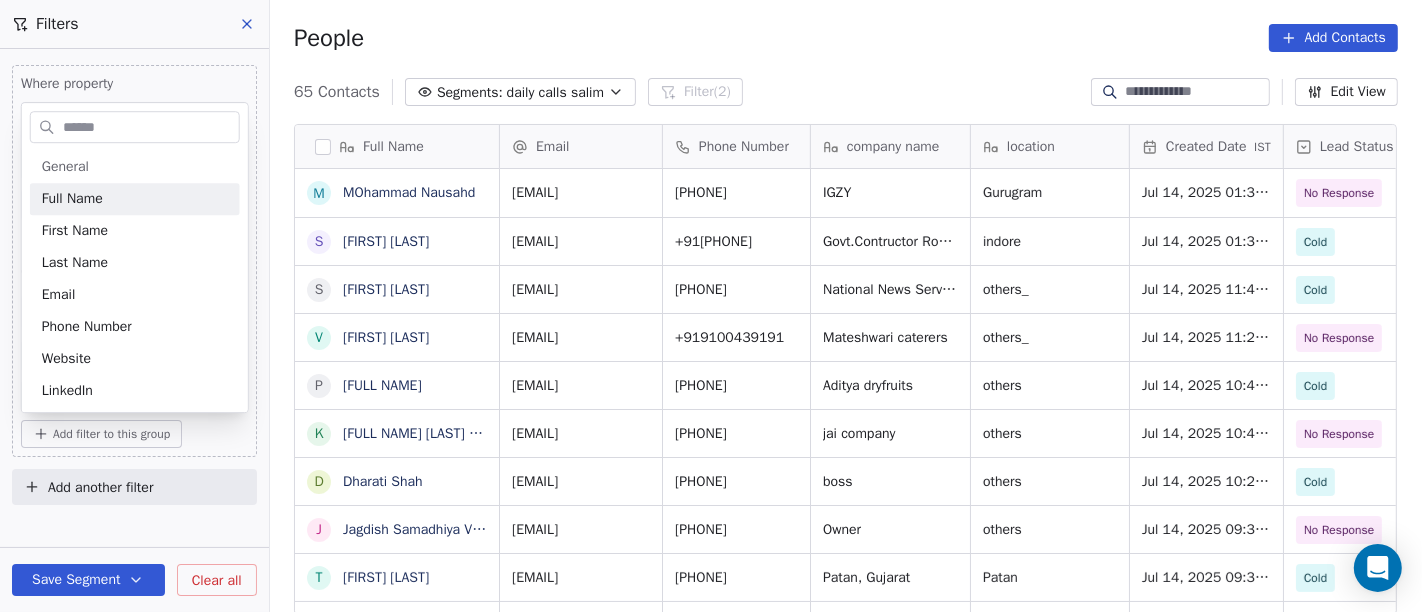 click at bounding box center (149, 127) 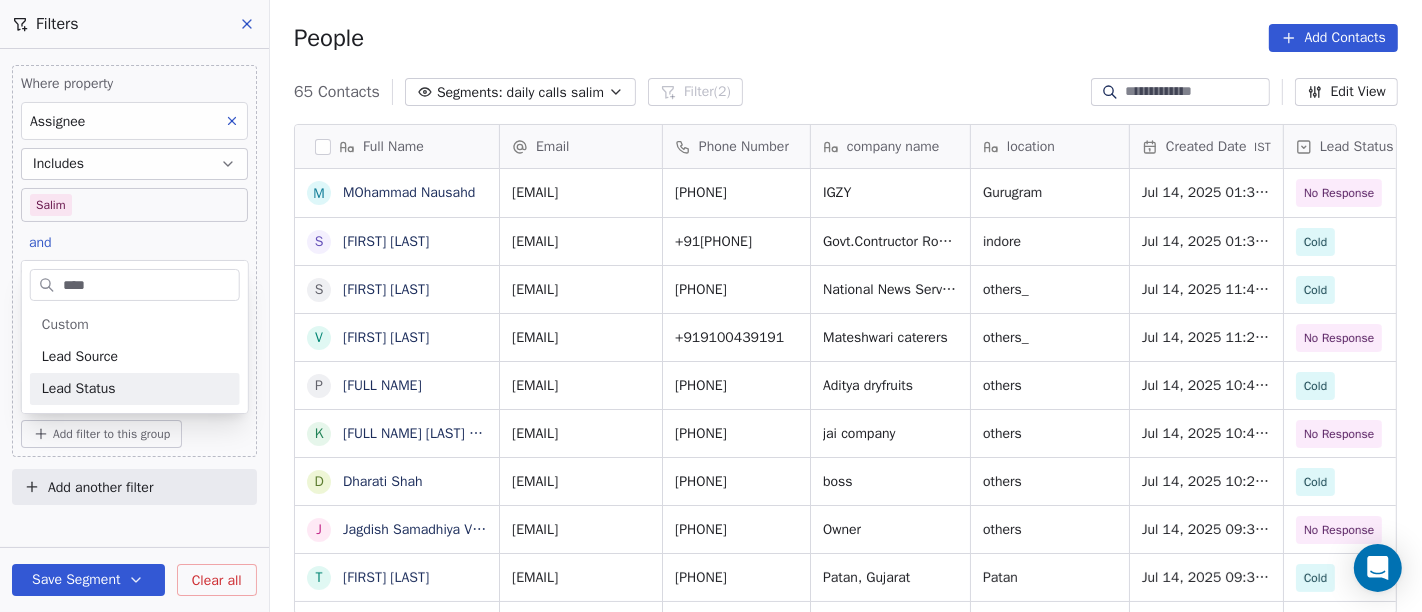 type on "****" 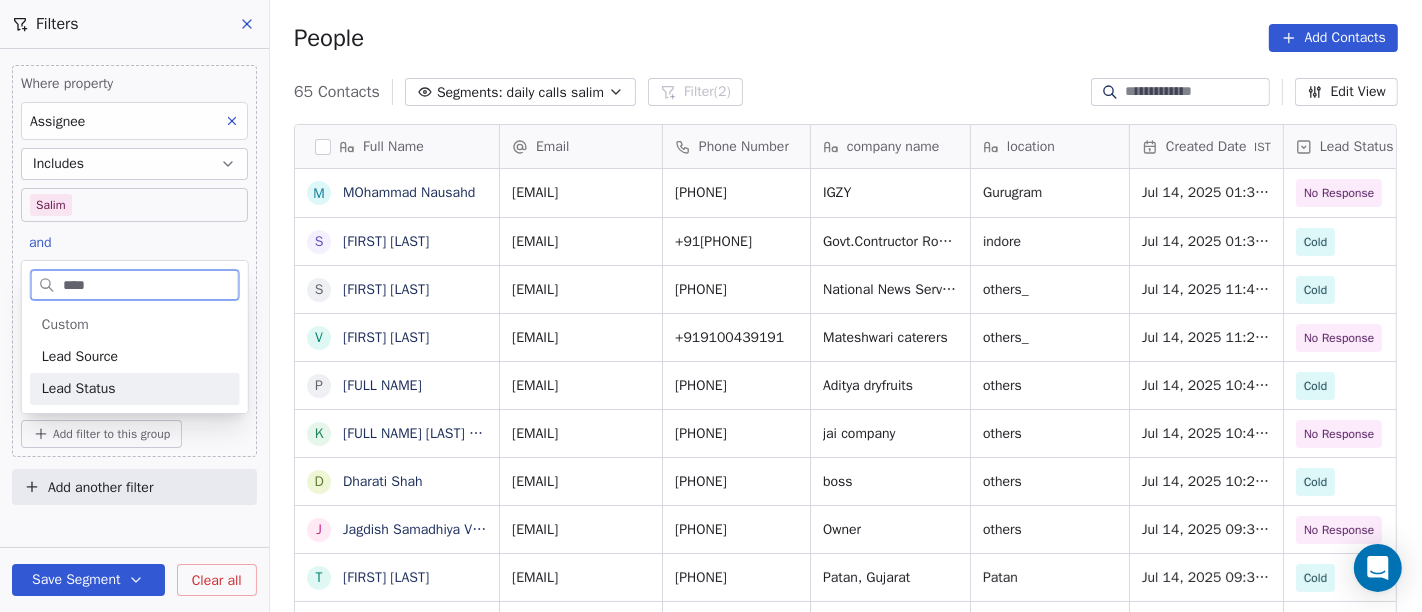 click on "Lead Status" at bounding box center (79, 389) 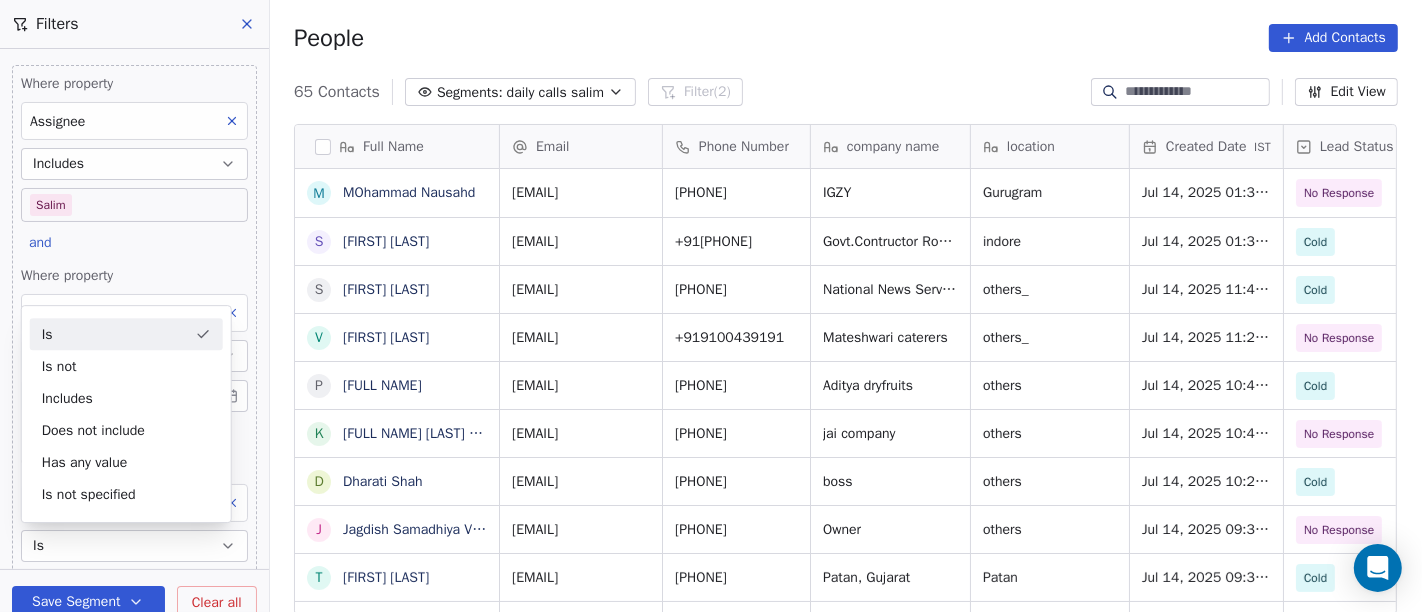 click on "Is" at bounding box center [126, 334] 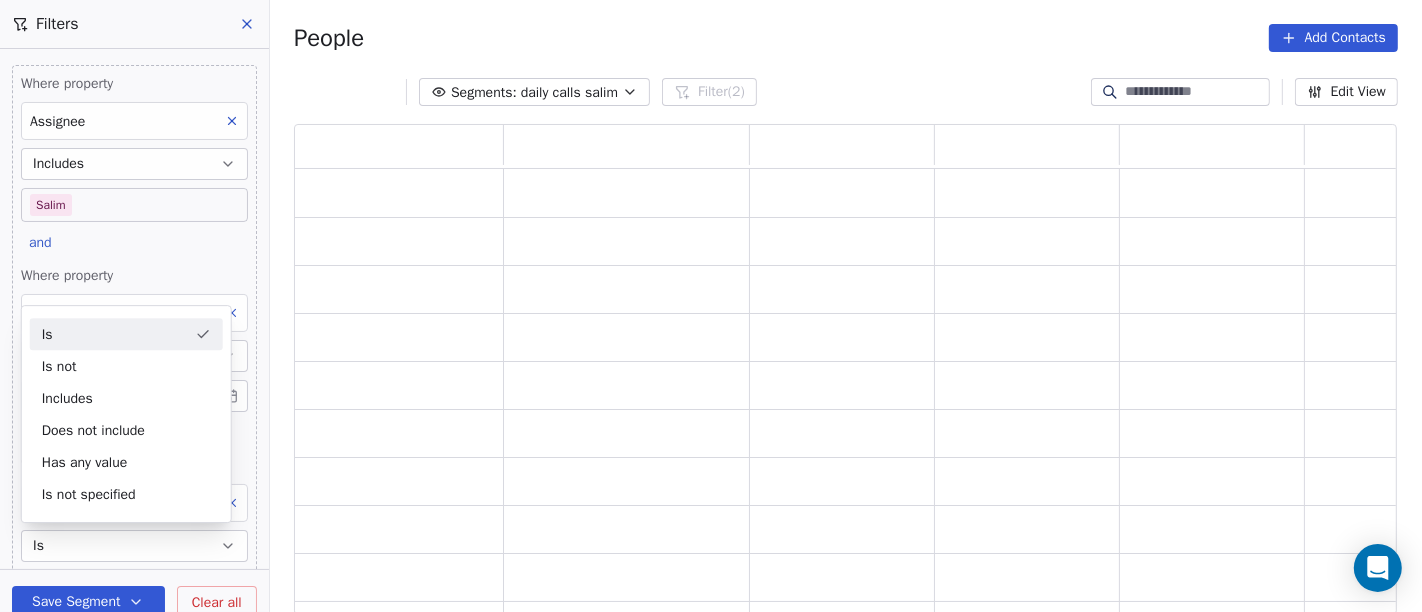 scroll, scrollTop: 17, scrollLeft: 17, axis: both 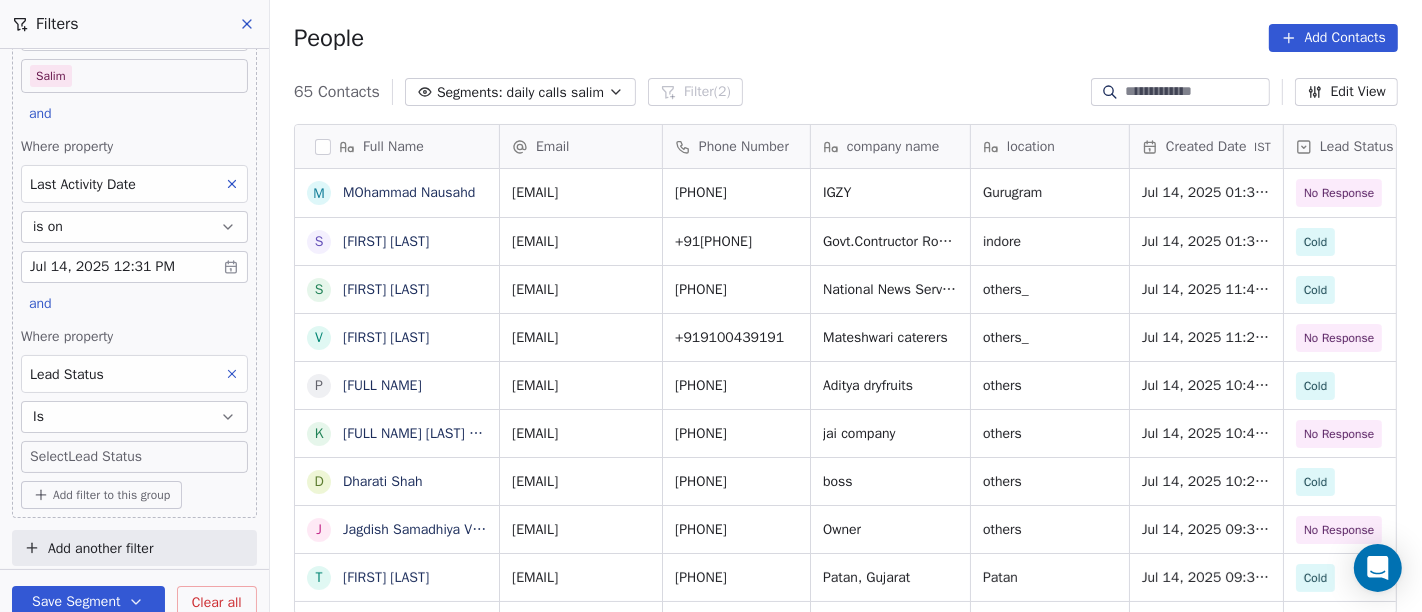 click on "On2Cook India Pvt. Ltd. Contacts People Marketing Workflows Campaigns Sales Pipelines Sequences Beta Tools Apps AI Agents Help & Support Filters Where property   Assignee   Includes Salim and Where property   Last Activity Date   is on Jul 14, 2025 12:31 PM and Where property   Lead Status   Is Select  Lead Status Add filter to this group Add another filter Save Segment Clear all People  Add Contacts 65 Contacts Segments: daily calls salim  Filter  (2) Edit View Tag Add to Sequence Full Name M MOhammad Nausahd S Sangram Singh S Srirama Dash v vishwas soni P Prakash Patankar k kishan singh  charan s/o devi singh ji charan D Dharati Shah J Jagdish Samadhiya Visnagar T Thakkar Bhargav H Himal Bhatt N Niteen  Kandekar S Swami Param Anand Drbaba K Khushi Subudhi S Sukumar Singh R Rajat Dutta P Prakash Bhawalkar S Sanjay Dudhat D Debashis sinha A Aman K Kumar Badal Guha S SamatoZ H Himangshu Sarma S Sanjay Kumar K Krs Shah a ashish jaiswal S Sadiq v vijaya maibam D Dushyant Deshmukh A Ajay Varma A Aman Jaiswal" at bounding box center (711, 306) 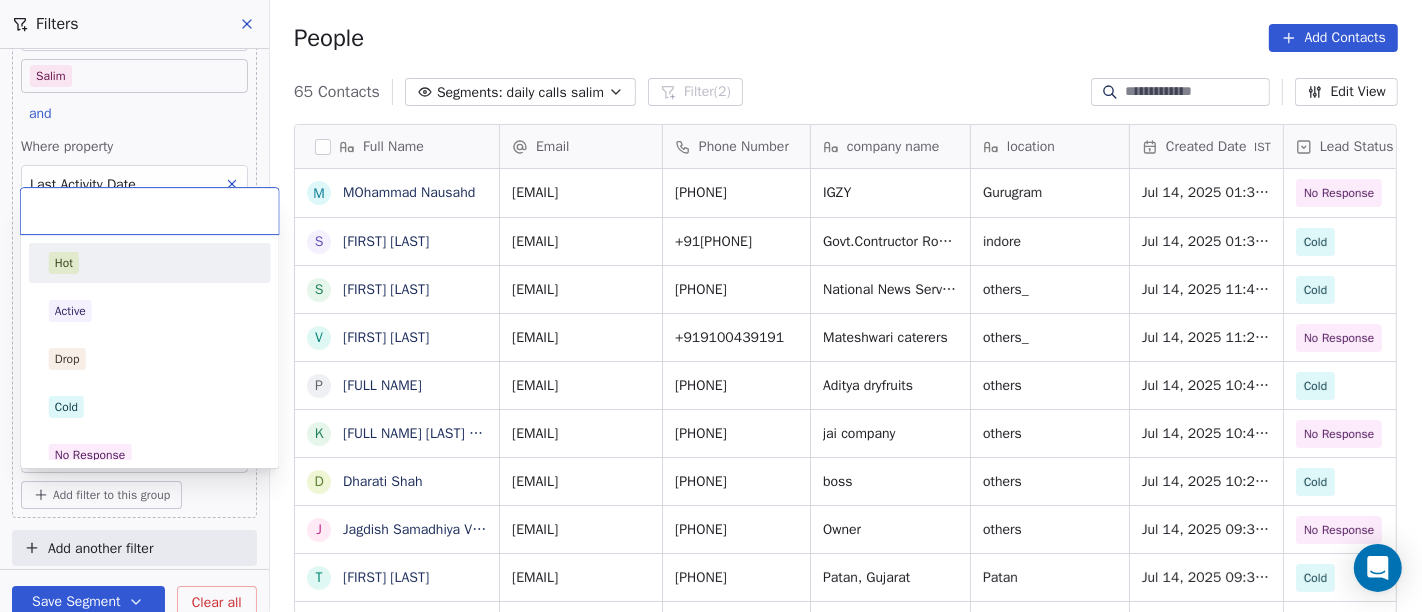 click on "Hot" at bounding box center [150, 263] 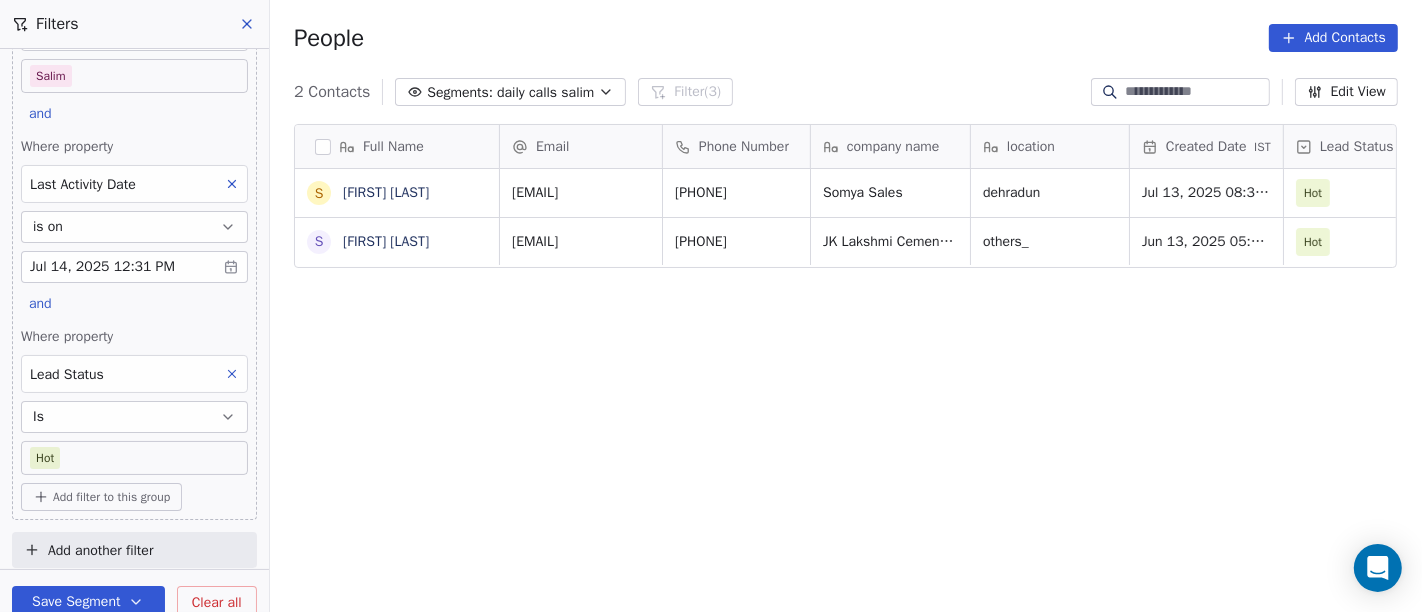 click on "People  Add Contacts" at bounding box center (846, 38) 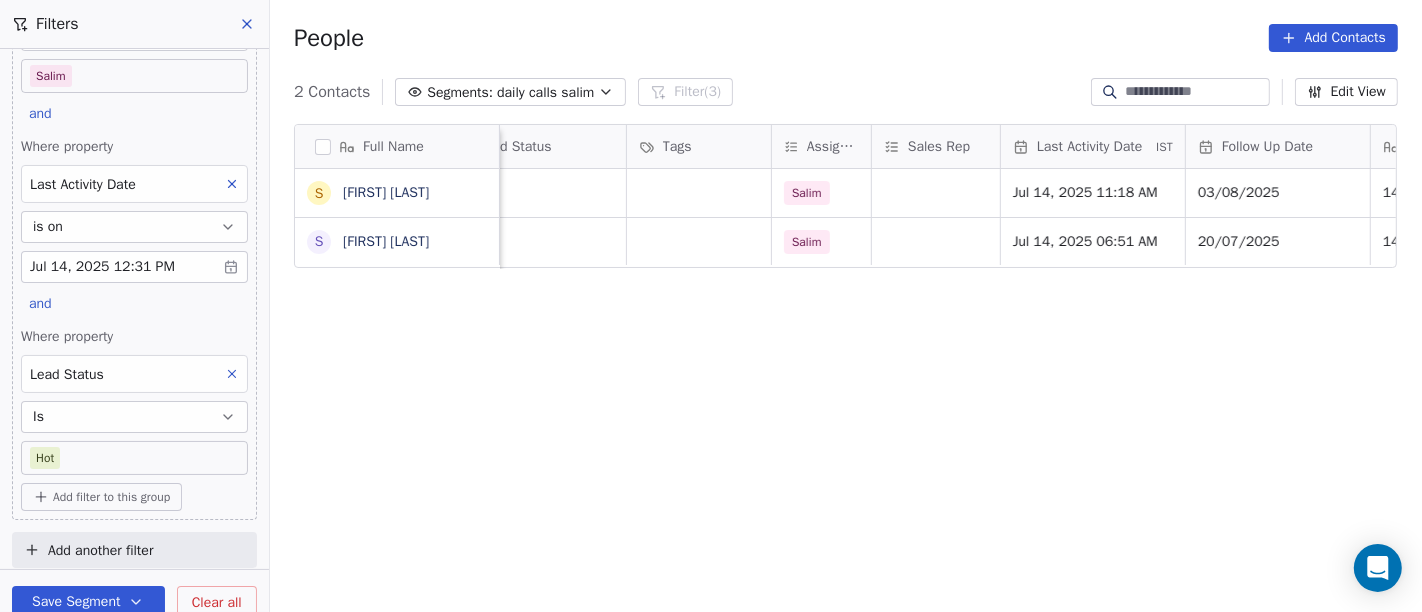 scroll, scrollTop: 17, scrollLeft: 842, axis: both 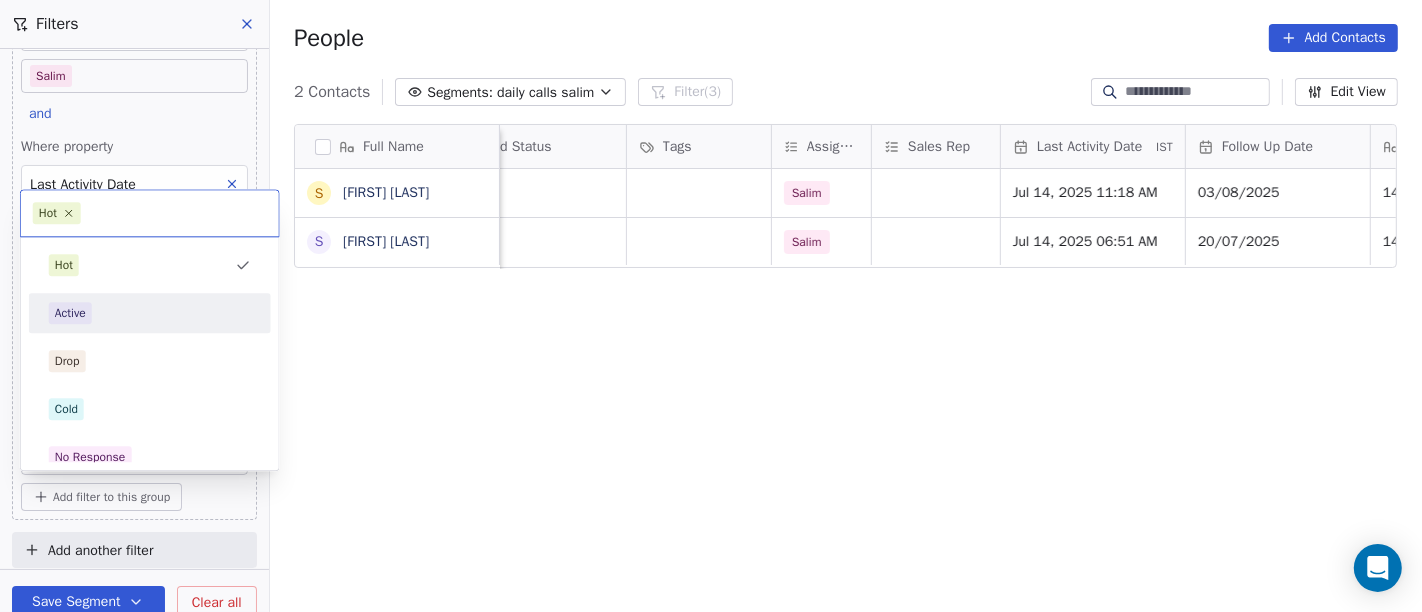 click on "Active" at bounding box center (150, 313) 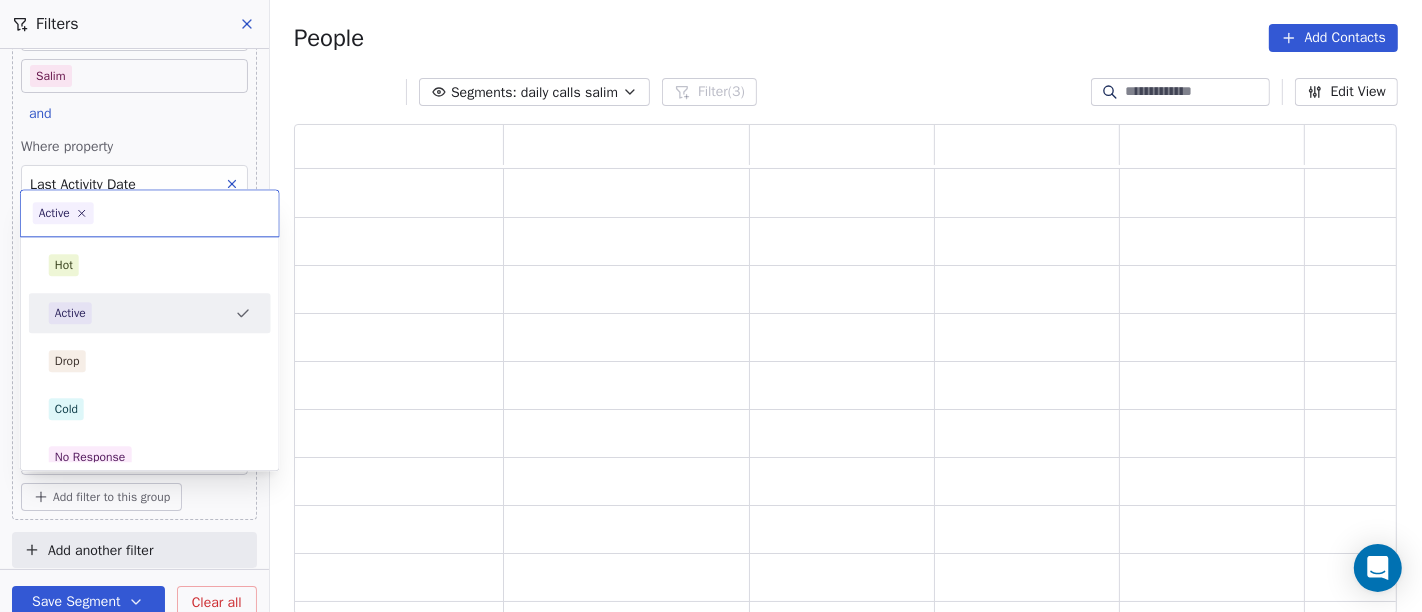 scroll, scrollTop: 17, scrollLeft: 17, axis: both 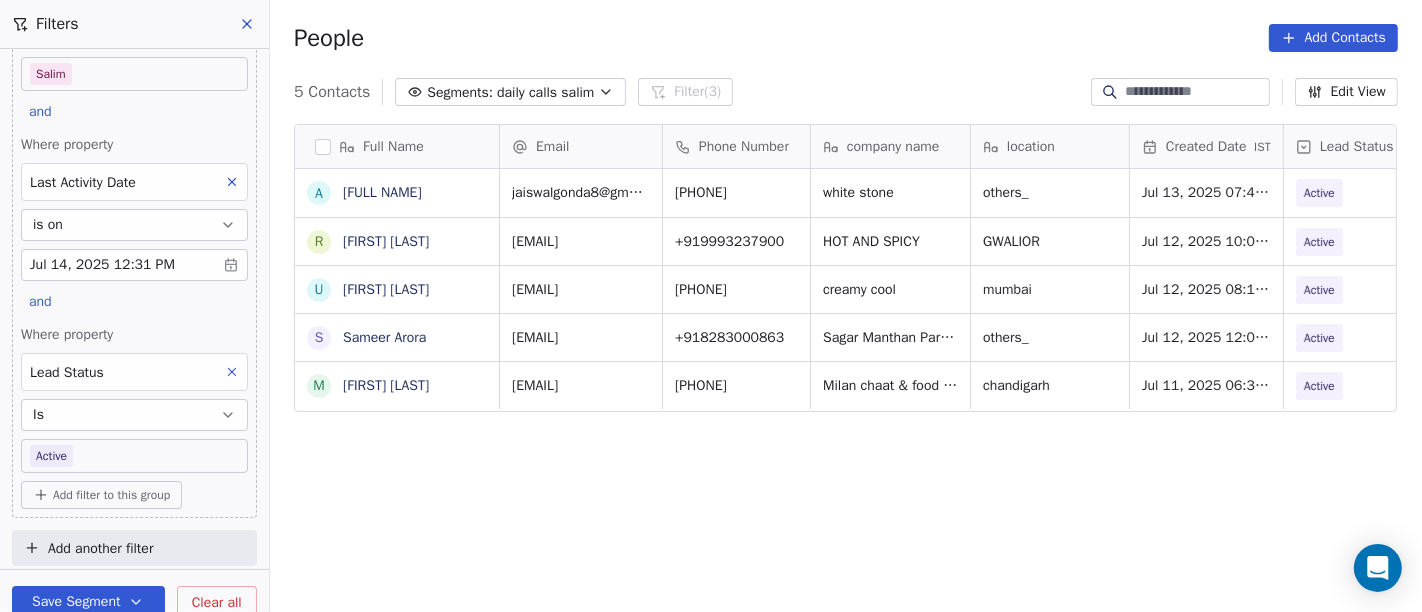 click on "On2Cook India Pvt. Ltd. Contacts People Marketing Workflows Campaigns Sales Pipelines Sequences Beta Tools Apps AI Agents Help & Support Filters Where property   Assignee   Includes Salim and Where property   Last Activity Date   is on Jul 14, 2025 12:31 PM and Where property   Lead Status   Is Active Add filter to this group Add another filter Save Segment Clear all People  Add Contacts 5 Contacts Segments: daily calls salim  Filter  (3) Edit View Tag Add to Sequence Full Name a ashish jaiswal R Reeta Sharma u uttam shinde S Sameer Arora M Mohit Singh Email Phone Number company name location Created Date IST Lead Status Tags Assignee Sales Rep jaiswalgonda8@gmail.com +918467955110 white stone others_ Jul 13, 2025 07:47 PM Active Salim sharma0120@gmail.com +919993237900 HOT AND SPICY GWALIOR Jul 12, 2025 10:09 AM Active Salim uttamshinde181977@gmail.comt +919167264512 creamy cool mumbai Jul 12, 2025 08:11 AM Active Salim sameer.manthan2006@gmail.com +918283000863 Sagar Manthan Paratha Planet others_ Active" at bounding box center (711, 306) 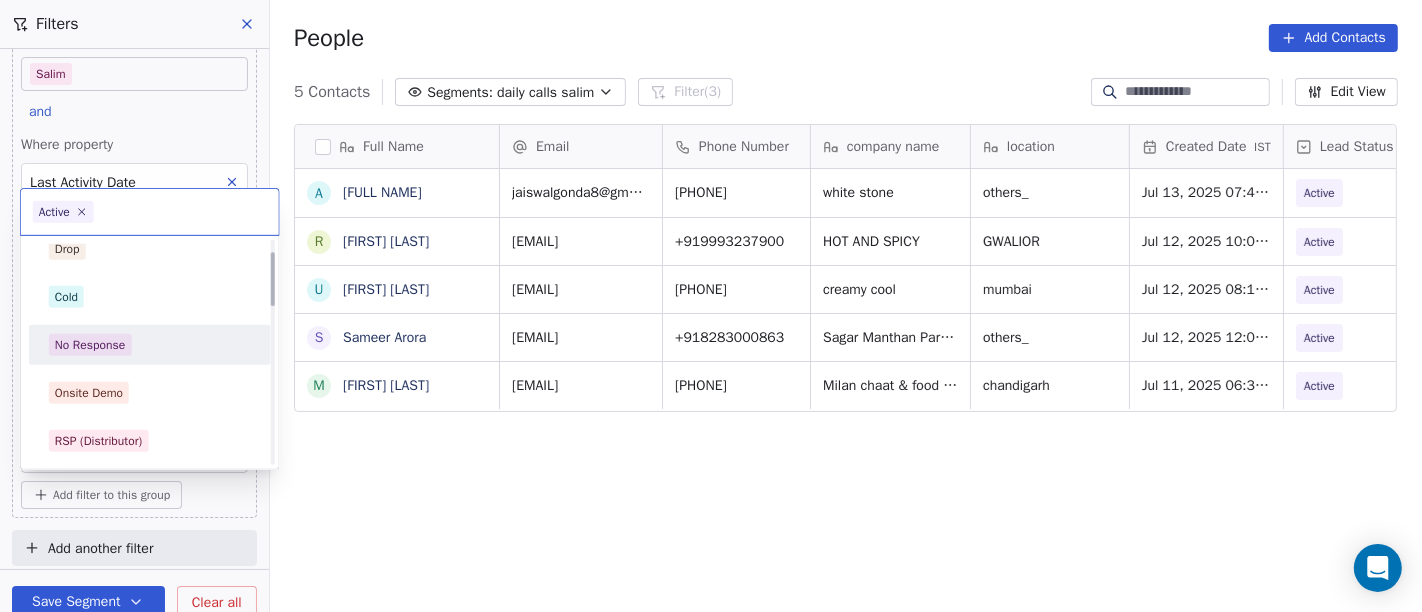 scroll, scrollTop: 0, scrollLeft: 0, axis: both 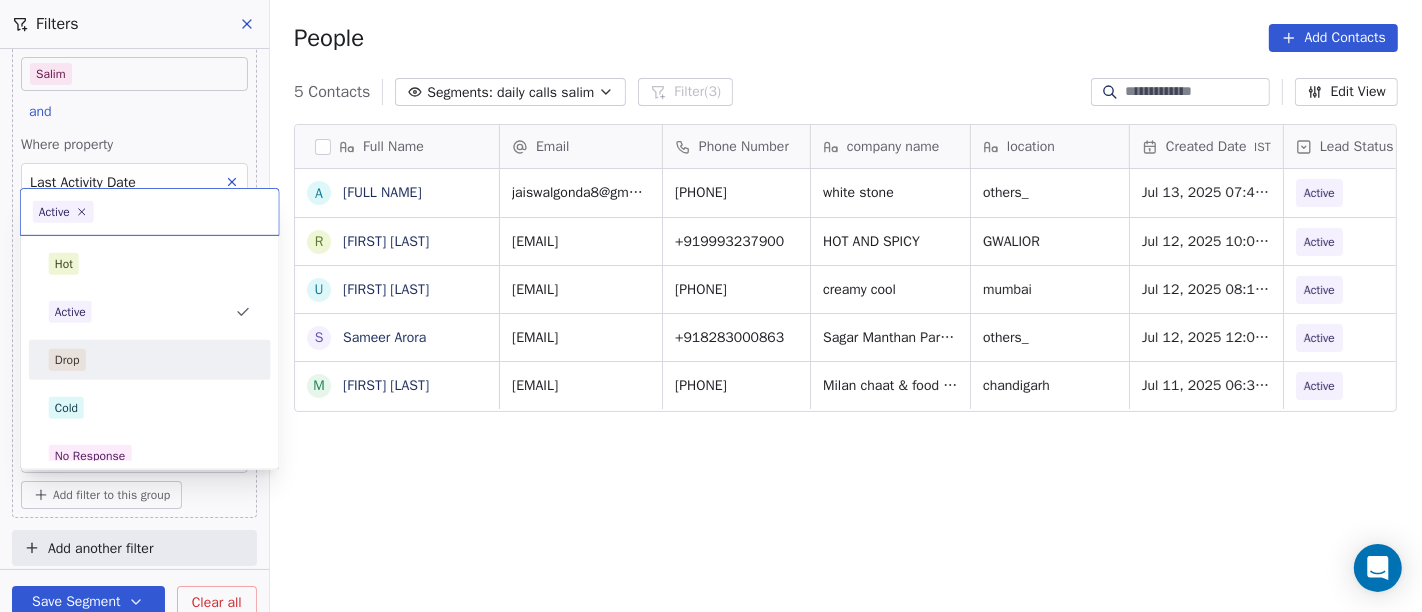 click on "Drop" at bounding box center [150, 360] 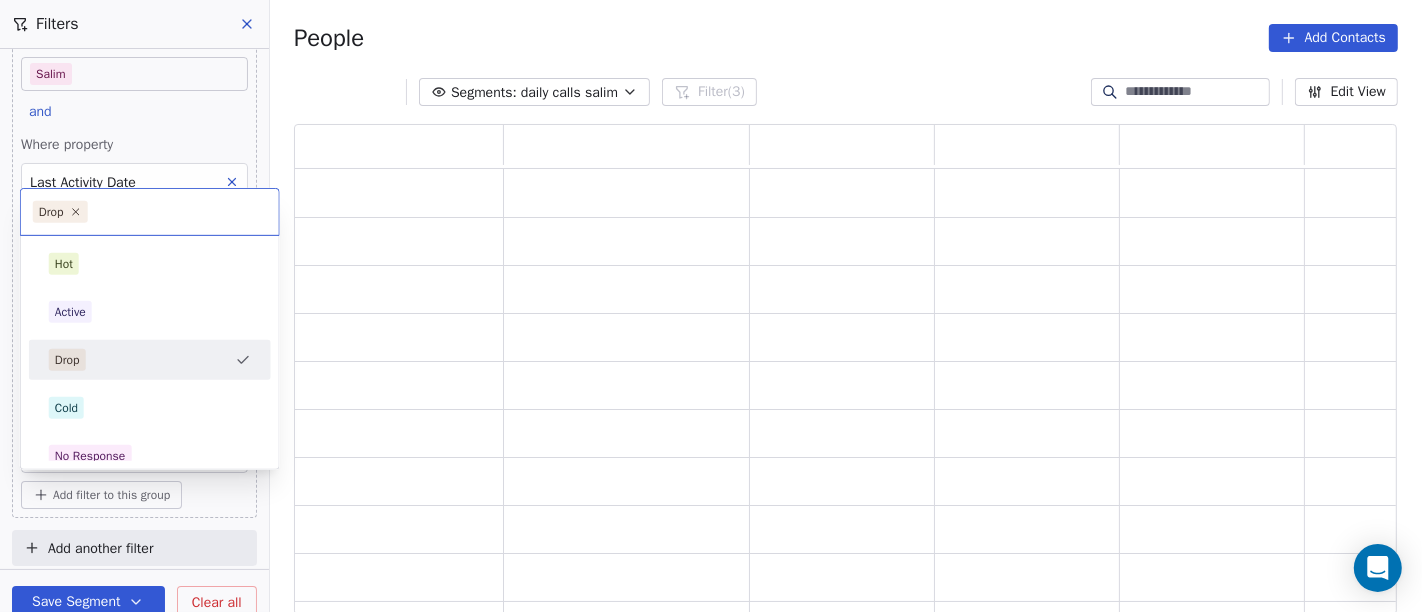 scroll, scrollTop: 0, scrollLeft: 0, axis: both 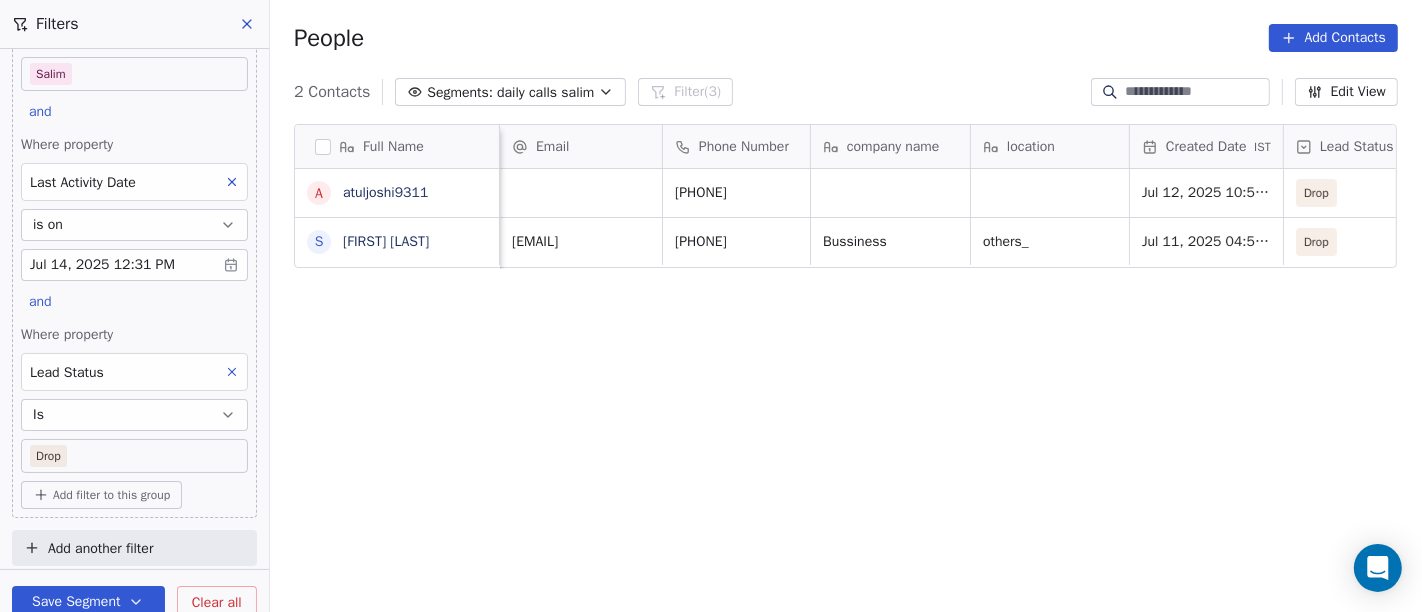 click on "On2Cook India Pvt. Ltd. Contacts People Marketing Workflows Campaigns Sales Pipelines Sequences Beta Tools Apps AI Agents Help & Support Filters Where property   Assignee   Includes Salim and Where property   Last Activity Date   is on Jul 14, 2025 12:31 PM and Where property   Lead Status   Is Drop Add filter to this group Add another filter Save Segment Clear all People  Add Contacts 2 Contacts Segments: daily calls salim  Filter  (3) Edit View Tag Add to Sequence Full Name a atuljoshi9311 S Shaiwal Saran Email Phone Number company name location Created Date IST Lead Status Tags Assignee Sales Rep +919898840020 Jul 12, 2025 10:55 AM Drop Salim saransshaiwal@gmail.com +919554949921 Bussiness others_ Jul 11, 2025 04:50 PM Drop Salim
To pick up a draggable item, press the space bar.
While dragging, use the arrow keys to move the item.
Press space again to drop the item in its new position, or press escape to cancel." at bounding box center (711, 306) 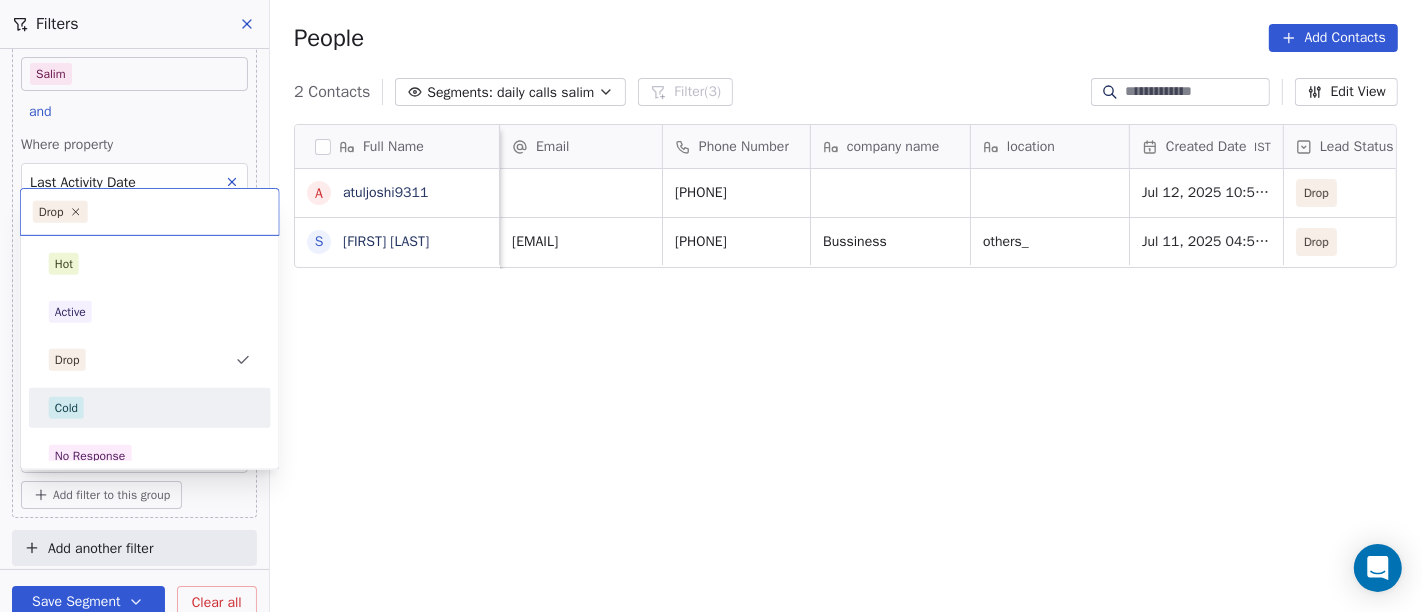 click on "Cold" at bounding box center (150, 408) 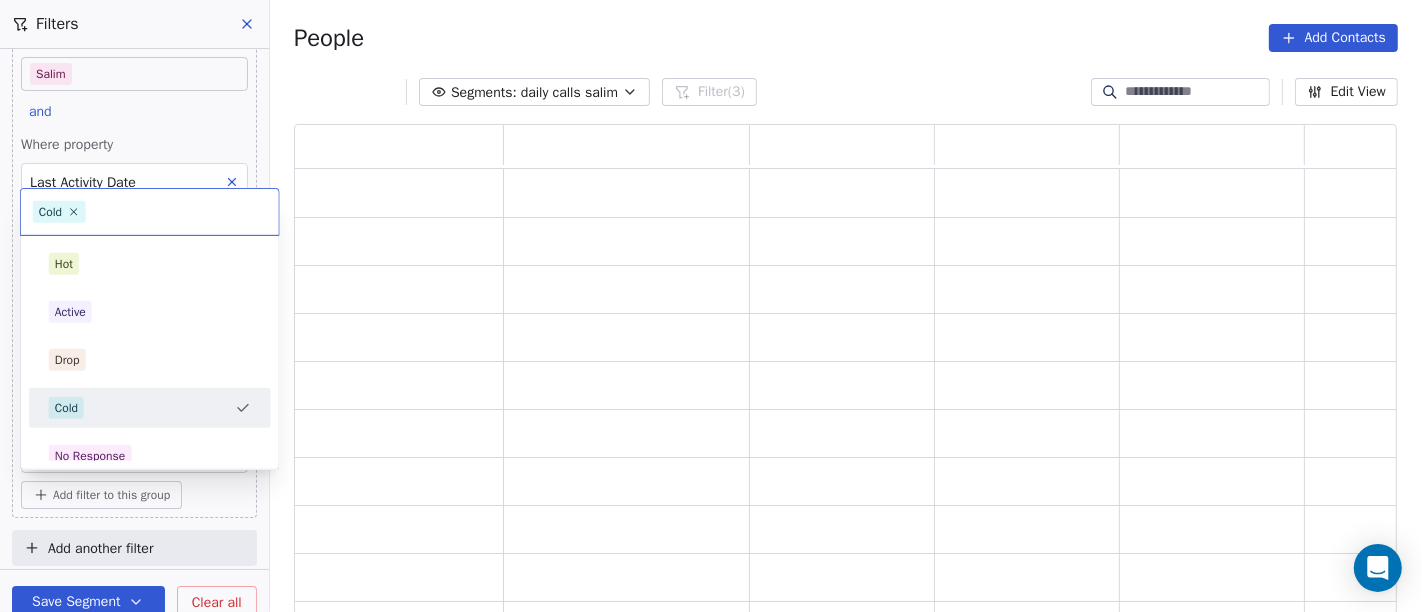 scroll, scrollTop: 17, scrollLeft: 17, axis: both 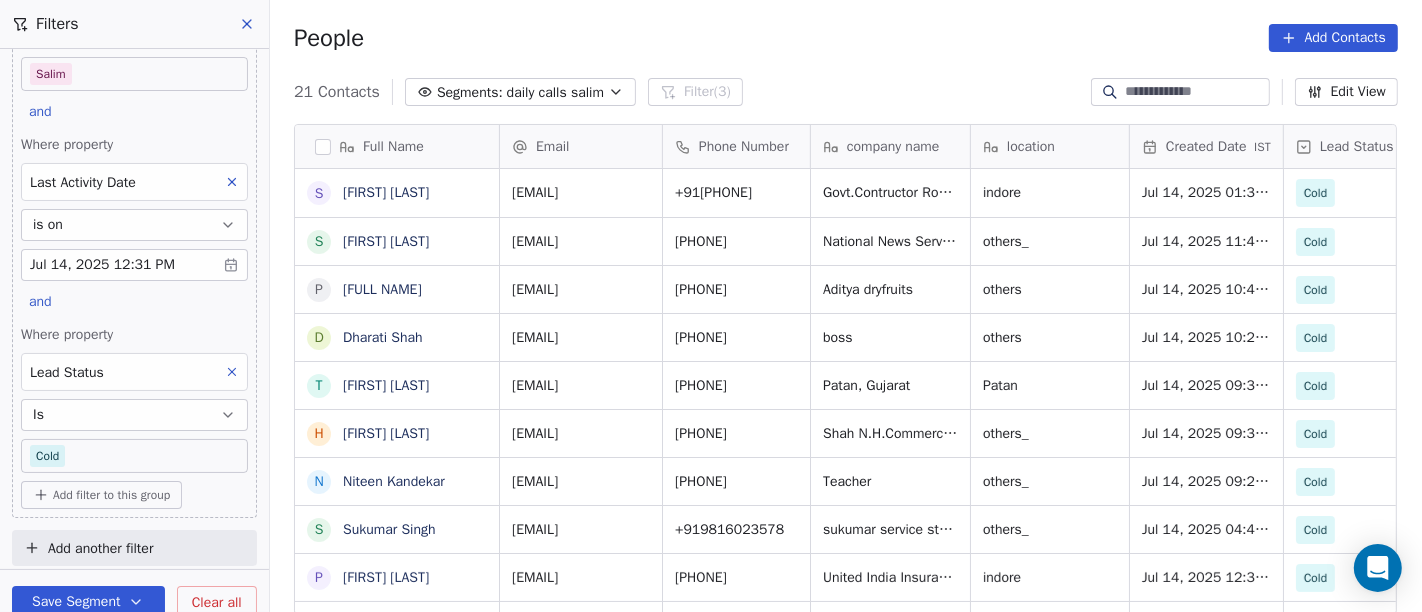 click on "On2Cook India Pvt. Ltd. Contacts People Marketing Workflows Campaigns Sales Pipelines Sequences Beta Tools Apps AI Agents Help & Support Filters Where property   Assignee   Includes Salim and Where property   Last Activity Date   is on Jul 14, 2025 12:31 PM and Where property   Lead Status   Is Cold Add filter to this group Add another filter Save Segment Clear all People  Add Contacts 21 Contacts Segments: daily calls salim  Filter  (3) Edit View Tag Add to Sequence Full Name S Sangram Singh S Srirama Dash P Prakash Patankar D Dharati Shah T Thakkar Bhargav H Himal Bhatt N Niteen  Kandekar S Sukumar Singh P Prakash Bhawalkar A Aman H Himangshu Sarma A Ajay Varma T Tenzin Nawang P Pranab Kumar Das V Vinod Lamror S Sanjay Singh D Debkamal Ganguly D D K Srivastava R Rajvender Bhardwaj M Md Safi(Jonny) i irshad ansari Email Phone Number company name location Created Date IST Lead Status Tags Assignee Sales Rep sangramsingh196@gmail.com +919826531285 Govt.Contructor Roads,Building Construction indore Cold B2C" at bounding box center [711, 306] 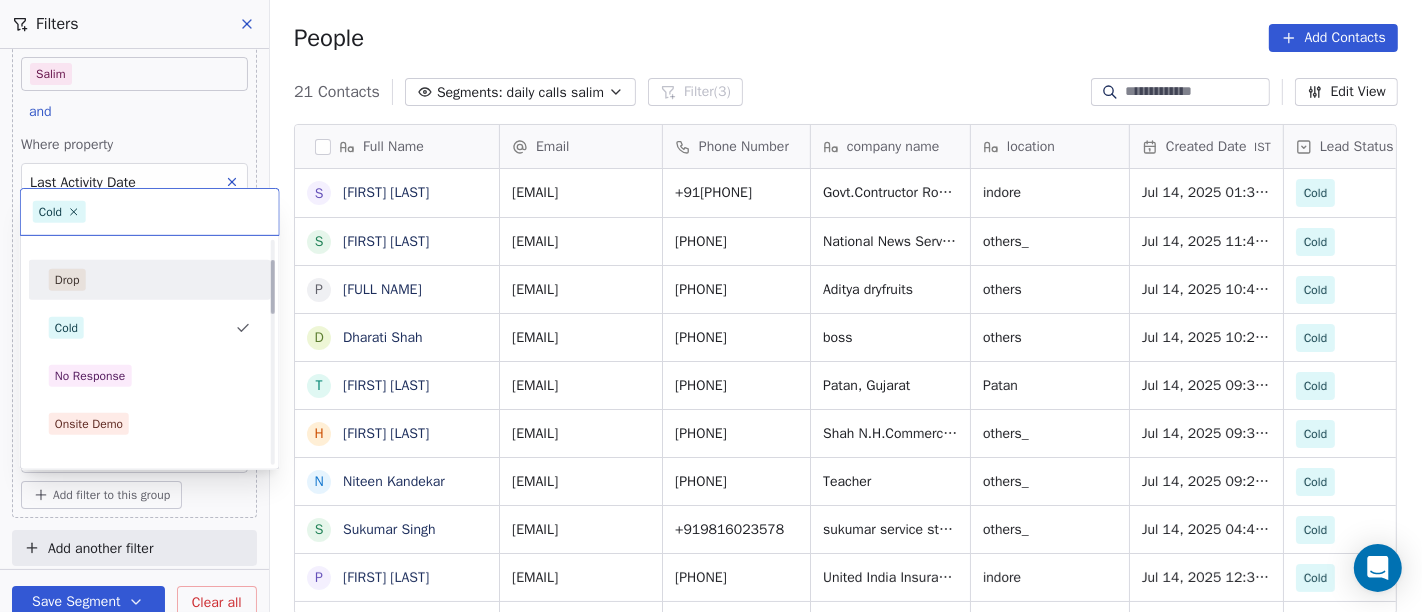 scroll, scrollTop: 111, scrollLeft: 0, axis: vertical 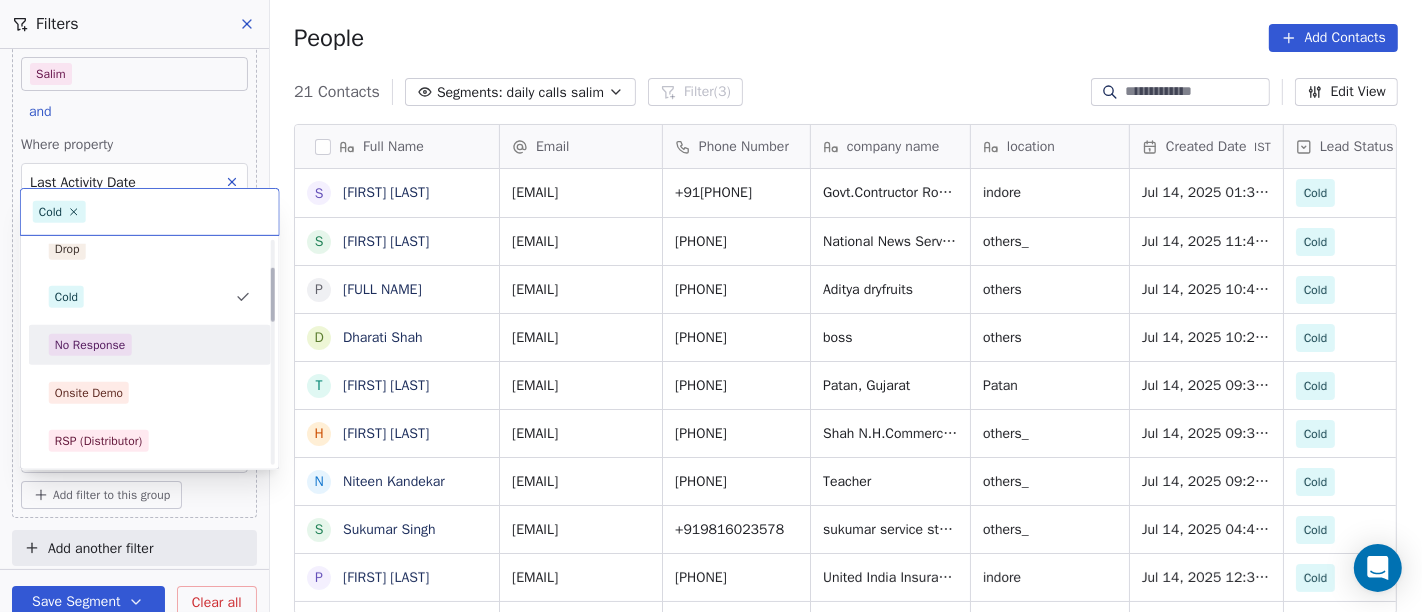 click on "No Response" at bounding box center (150, 345) 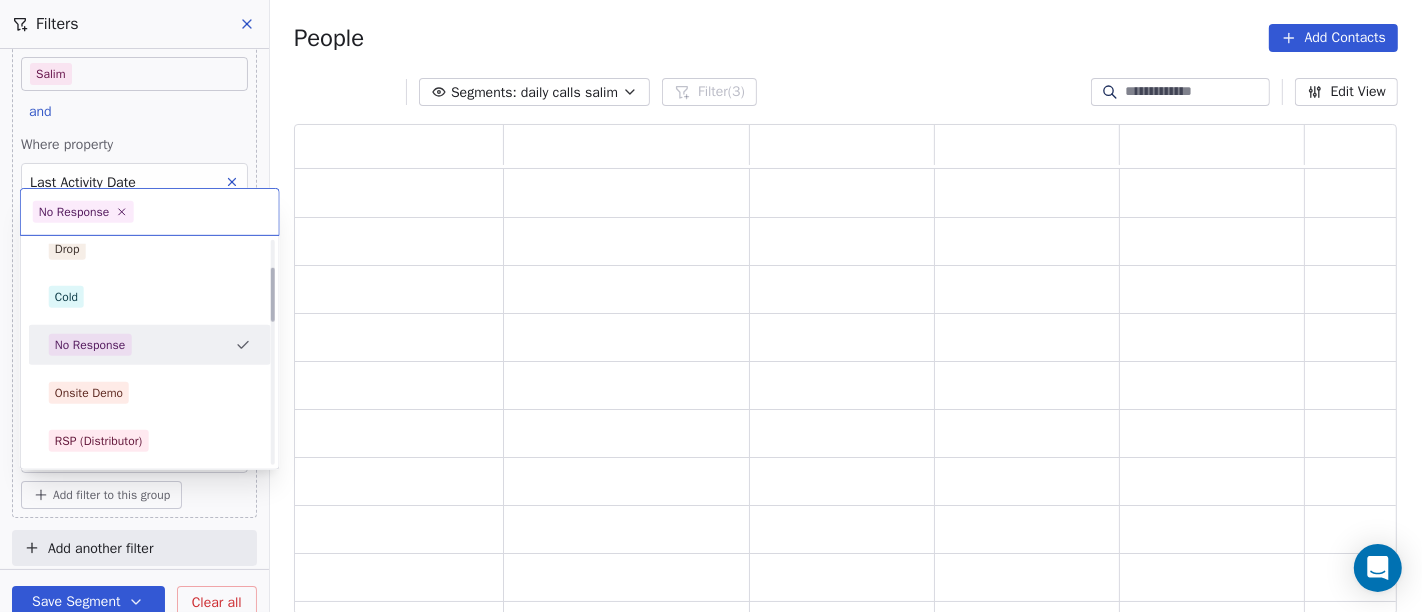 scroll, scrollTop: 17, scrollLeft: 17, axis: both 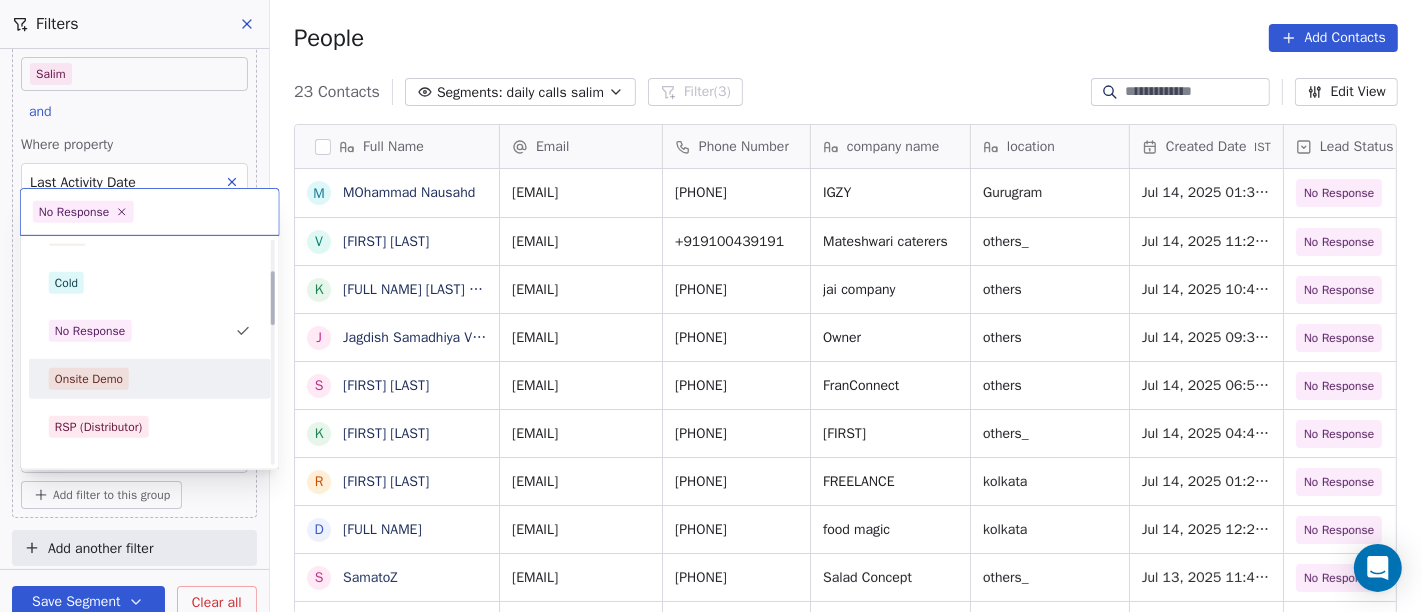 click on "Onsite Demo" at bounding box center (89, 379) 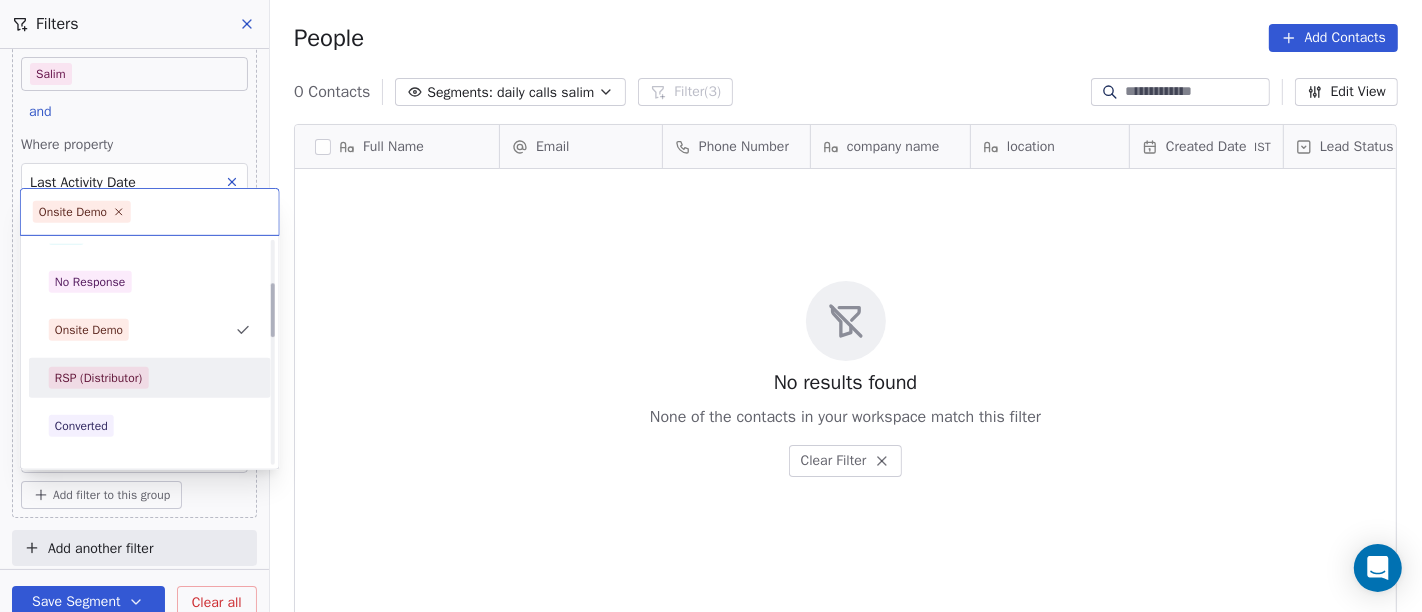 click on "RSP (Distributor)" at bounding box center [150, 378] 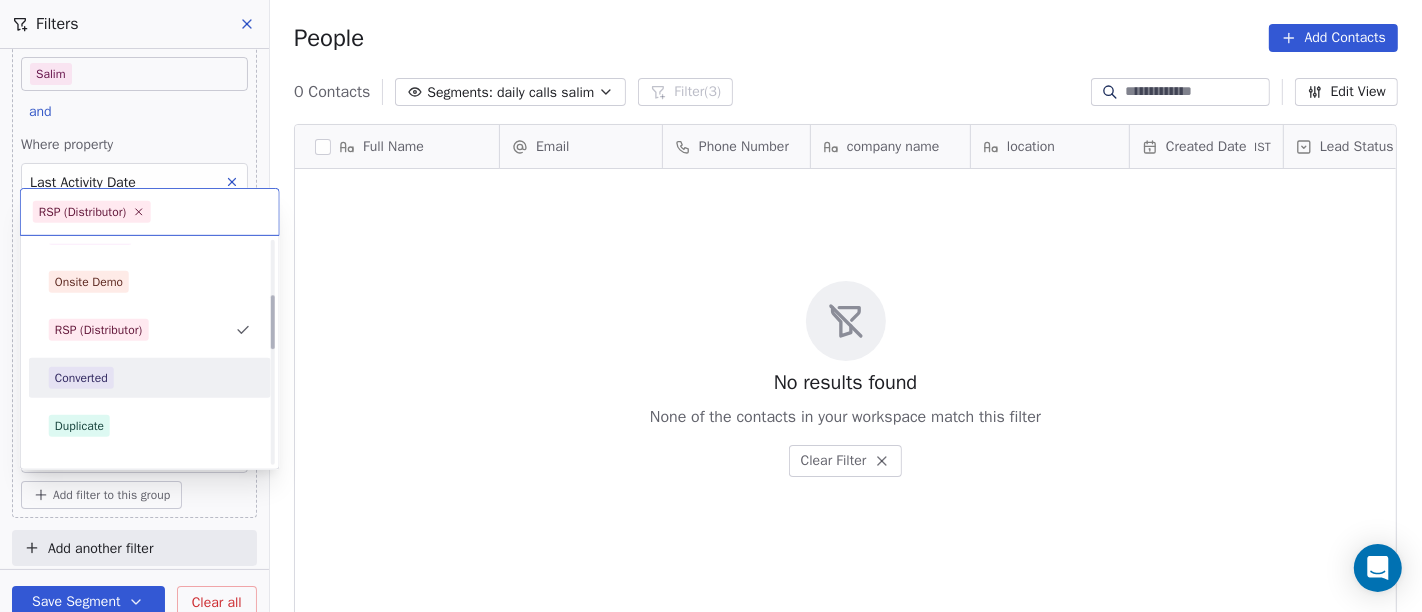 click on "Converted" at bounding box center [150, 378] 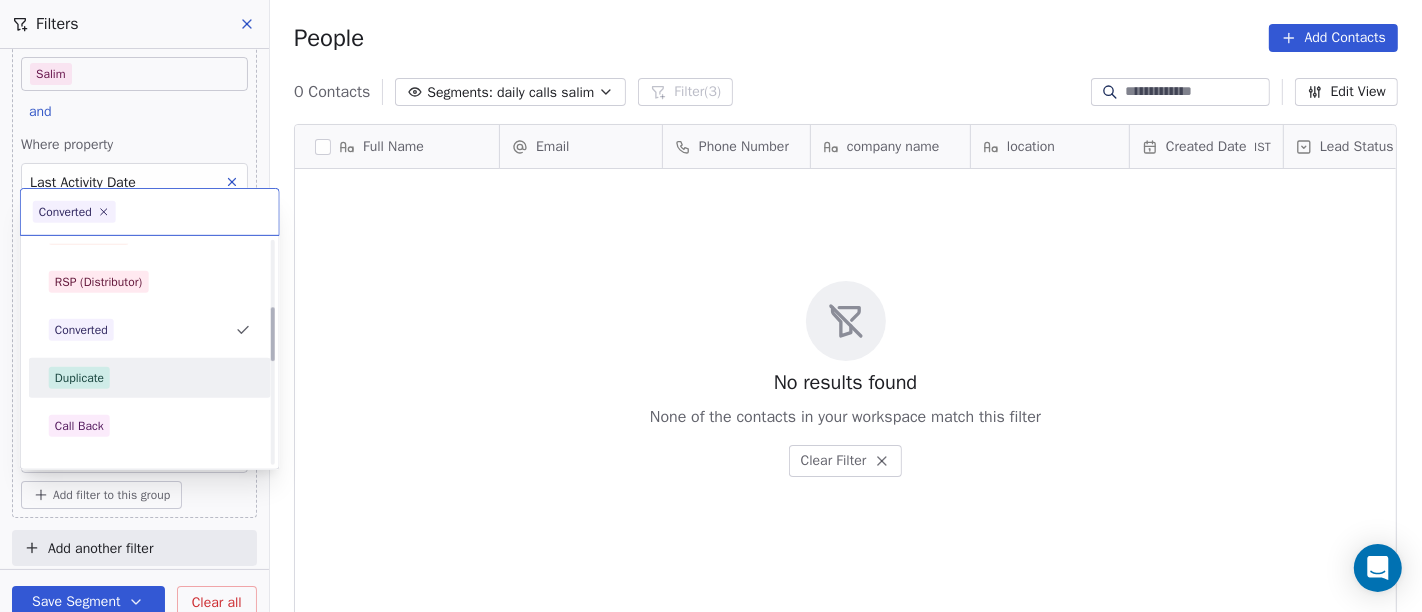 click on "Duplicate" at bounding box center (150, 378) 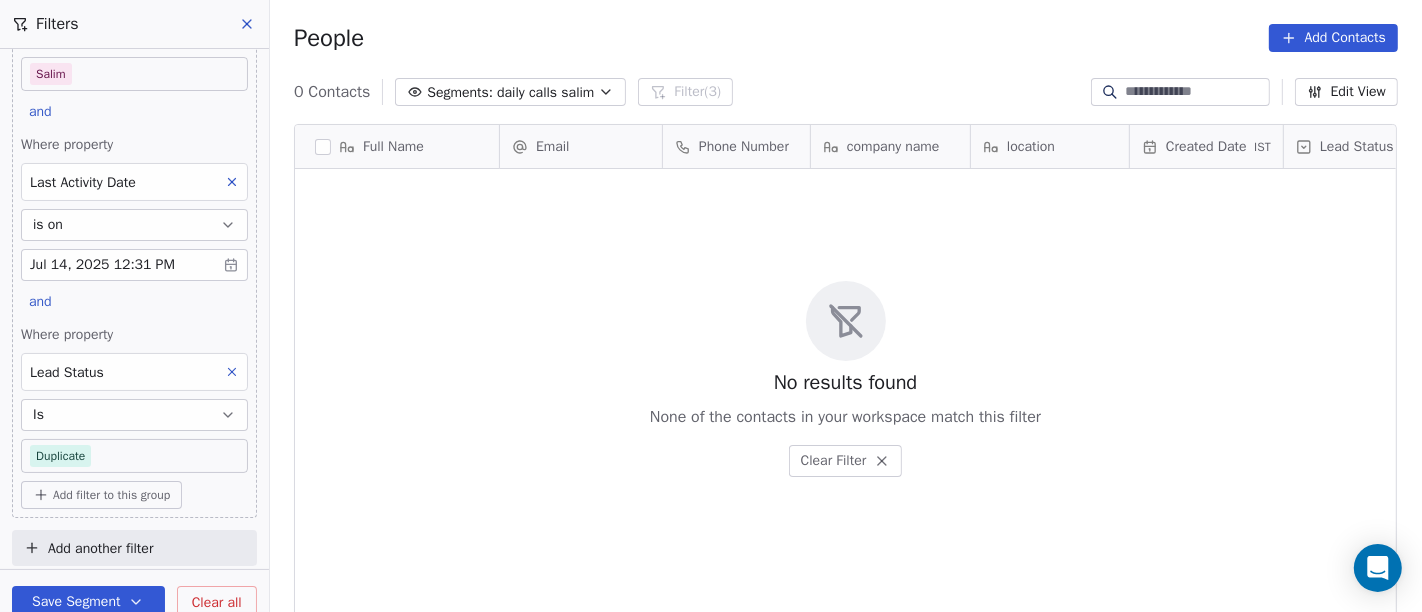 click on "On2Cook India Pvt. Ltd. Contacts People Marketing Workflows Campaigns Sales Pipelines Sequences Beta Tools Apps AI Agents Help & Support Filters Where property   Assignee   Includes Salim and Where property   Last Activity Date   is on Jul 14, 2025 12:31 PM and Where property   Lead Status   Is Duplicate Add filter to this group Add another filter Save Segment Clear all People  Add Contacts 0 Contacts Segments: daily calls salim  Filter  (3) Edit View Tag Add to Sequence Full Name Email Phone Number company name location Created Date IST Lead Status Tags Assignee Sales Rep
To pick up a draggable item, press the space bar.
While dragging, use the arrow keys to move the item.
Press space again to drop the item in its new position, or press escape to cancel.
No results found None of the contacts in your workspace match this filter Clear Filter" at bounding box center (711, 306) 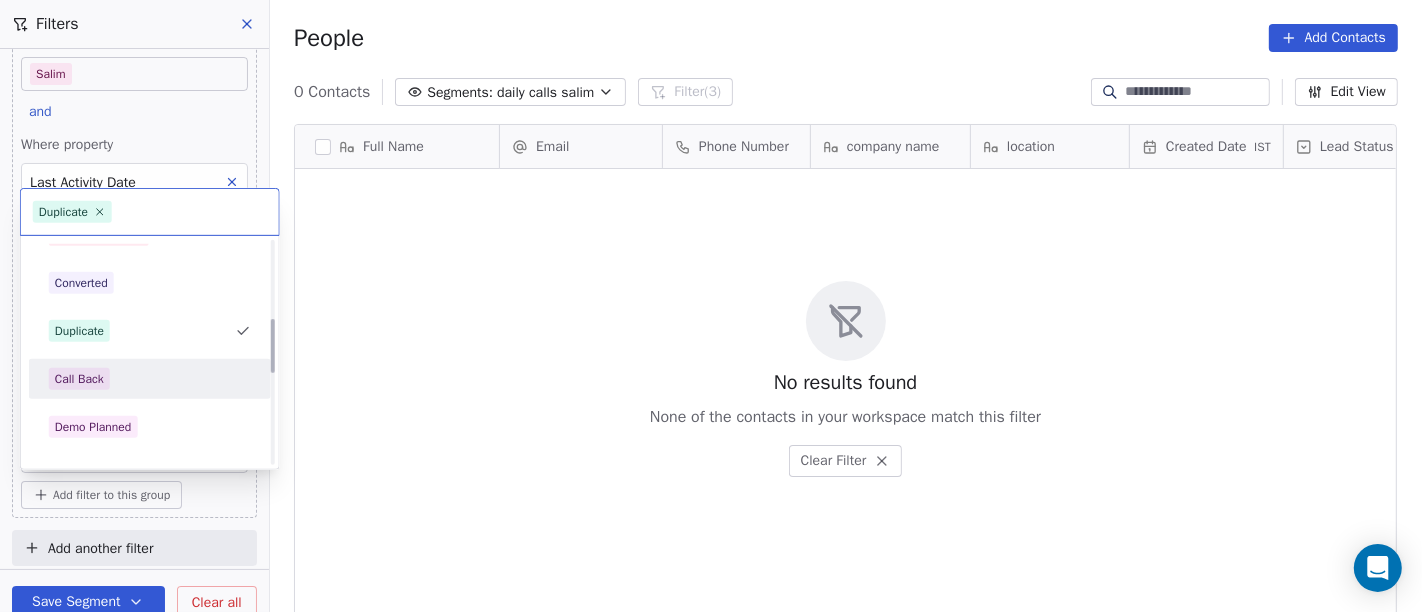 click on "Call Back" at bounding box center [150, 379] 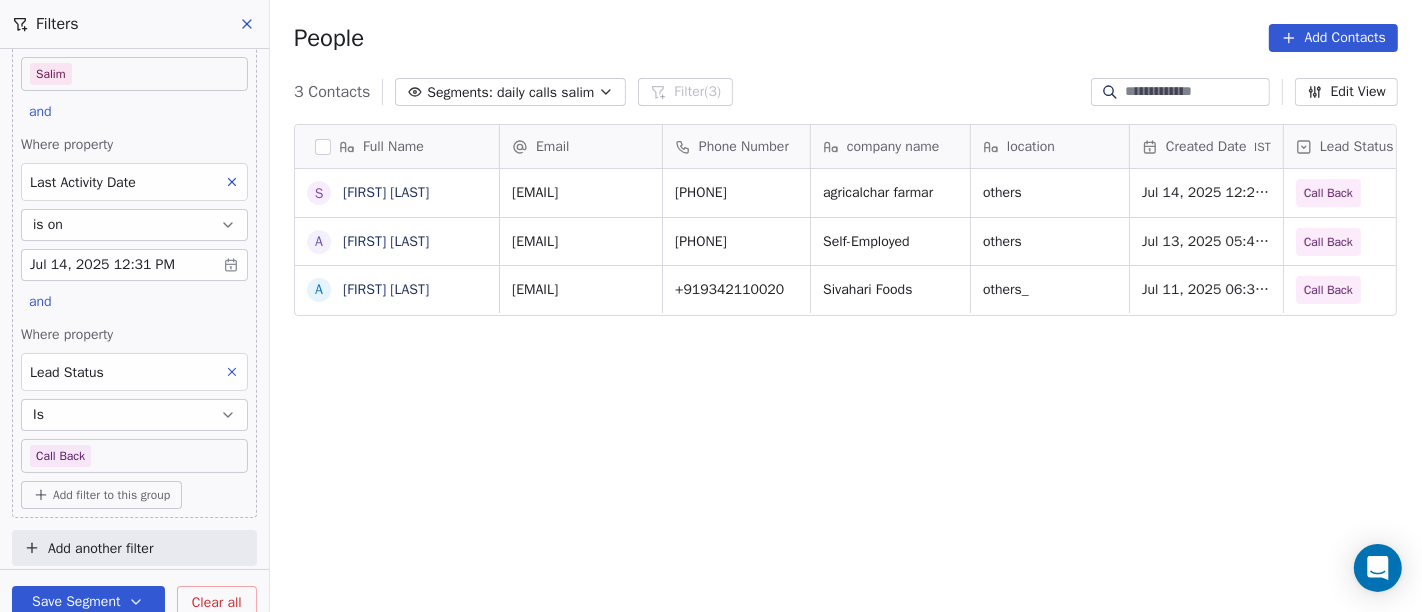 click on "On2Cook India Pvt. Ltd. Contacts People Marketing Workflows Campaigns Sales Pipelines Sequences Beta Tools Apps AI Agents Help & Support Filters Where property   Assignee   Includes Salim and Where property   Last Activity Date   is on Jul 14, 2025 12:31 PM and Where property   Lead Status   Is Call Back Add filter to this group Add another filter Save Segment Clear all People  Add Contacts 3 Contacts Segments: daily calls salim  Filter  (3) Edit View Tag Add to Sequence Full Name S Sanjay Dudhat A Aman Jaiswal A Ashok Kumar J Email Phone Number company name location Created Date IST Lead Status Tags Assignee Sales Rep sanjaydudhat583@gmail.com +919909625583 agricalchar farmar others Jul 14, 2025 12:24 AM Call Back Salim jaiswalcanteen1@gmail.com +919577771992 Self-Employed others Jul 13, 2025 05:47 PM Call Back Salim ashok_jun11@yahoo.in +919342110020 Sivahari Foods others_ Jul 11, 2025 06:33 PM Call Back Salim" at bounding box center [711, 306] 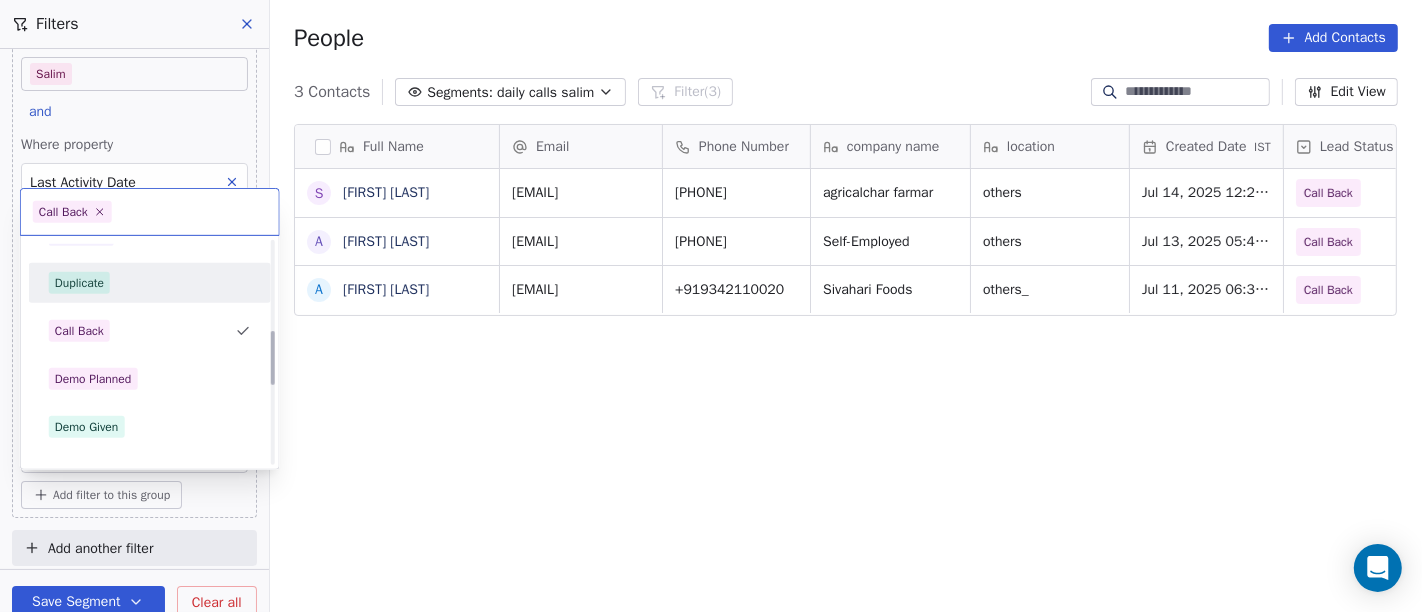 click on "Demo Planned" at bounding box center [93, 379] 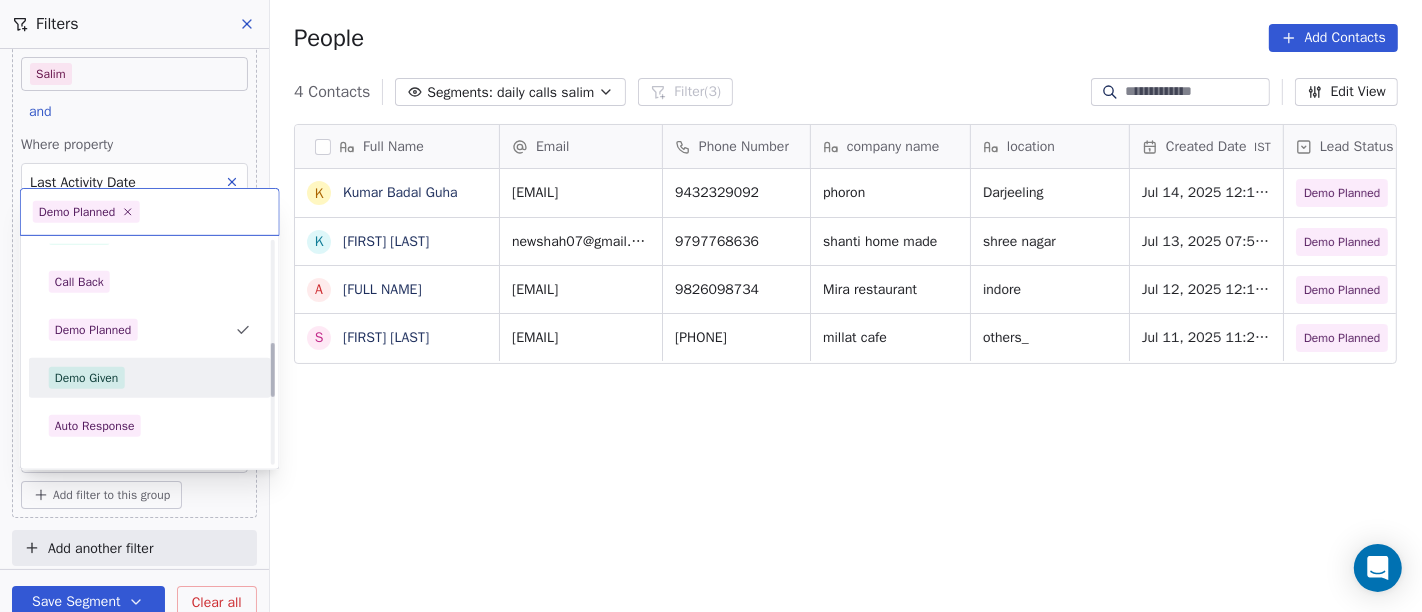 click on "Demo Given" at bounding box center (150, 378) 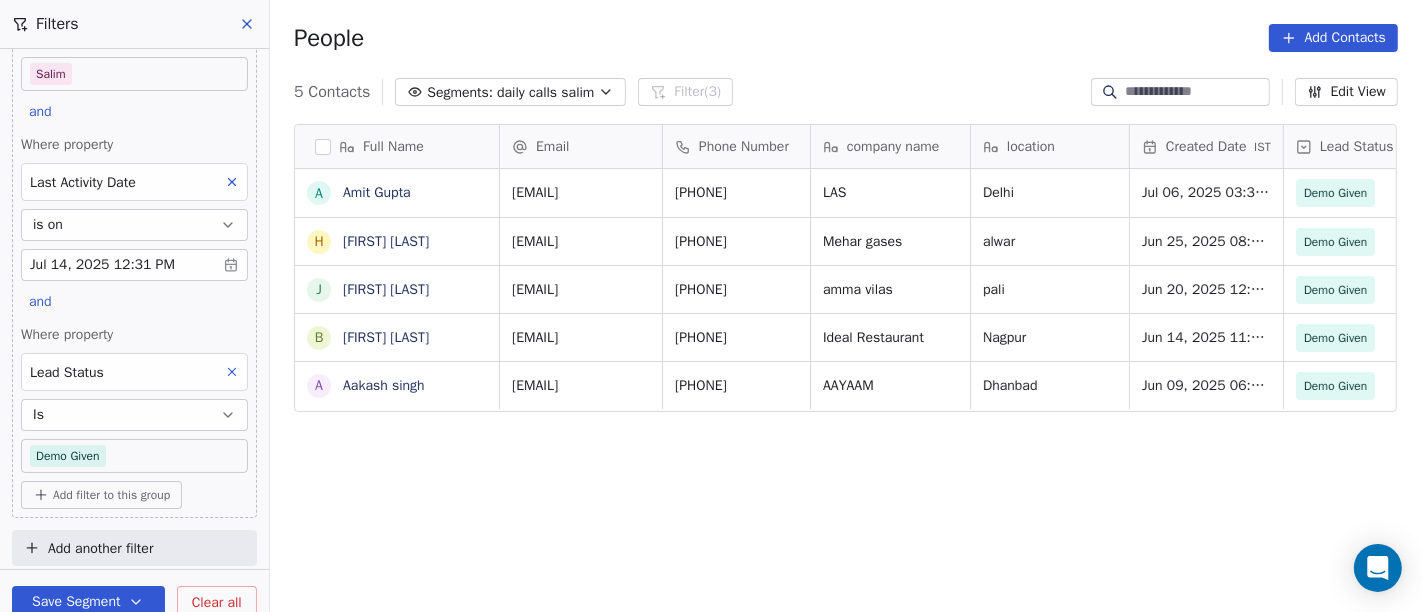 click on "On2Cook India Pvt. Ltd. Contacts People Marketing Workflows Campaigns Sales Pipelines Sequences Beta Tools Apps AI Agents Help & Support Filters Where property   Assignee   Includes Salim and Where property   Last Activity Date   is on Jul 14, 2025 12:31 PM and Where property   Lead Status   Is Demo Given Add filter to this group Add another filter Save Segment Clear all People  Add Contacts 5 Contacts Segments: daily calls salim  Filter  (3) Edit View Tag Add to Sequence Full Name A Amit Gupta H Harvansh Baweja J Jayeesh Solanki (Amba Group) B Bhupendra Thakkar A Aakash singh Email Phone Number company name location Created Date IST Lead Status Tags Assignee Sales Rep amitlas5146@gmail.com 9911223325 LAS Delhi Jul 06, 2025 03:31 PM Demo Given Demo Planned Demo Given Salim Salim hbaweja24@gmail.com 8824568102 Mehar gases alwar Jun 25, 2025 08:21 PM Demo Given Demo Planned Demo Given Salim Salim janaksolanki40@yahoo.com 8000600007 amma vilas pali Jun 20, 2025 12:40 AM Demo Given Demo Planned Demo Given Salim" at bounding box center [711, 306] 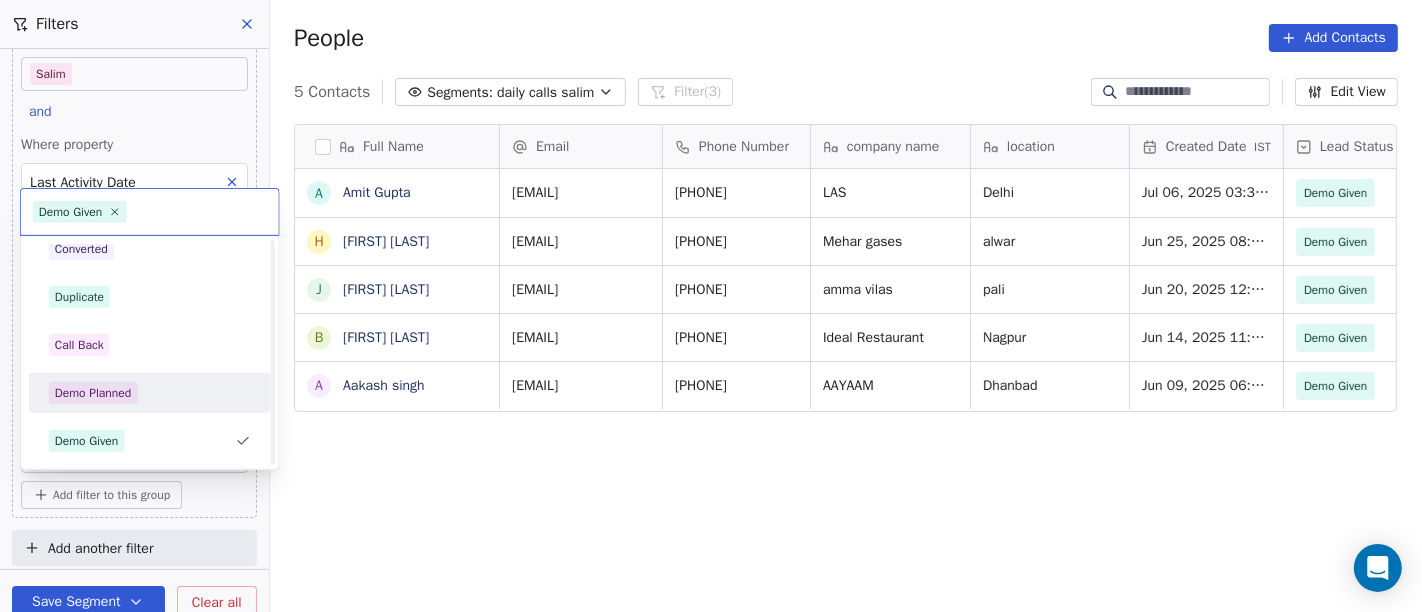 scroll, scrollTop: 462, scrollLeft: 0, axis: vertical 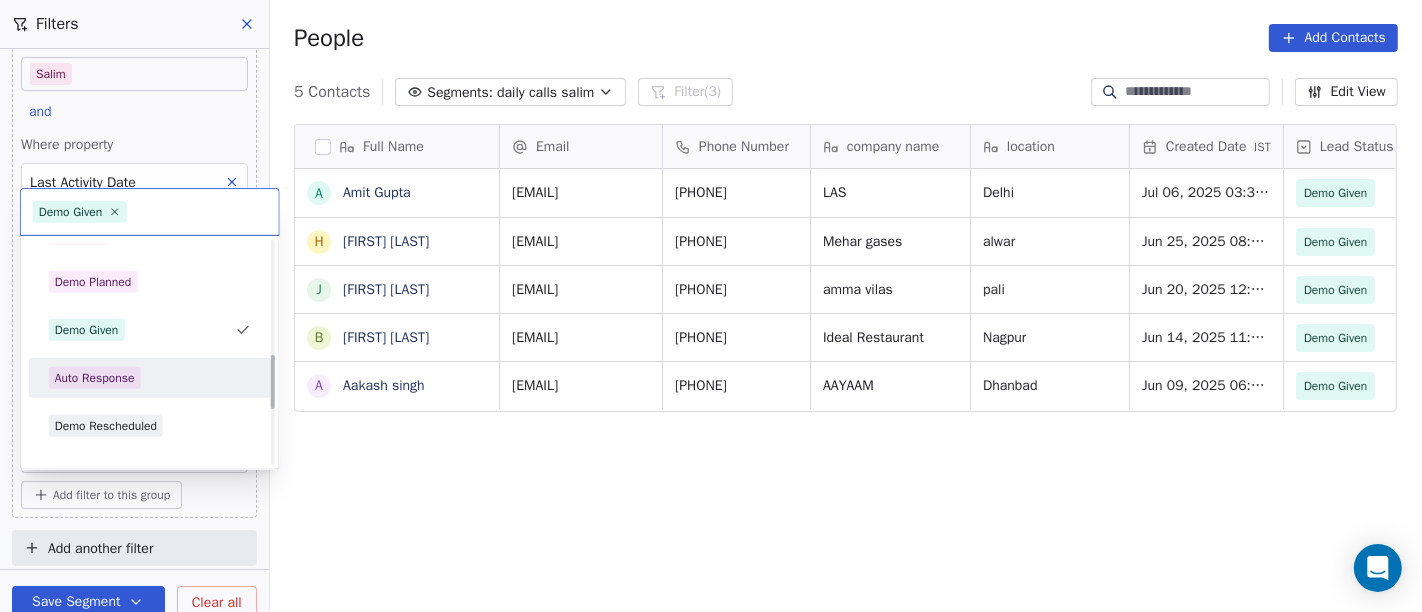 click on "Auto Response" at bounding box center [150, 378] 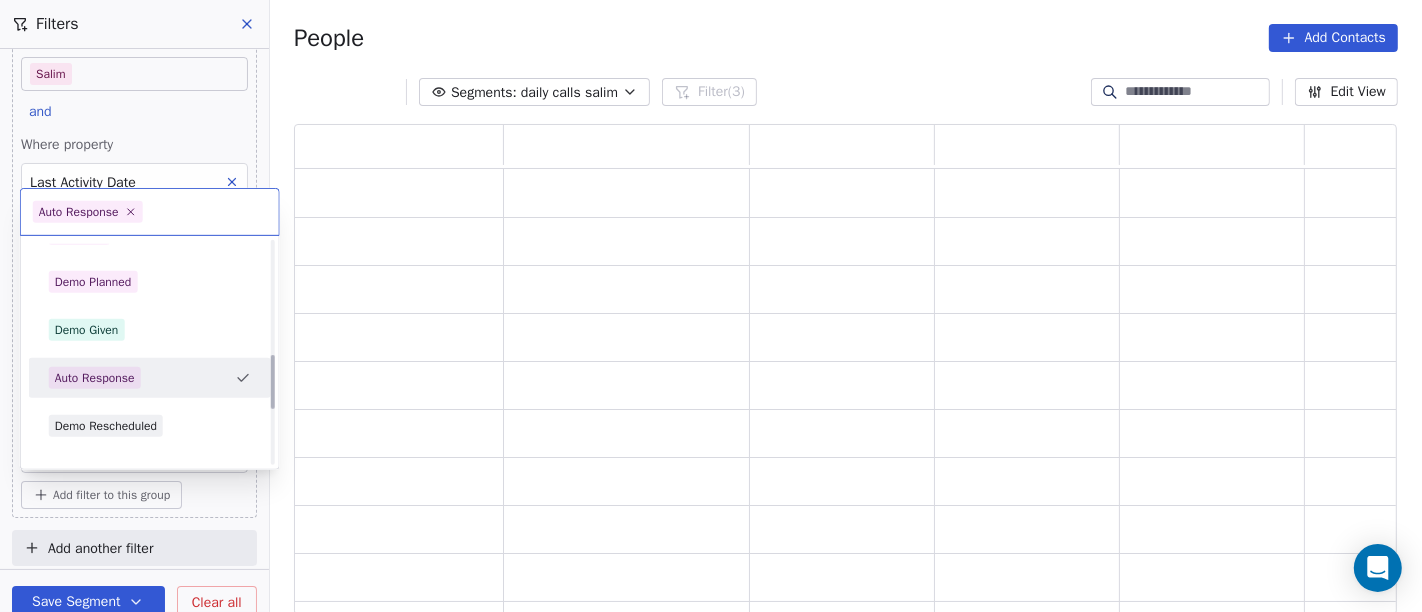 scroll, scrollTop: 17, scrollLeft: 17, axis: both 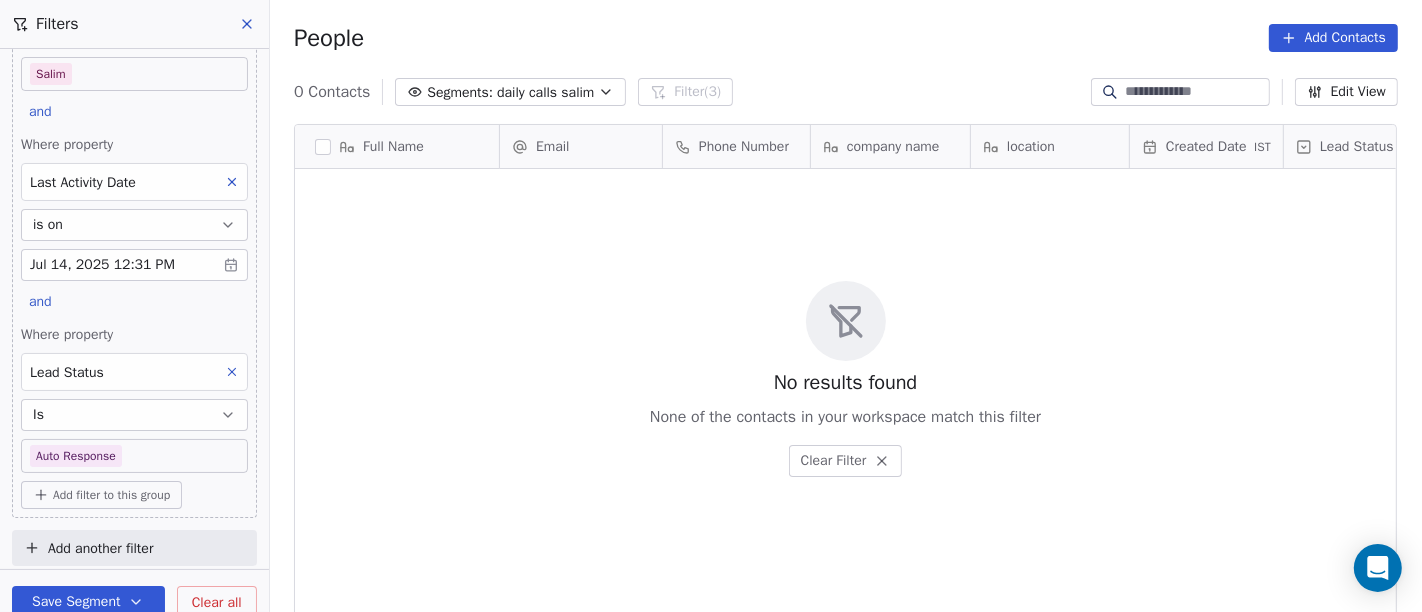 click on "On2Cook India Pvt. Ltd. Contacts People Marketing Workflows Campaigns Sales Pipelines Sequences Beta Tools Apps AI Agents Help & Support Filters Where property   Assignee   Includes Salim and Where property   Last Activity Date   is on Jul 14, 2025 12:31 PM and Where property   Lead Status   Is Auto Response Add filter to this group Add another filter Save Segment Clear all People  Add Contacts 0 Contacts Segments: daily calls salim  Filter  (3) Edit View Tag Add to Sequence Full Name Email Phone Number company name location Created Date IST Lead Status Tags Assignee Sales Rep
To pick up a draggable item, press the space bar.
While dragging, use the arrow keys to move the item.
Press space again to drop the item in its new position, or press escape to cancel.
No results found None of the contacts in your workspace match this filter Clear Filter" at bounding box center [711, 306] 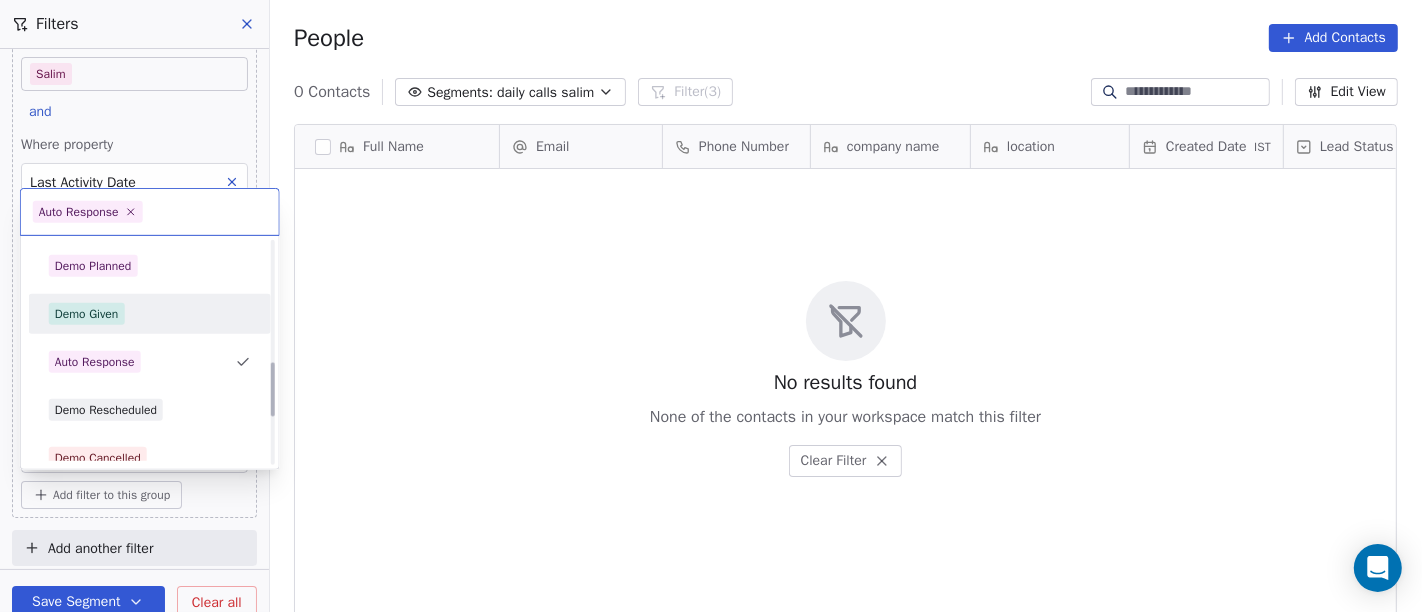 scroll, scrollTop: 510, scrollLeft: 0, axis: vertical 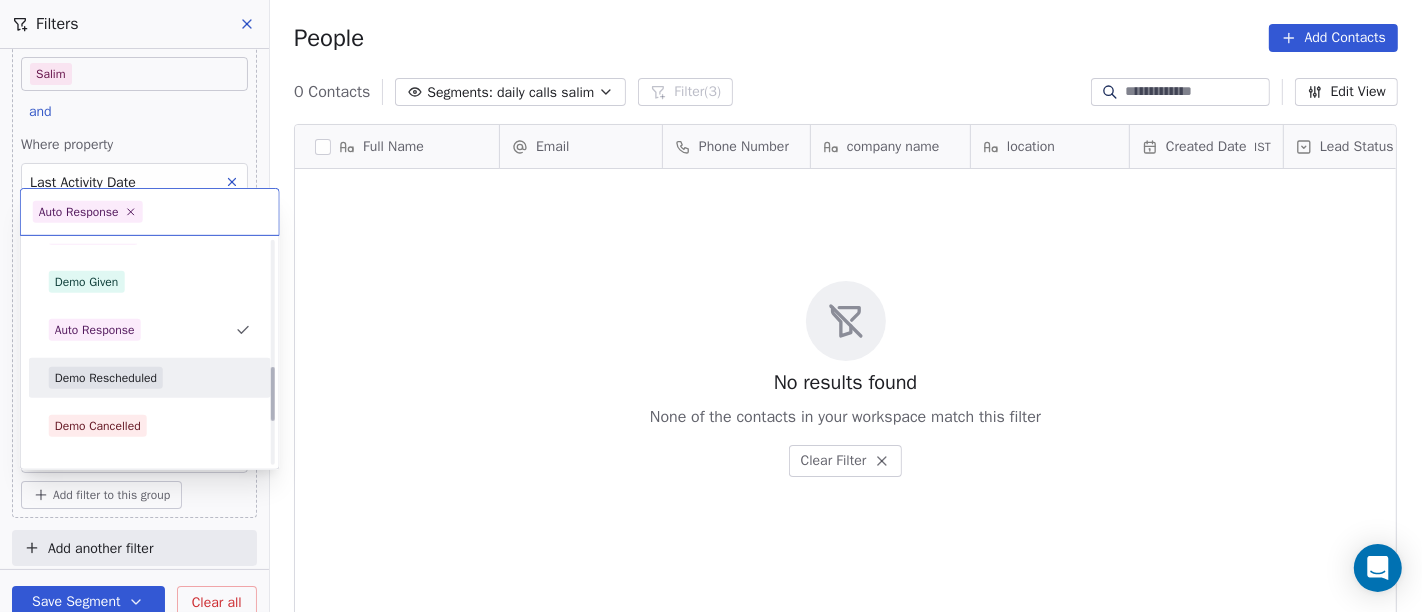 click on "Demo Rescheduled" at bounding box center (106, 378) 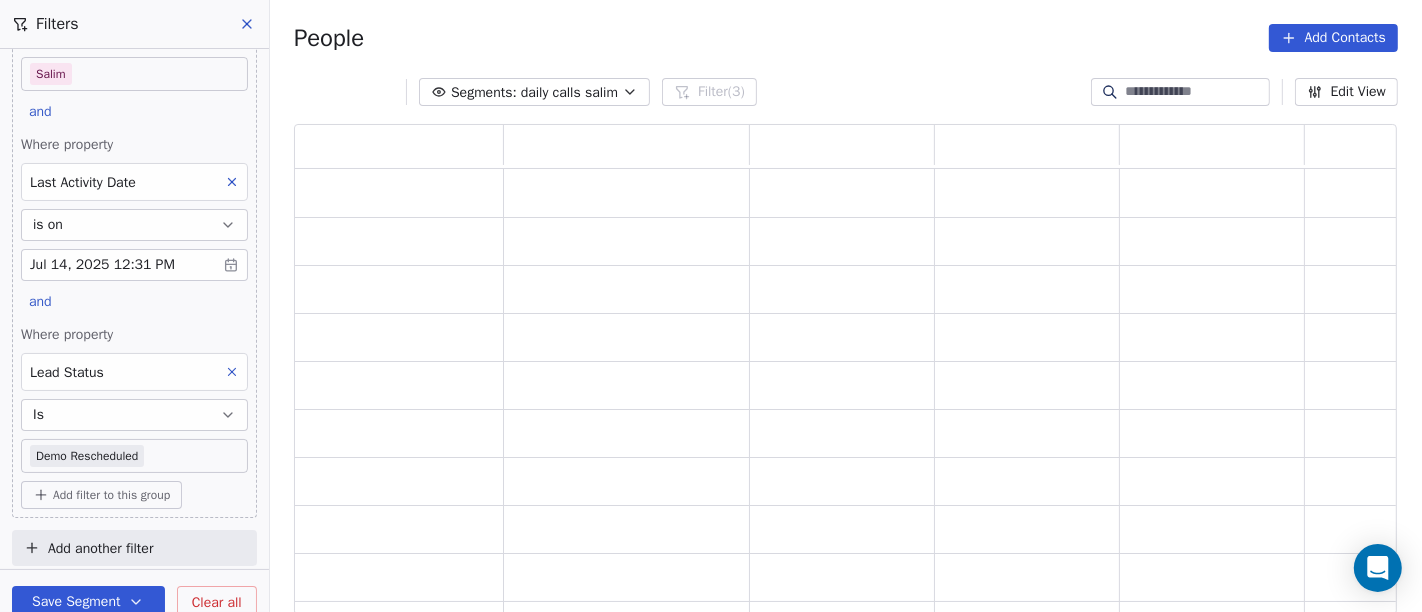 scroll, scrollTop: 0, scrollLeft: 0, axis: both 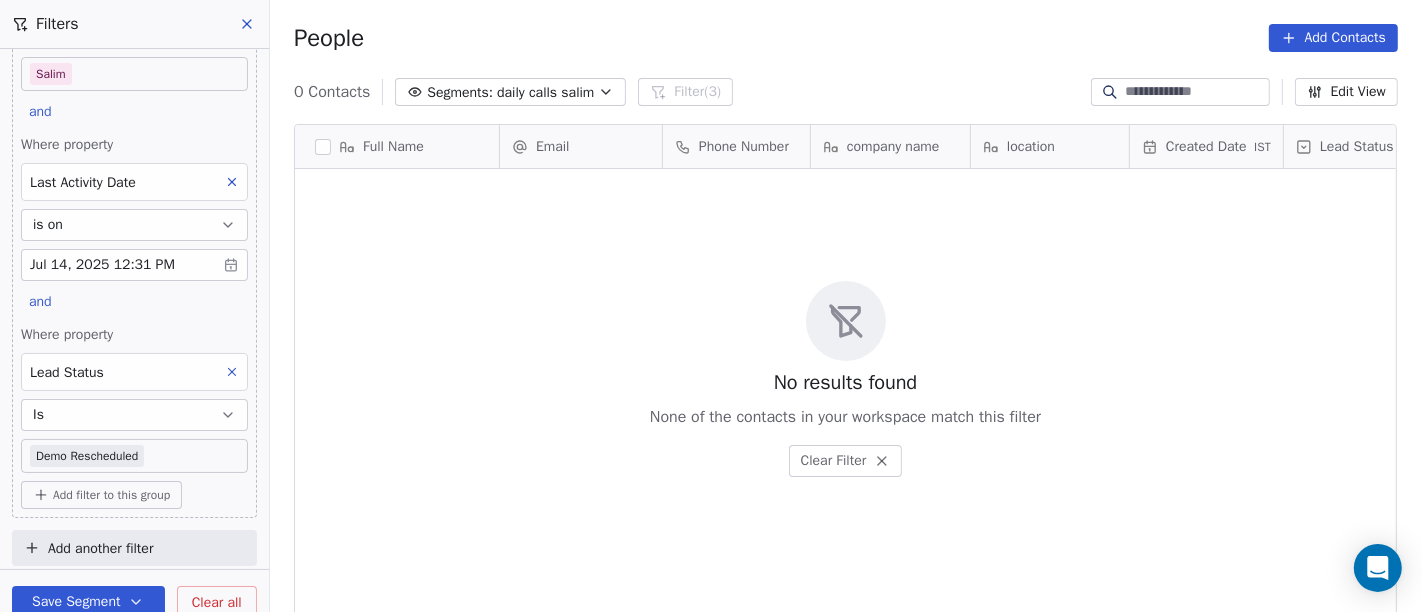 click on "On2Cook India Pvt. Ltd. Contacts People Marketing Workflows Campaigns Sales Pipelines Sequences Beta Tools Apps AI Agents Help & Support Filters Where property   Assignee   Includes Salim and Where property   Last Activity Date   is on Jul 14, 2025 12:31 PM and Where property   Lead Status   Is Demo Rescheduled Add filter to this group Add another filter Save Segment Clear all People  Add Contacts 0 Contacts Segments: daily calls salim  Filter  (3) Edit View Tag Add to Sequence Full Name Email Phone Number company name location Created Date IST Lead Status Tags Assignee Sales Rep
To pick up a draggable item, press the space bar.
While dragging, use the arrow keys to move the item.
Press space again to drop the item in its new position, or press escape to cancel.
No results found None of the contacts in your workspace match this filter Clear Filter" at bounding box center (711, 306) 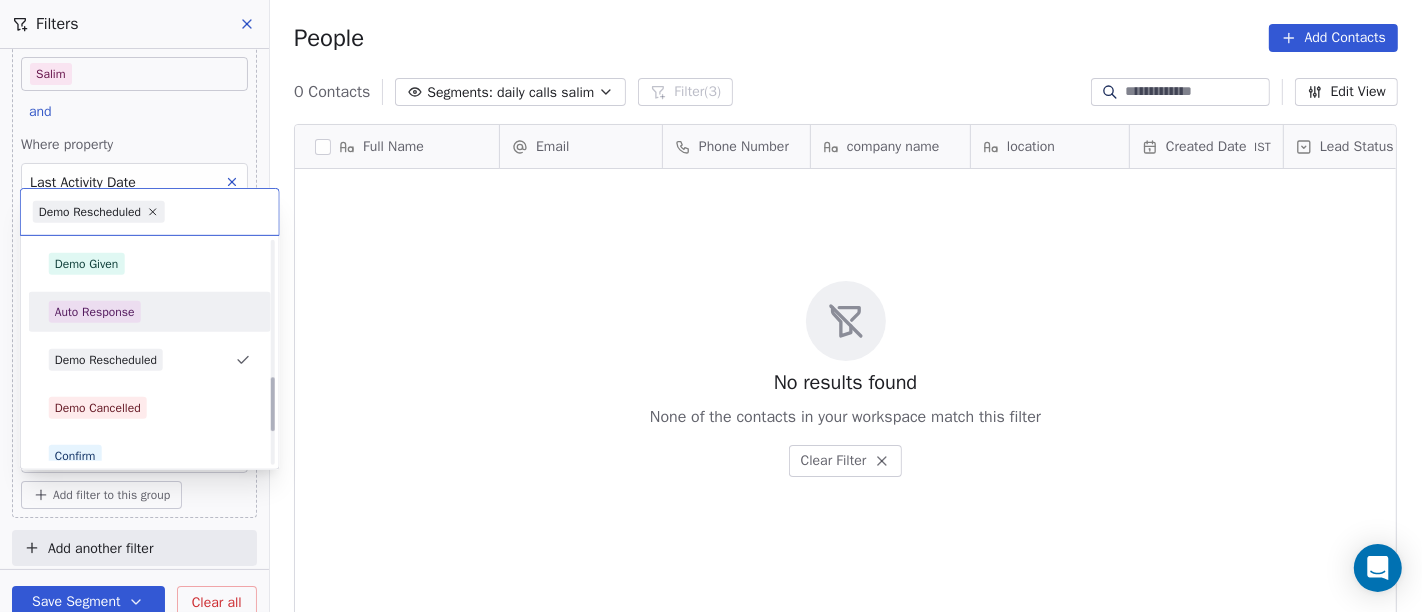 scroll, scrollTop: 557, scrollLeft: 0, axis: vertical 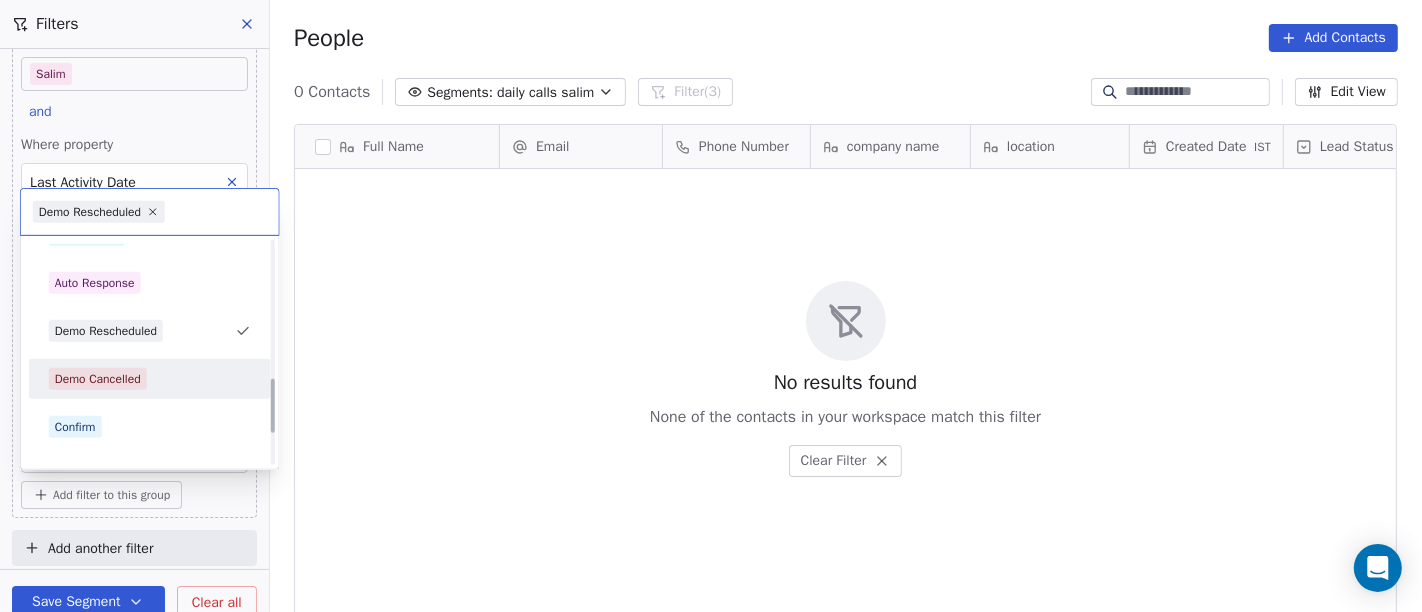 click on "Demo Cancelled" at bounding box center [150, 379] 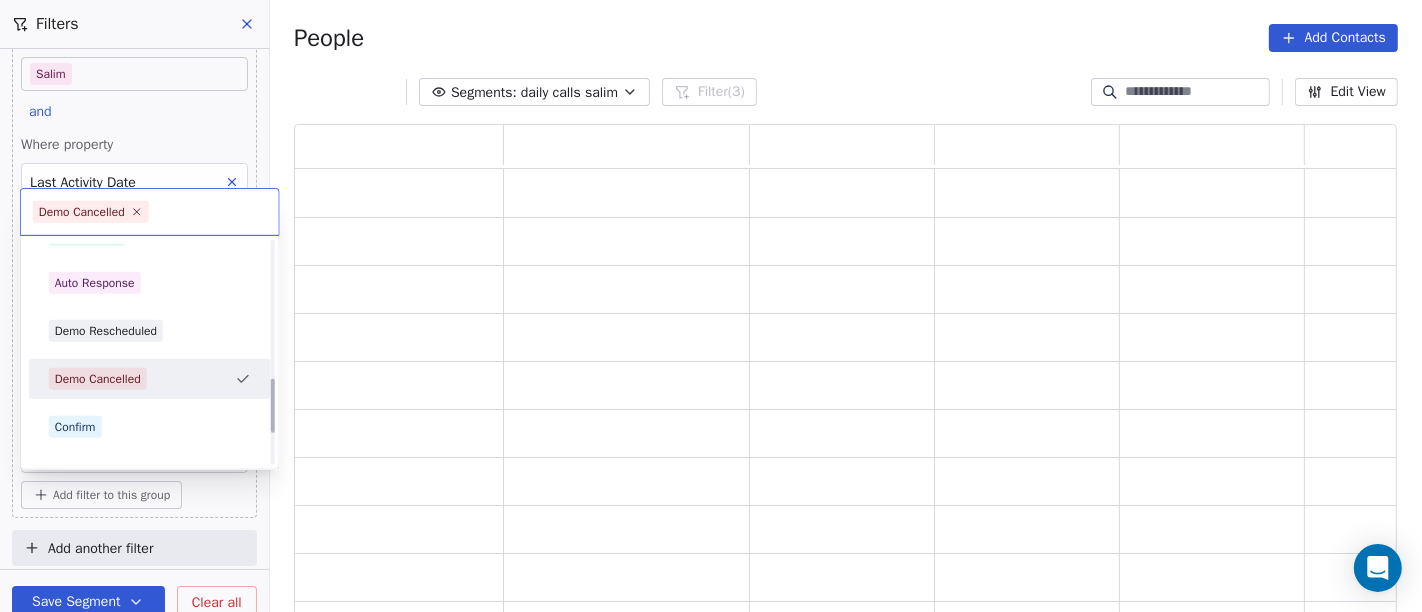 scroll, scrollTop: 0, scrollLeft: 0, axis: both 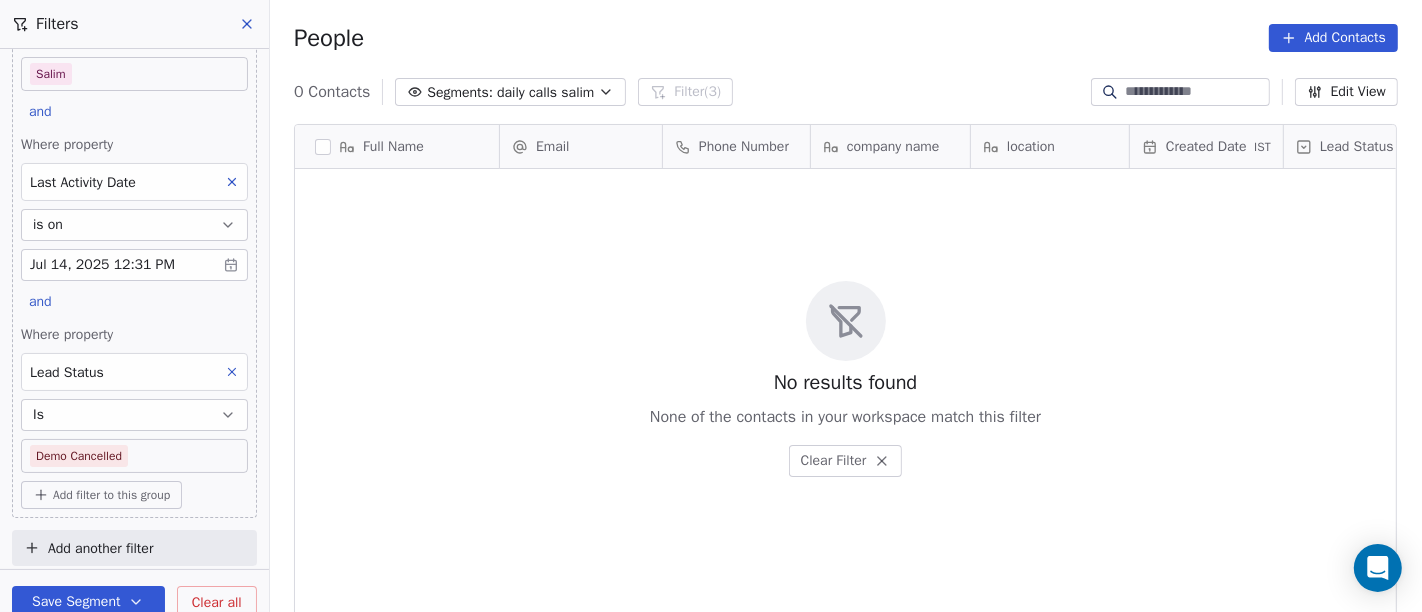 click on "On2Cook India Pvt. Ltd. Contacts People Marketing Workflows Campaigns Sales Pipelines Sequences Beta Tools Apps AI Agents Help & Support Filters Where property   Assignee   Includes Salim and Where property   Last Activity Date   is on Jul 14, 2025 12:31 PM and Where property   Lead Status   Is Demo Cancelled Add filter to this group Add another filter Save Segment Clear all People  Add Contacts 0 Contacts Segments: daily calls salim  Filter  (3) Edit View Tag Add to Sequence Full Name Email Phone Number company name location Created Date IST Lead Status Tags Assignee Sales Rep
To pick up a draggable item, press the space bar.
While dragging, use the arrow keys to move the item.
Press space again to drop the item in its new position, or press escape to cancel.
No results found None of the contacts in your workspace match this filter Clear Filter" at bounding box center [711, 306] 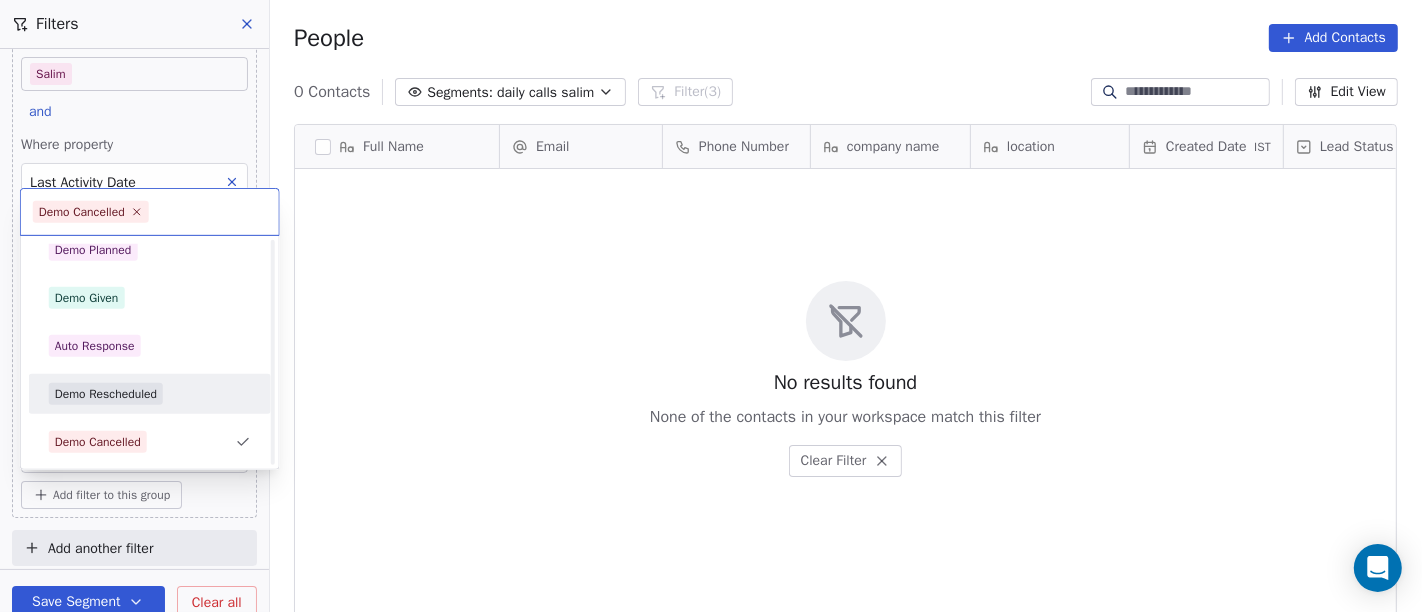 scroll, scrollTop: 605, scrollLeft: 0, axis: vertical 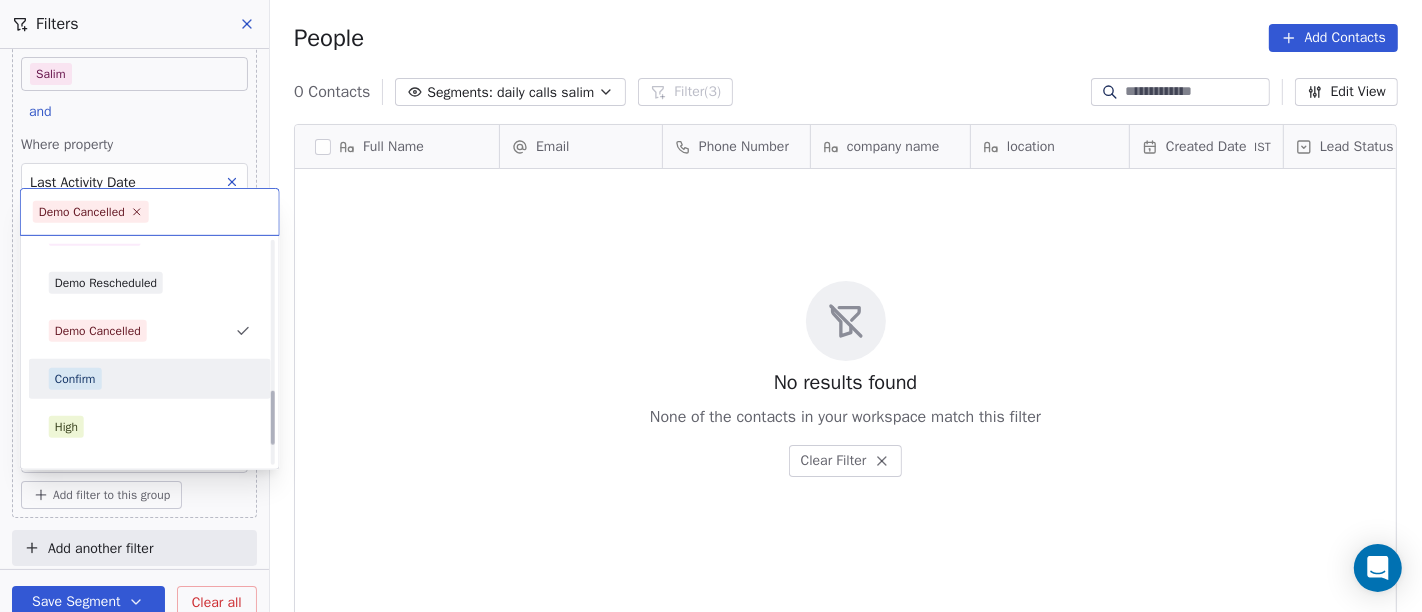 click on "Confirm" at bounding box center (150, 379) 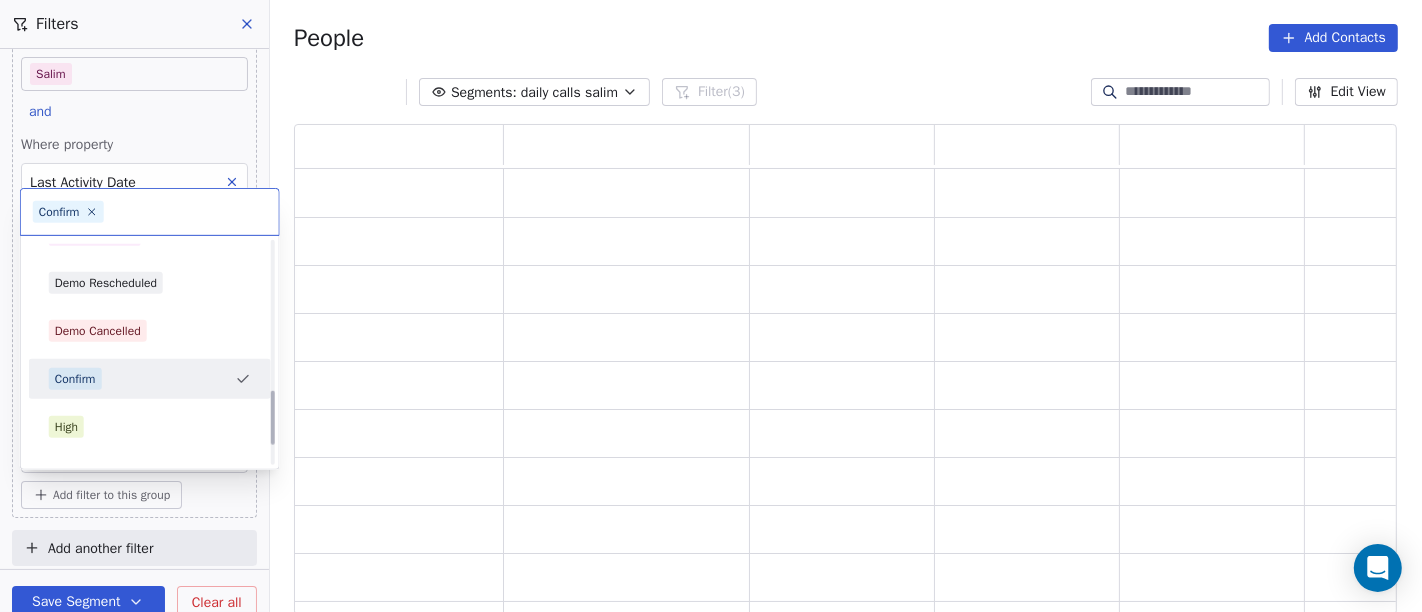 scroll, scrollTop: 17, scrollLeft: 17, axis: both 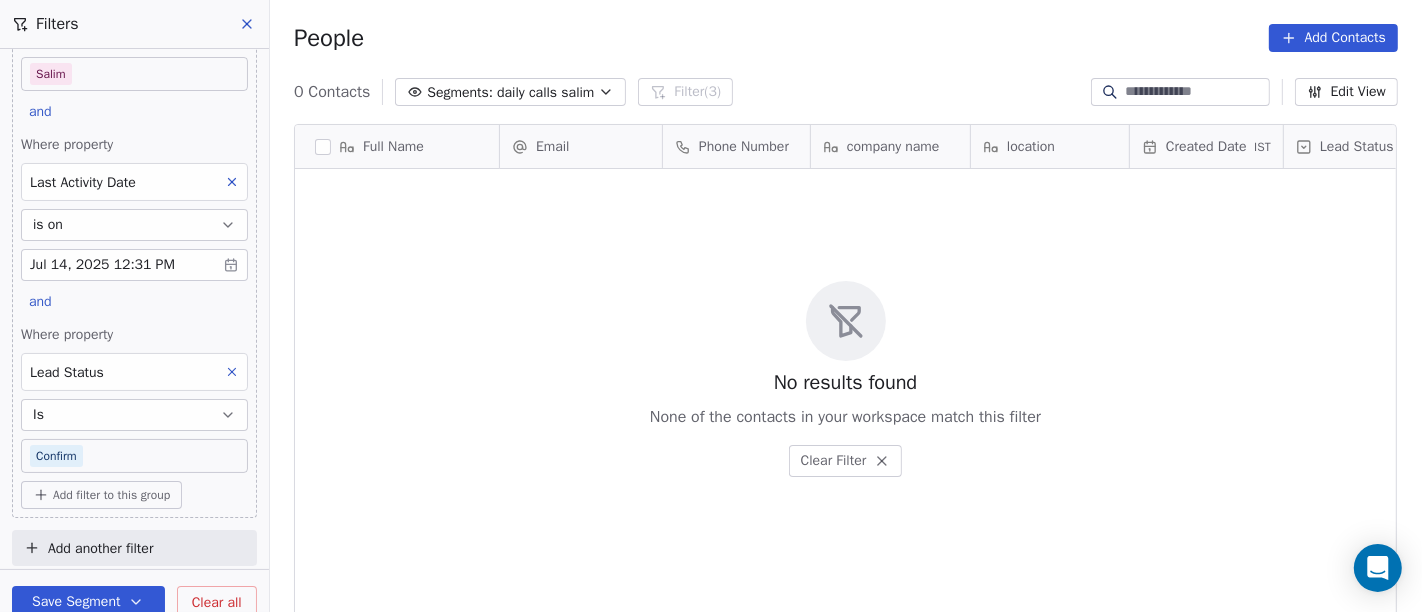 click on "On2Cook India Pvt. Ltd. Contacts People Marketing Workflows Campaigns Sales Pipelines Sequences Beta Tools Apps AI Agents Help & Support Filters Where property   Assignee   Includes Salim and Where property   Last Activity Date   is on Jul 14, 2025 12:31 PM and Where property   Lead Status   Is Confirm Add filter to this group Add another filter Save Segment Clear all People  Add Contacts 0 Contacts Segments: daily calls salim  Filter  (3) Edit View Tag Add to Sequence Full Name Email Phone Number company name location Created Date IST Lead Status Tags Assignee Sales Rep
To pick up a draggable item, press the space bar.
While dragging, use the arrow keys to move the item.
Press space again to drop the item in its new position, or press escape to cancel.
No results found None of the contacts in your workspace match this filter Clear Filter" at bounding box center (711, 306) 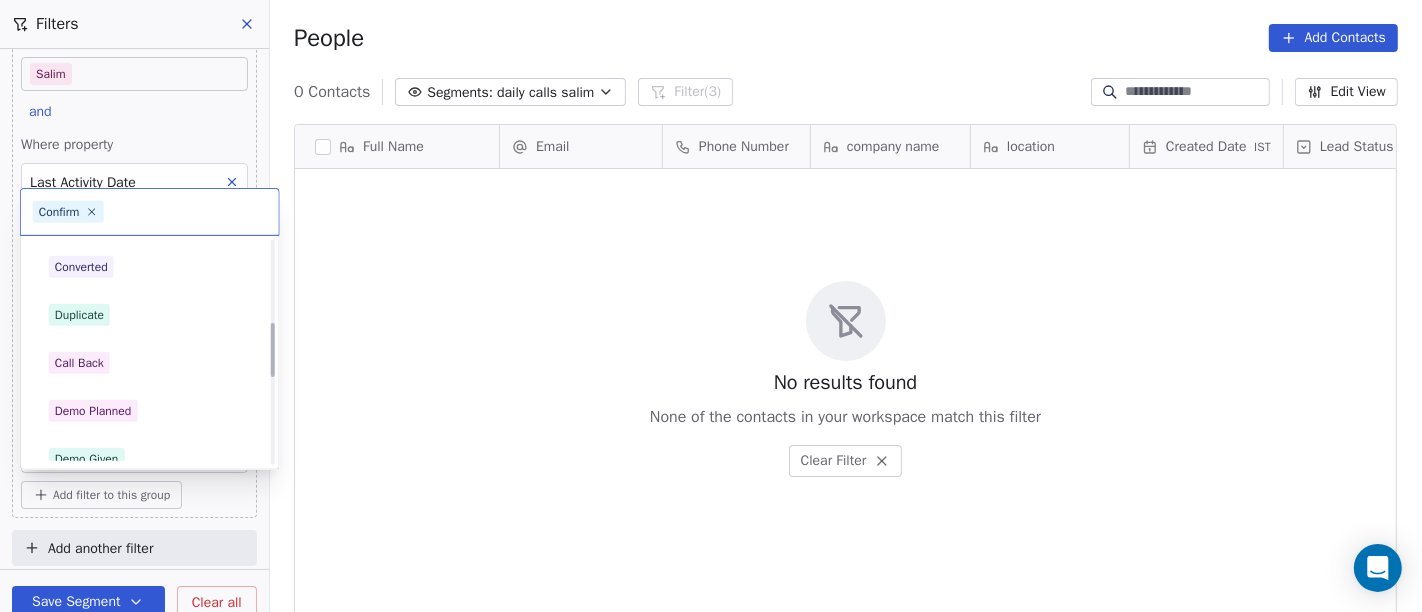 scroll, scrollTop: 444, scrollLeft: 0, axis: vertical 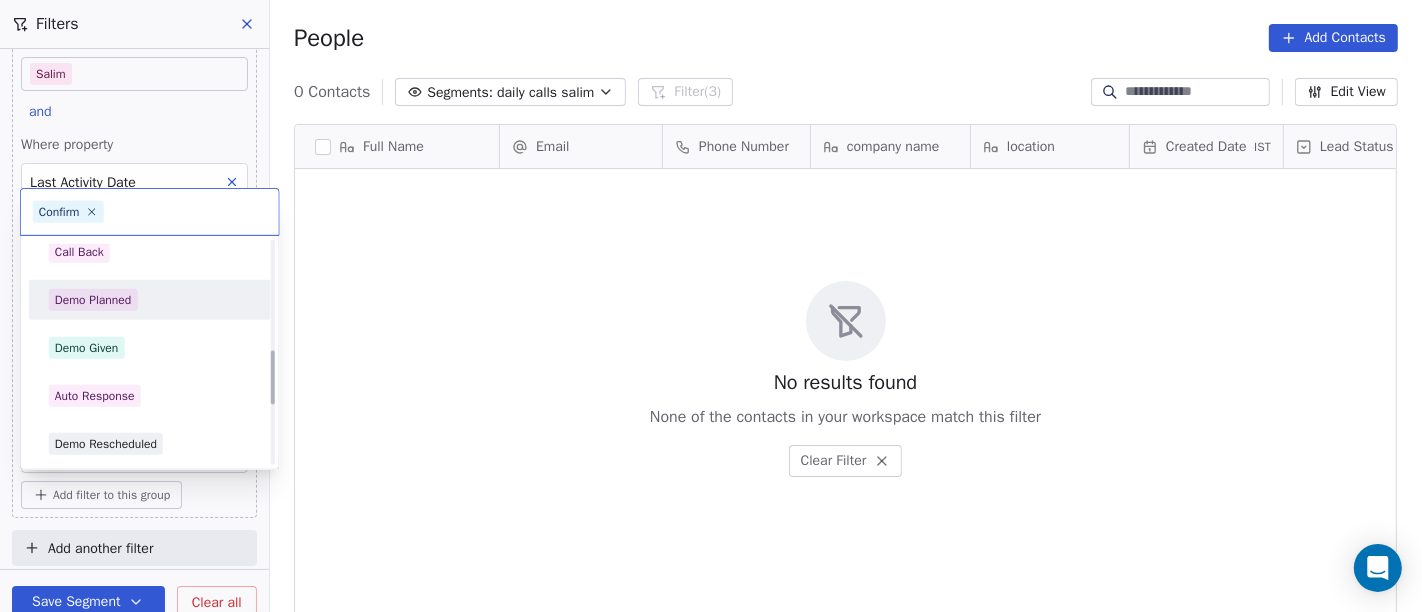 click on "Hot Active Drop Cold No Response Onsite Demo RSP (Distributor) Converted Duplicate Call Back Demo Planned Demo Given Auto Response Demo Rescheduled Demo Cancelled Confirm High Medium Low" at bounding box center (150, 252) 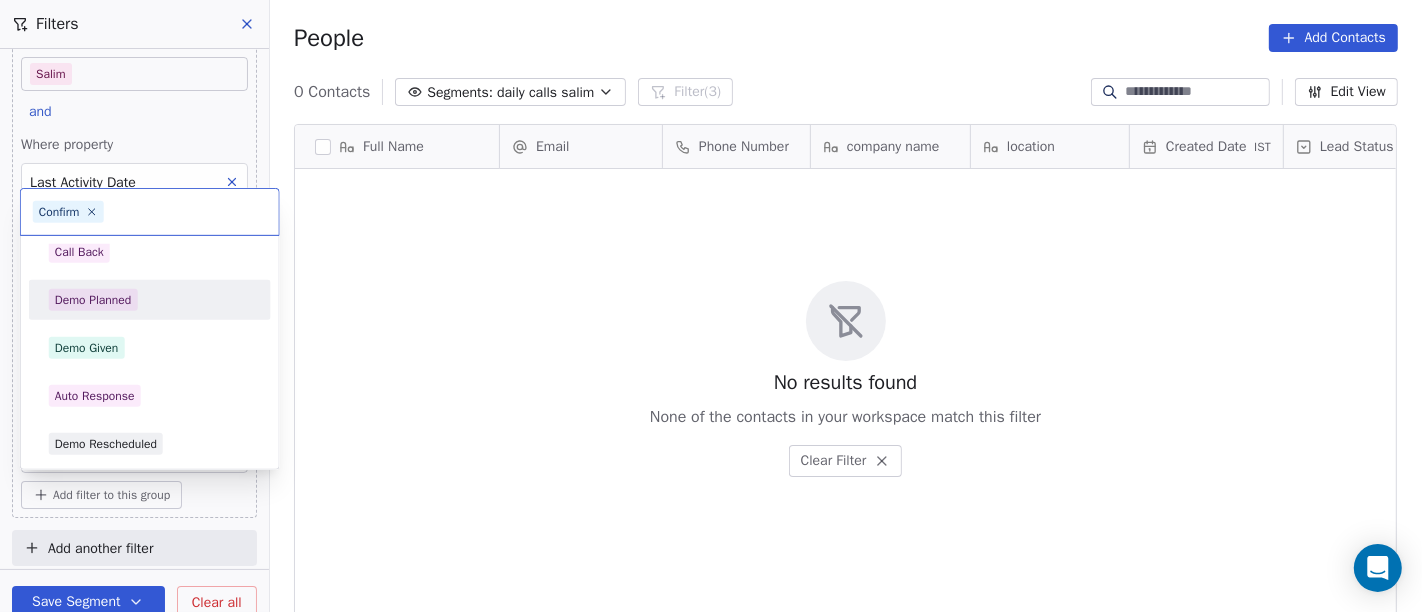 click on "Demo Planned" at bounding box center (93, 300) 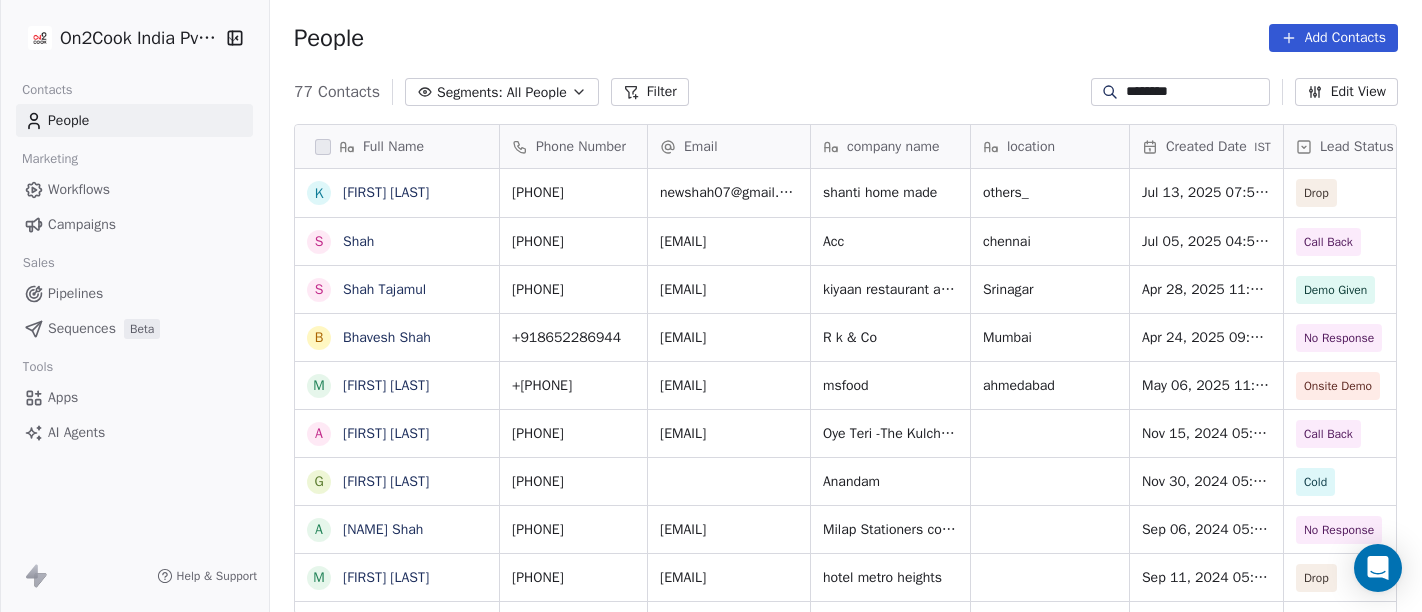 scroll, scrollTop: 0, scrollLeft: 0, axis: both 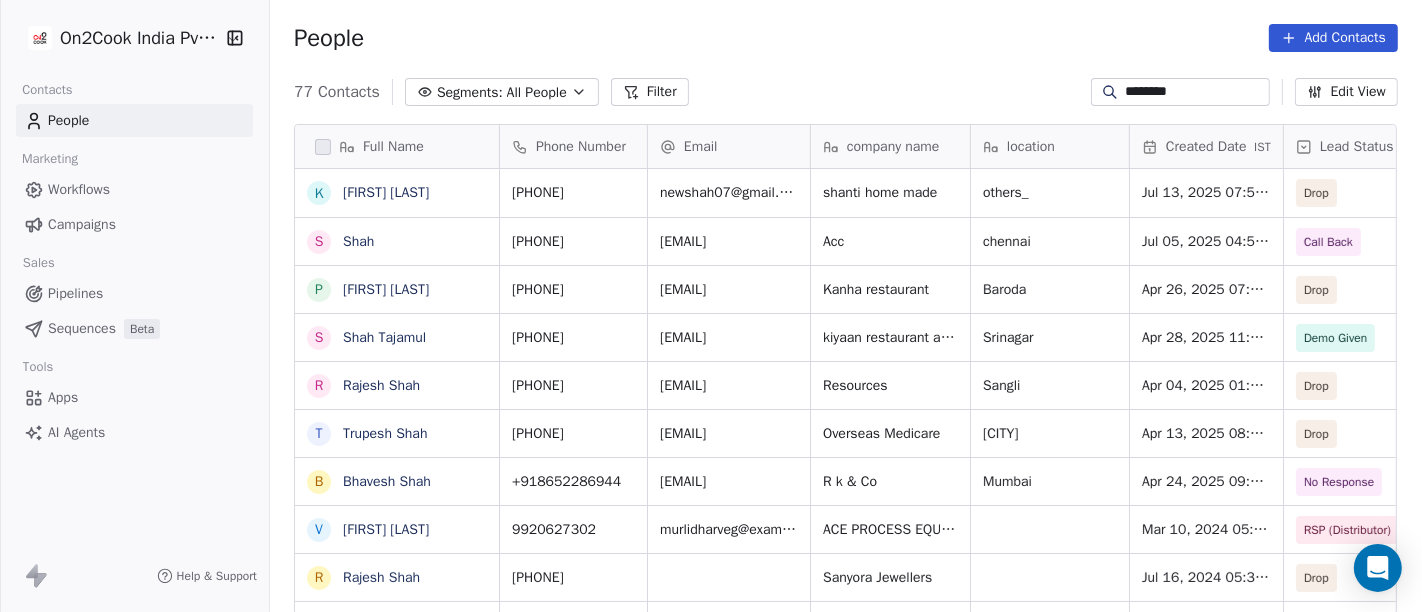 click on "People  Add Contacts" at bounding box center (846, 38) 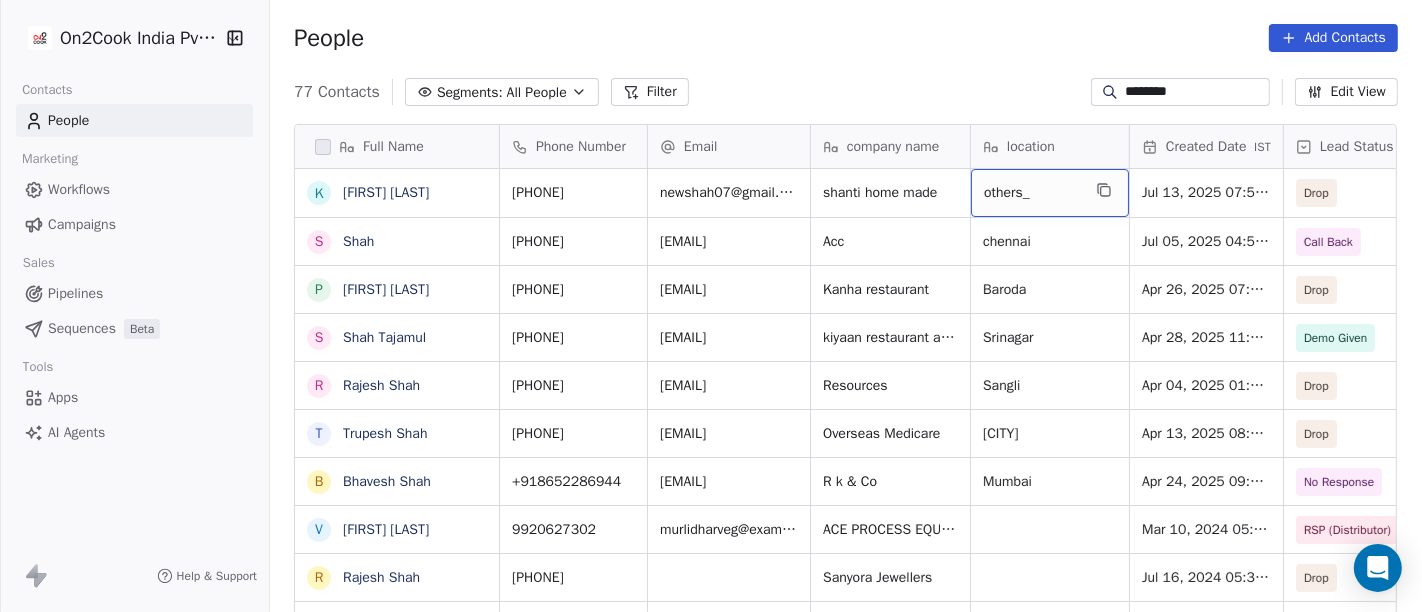 click on "others_" at bounding box center (1032, 193) 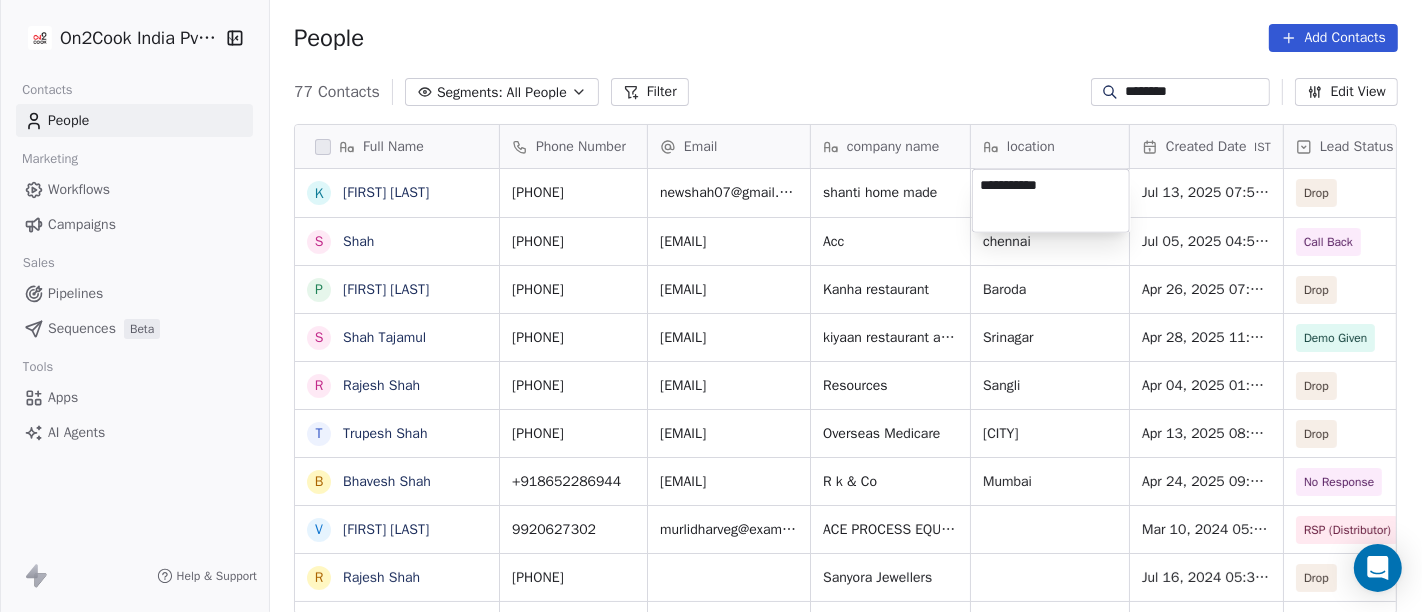 type on "**********" 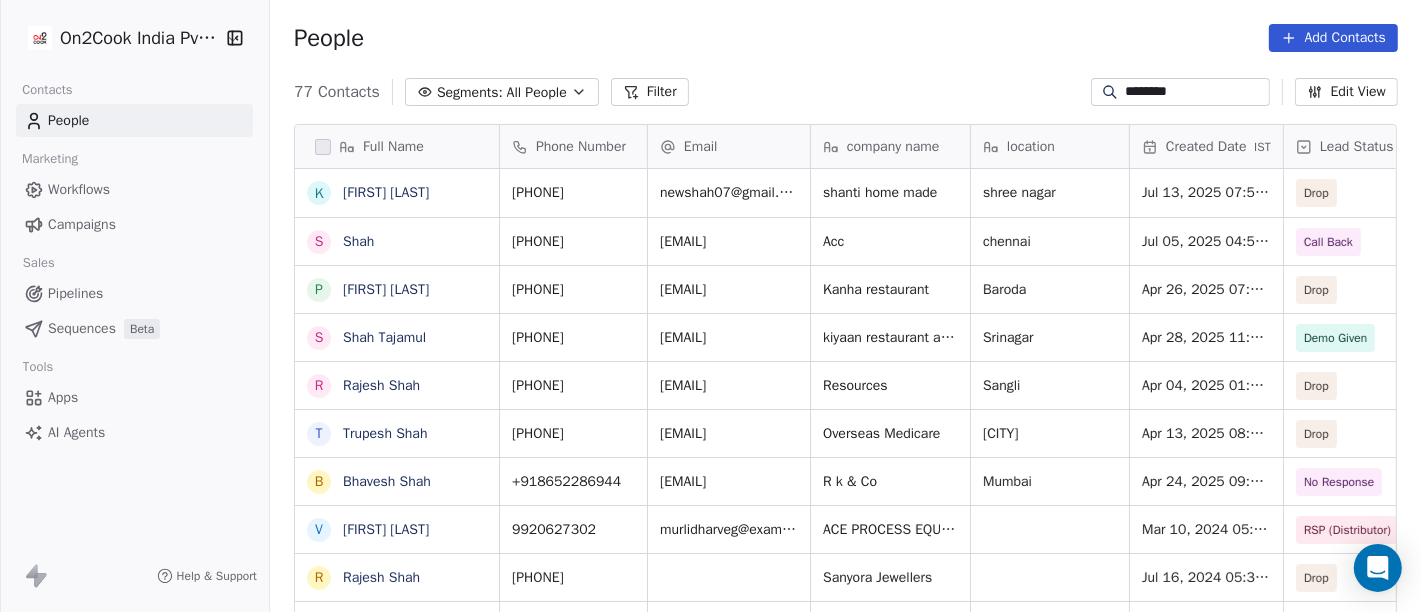 scroll, scrollTop: 2, scrollLeft: 0, axis: vertical 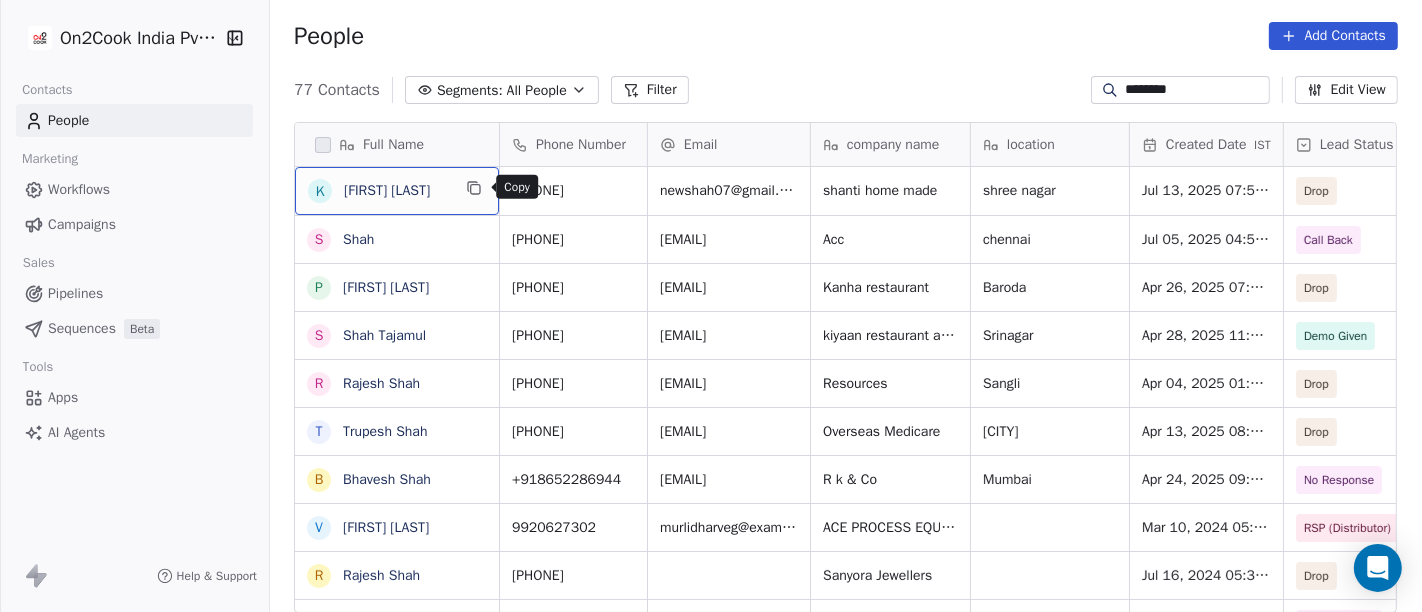 click 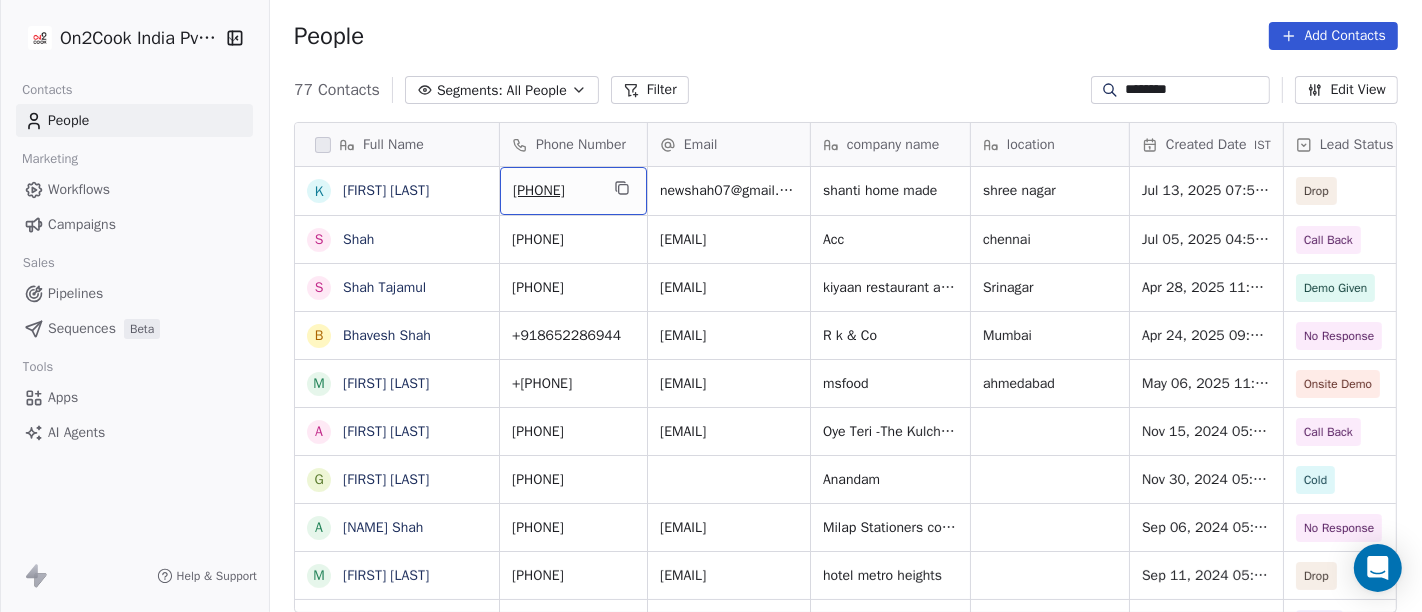 click on "+919797768636" at bounding box center [555, 191] 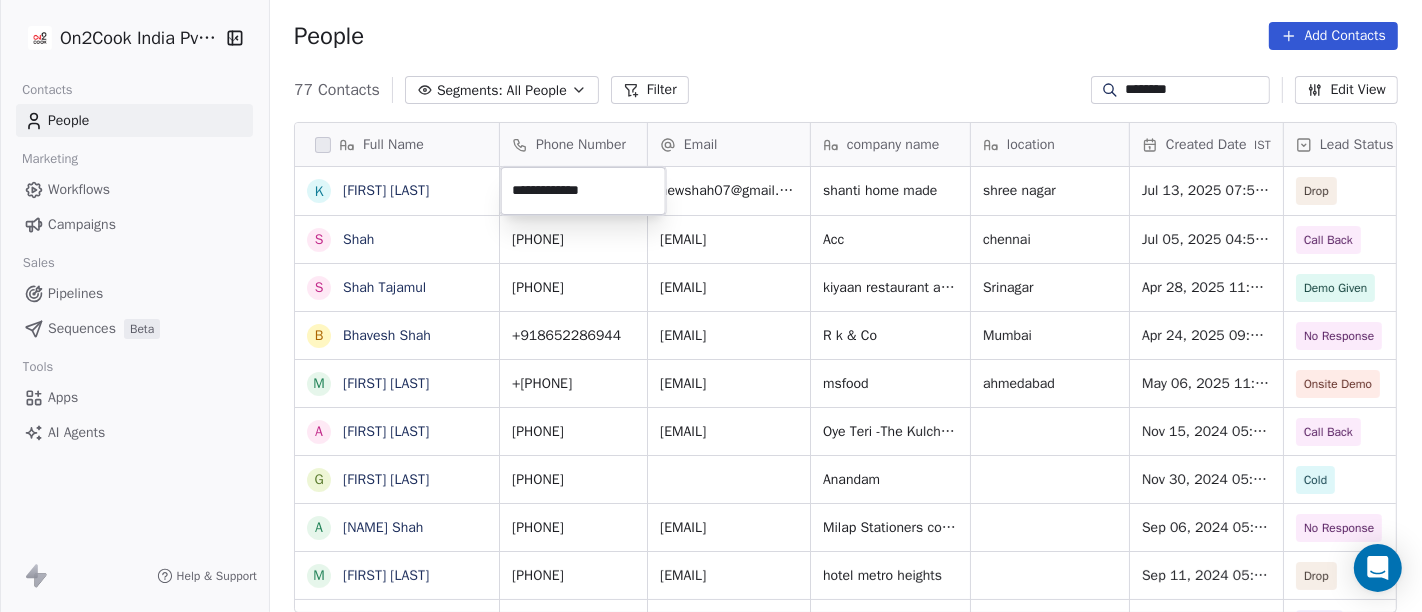 click on "**********" at bounding box center (583, 191) 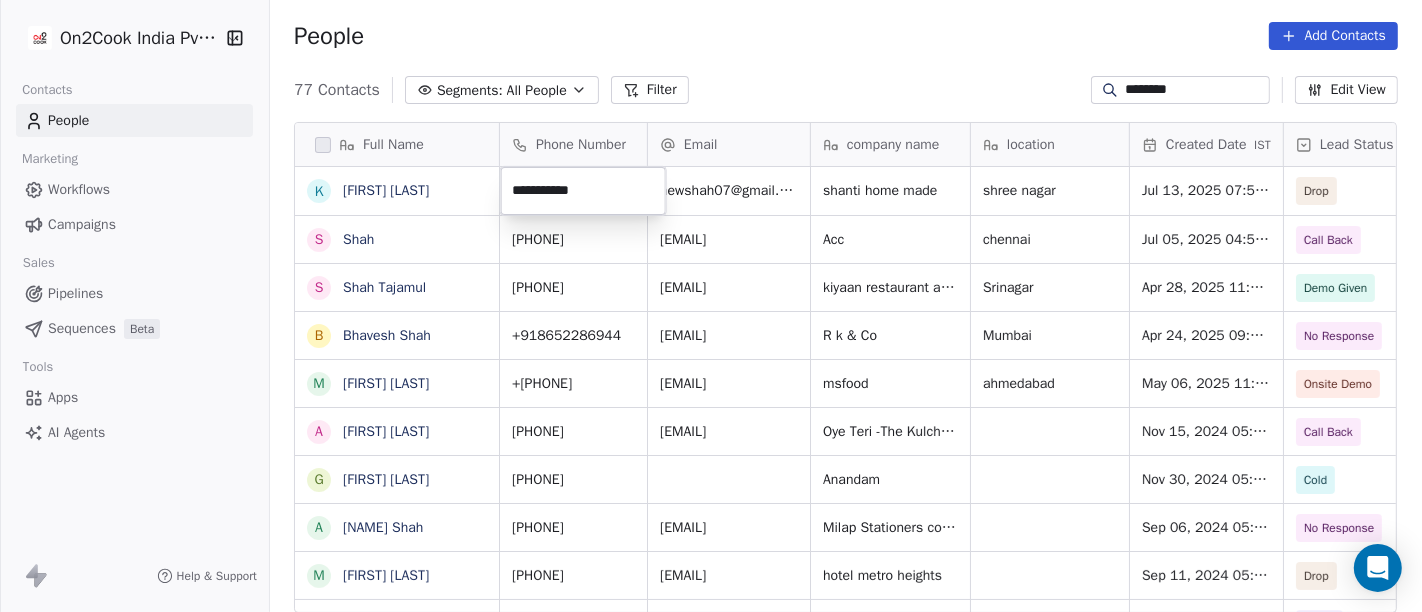 type on "**********" 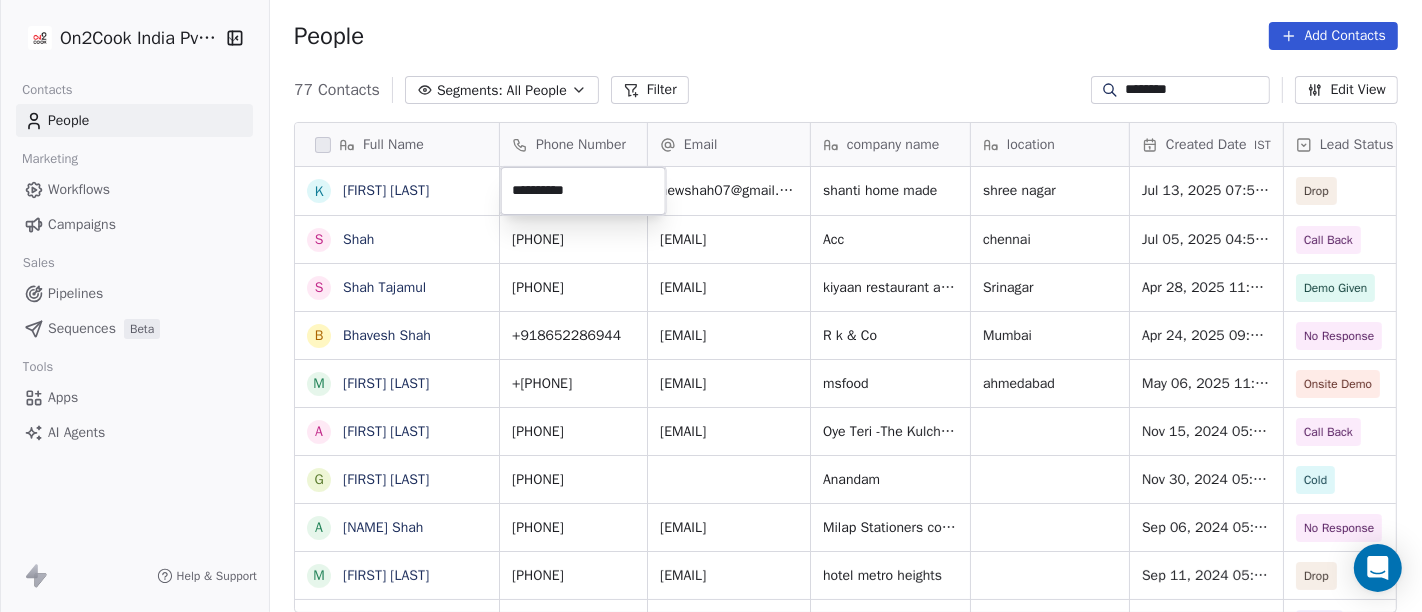 click on "On2Cook India Pvt. Ltd. Contacts People Marketing Workflows Campaigns Sales Pipelines Sequences Beta Tools Apps AI Agents Help & Support People  Add Contacts 77 Contacts Segments: All People Filter  ******** Edit View Tag Add to Sequence Full Name K Krs Shah S Shah S Shah Tajamul B Bhavesh Shah M Minesh Shah A Ajay Shah G Gautam Shah a ankita Shah M Mohit Shah S Sudhir Shah A Amit Shah H Hetal Shah K Karan Shah M Minal Shah P Priyank Shah J Jimik Shah V VIPUL SHAH R Rajesh Shah I Isha Shah M Mahesh Shah R Rupali Shah K Karan Shah B Bhavesh Shah J Jainish Shah M Minesh Shah S Sanjay Shah P Parth Shah J Jayant Shah K Kalpan Shah A Arman Shah Phone Number Email company name location Created Date IST Lead Status Tags Assignee Sales Rep +919797768636 newshah07@gmail.com shanti home made shree nagar Jul 13, 2025 07:54 PM Drop Salim +917708862926 shahmm1618@gmail.com Acc chennai Jul 05, 2025 04:50 PM Call Back Madhuri +919596464464 tajamulyaqoob08@gmail.com kiyaan restaurant and grills Srinagar Demo Given Salim" at bounding box center [711, 306] 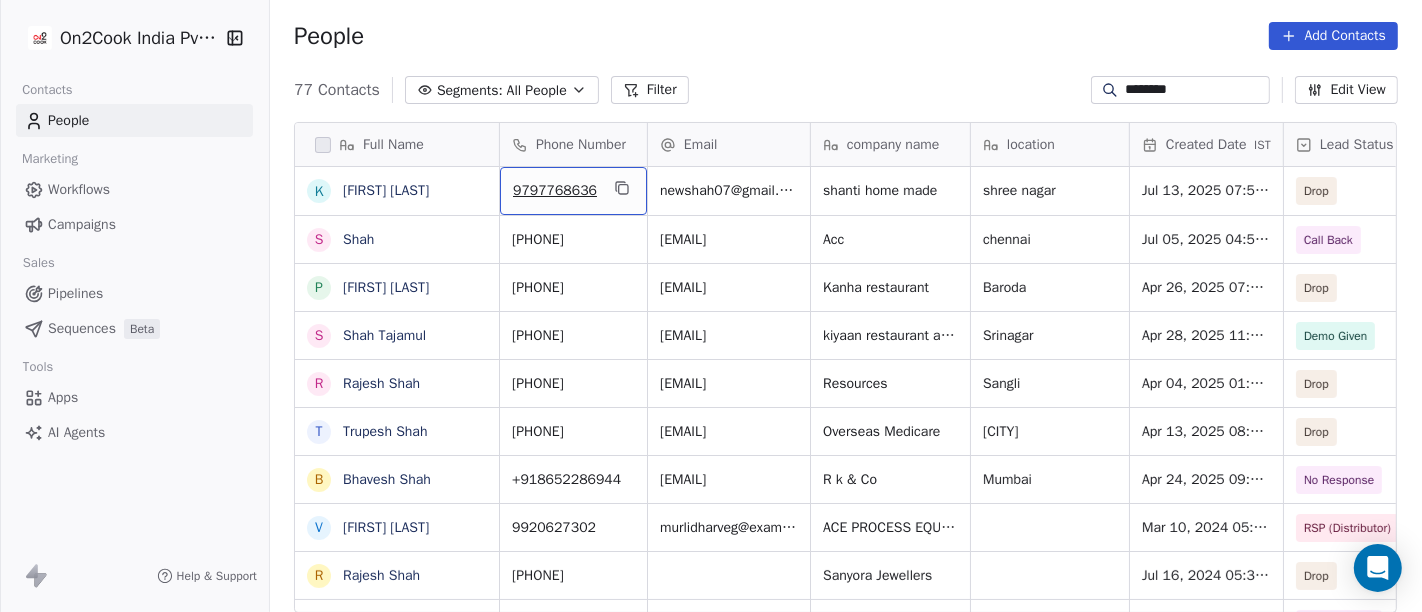 click on "9797768636" at bounding box center [573, 191] 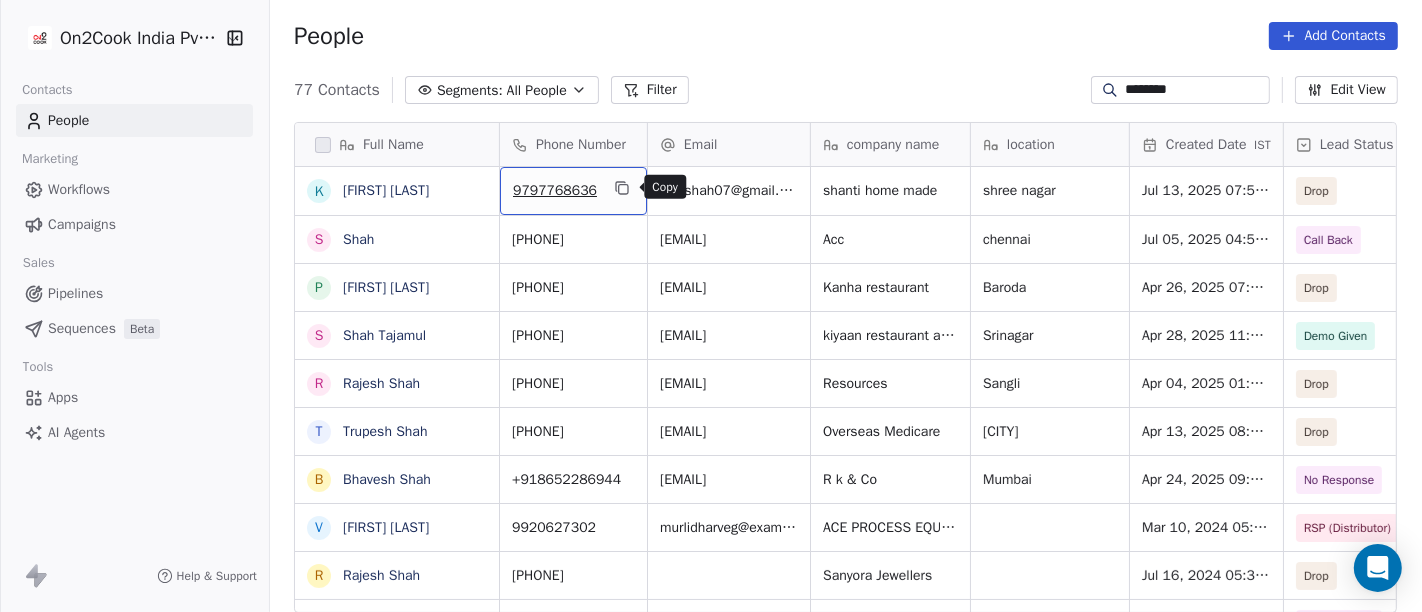 click 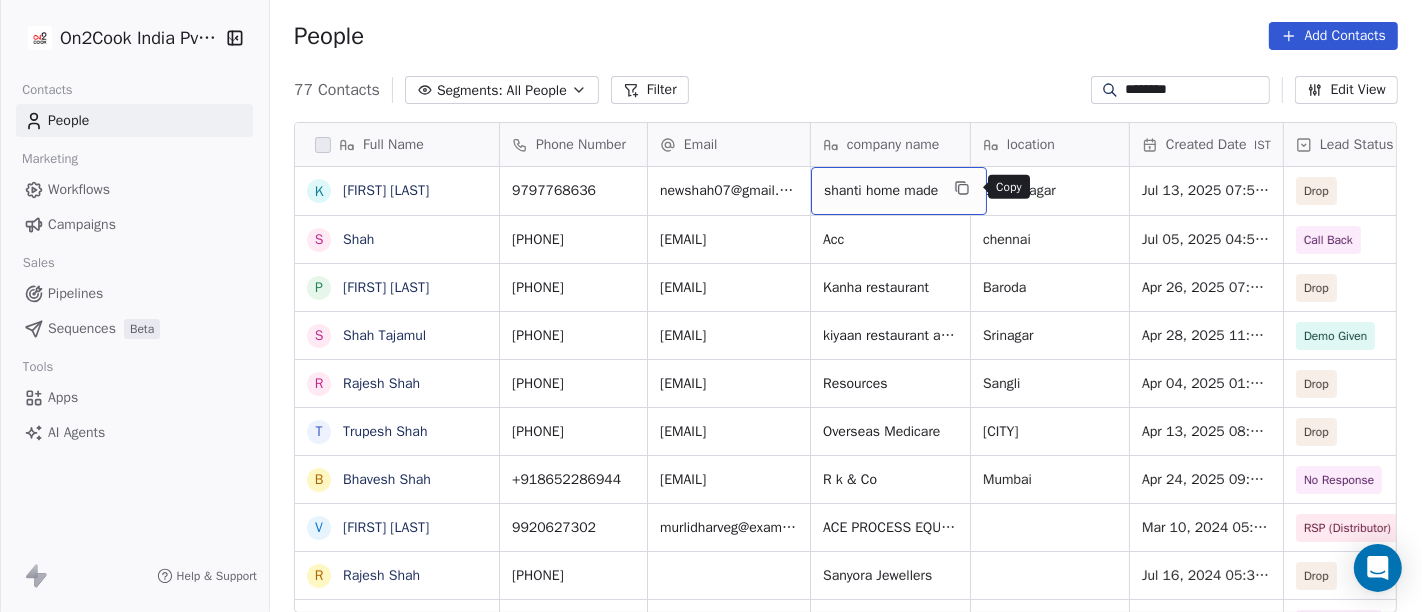 click 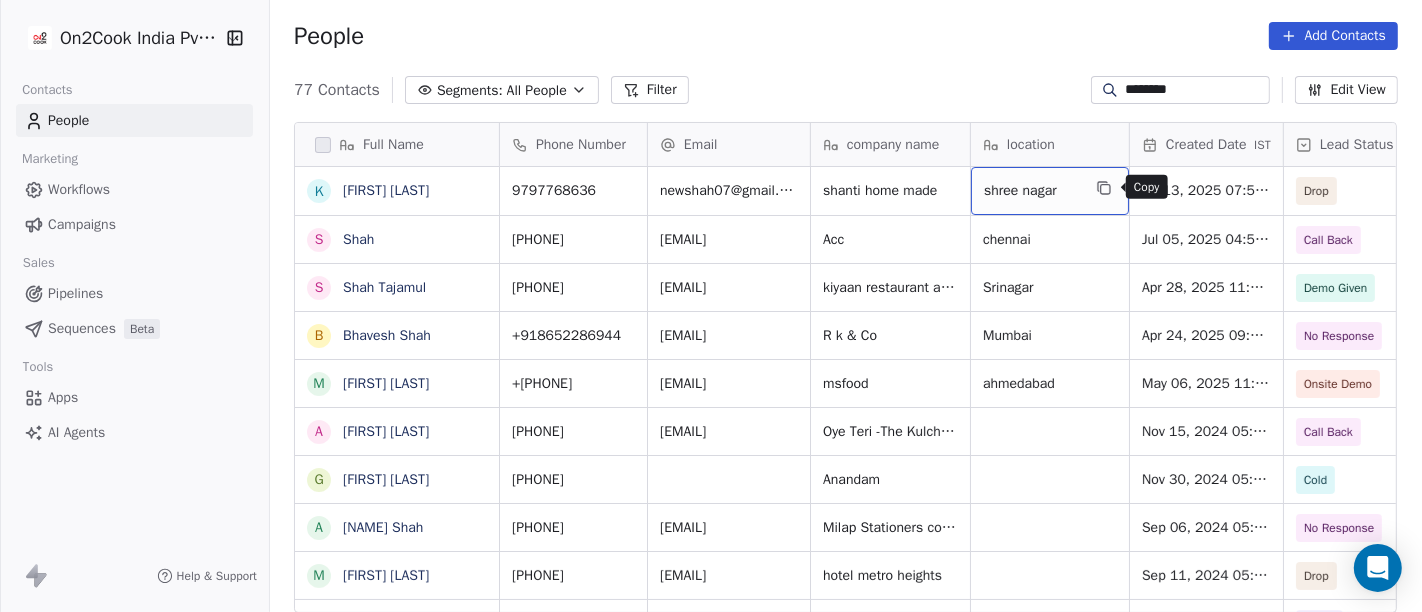 click 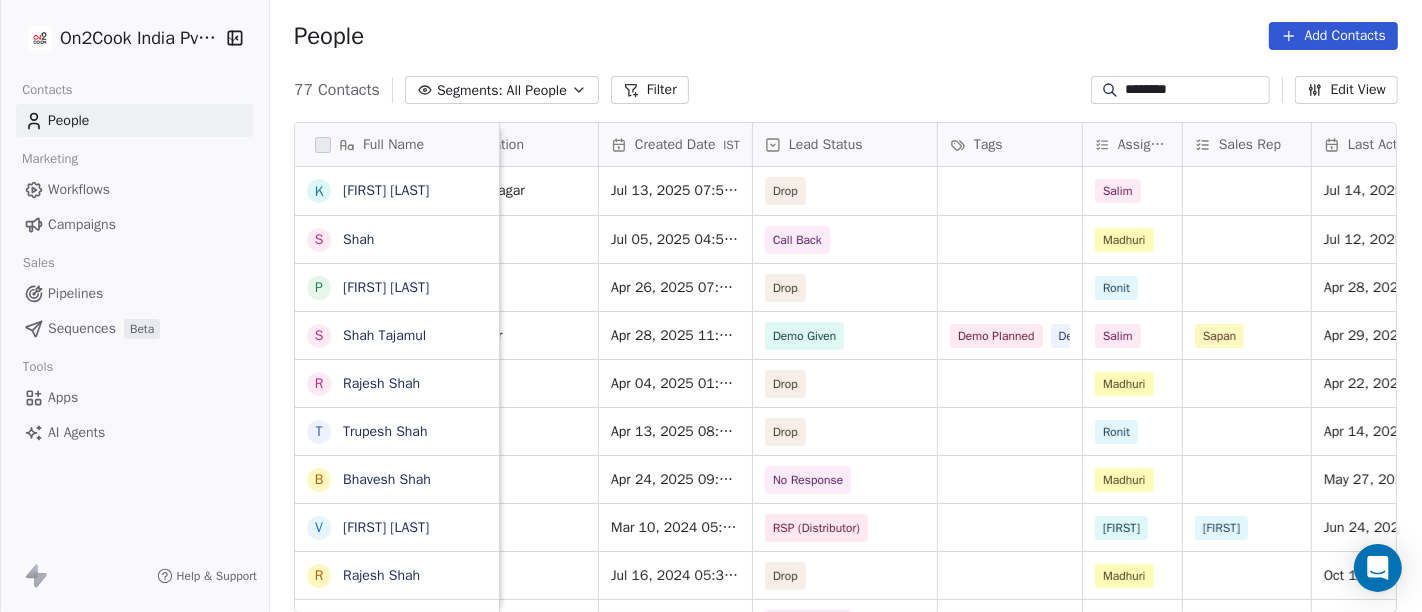 scroll, scrollTop: 0, scrollLeft: 623, axis: horizontal 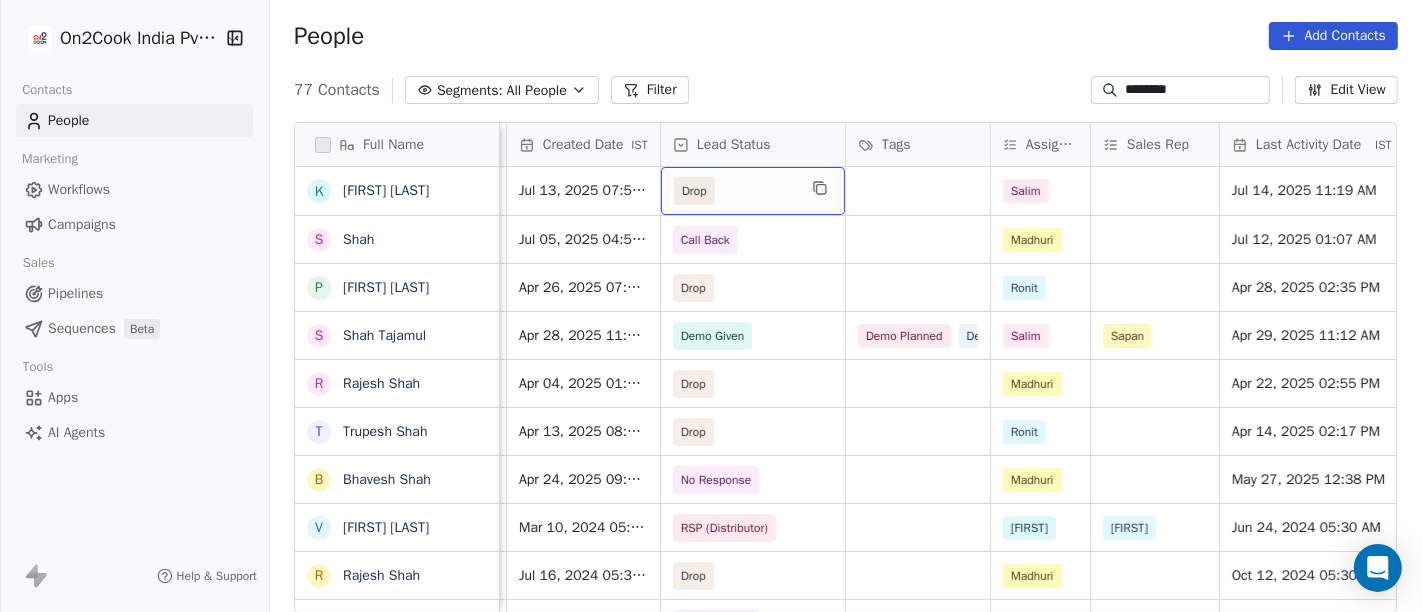 click on "Drop" at bounding box center (735, 191) 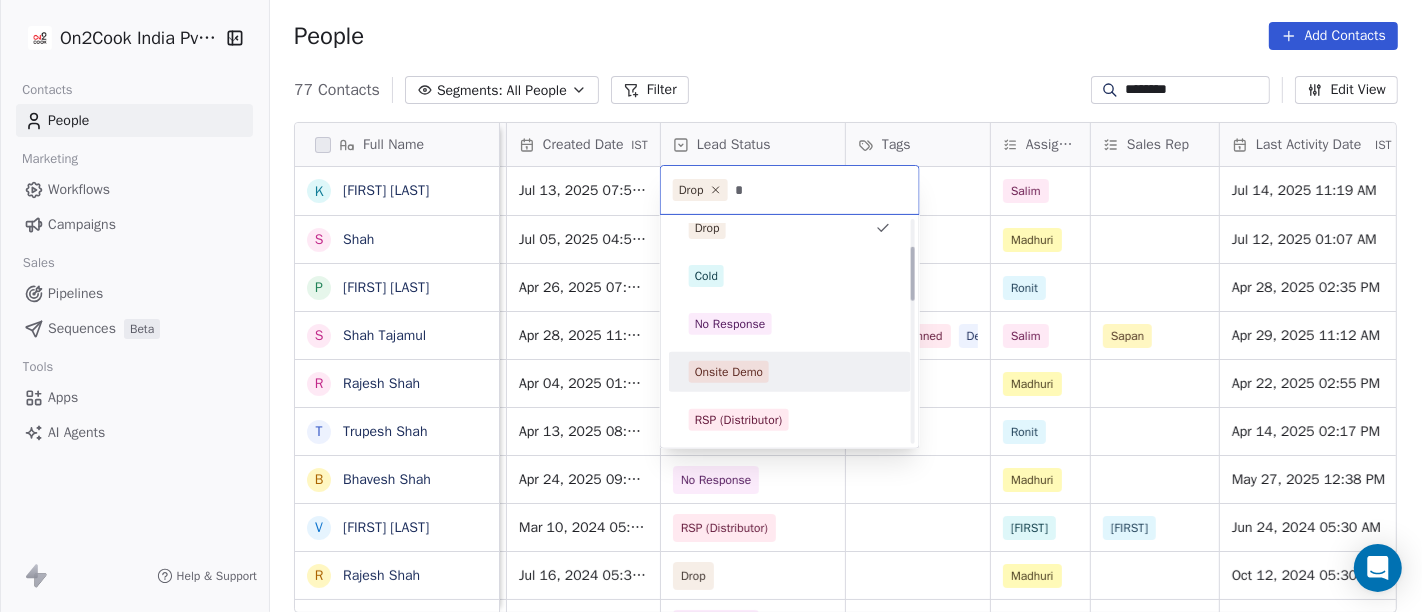 scroll, scrollTop: 119, scrollLeft: 0, axis: vertical 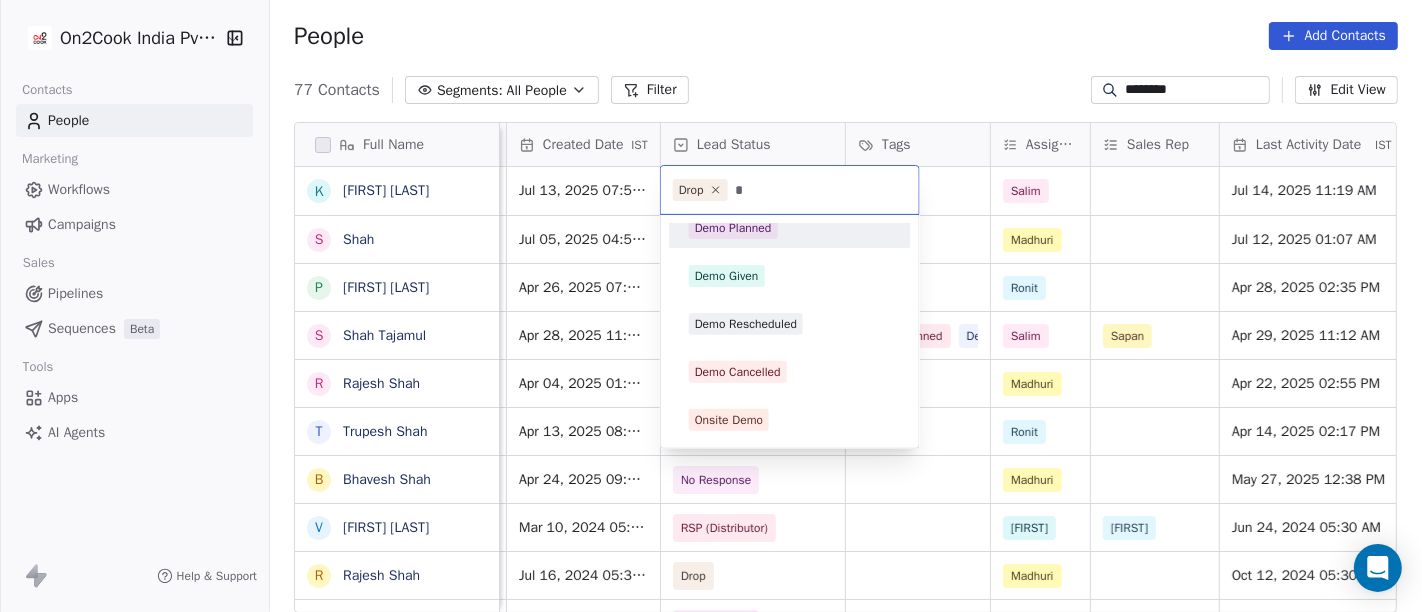 type on "*" 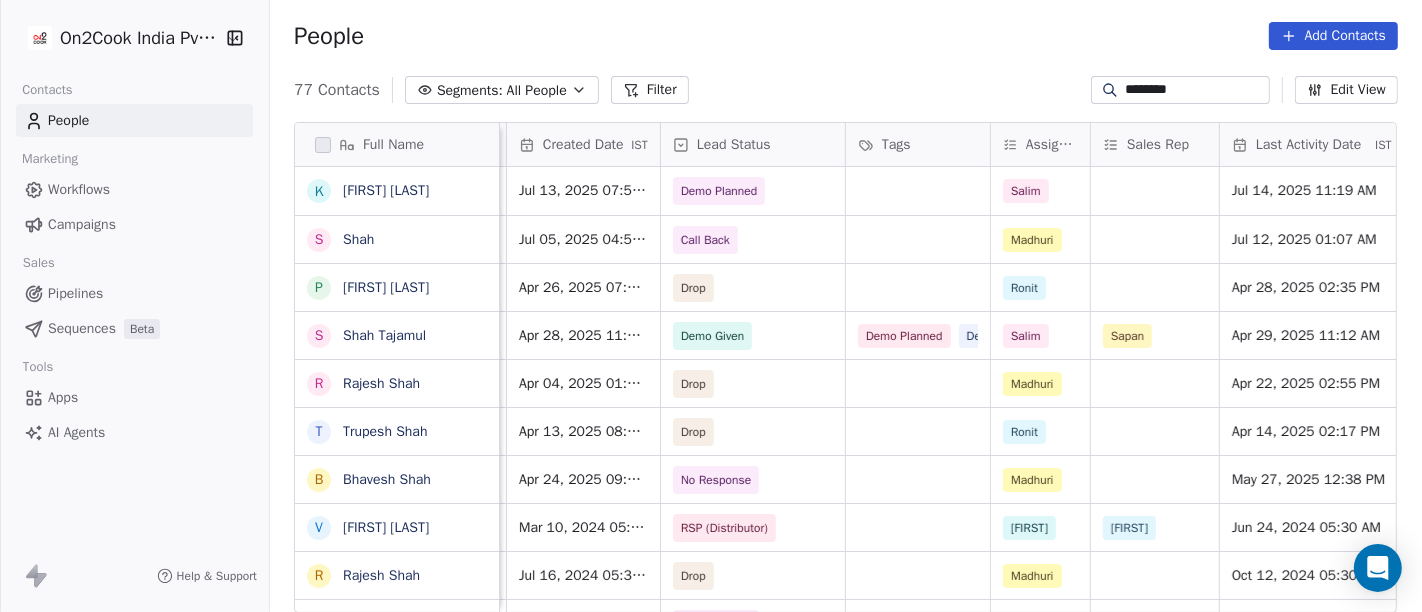 click on "People  Add Contacts" at bounding box center [846, 36] 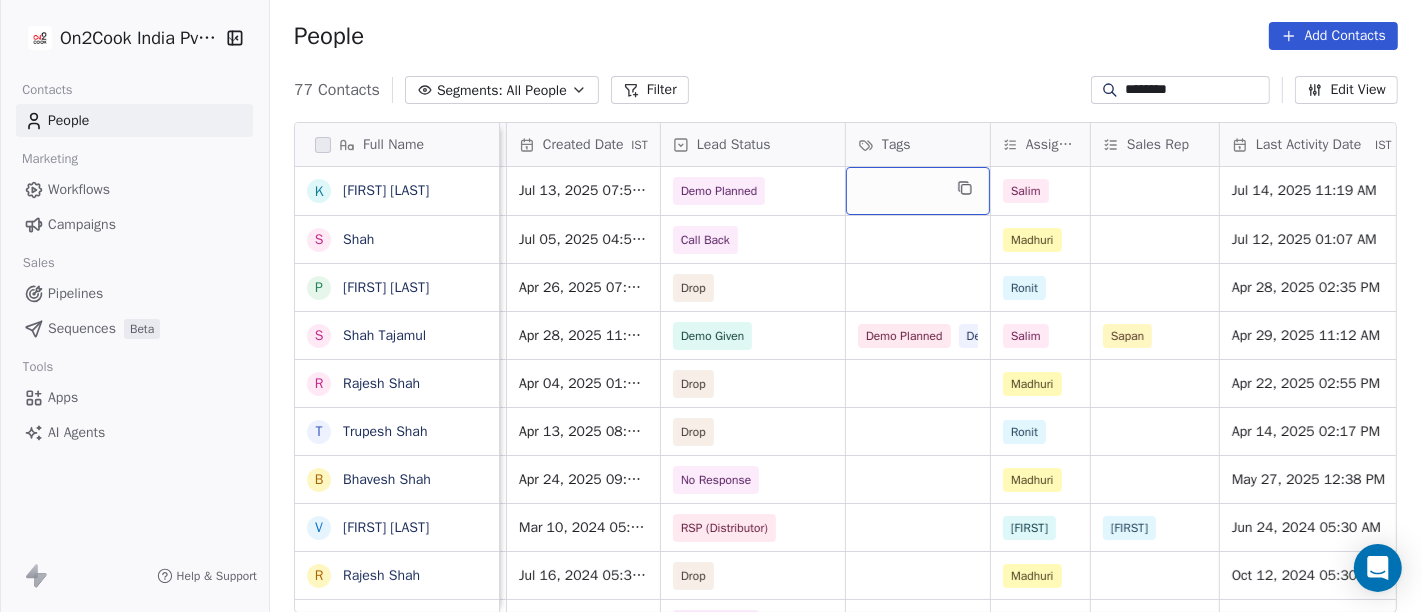 click at bounding box center [918, 191] 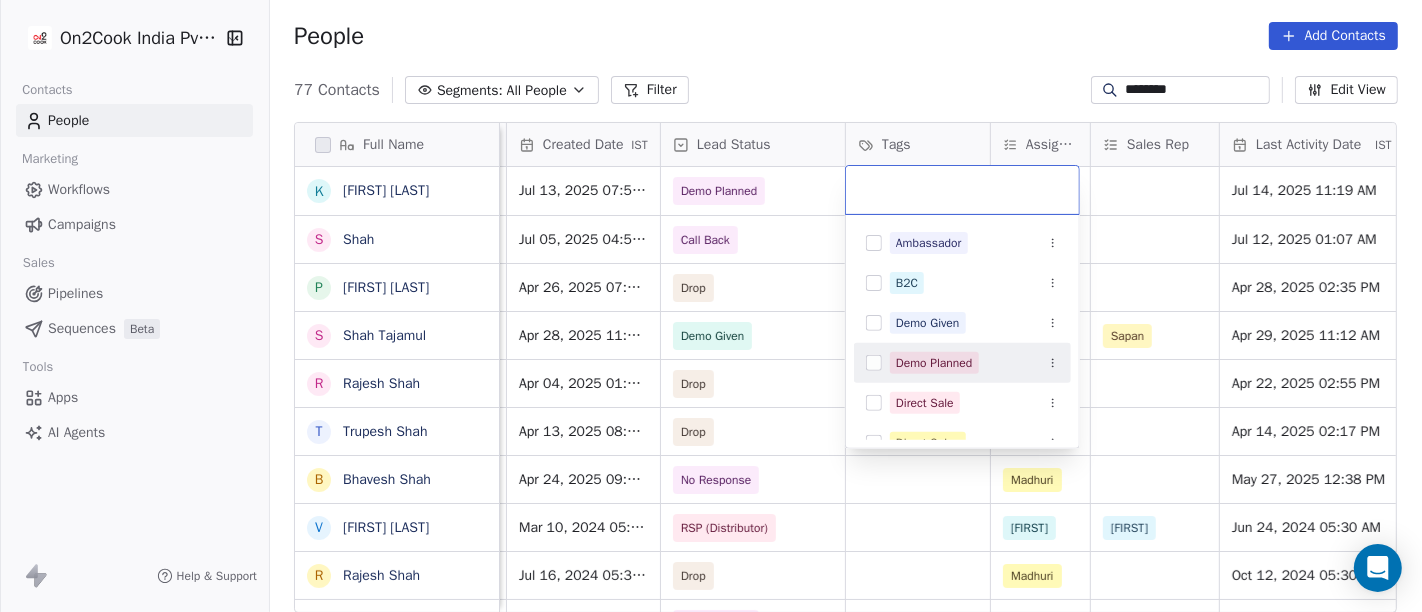 click on "Demo Planned" at bounding box center (934, 363) 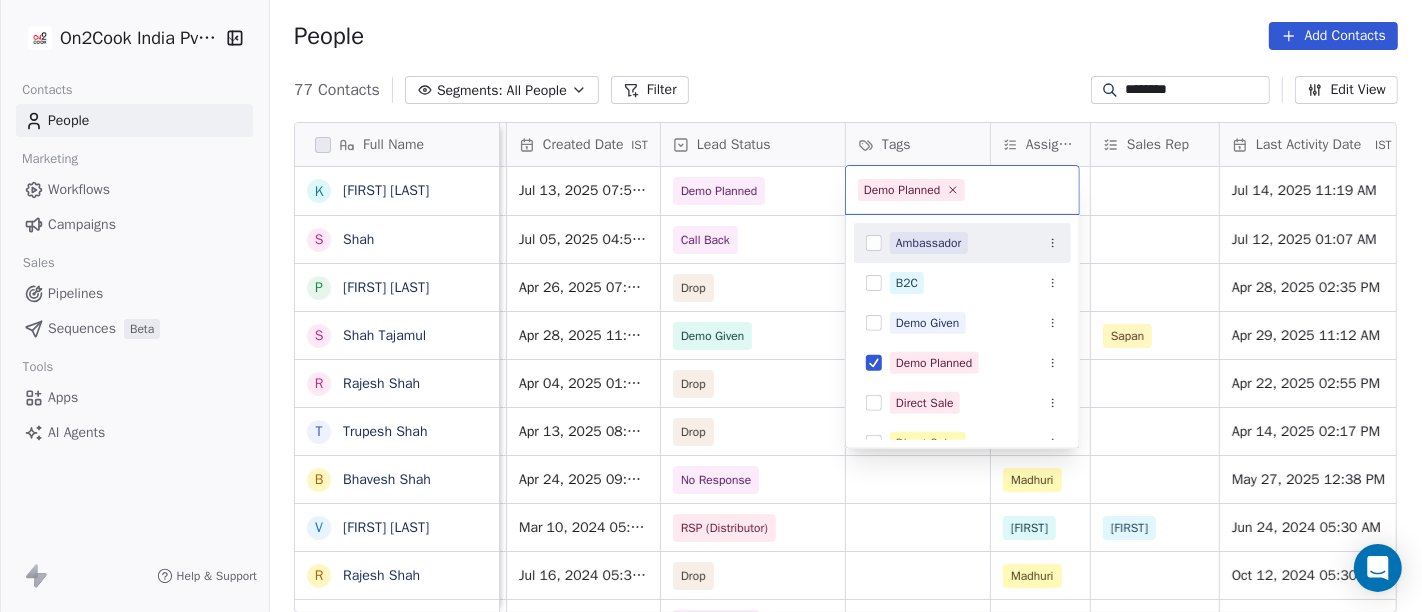click on "On2Cook India Pvt. Ltd. Contacts People Marketing Workflows Campaigns Sales Pipelines Sequences Beta Tools Apps AI Agents Help & Support People  Add Contacts 77 Contacts Segments: All People Filter  ******** Edit View Tag Add to Sequence Full Name K Krs Shah S Shah P Parth Shah S Shah Tajamul R Rajesh Shah T Trupesh Shah B Bhavesh Shah V VIPUL SHAH R Rajesh Shah R Rupali Shah I Isha Shah M Mahesh Shah M Minal Shah a ankita Shah M Mohit Shah S Sudhir Shah J Jimik Shah P Priyank Shah H Hetal Shah K Karan Shah A Ajay Shah A Amit Shah G Gautam Shah S Sanjay Shah J Jainish Shah M Minesh Shah K Karan Shah B Bhavesh Shah M Minesh Shah J Jayant Shah Phone Number Email company name location Created Date IST Lead Status Tags Assignee Sales Rep Last Activity Date IST Follow Up Date Notes Call Attempts 9797768636 newshah07@gmail.com shanti home made shree nagar Jul 13, 2025 07:54 PM Demo Planned Salim Jul 14, 2025 11:19 AM 14-07 16:49 wrong number 1 +917708862926 shahmm1618@gmail.com Acc chennai Jul 05, 2025 04:50 PM 2" at bounding box center (711, 306) 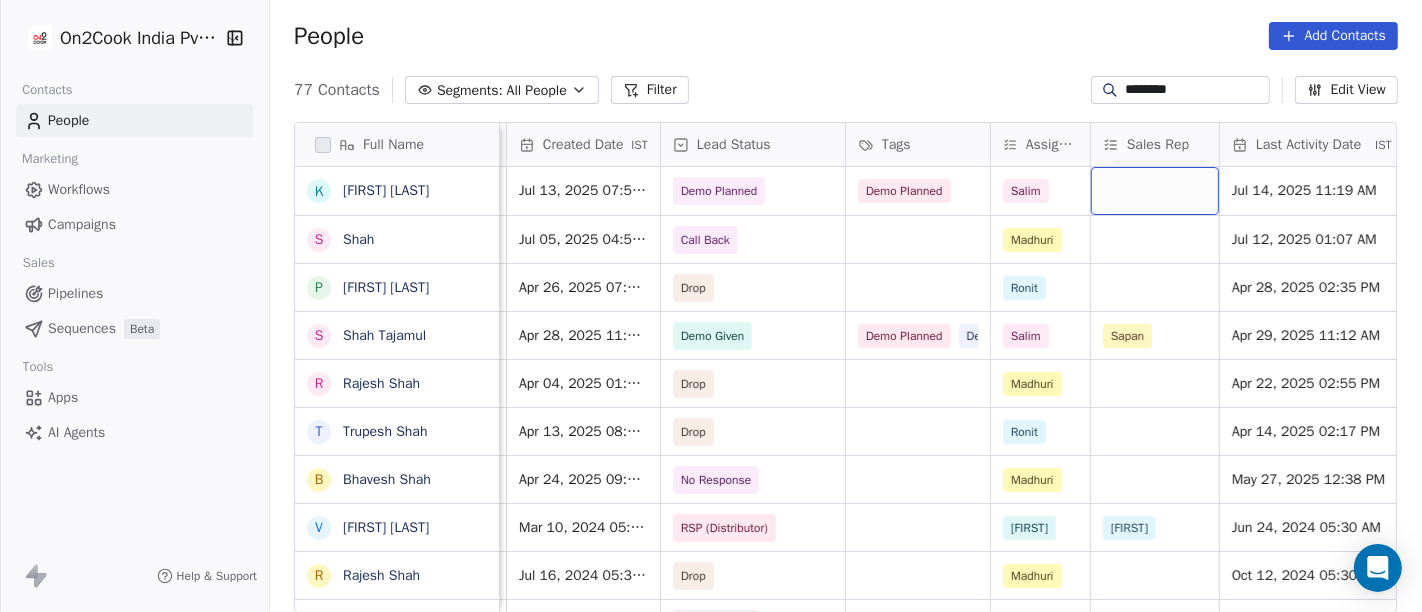 click at bounding box center (1155, 191) 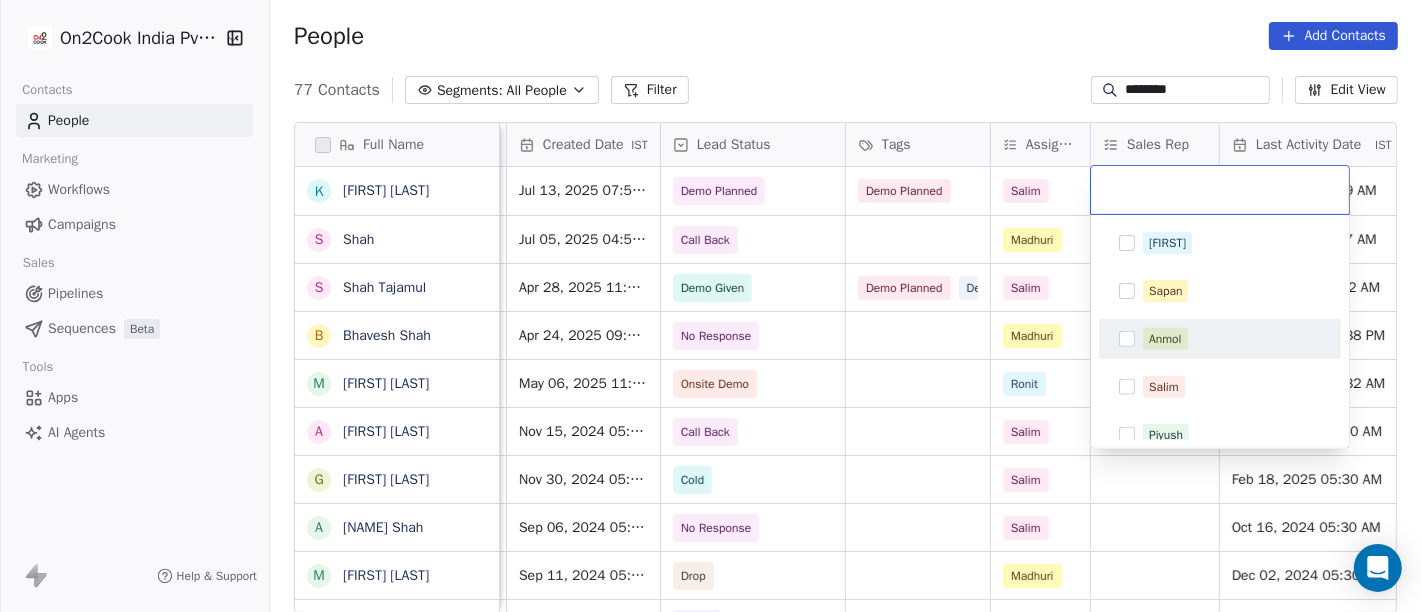 click on "Anmol" at bounding box center [1165, 339] 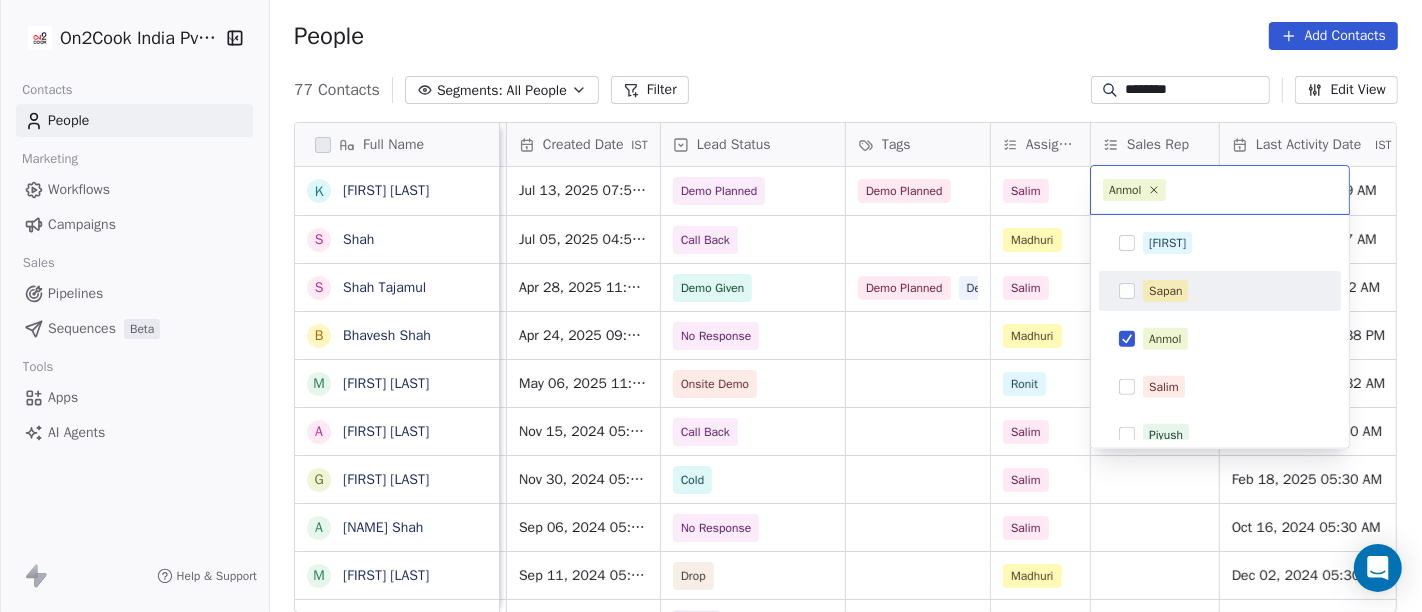 click on "On2Cook India Pvt. Ltd. Contacts People Marketing Workflows Campaigns Sales Pipelines Sequences Beta Tools Apps AI Agents Help & Support People  Add Contacts 77 Contacts Segments: All People Filter  ******** Edit View Tag Add to Sequence Full Name K Krs Shah S Shah S Shah Tajamul B Bhavesh Shah M Minesh Shah A Ajay Shah G Gautam Shah a ankita Shah M Mohit Shah S Sudhir Shah A Amit Shah H Hetal Shah K Karan Shah M Minal Shah P Priyank Shah J Jimik Shah V VIPUL SHAH R Rajesh Shah I Isha Shah M Mahesh Shah R Rupali Shah K Karan Shah B Bhavesh Shah J Jainish Shah M Minesh Shah S Sanjay Shah P Parth Shah J Jayant Shah K Kalpan Shah A Arman Shah Phone Number Email company name location Created Date IST Lead Status Tags Assignee Sales Rep Last Activity Date IST Follow Up Date Notes Call Attempts 9797768636 newshah07@gmail.com shanti home made shree nagar Jul 13, 2025 07:54 PM Demo Planned Demo Planned Salim Jul 14, 2025 11:19 AM 14-07 16:49 wrong number 1 +917708862926 shahmm1618@gmail.com Acc chennai Call Back 2" at bounding box center (711, 306) 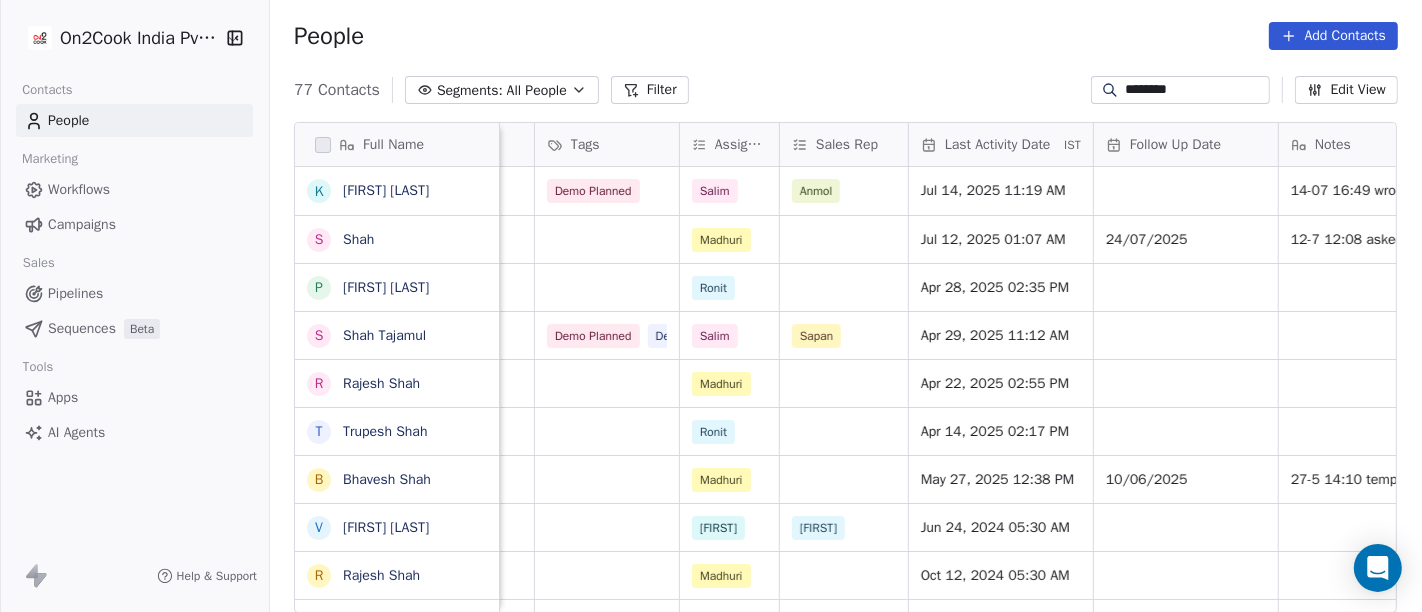 scroll, scrollTop: 0, scrollLeft: 941, axis: horizontal 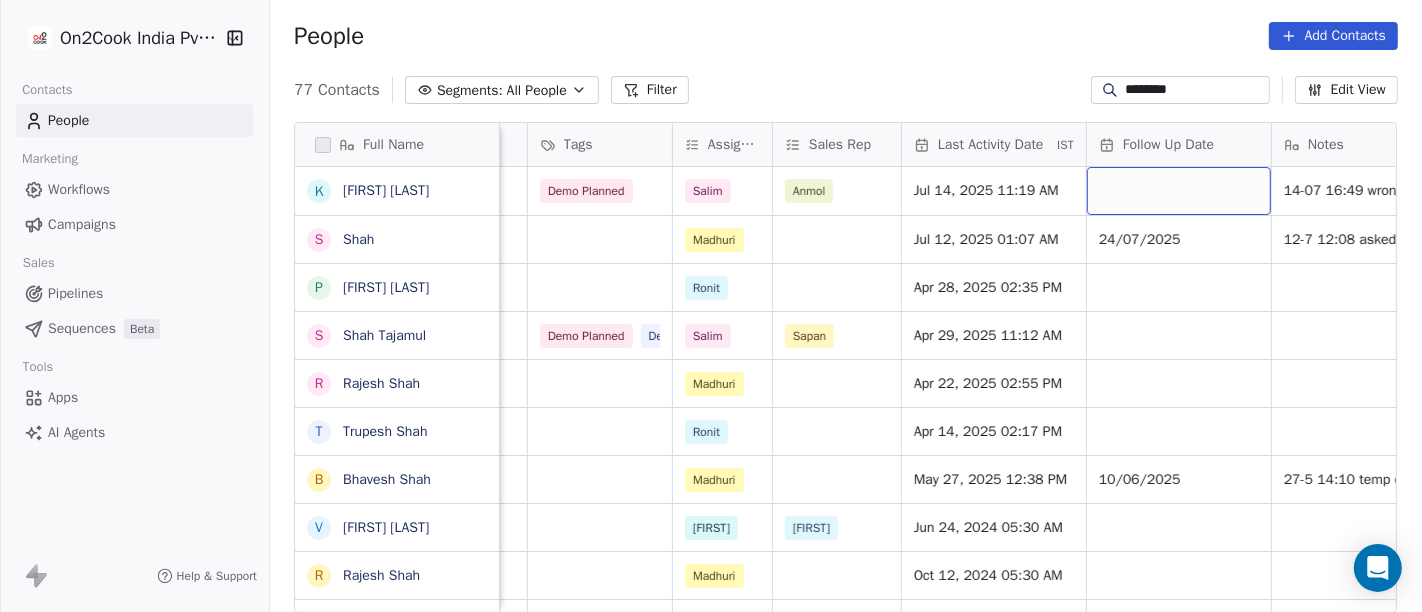 click at bounding box center [1179, 191] 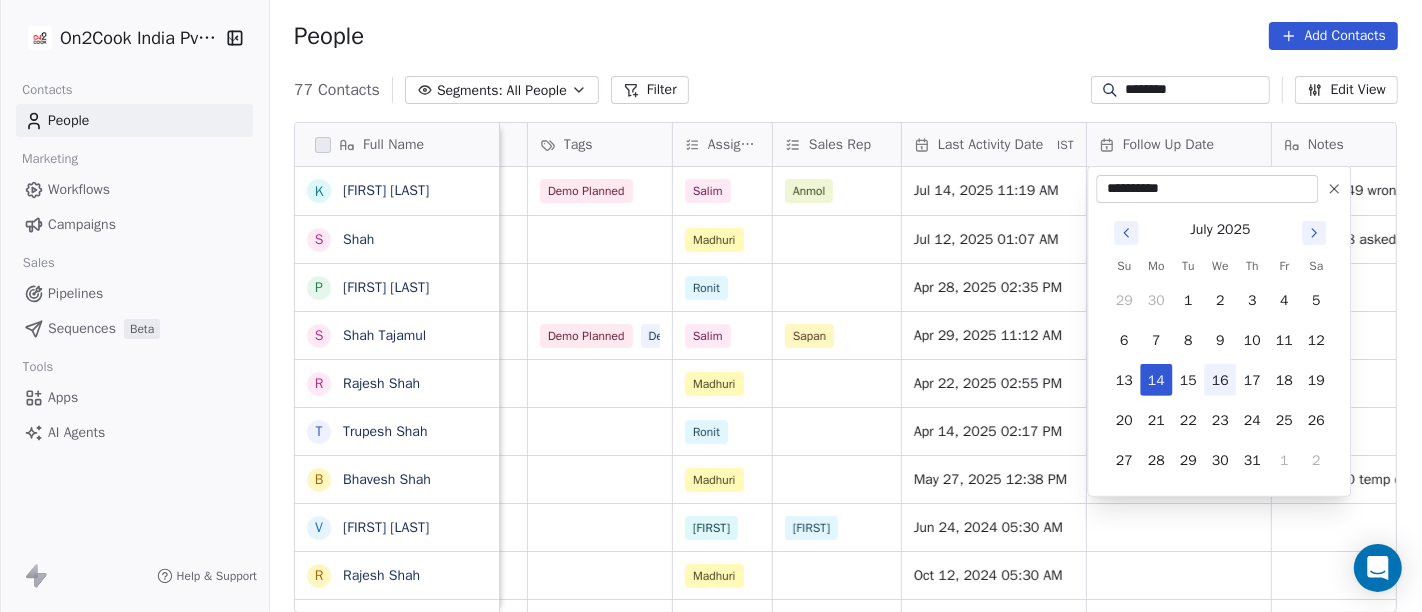 click on "16" at bounding box center [1220, 380] 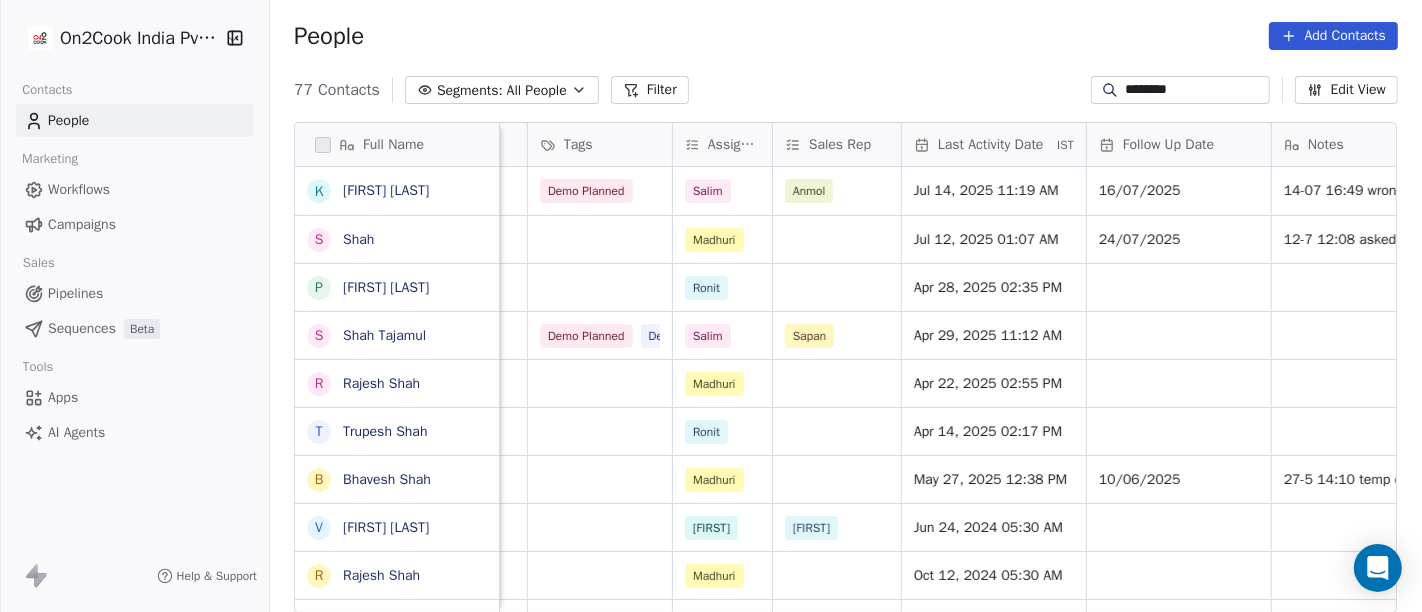 click on "77 Contacts Segments: All People Filter  ******** Edit View" at bounding box center [846, 90] 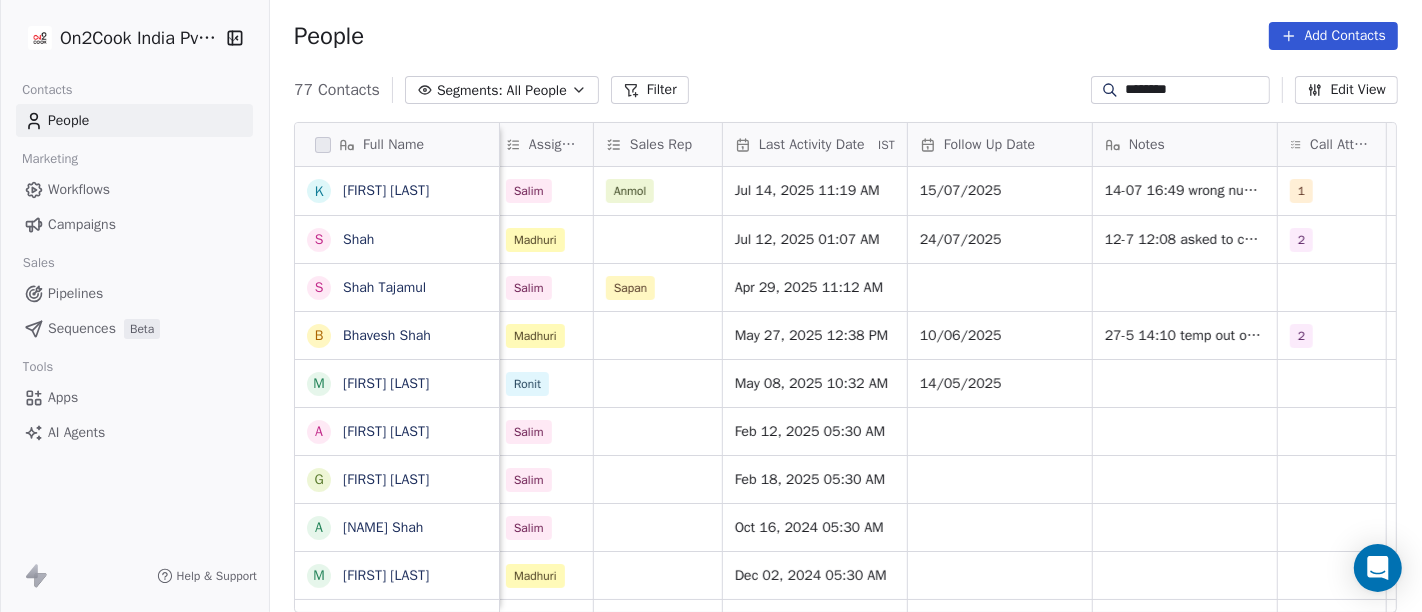 scroll, scrollTop: 0, scrollLeft: 1121, axis: horizontal 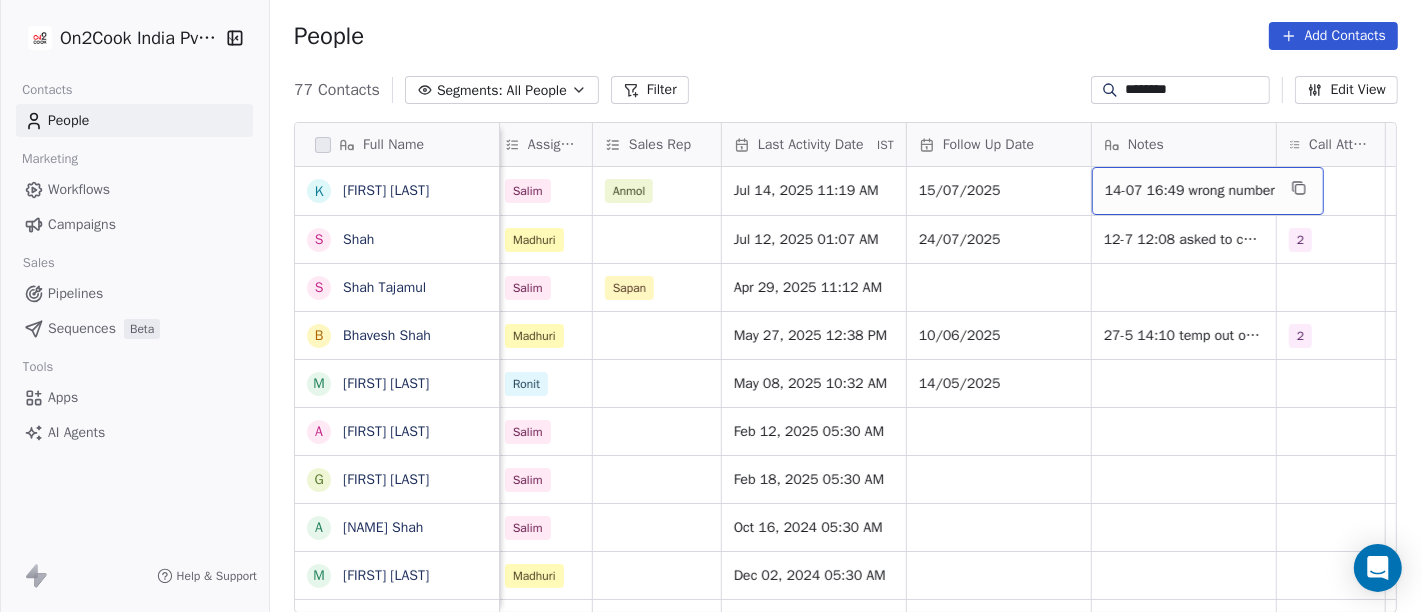 click on "14-07 16:49 wrong number" at bounding box center [1190, 191] 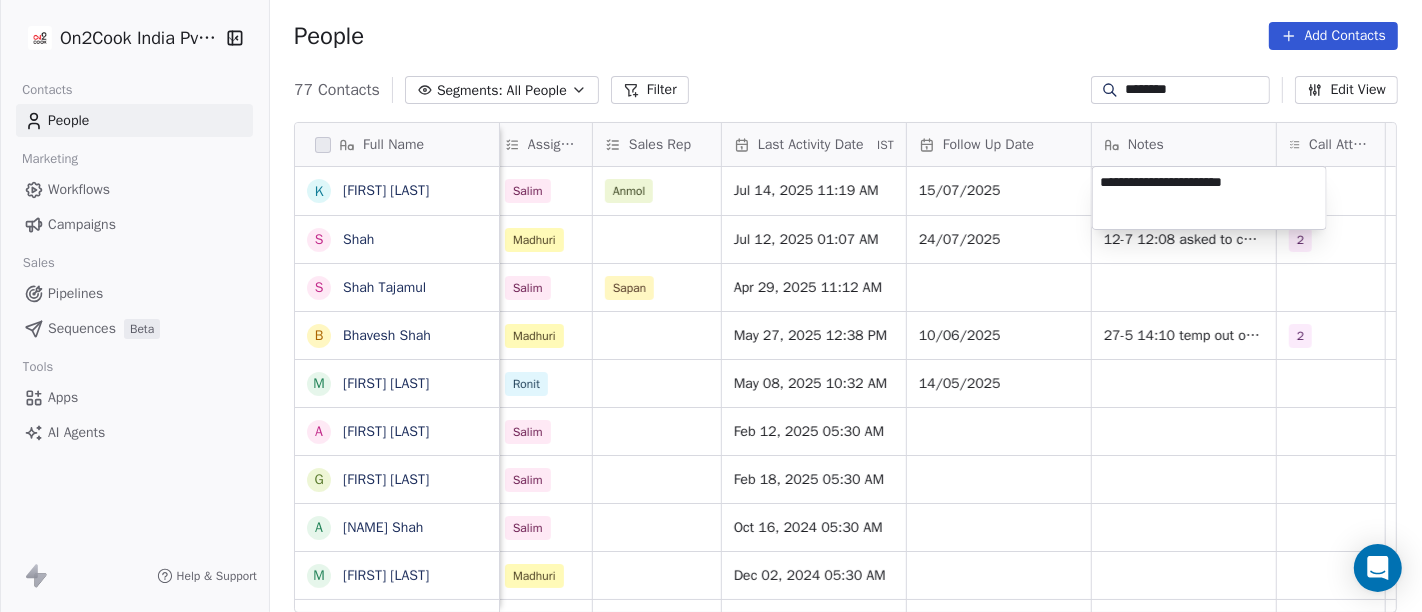 click on "**********" at bounding box center [1209, 198] 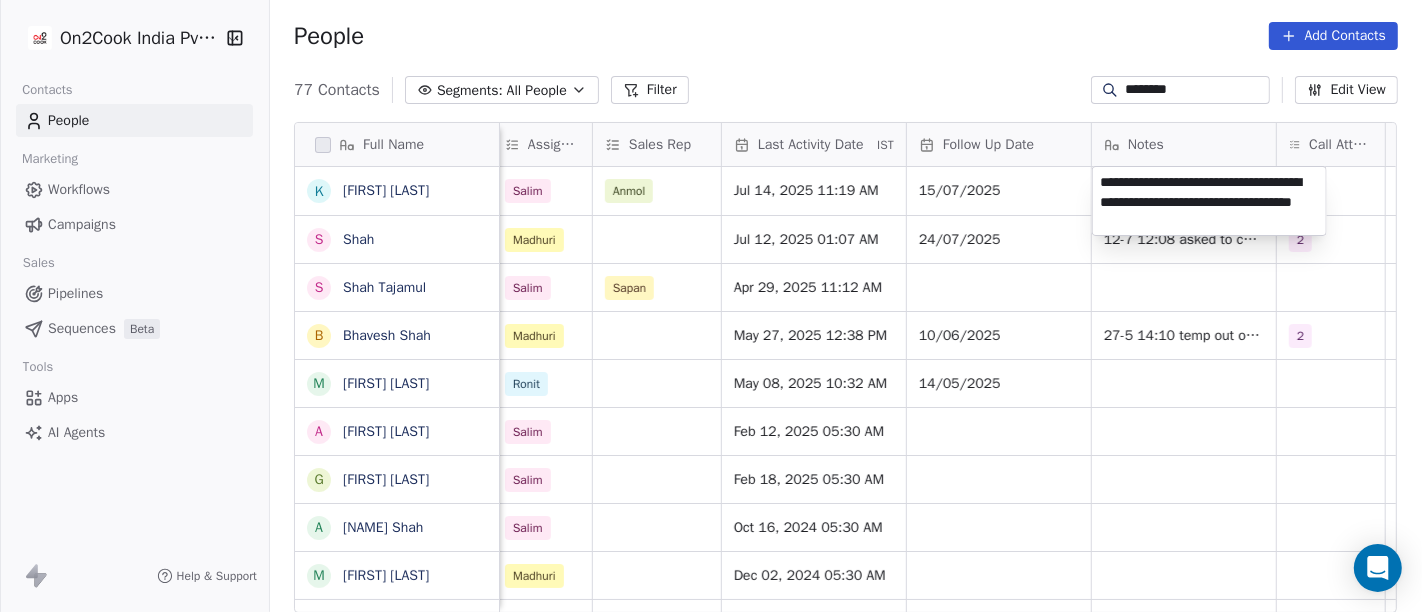 type on "**********" 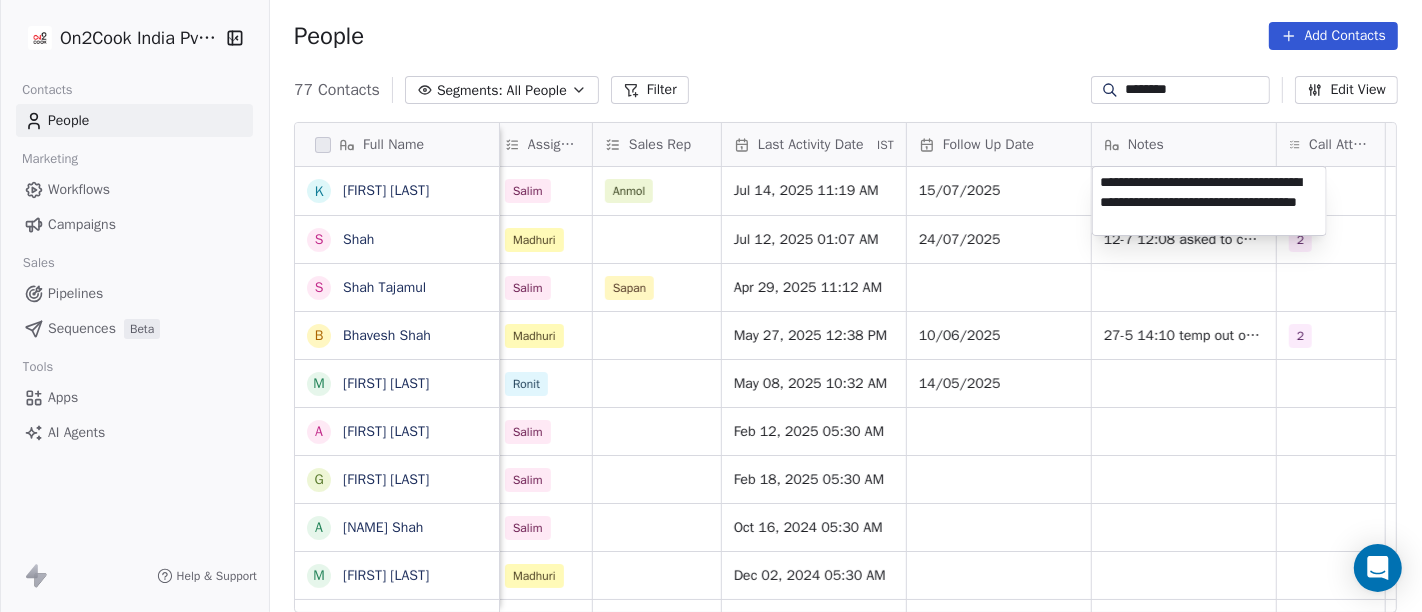 click on "On2Cook India Pvt. Ltd. Contacts People Marketing Workflows Campaigns Sales Pipelines Sequences Beta Tools Apps AI Agents Help & Support People  Add Contacts 77 Contacts Segments: All People Filter  ******** Edit View Tag Add to Sequence Full Name K Krs Shah S Shah S Shah Tajamul B Bhavesh Shah M Minesh Shah A Ajay Shah G Gautam Shah a ankita Shah M Mohit Shah S Sudhir Shah A Amit Shah H Hetal Shah K Karan Shah M Minal Shah P Priyank Shah J Jimik Shah V VIPUL SHAH R Rajesh Shah I Isha Shah M Mahesh Shah R Rupali Shah K Karan Shah B Bhavesh Shah J Jainish Shah M Minesh Shah S Sanjay Shah P Parth Shah J Jayant Shah K Kalpan Shah A Arman Shah Created Date IST Lead Status Tags Assignee Sales Rep Last Activity Date IST Follow Up Date Notes Call Attempts Website zomato link outlet type Location   Jul 13, 2025 07:54 PM Demo Planned Demo Planned Salim Anmol Jul 14, 2025 11:19 AM 15/07/2025 14-07 16:49 wrong number 1 cloud_kitchen   Jul 05, 2025 04:50 PM Call Back Madhuri Jul 12, 2025 01:07 AM 24/07/2025 2   Salim" at bounding box center (711, 306) 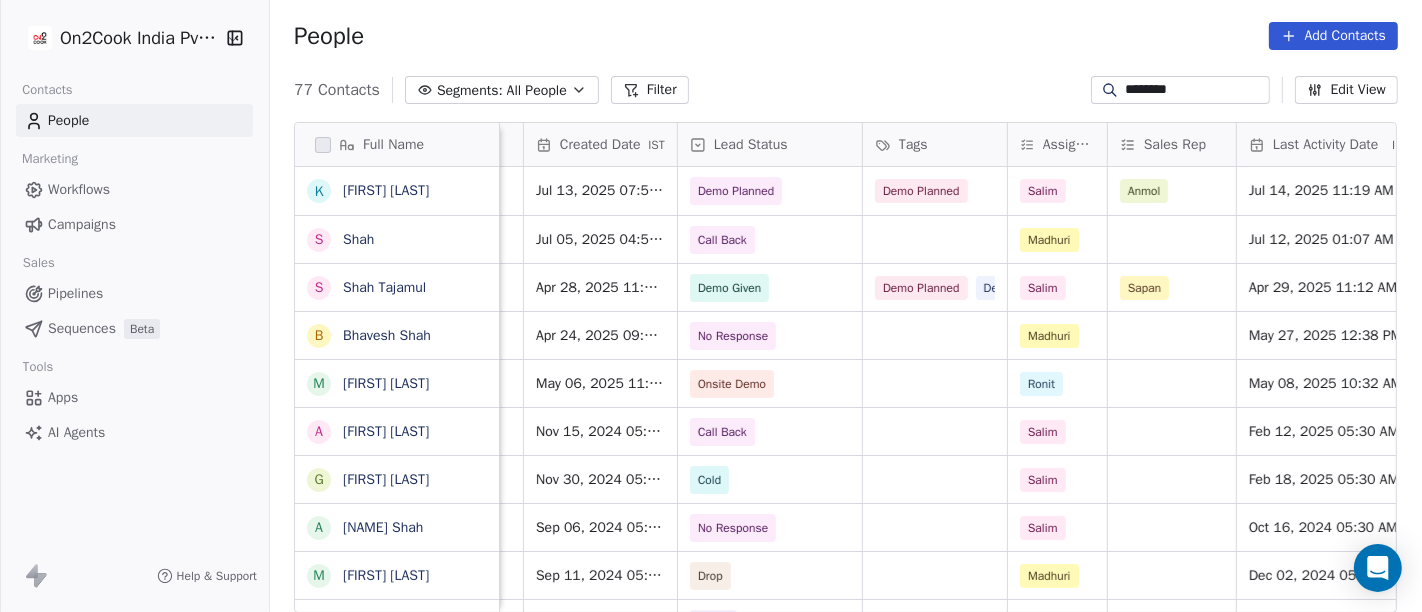 scroll, scrollTop: 2, scrollLeft: 597, axis: both 